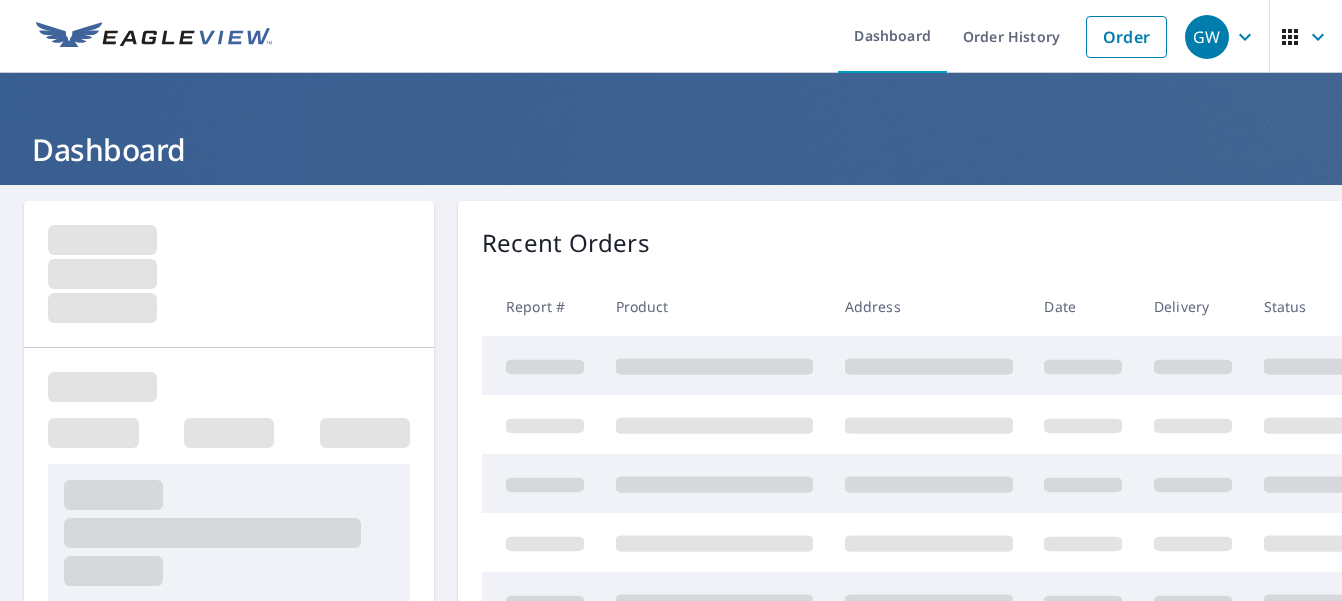 scroll, scrollTop: 0, scrollLeft: 0, axis: both 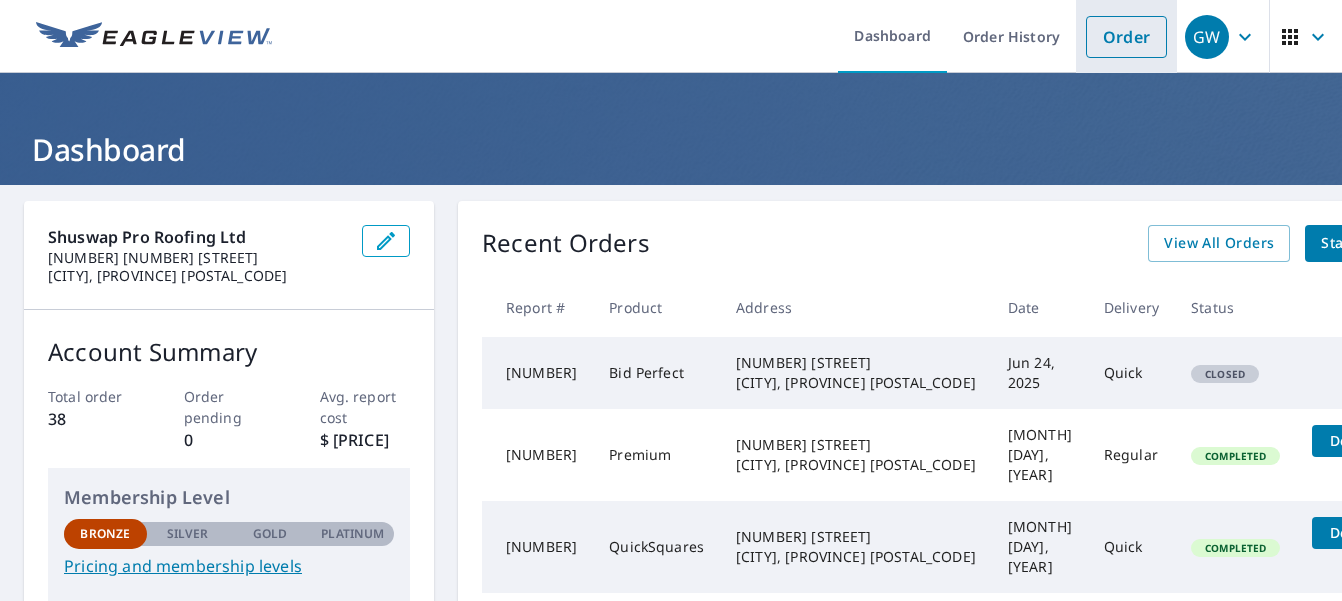 click on "Order" at bounding box center [1126, 37] 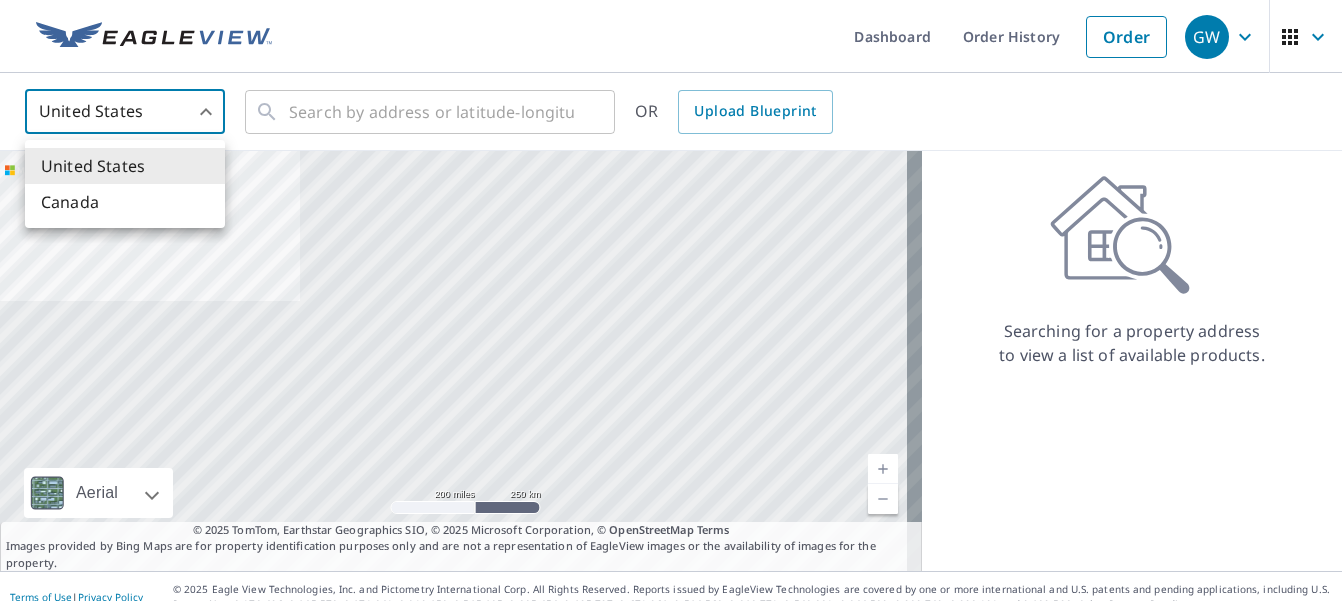 click on "GW GW
Dashboard Order History Order GW United States US ​ ​ OR Upload Blueprint Aerial Road A standard road map Aerial A detailed look from above Labels Labels 200 miles 250 km © 2025 TomTom, Earthstar Geographics  SIO, © 2025 Microsoft Corporation Terms © 2025 TomTom, Earthstar Geographics SIO, © 2025 Microsoft Corporation, ©   OpenStreetMap   Terms Images provided by Bing Maps are for property identification purposes only and are not a representation of EagleView images or the availability of images for the property. Searching for a property address to view a list of available products. Terms of Use  |  Privacy Policy © 2025 Eagle View Technologies, Inc. and Pictometry International Corp. All Rights Reserved. Reports issued by EagleView Technologies are covered by   one or more international and U.S. patents and pending applications, including U.S. Patent Nos. 8,078,436; 8,145,578; 8,170,840; 8,209,152;
United States Canada" at bounding box center (671, 300) 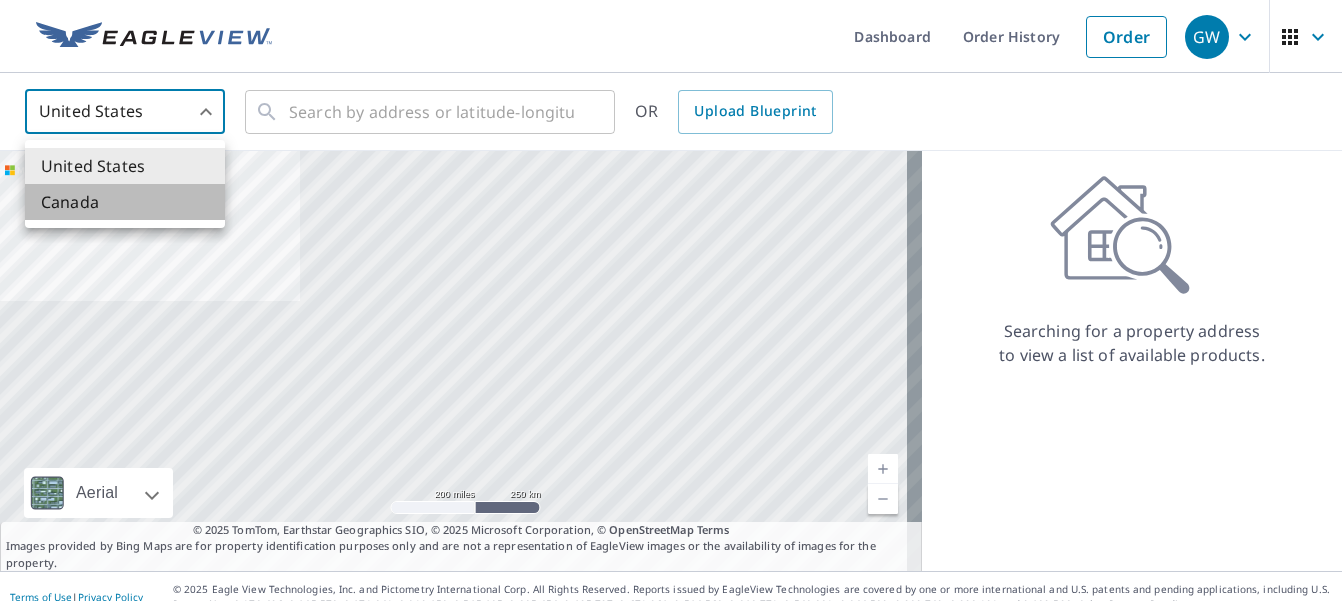 click on "Canada" at bounding box center [125, 202] 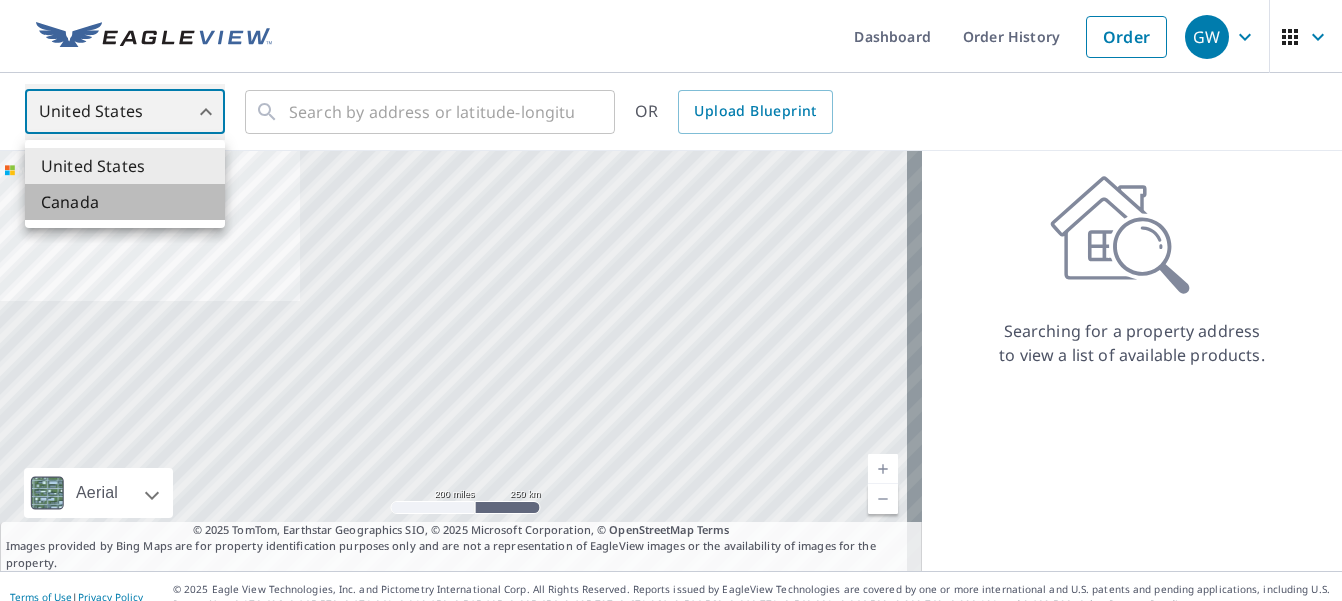 type on "CA" 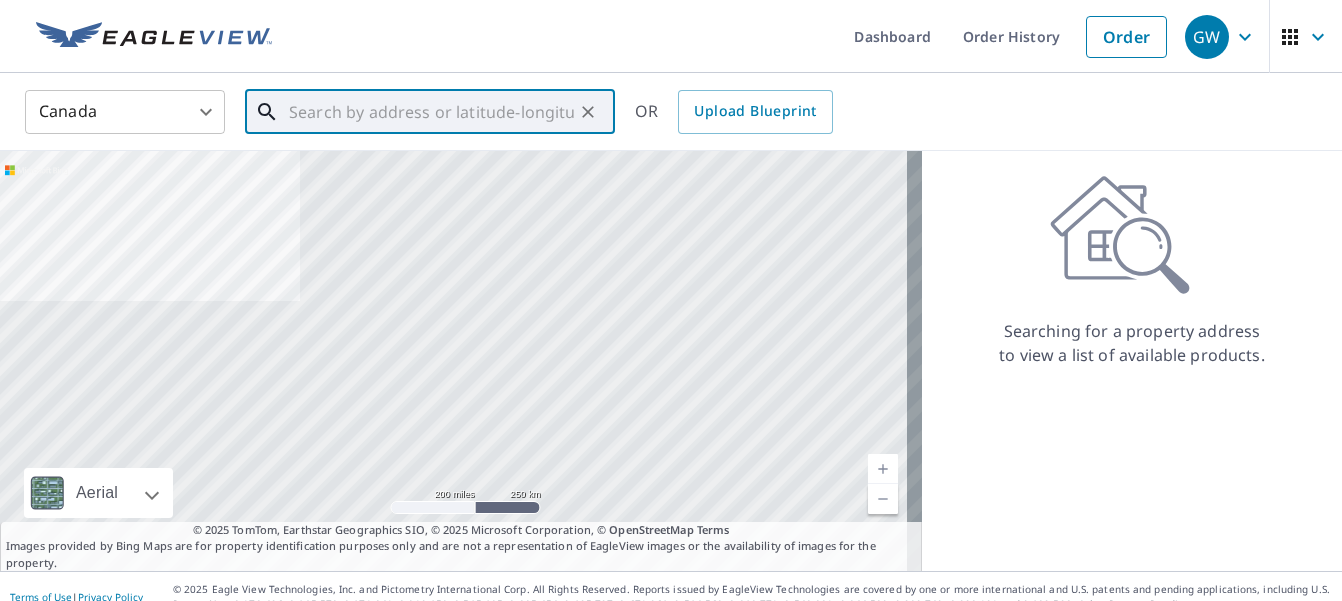 click at bounding box center (431, 112) 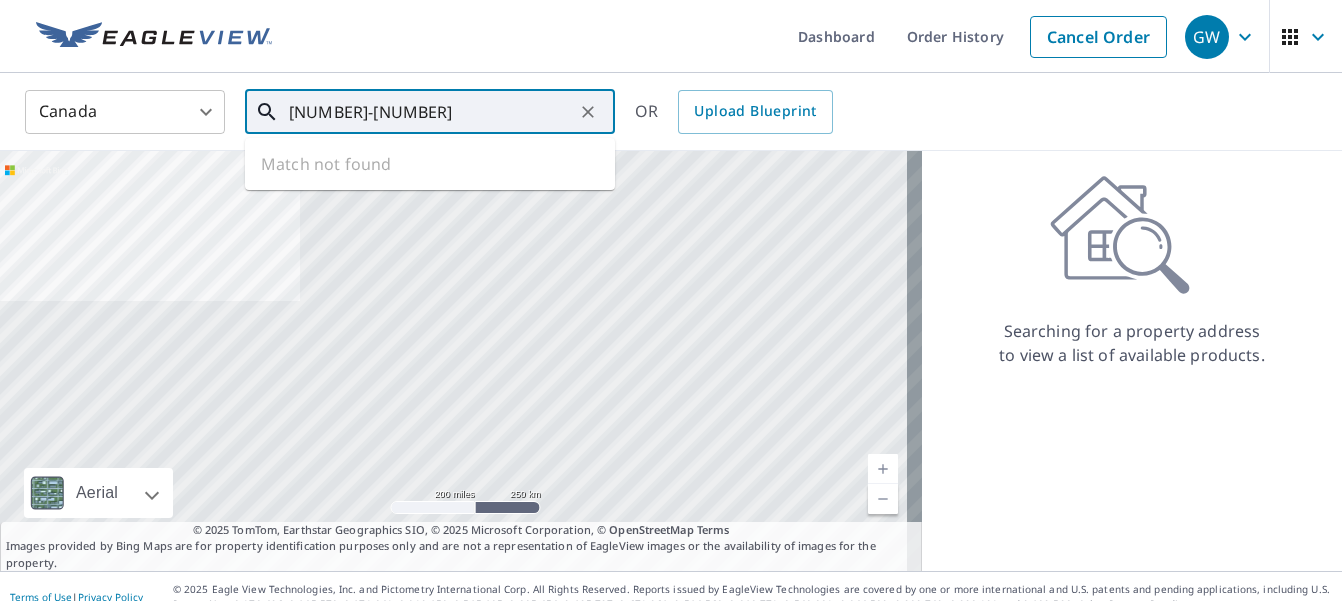 click on "102-455VLA" at bounding box center [431, 112] 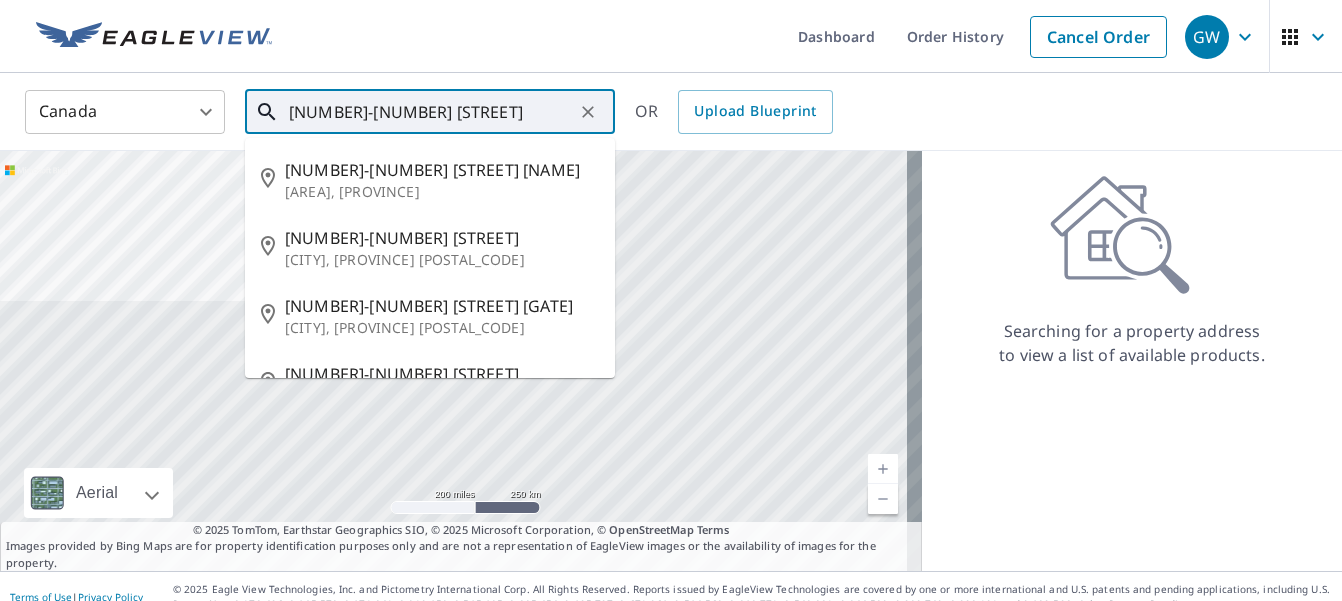 click on "102-455 VLA" at bounding box center [431, 112] 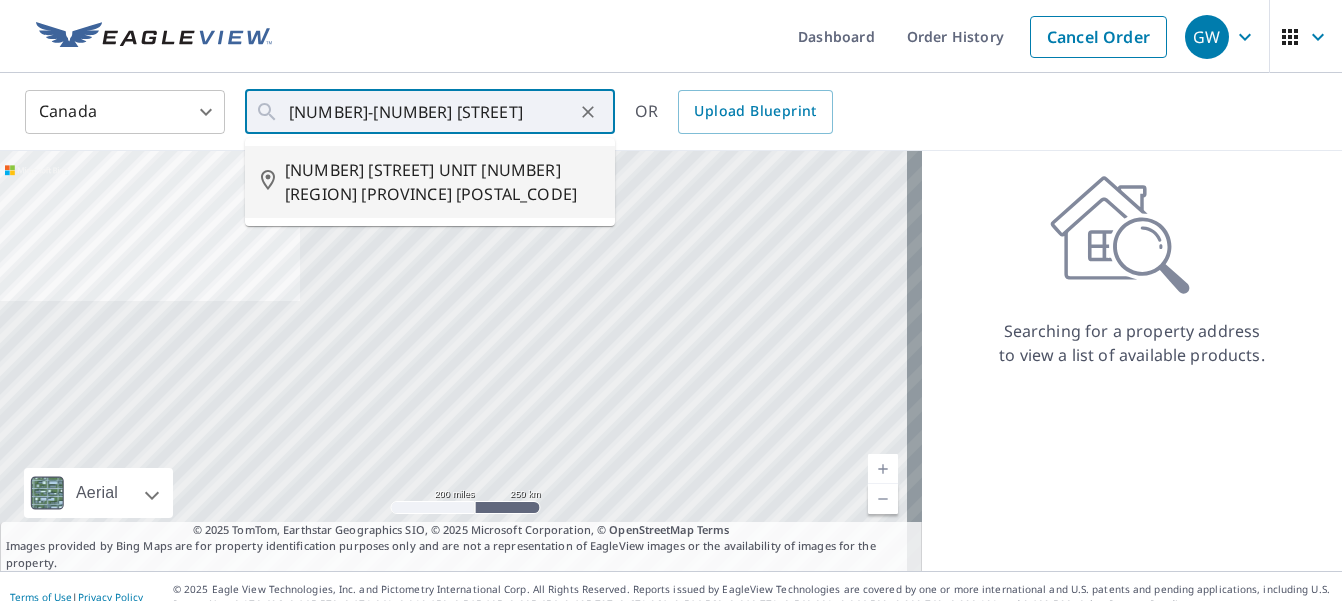click on "Searching for a property address to view a list of available products." at bounding box center (1132, 271) 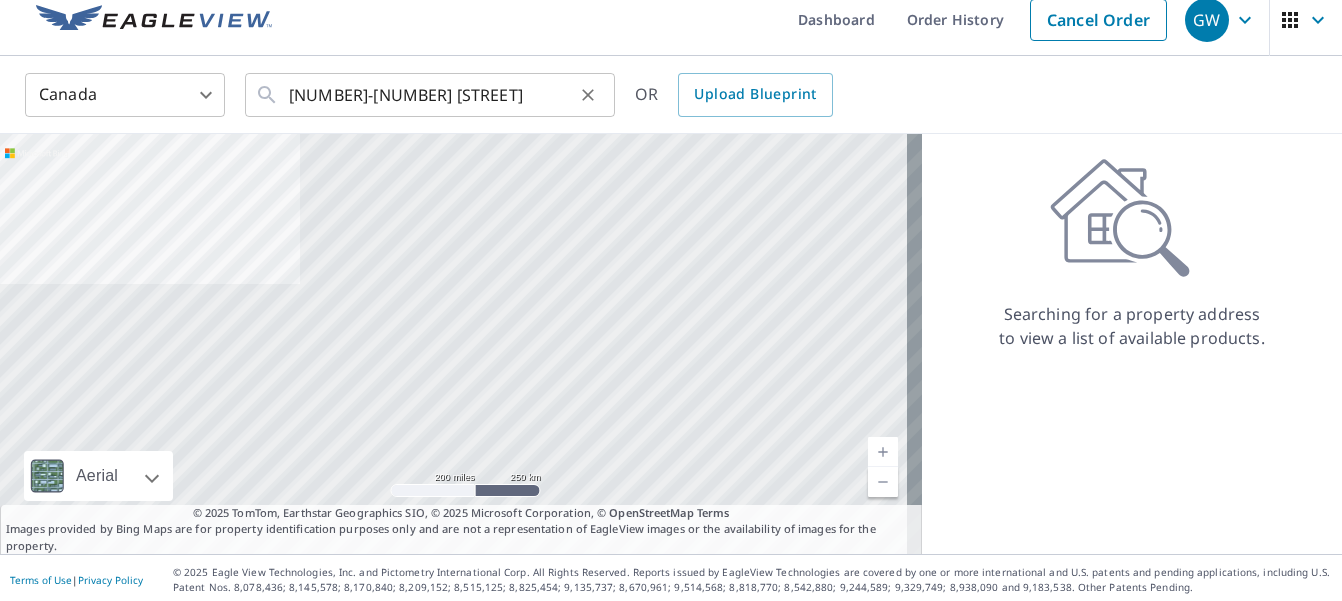 scroll, scrollTop: 21, scrollLeft: 0, axis: vertical 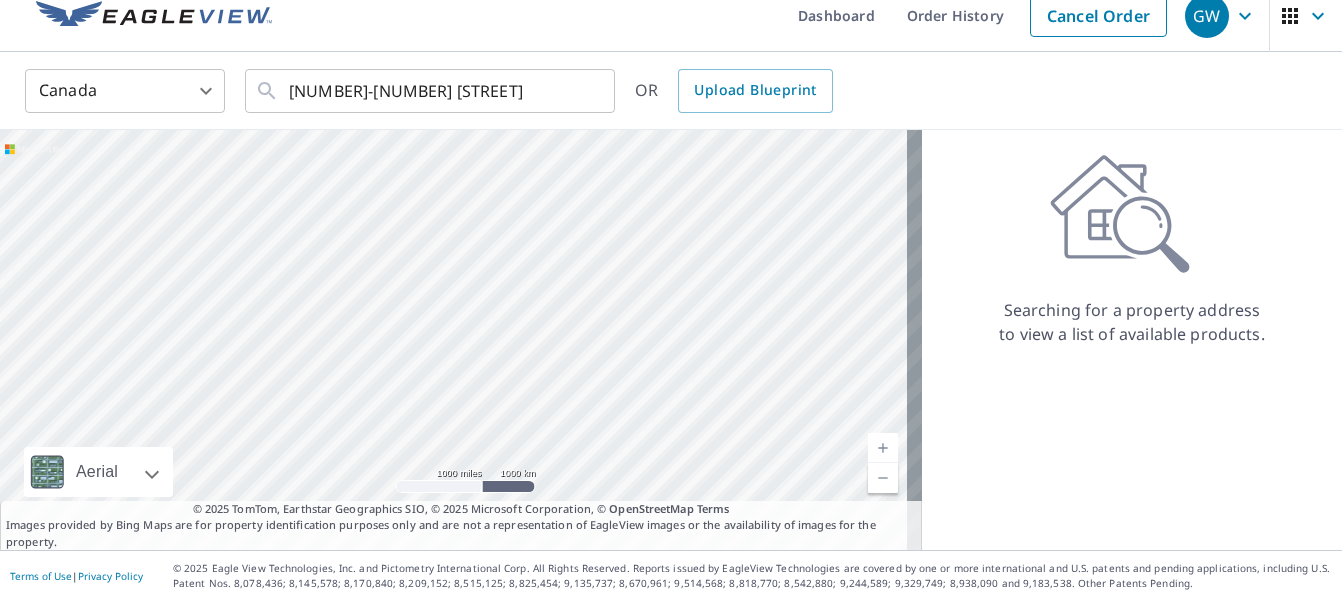 click on "GW GW
Dashboard Order History Cancel Order GW Canada CA ​ 102-455 VLA Rd ​ OR Upload Blueprint Aerial Road A standard road map Aerial A detailed look from above Labels Labels 1000 miles 1000 km © 2025 NavInfo, © 2025 TomTom, Earthstar Geographics  SIO, © 2025 Microsoft Corporation,  © OpenStreetMap Terms © 2025 TomTom, Earthstar Geographics SIO, © 2025 Microsoft Corporation, ©   OpenStreetMap   Terms Images provided by Bing Maps are for property identification purposes only and are not a representation of EagleView images or the availability of images for the property. Searching for a property address to view a list of available products. Terms of Use  |  Privacy Policy © 2025 Eagle View Technologies, Inc. and Pictometry International Corp. All Rights Reserved. Reports issued by EagleView Technologies are covered by   one or more international and U.S. patents and pending applications, including U.S. Patent Nos. 8,078,436; 8,145,578; 8,170,840; 8,209,152;" at bounding box center (671, 300) 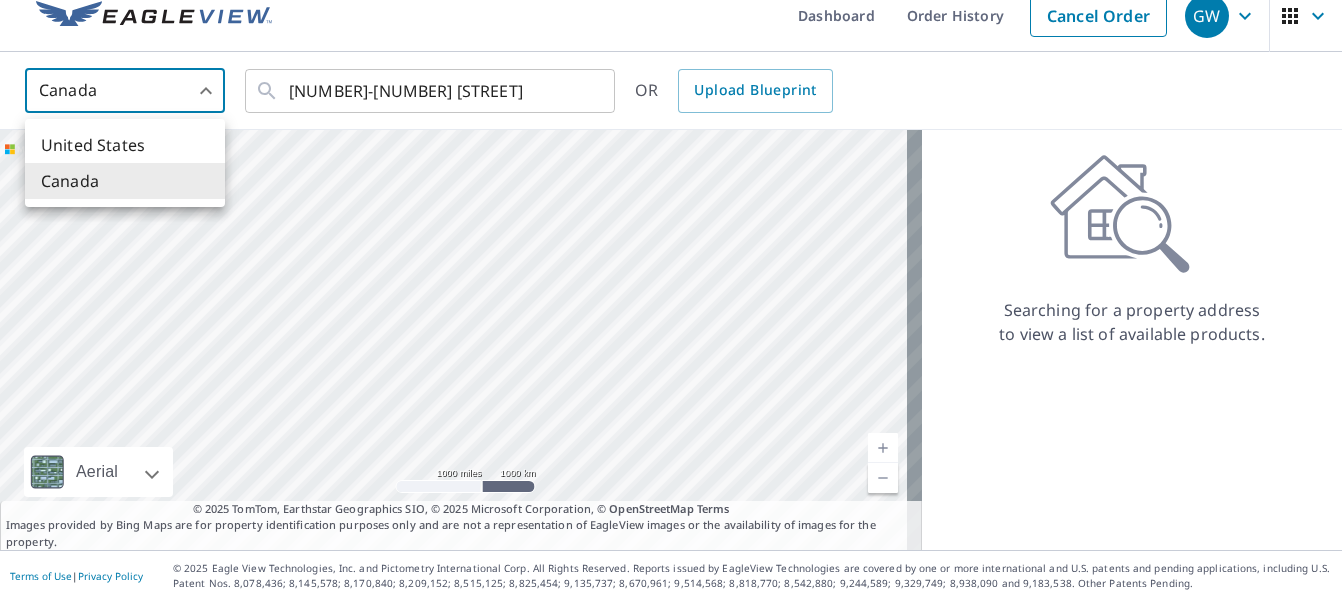 click on "Canada" at bounding box center [125, 181] 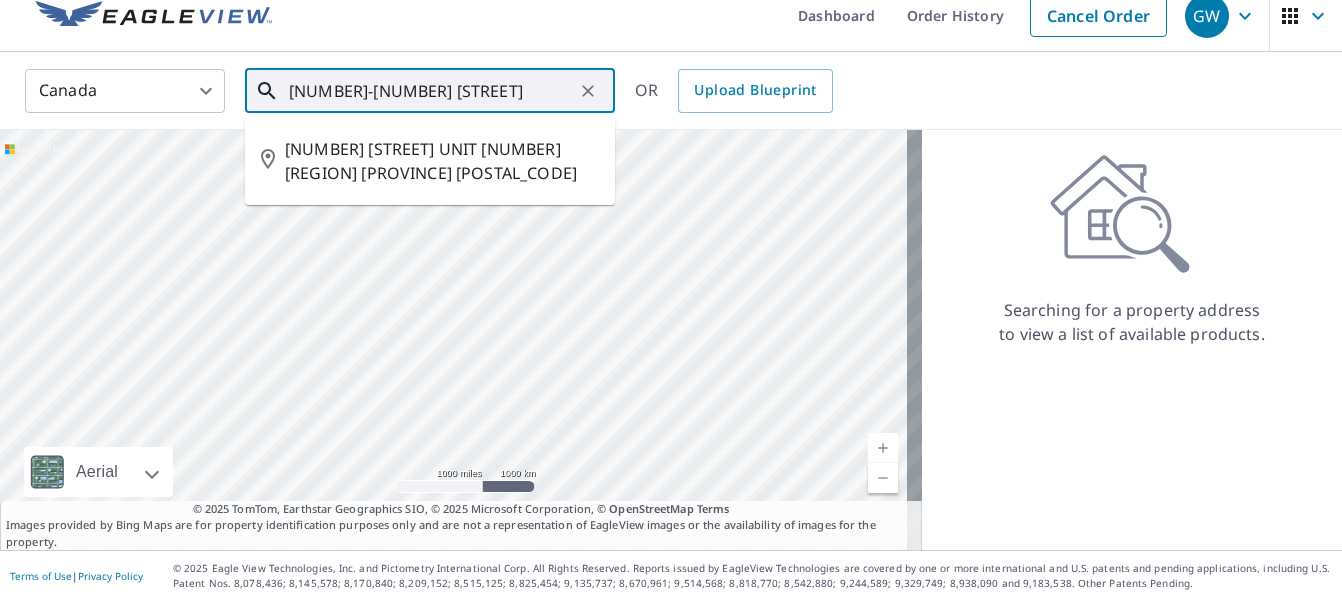 click on "102-455 VLA Rd" at bounding box center (431, 91) 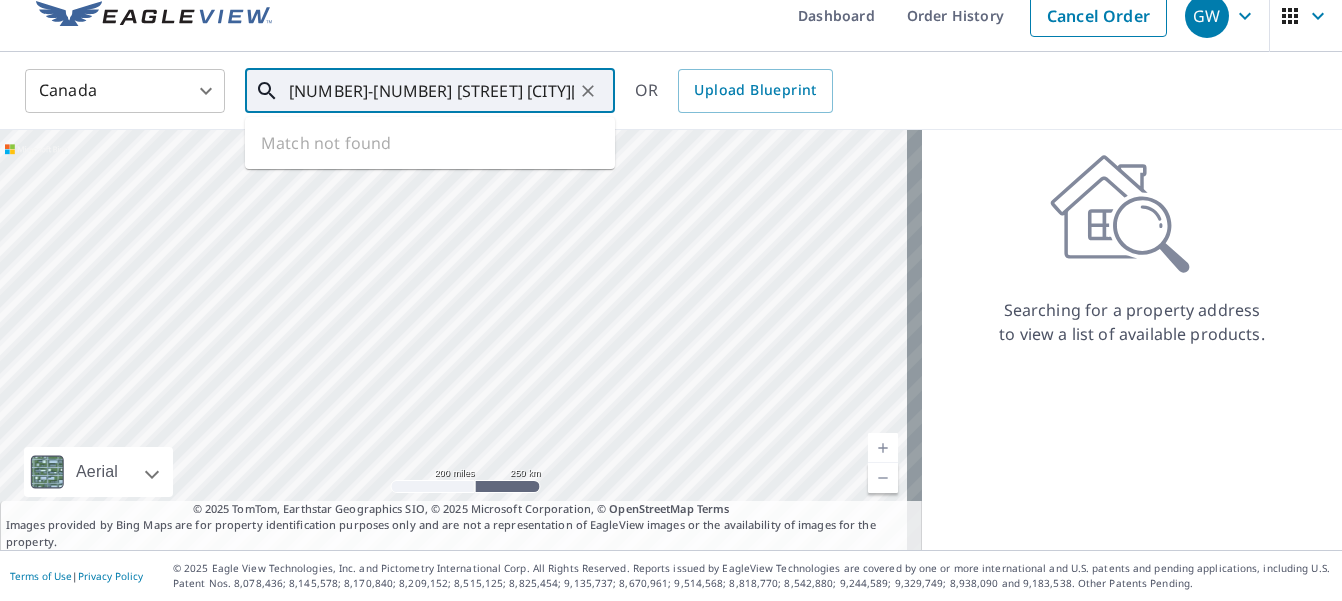 click on "102-455 VLA Rd ChaseBC" at bounding box center [431, 91] 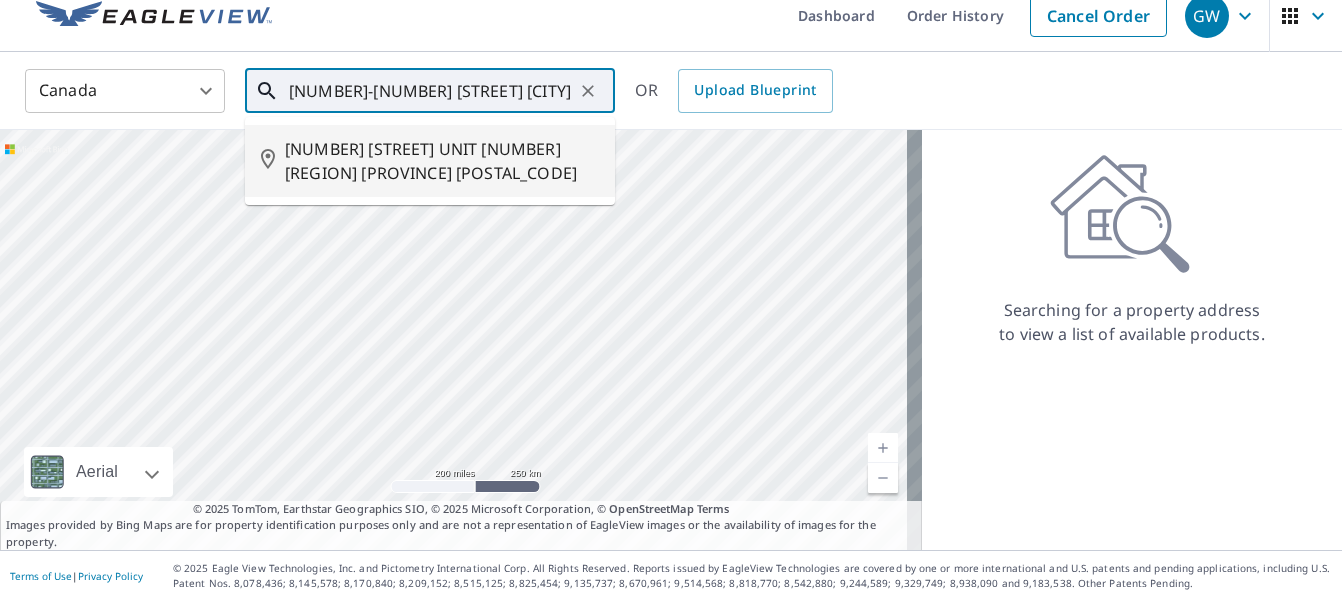 click on "[NUMBER] [STREET] [UNIT] [CITY] [STATE] [POSTAL_CODE]" at bounding box center [442, 161] 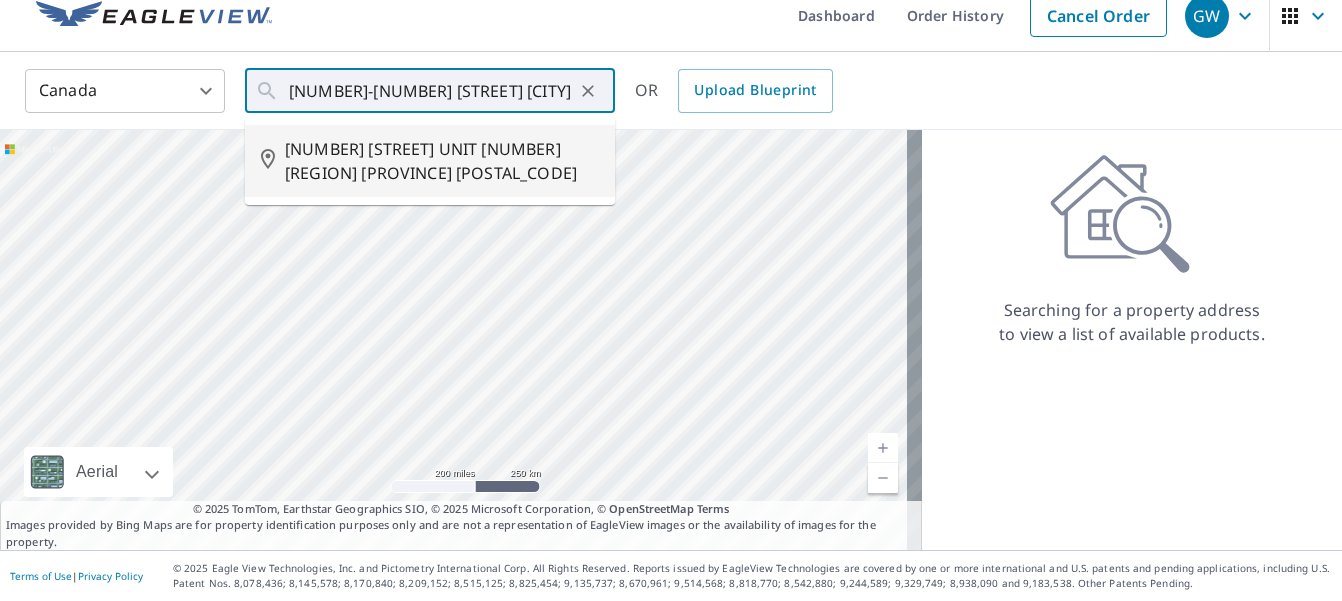 type on "[NUMBER] [STREET] [UNIT] [CITY] [STATE] [POSTAL_CODE]" 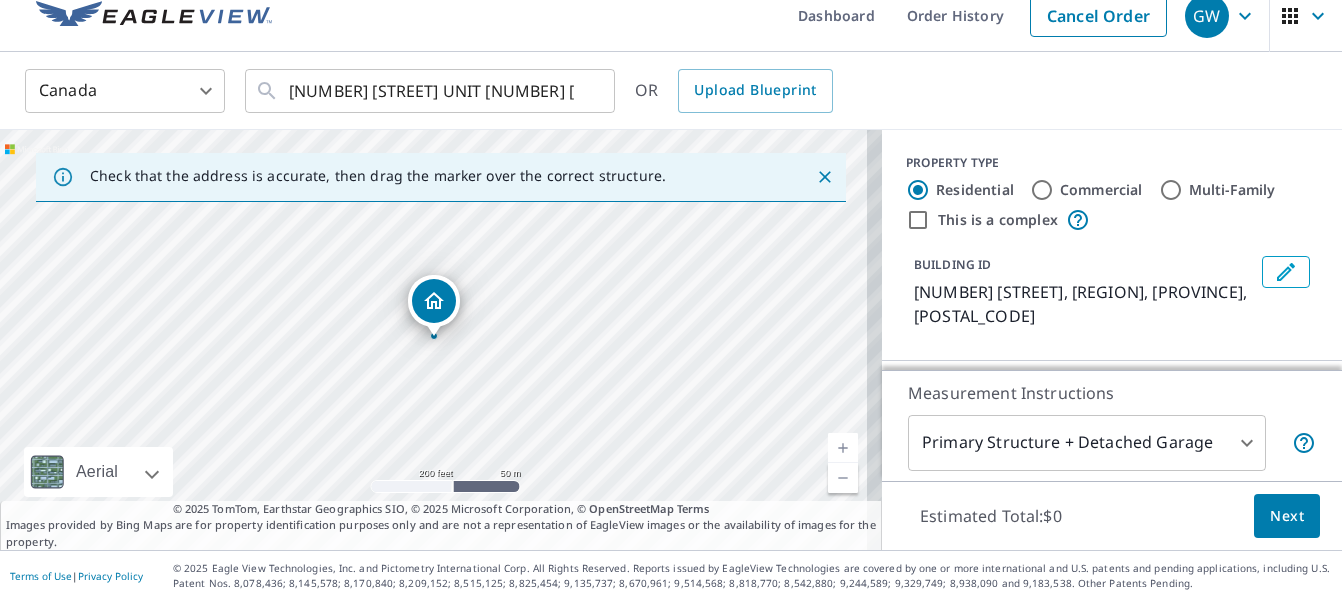 click 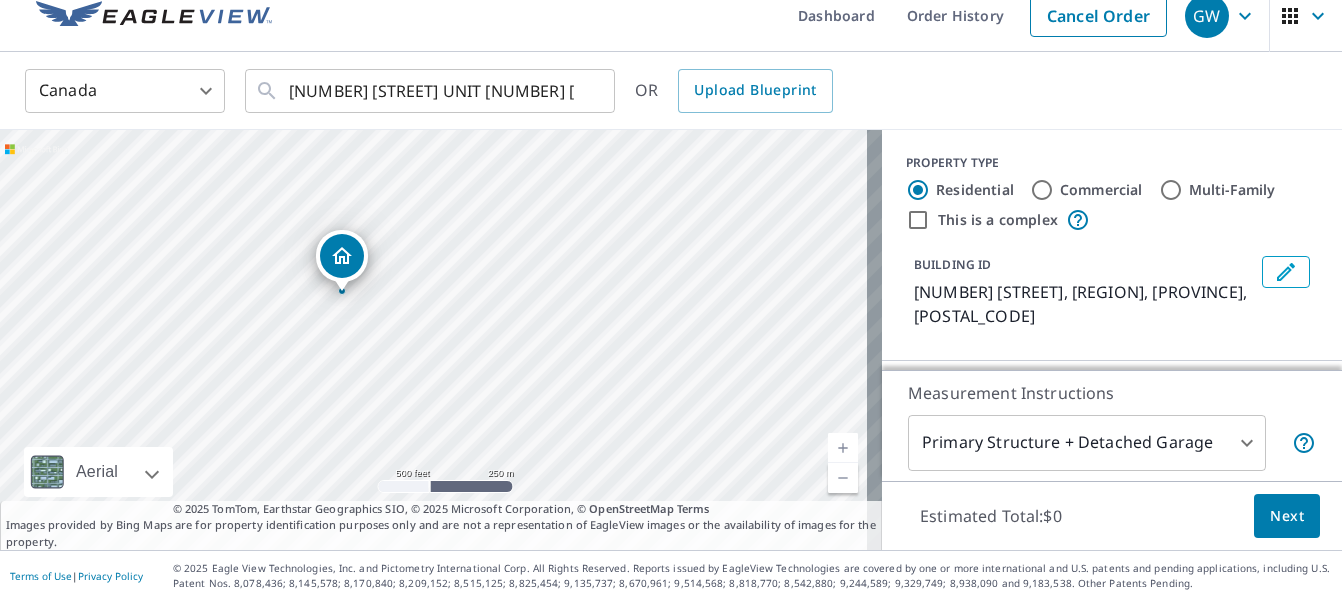 drag, startPoint x: 263, startPoint y: 311, endPoint x: 344, endPoint y: 261, distance: 95.189285 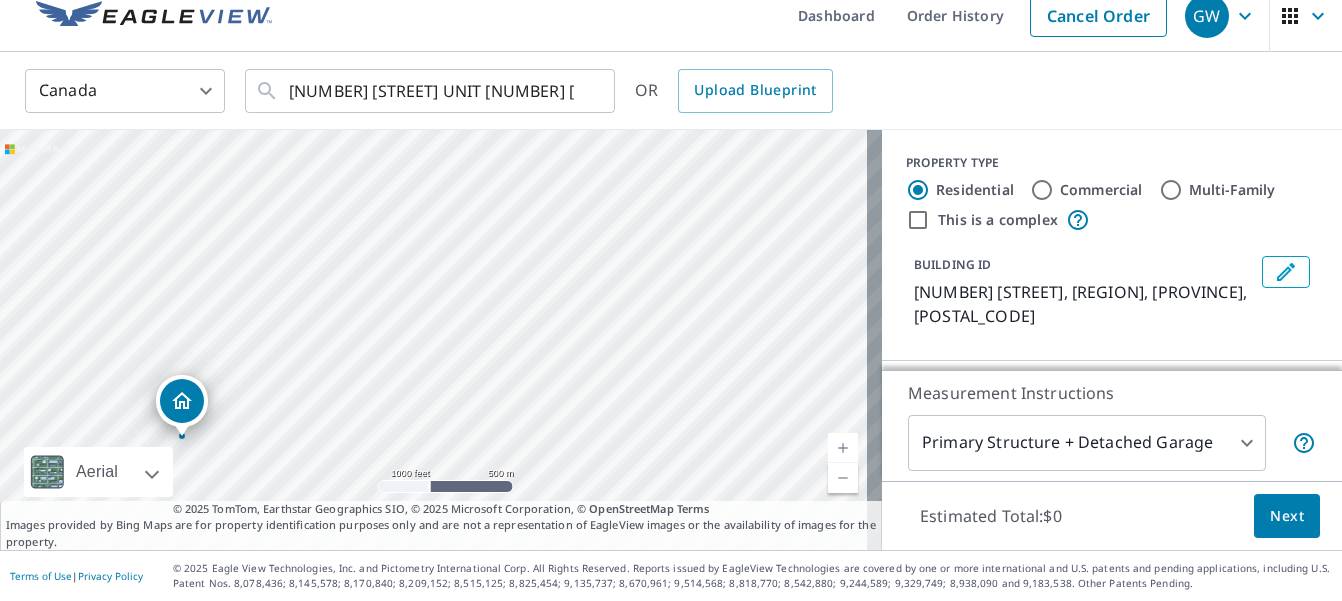 drag, startPoint x: 223, startPoint y: 335, endPoint x: 370, endPoint y: 291, distance: 153.4438 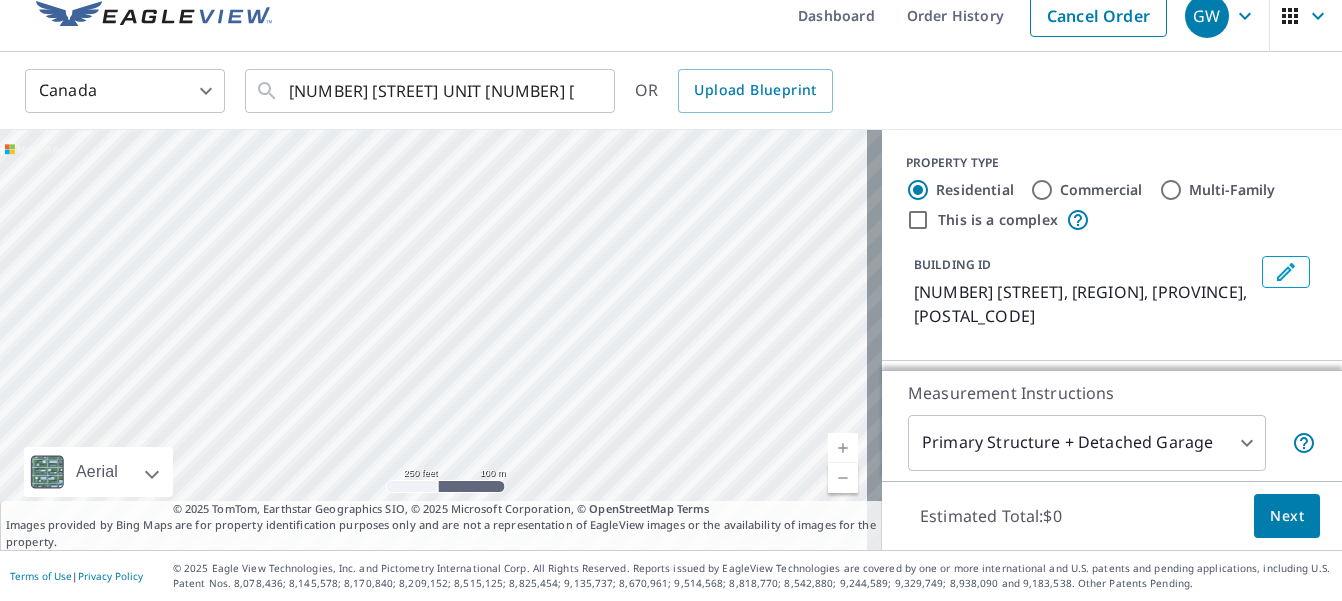 drag, startPoint x: 320, startPoint y: 340, endPoint x: 584, endPoint y: 259, distance: 276.1467 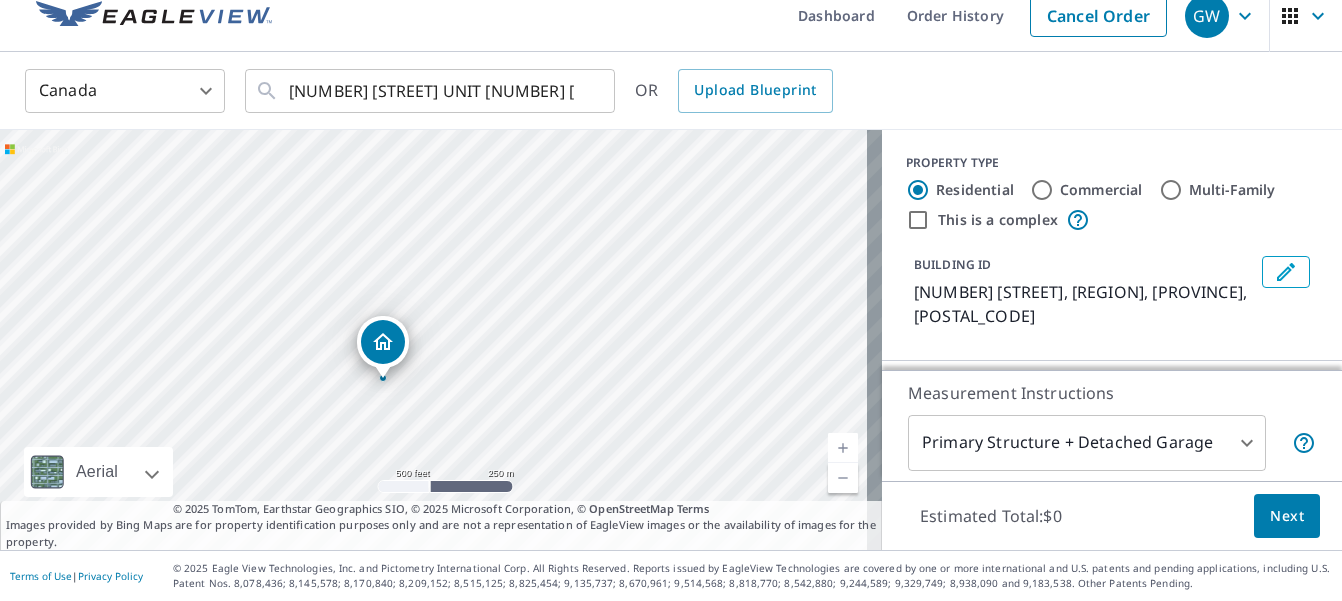 drag, startPoint x: 322, startPoint y: 332, endPoint x: 453, endPoint y: 271, distance: 144.50606 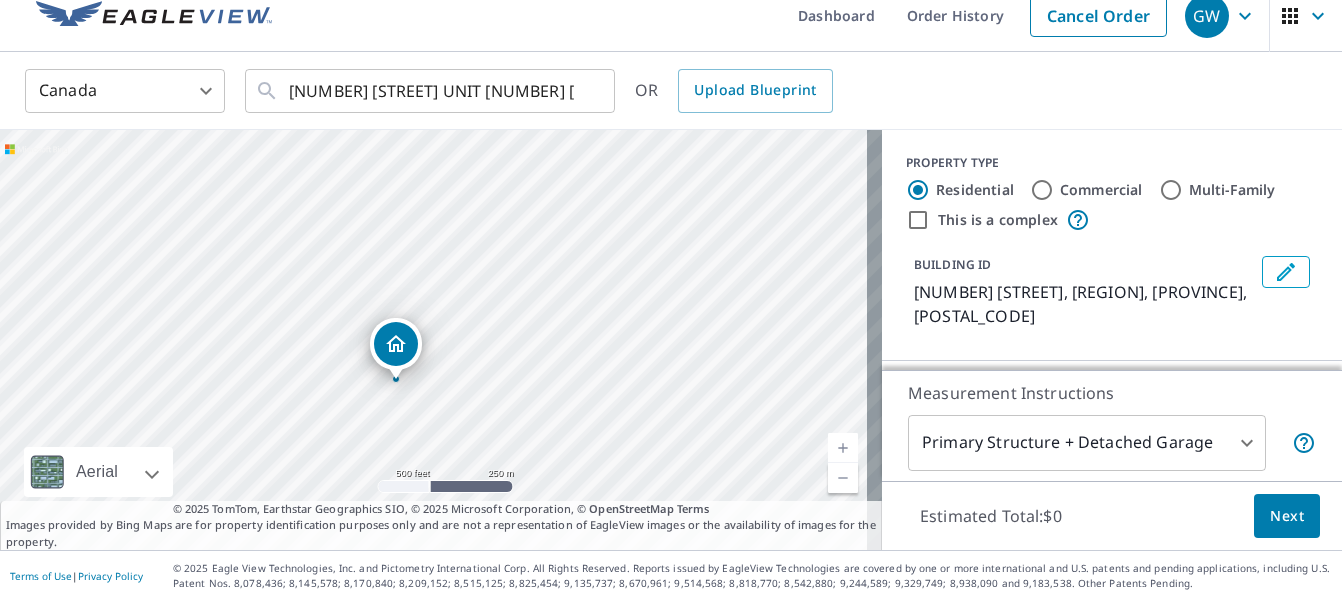 drag, startPoint x: 380, startPoint y: 336, endPoint x: 393, endPoint y: 337, distance: 13.038404 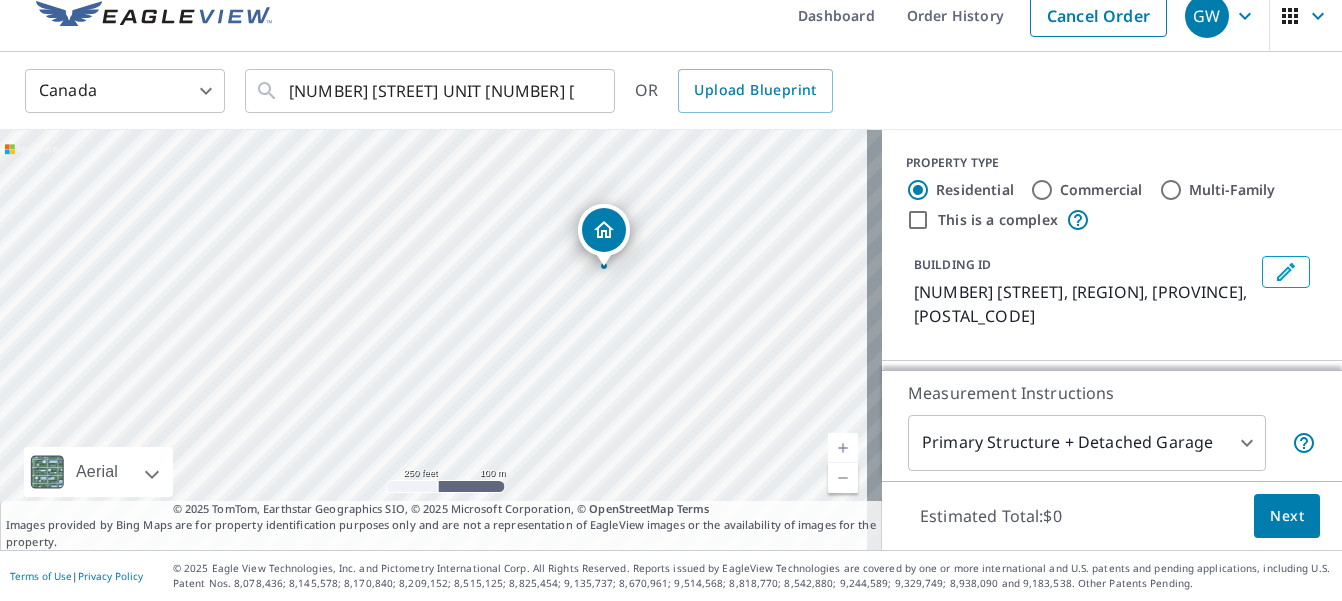drag, startPoint x: 193, startPoint y: 489, endPoint x: 386, endPoint y: 389, distance: 217.36835 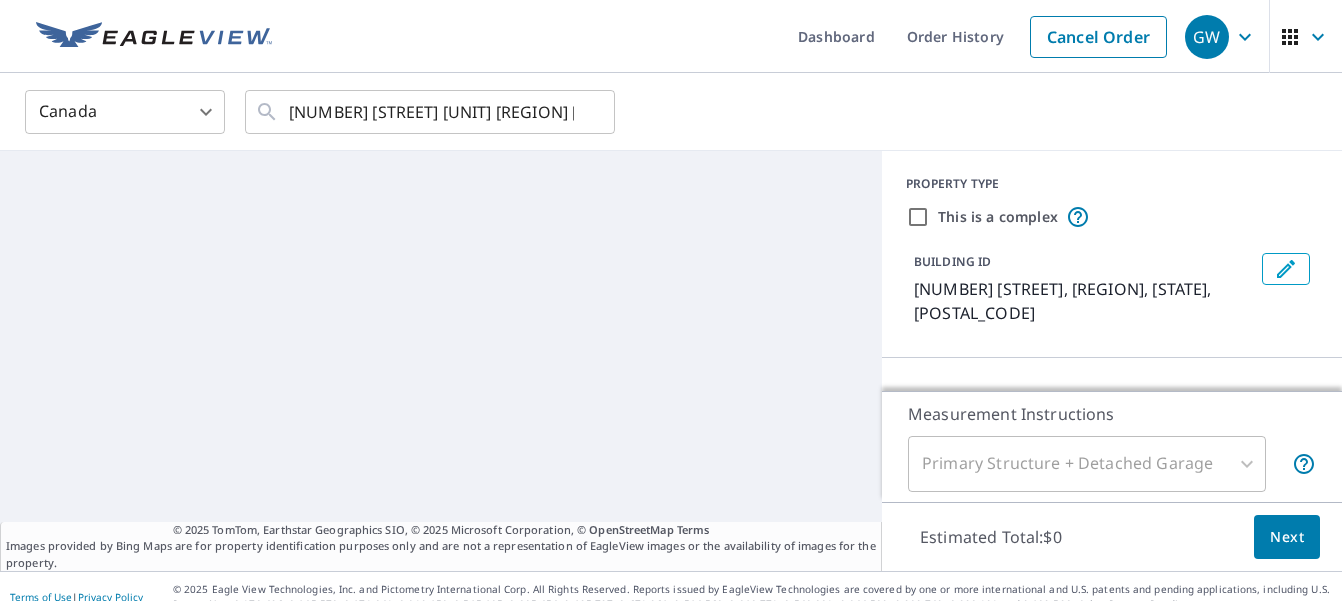 scroll, scrollTop: 0, scrollLeft: 0, axis: both 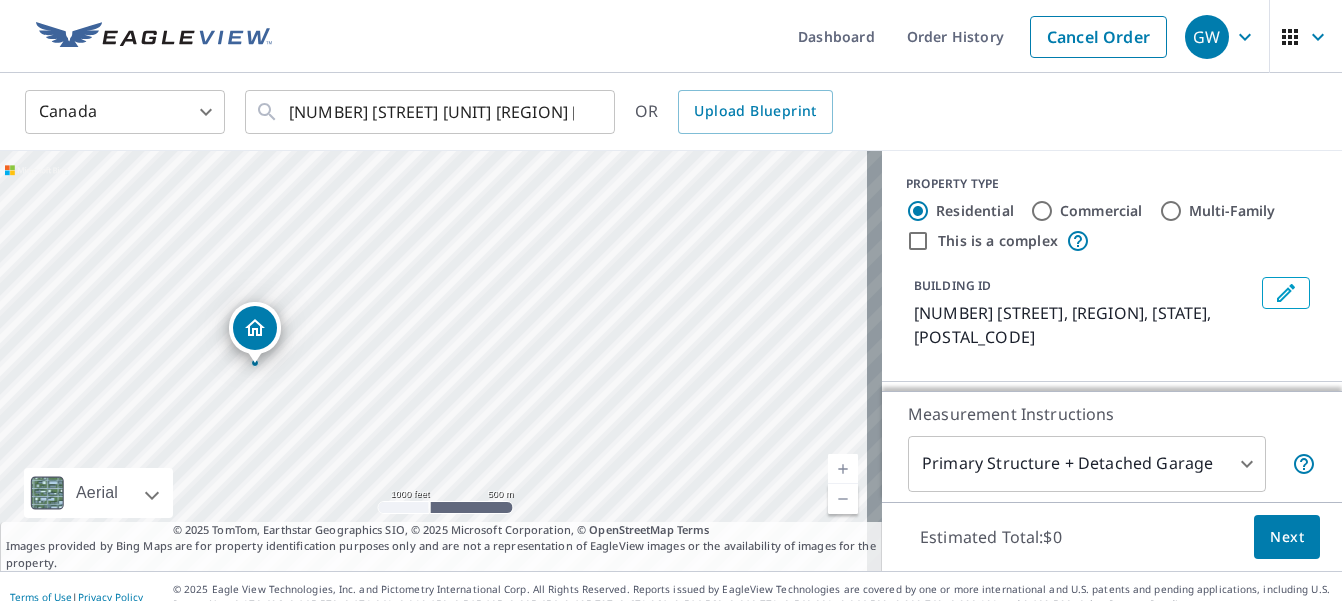 drag, startPoint x: 234, startPoint y: 346, endPoint x: 265, endPoint y: 324, distance: 38.013157 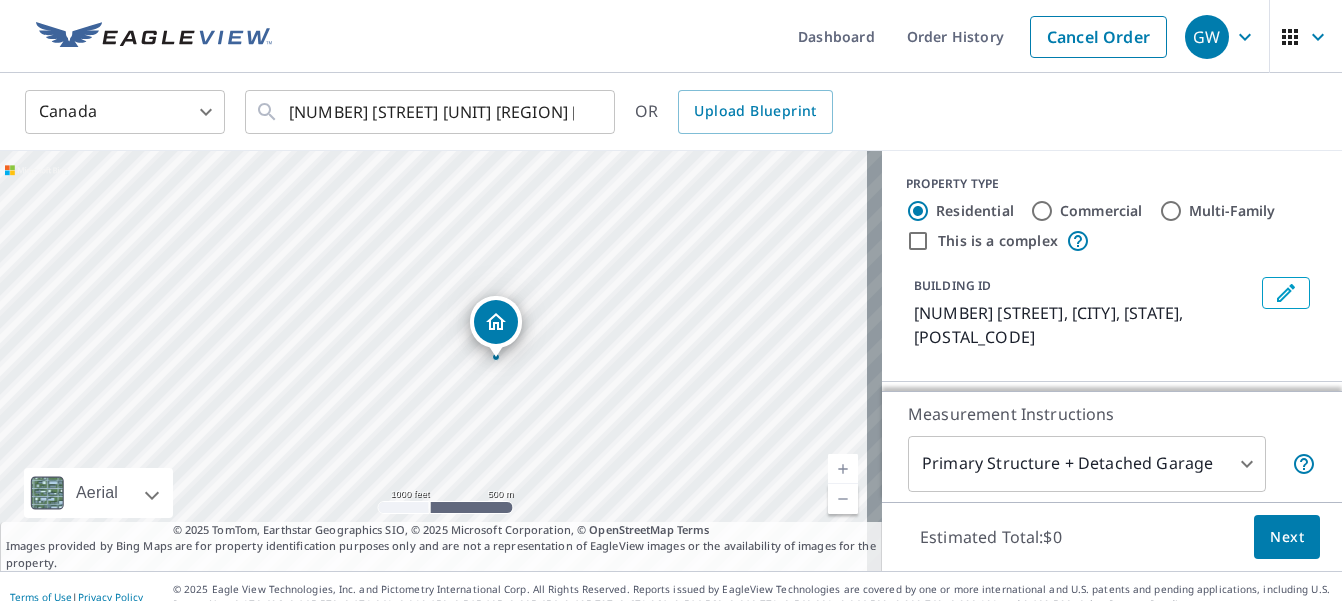 drag, startPoint x: 429, startPoint y: 321, endPoint x: 491, endPoint y: 321, distance: 62 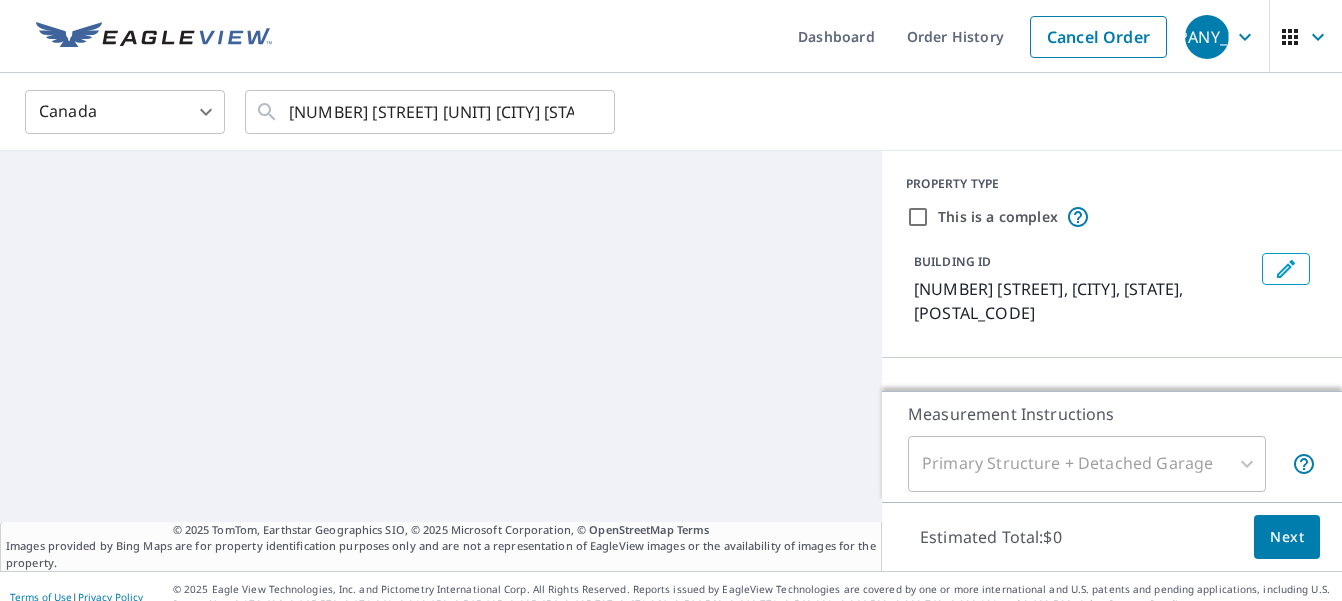 scroll, scrollTop: 0, scrollLeft: 0, axis: both 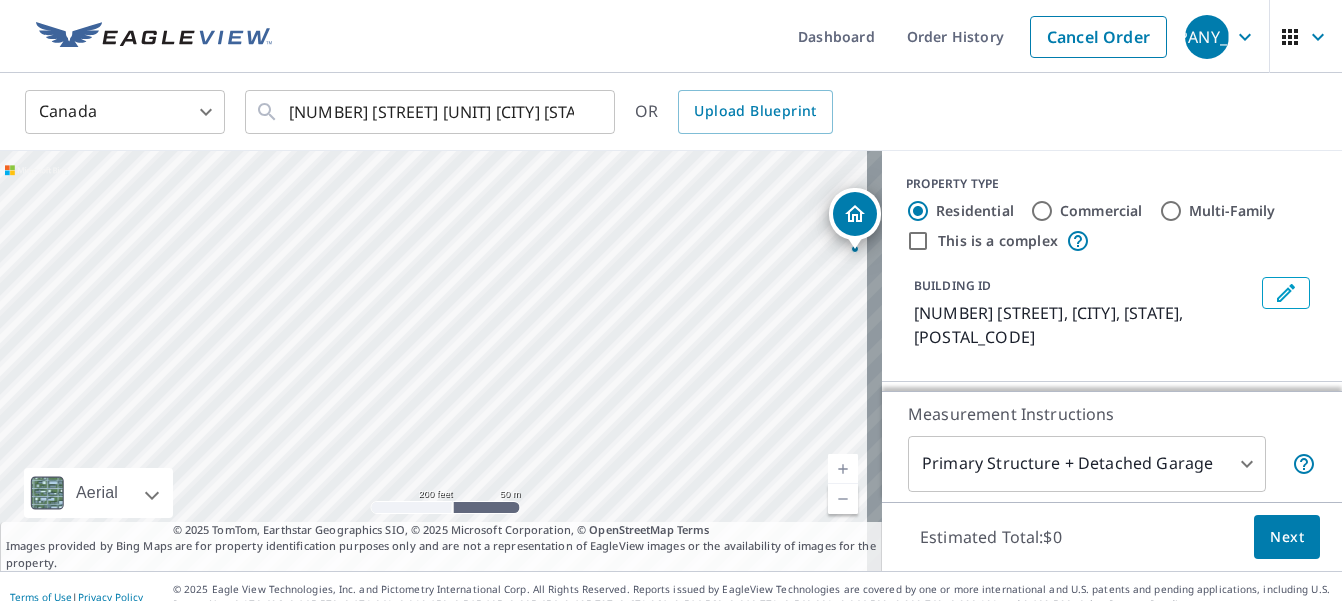 drag, startPoint x: 334, startPoint y: 338, endPoint x: 727, endPoint y: 243, distance: 404.31918 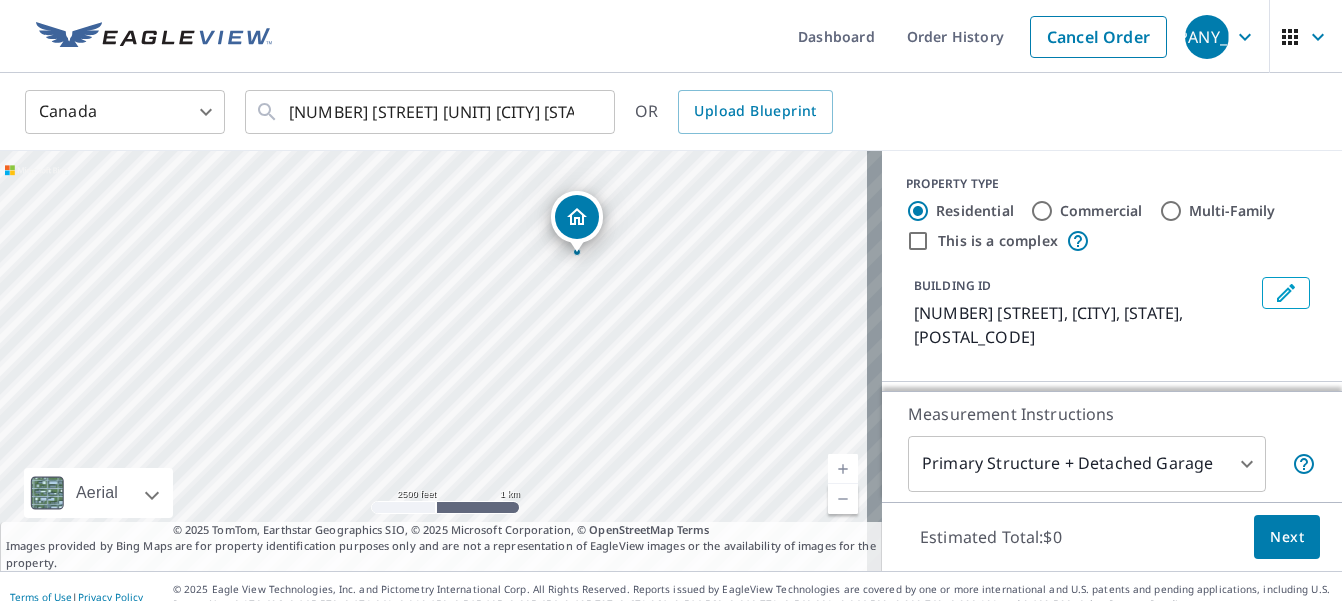 drag, startPoint x: 618, startPoint y: 280, endPoint x: 581, endPoint y: 215, distance: 74.793045 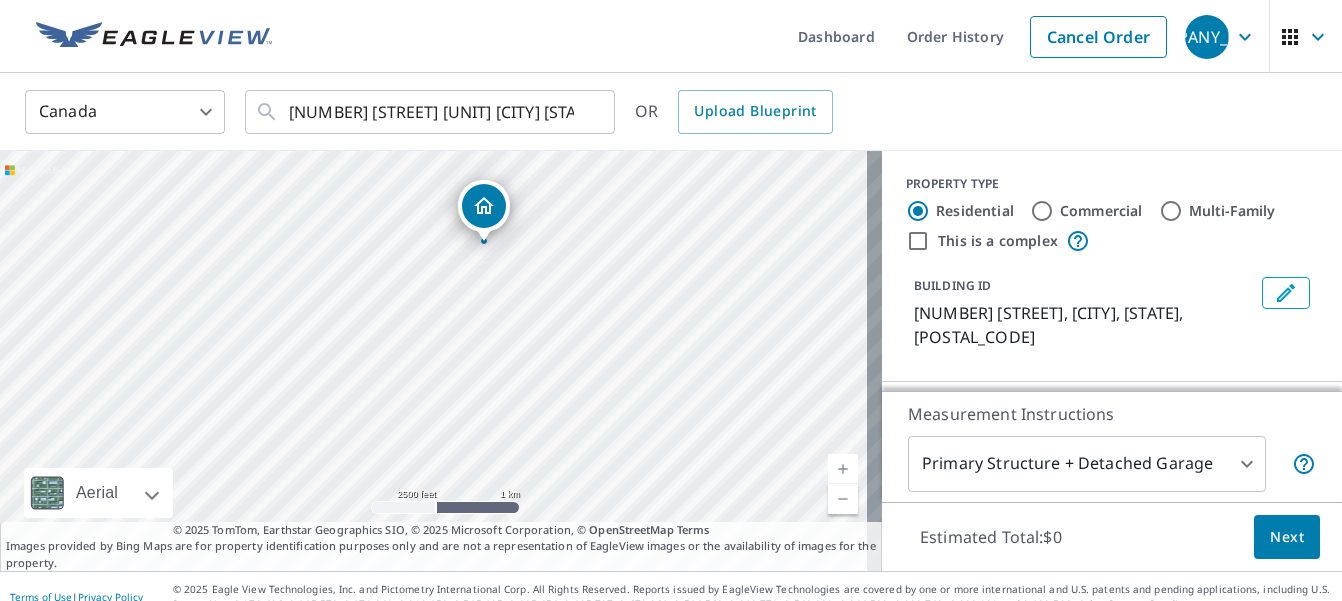 drag, startPoint x: 589, startPoint y: 384, endPoint x: 639, endPoint y: 268, distance: 126.31706 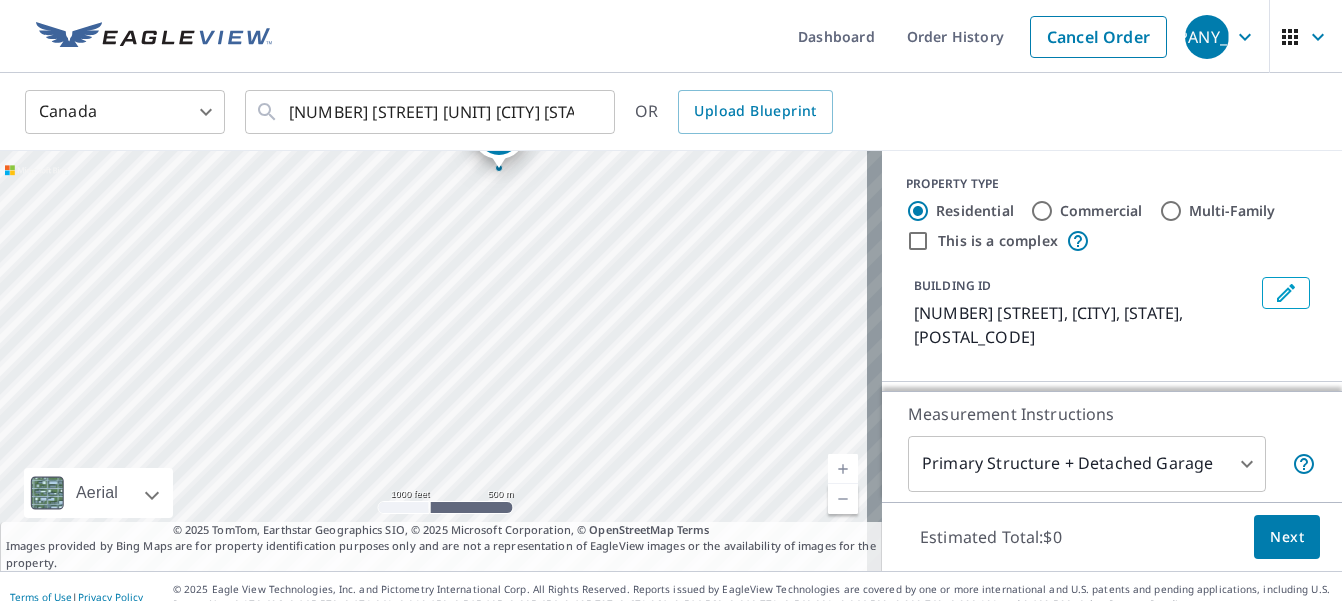 drag, startPoint x: 501, startPoint y: 352, endPoint x: 572, endPoint y: 419, distance: 97.62172 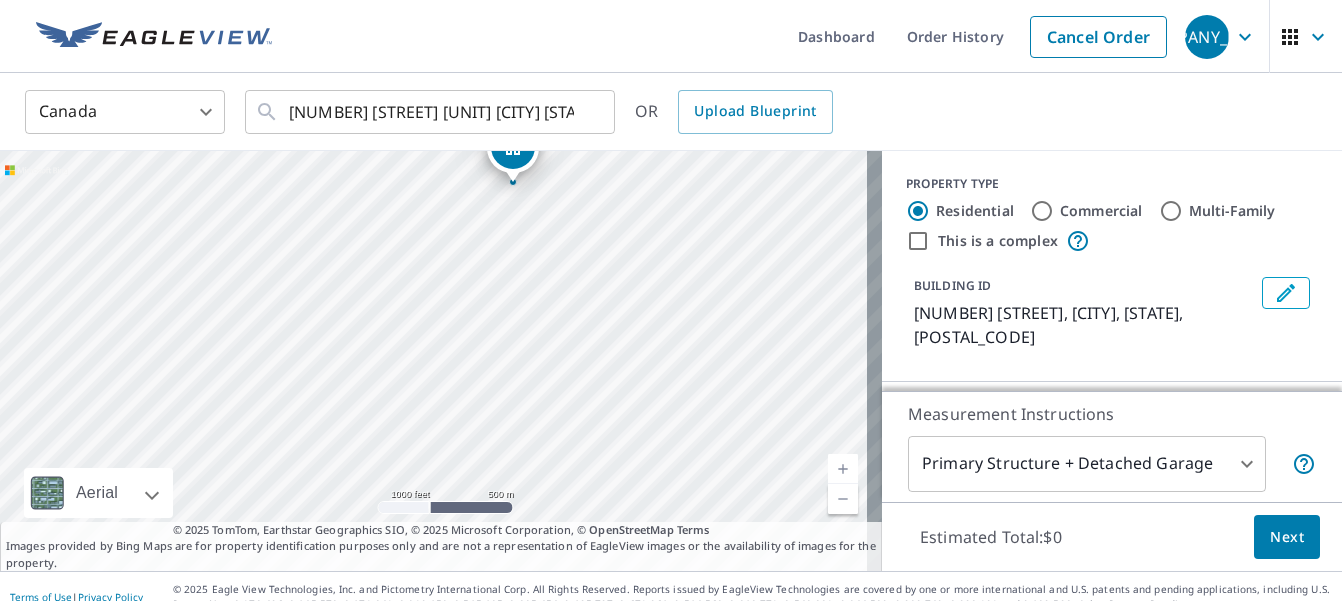 drag, startPoint x: 383, startPoint y: 350, endPoint x: 397, endPoint y: 364, distance: 19.79899 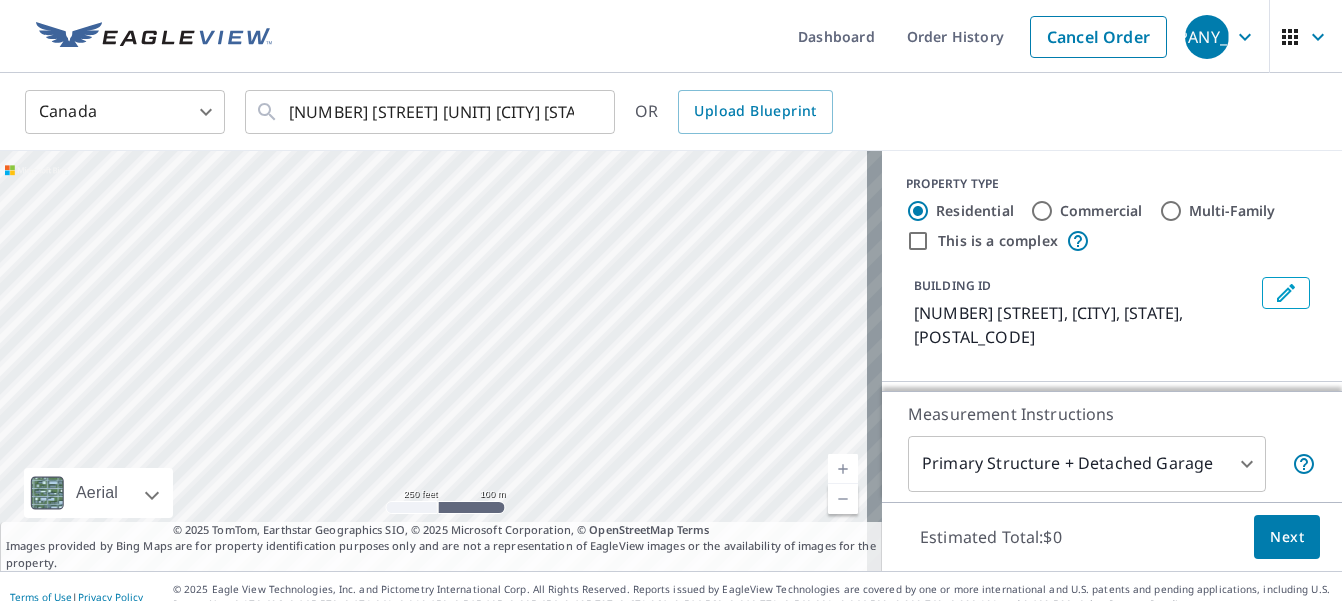 drag, startPoint x: 435, startPoint y: 292, endPoint x: 548, endPoint y: 217, distance: 135.62448 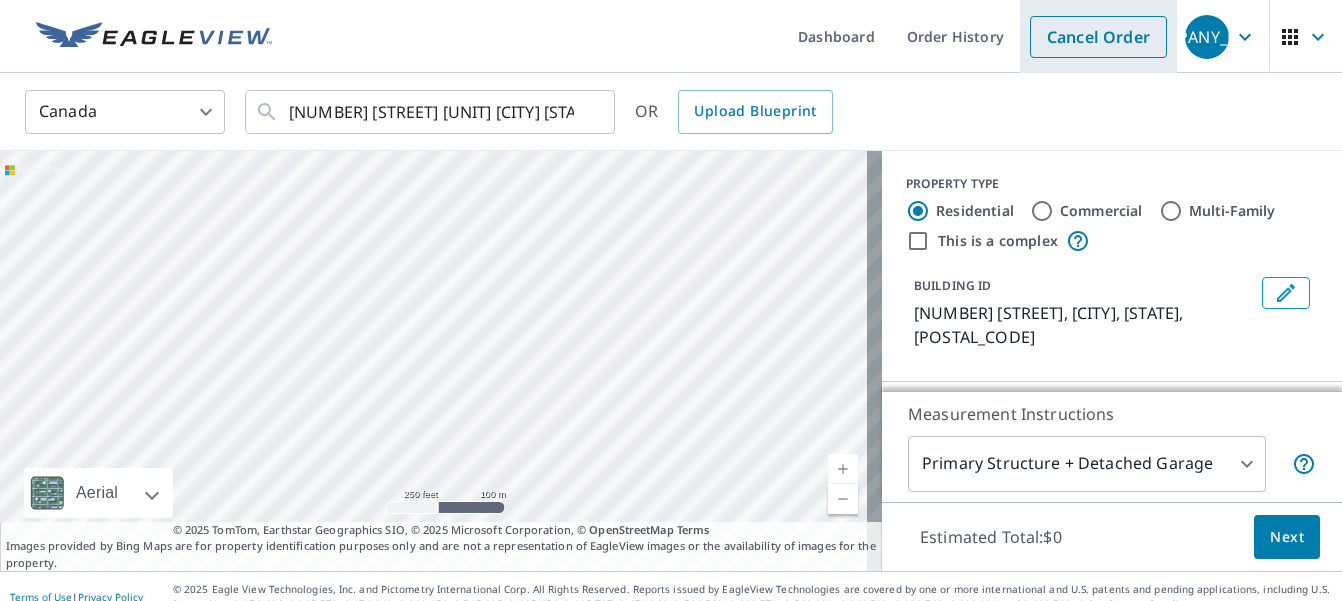 click on "Cancel Order" at bounding box center [1098, 37] 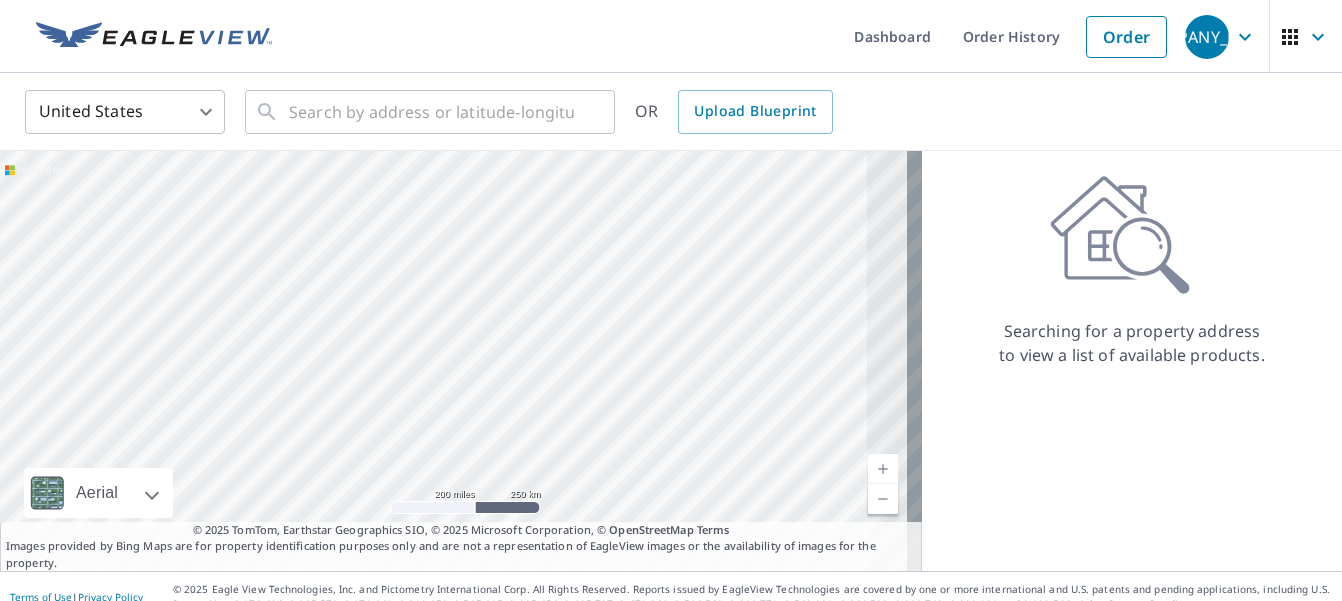 click on "Dashboard Order History Order [COMPANY_NAME] United States US ​ ​ OR Upload Blueprint Aerial Road A standard road map Aerial A detailed look from above Labels Labels 200 miles 250 km © 2025 TomTom, Earthstar Geographics  SIO, © 2025 Microsoft Corporation © OpenStreetMap Terms © 2025 TomTom, Earthstar Geographics SIO, © 2025 Microsoft Corporation, ©   OpenStreetMap   Terms Images provided by Bing Maps are for property identification purposes only and are not a representation of EagleView images or the availability of images for the property. Searching for a property address to view a list of available products. Terms of Use  |  Privacy Policy © 2025 Eagle View Technologies, Inc. and Pictometry International Corp. All Rights Reserved. Reports issued by EagleView Technologies are covered by   one or more international and U.S. patents and pending applications, including U.S. Patent Nos. 8,078,436; 8,145,578; 8,170,840; 8,209,152;
X" at bounding box center (671, 300) 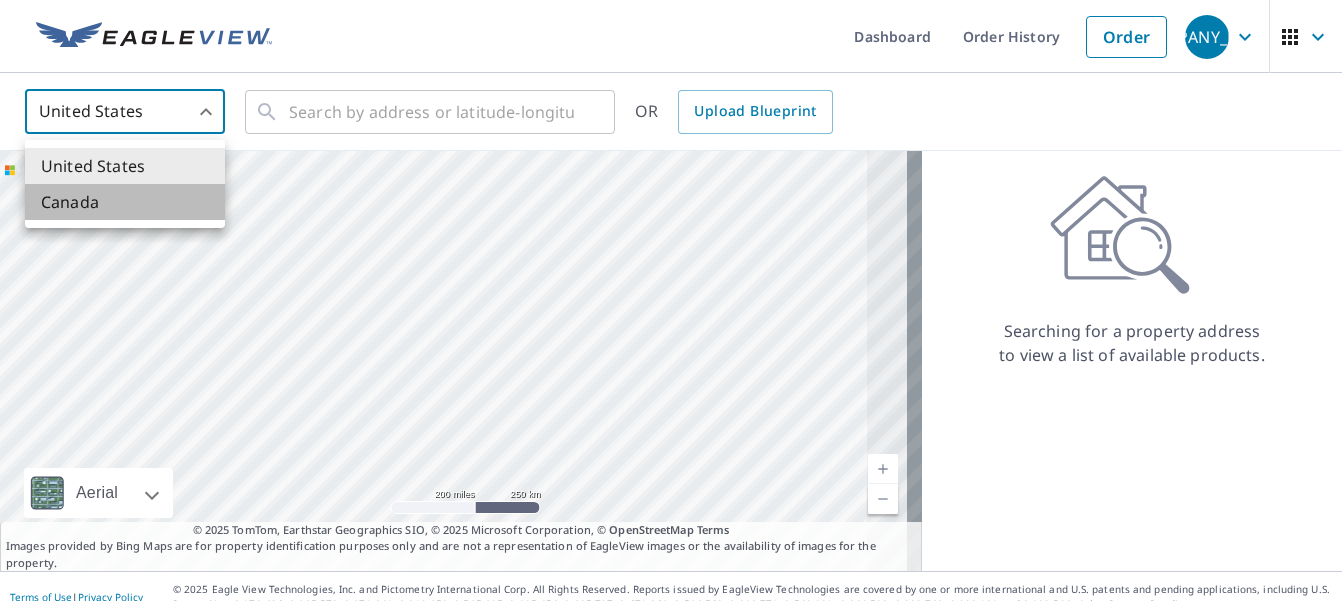 click on "Canada" at bounding box center (125, 202) 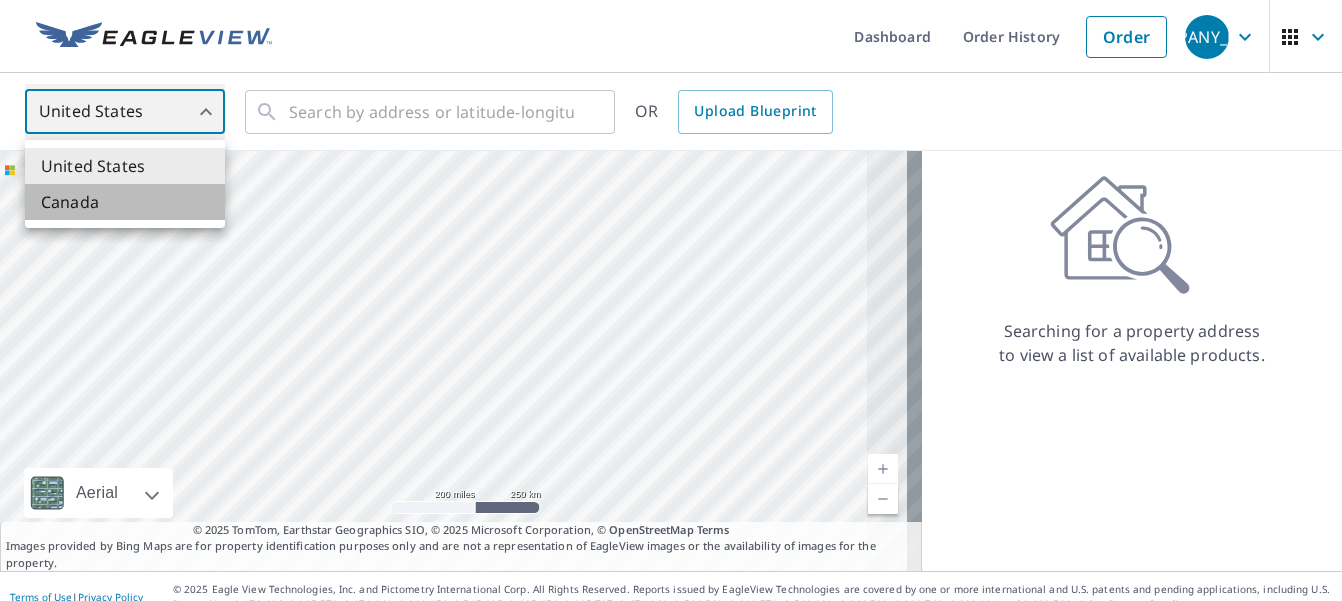 type on "CA" 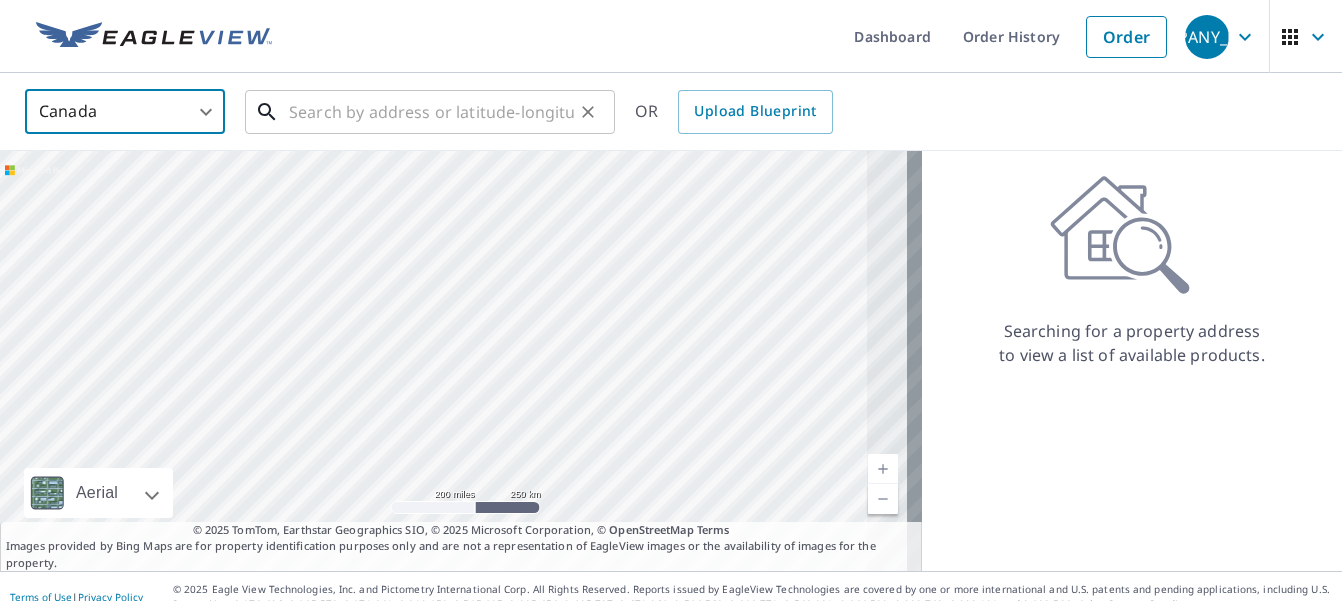 click at bounding box center (431, 112) 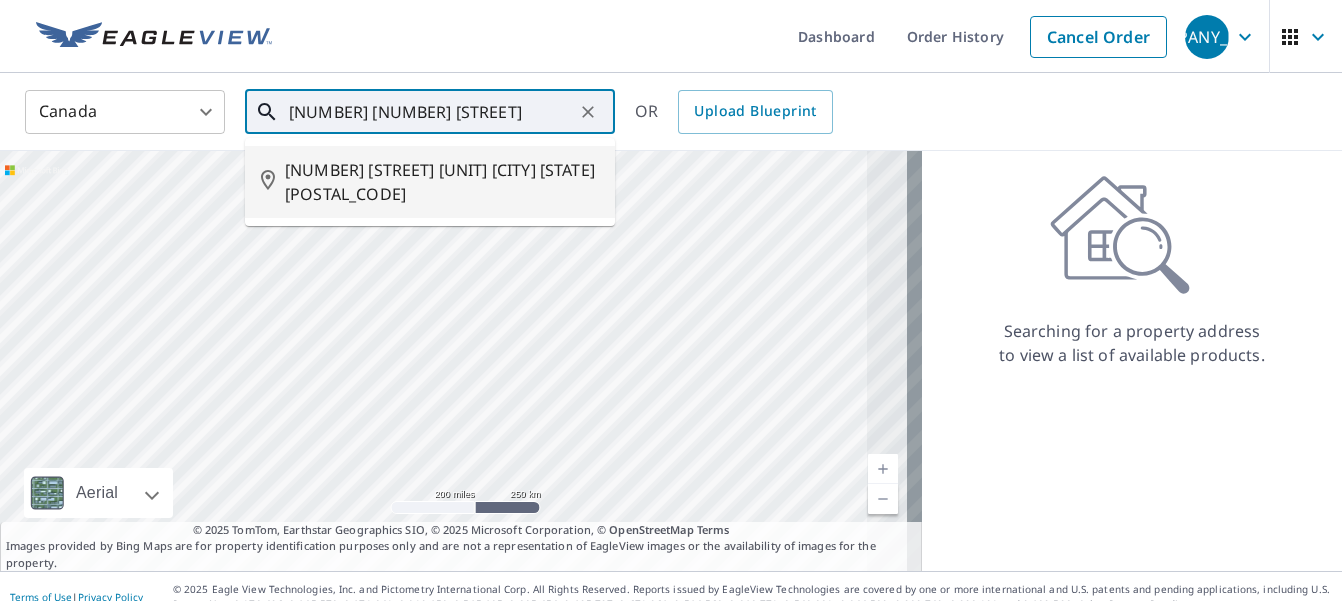 click on "[NUMBER] [STREET] [UNIT] [CITY] [STATE] [POSTAL_CODE]" at bounding box center [442, 182] 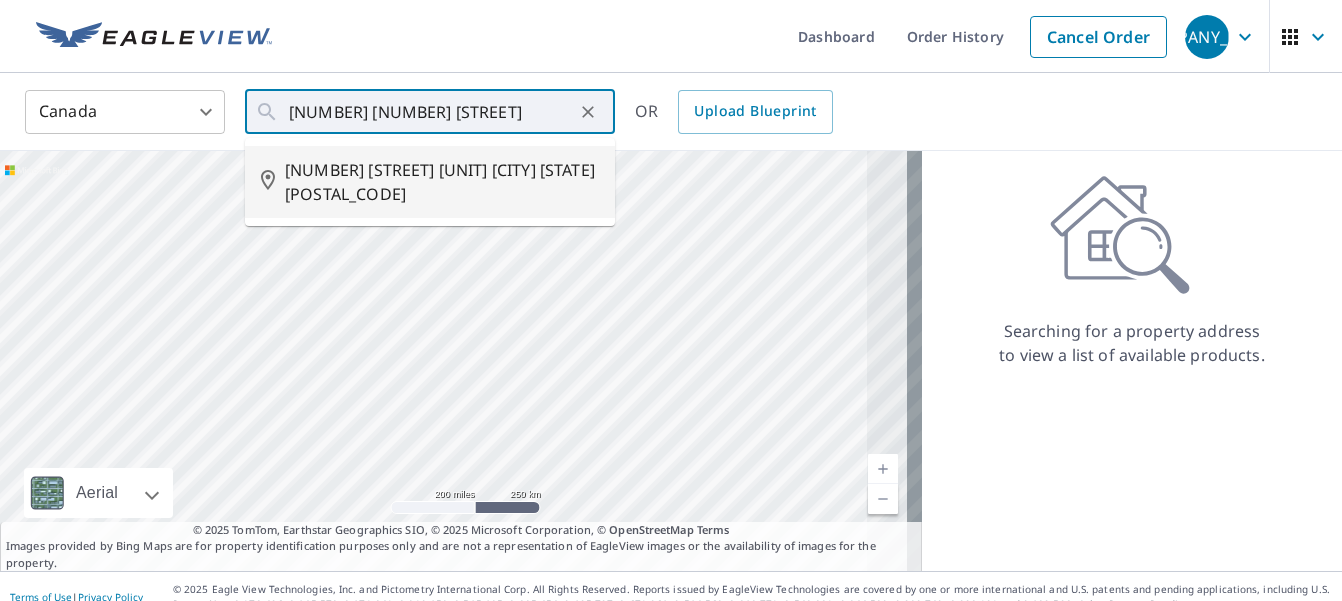 type on "[NUMBER] [STREET] [UNIT] [CITY] [STATE] [POSTAL_CODE]" 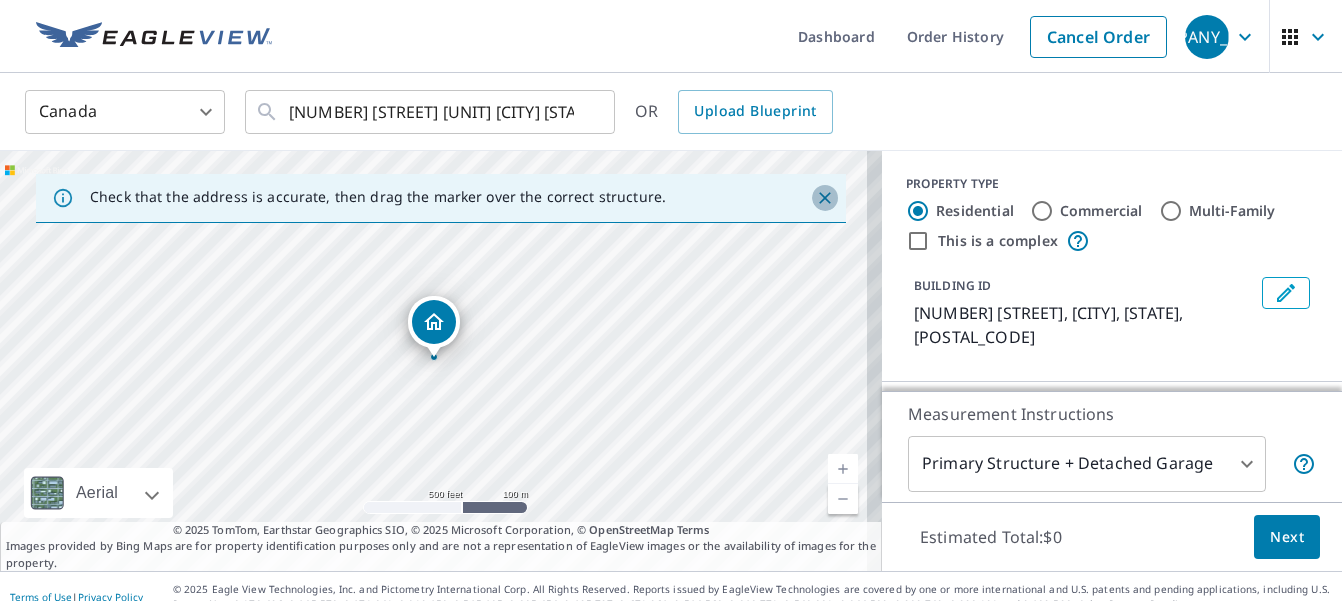 click 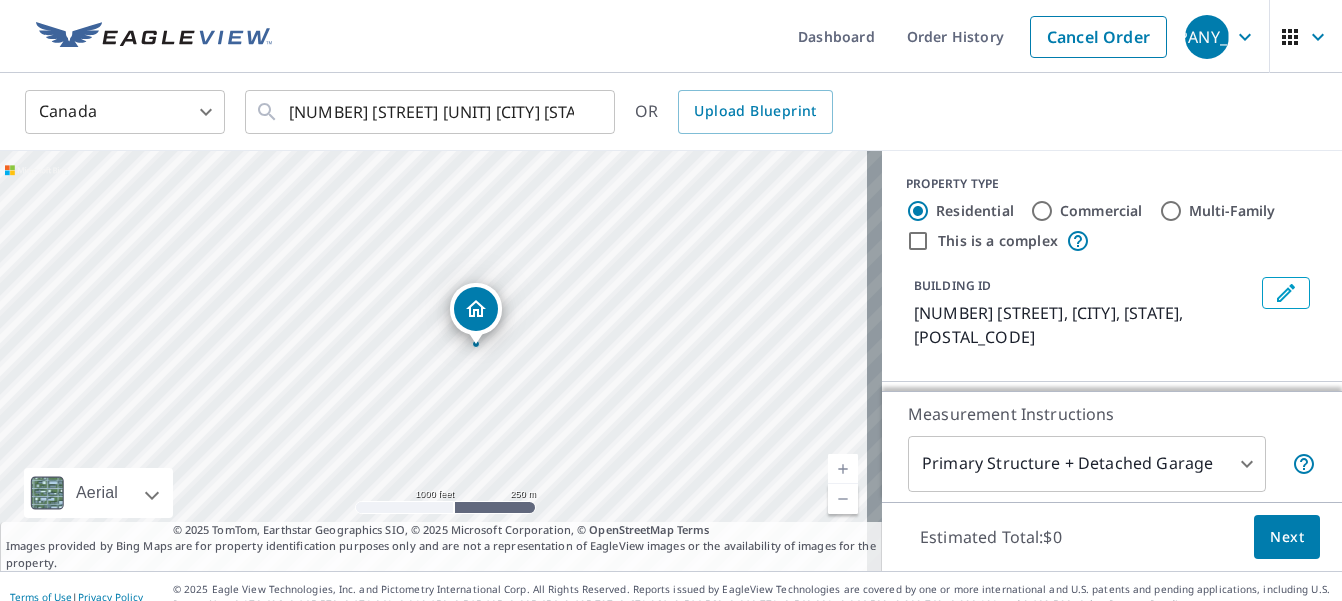 drag, startPoint x: 475, startPoint y: 344, endPoint x: 480, endPoint y: 315, distance: 29.427877 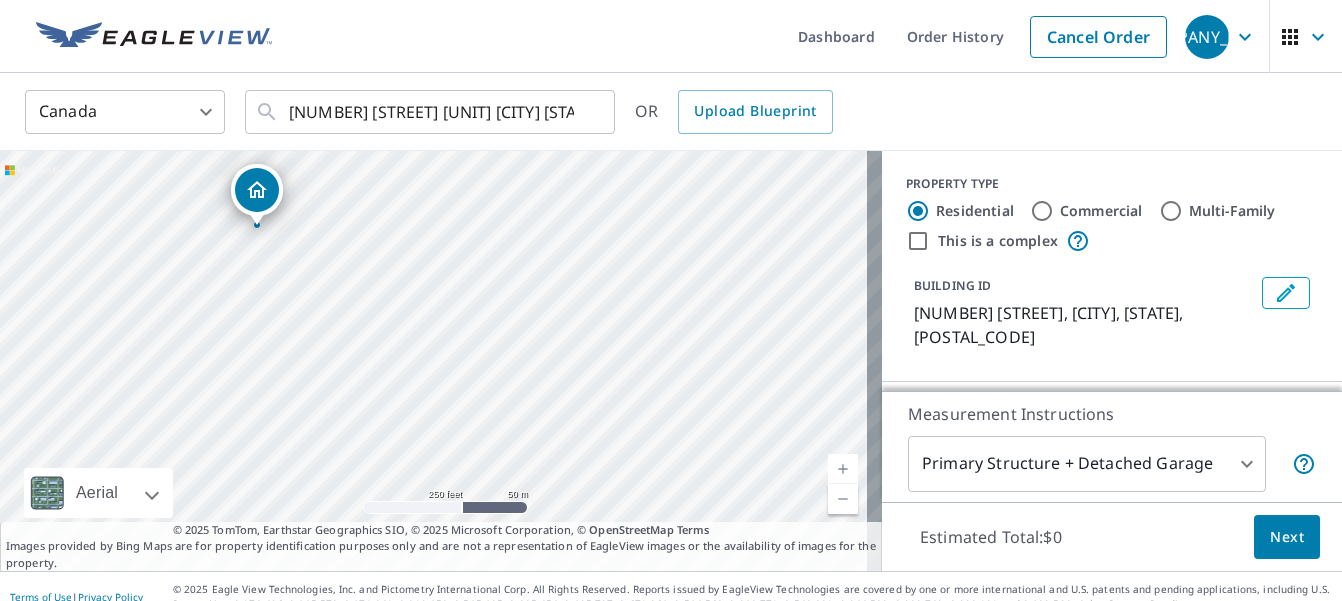 drag, startPoint x: 428, startPoint y: 306, endPoint x: 610, endPoint y: 504, distance: 268.93866 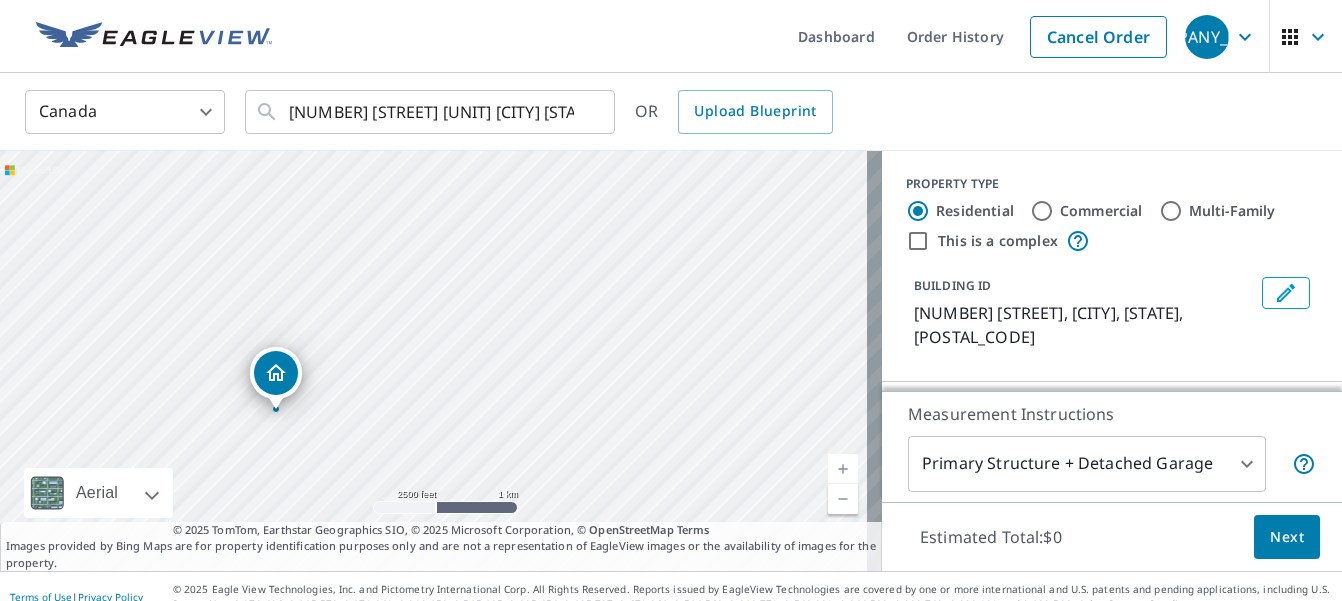 drag, startPoint x: 348, startPoint y: 385, endPoint x: 438, endPoint y: 339, distance: 101.07423 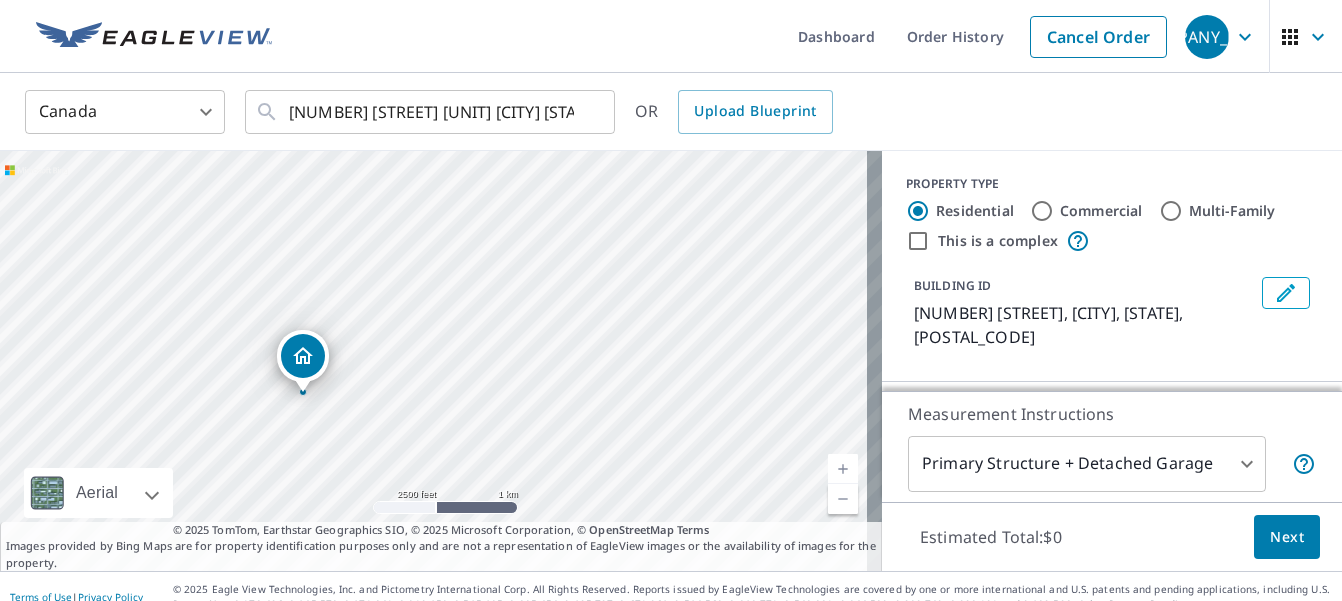 click on "[NUMBER] [STREET] [CITY] [STATE] [POSTAL_CODE]" at bounding box center (441, 361) 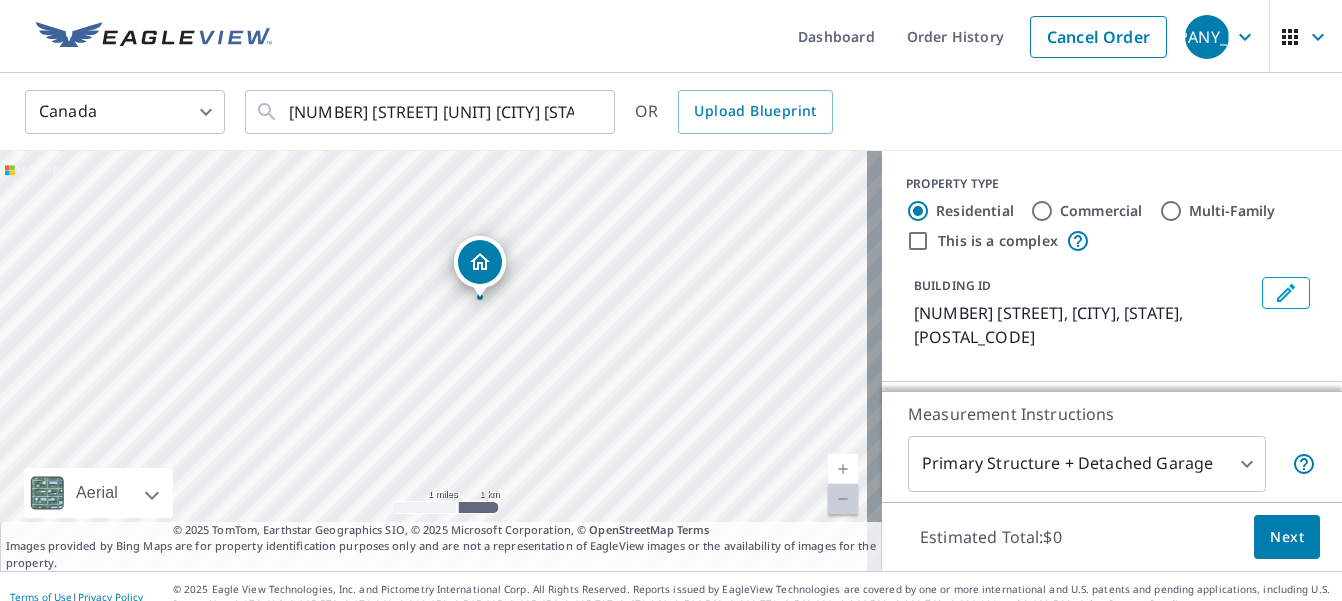 drag, startPoint x: 503, startPoint y: 440, endPoint x: 516, endPoint y: 337, distance: 103.81715 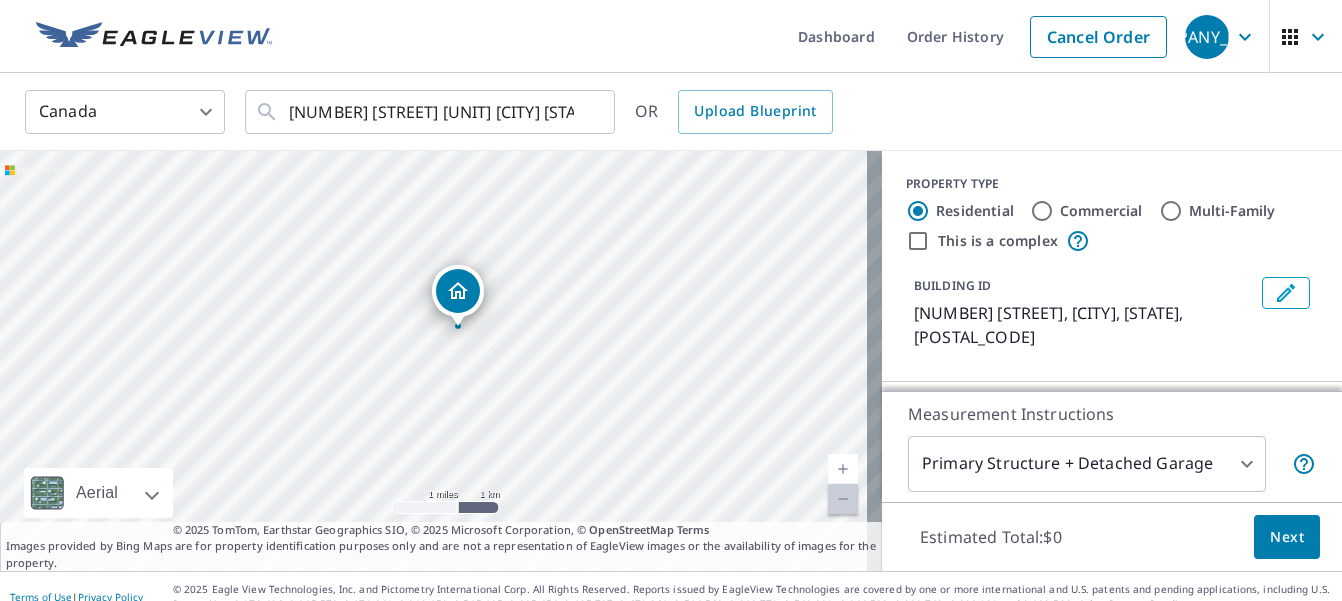 drag, startPoint x: 527, startPoint y: 430, endPoint x: 505, endPoint y: 459, distance: 36.40055 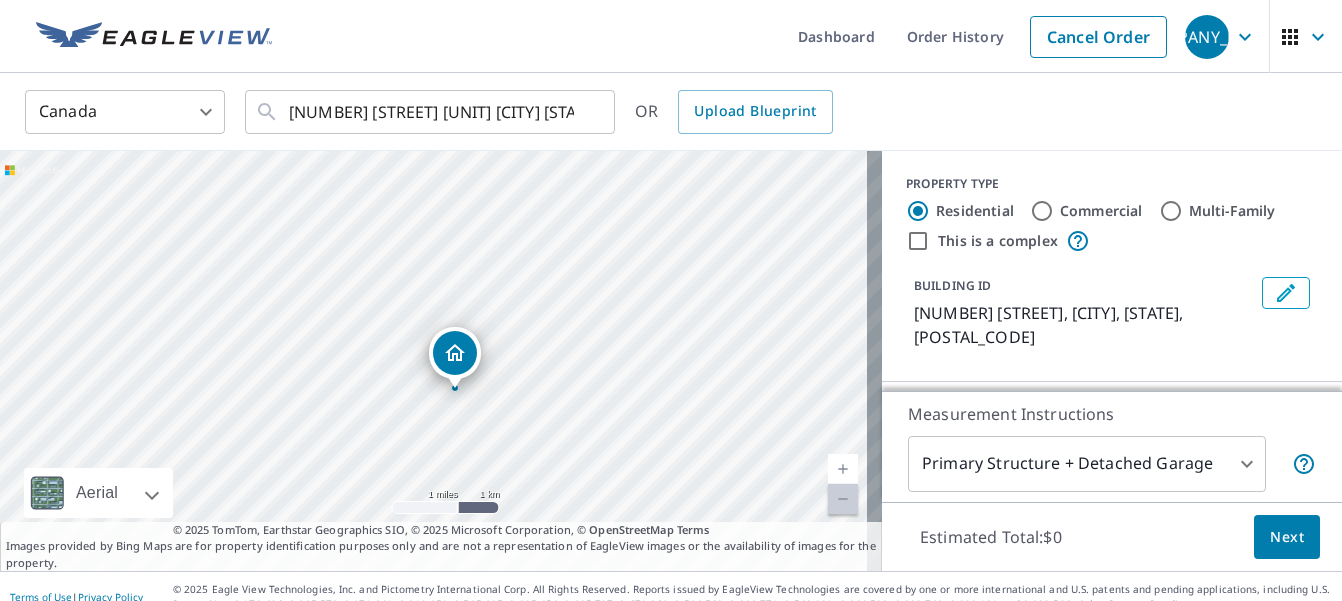 drag, startPoint x: 530, startPoint y: 330, endPoint x: 527, endPoint y: 392, distance: 62.072536 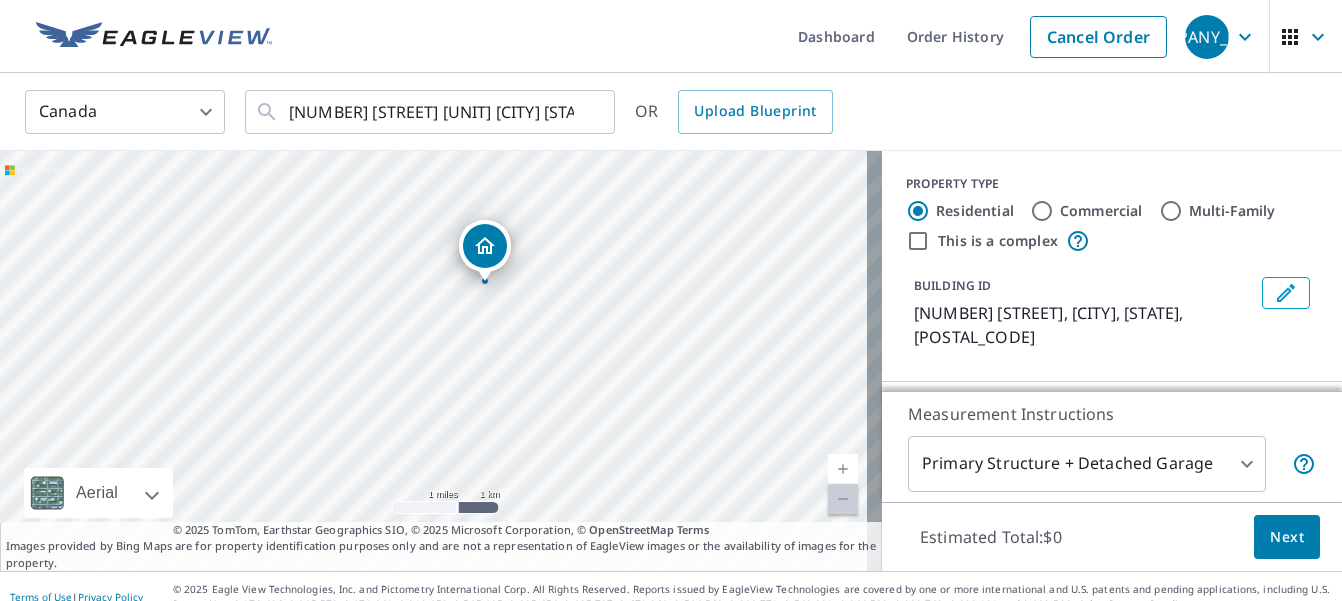 drag, startPoint x: 573, startPoint y: 431, endPoint x: 603, endPoint y: 324, distance: 111.12605 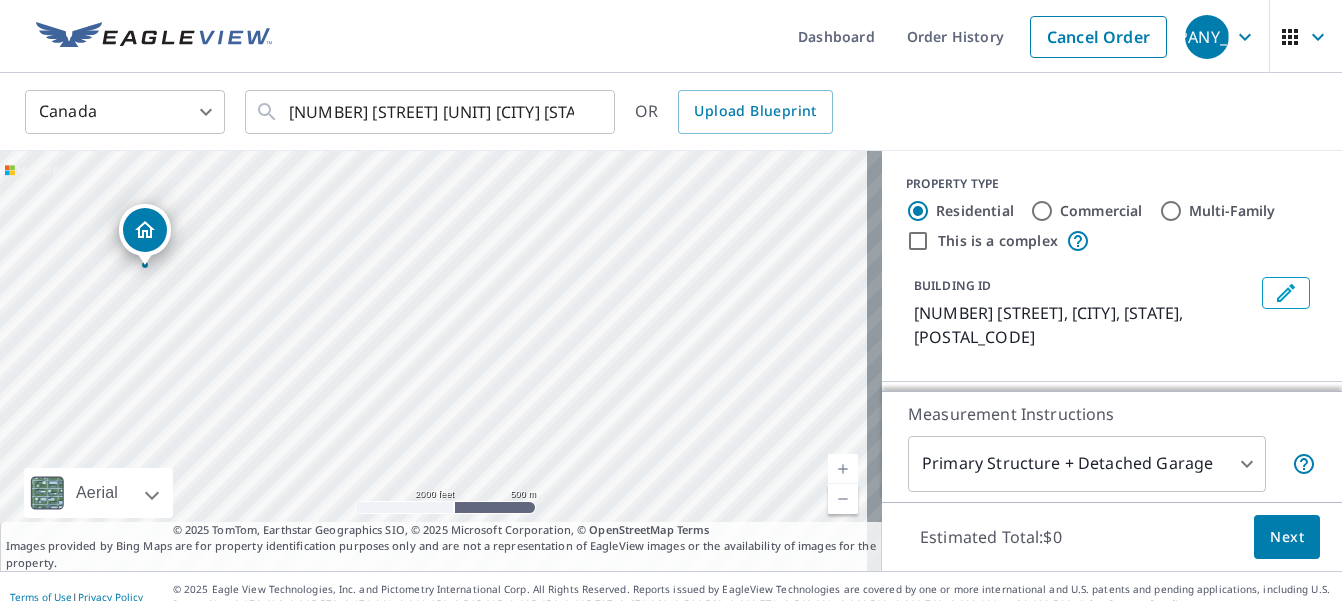 drag, startPoint x: 402, startPoint y: 262, endPoint x: 478, endPoint y: 469, distance: 220.51077 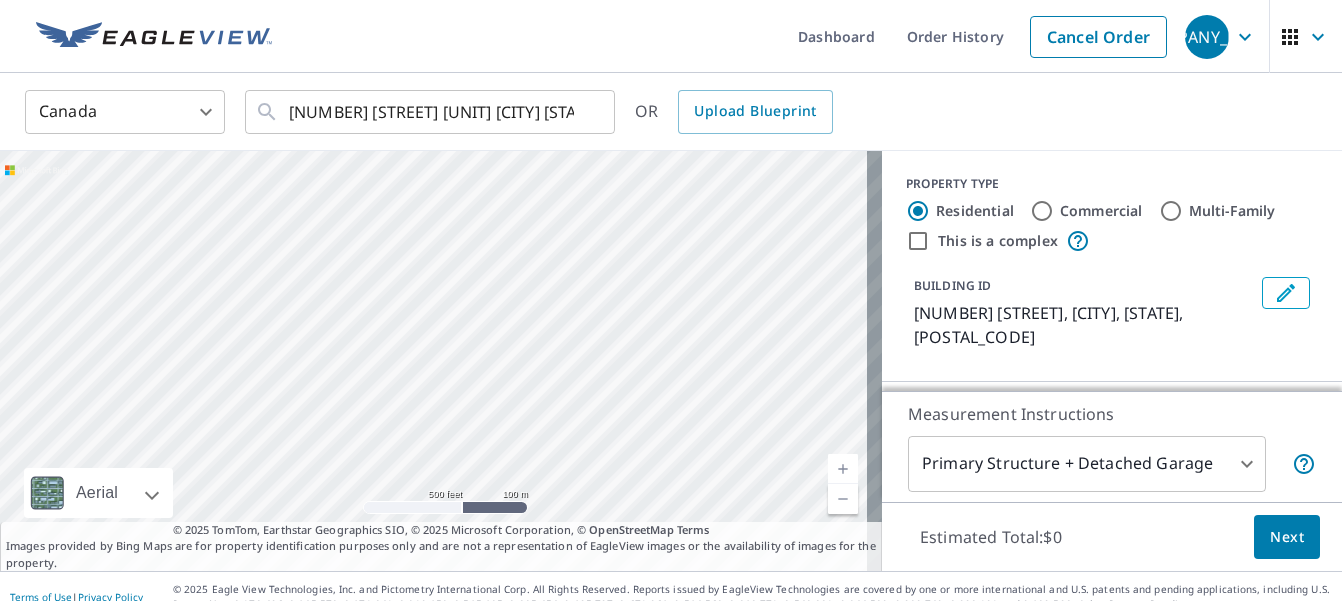 drag, startPoint x: 410, startPoint y: 358, endPoint x: 659, endPoint y: 499, distance: 286.1503 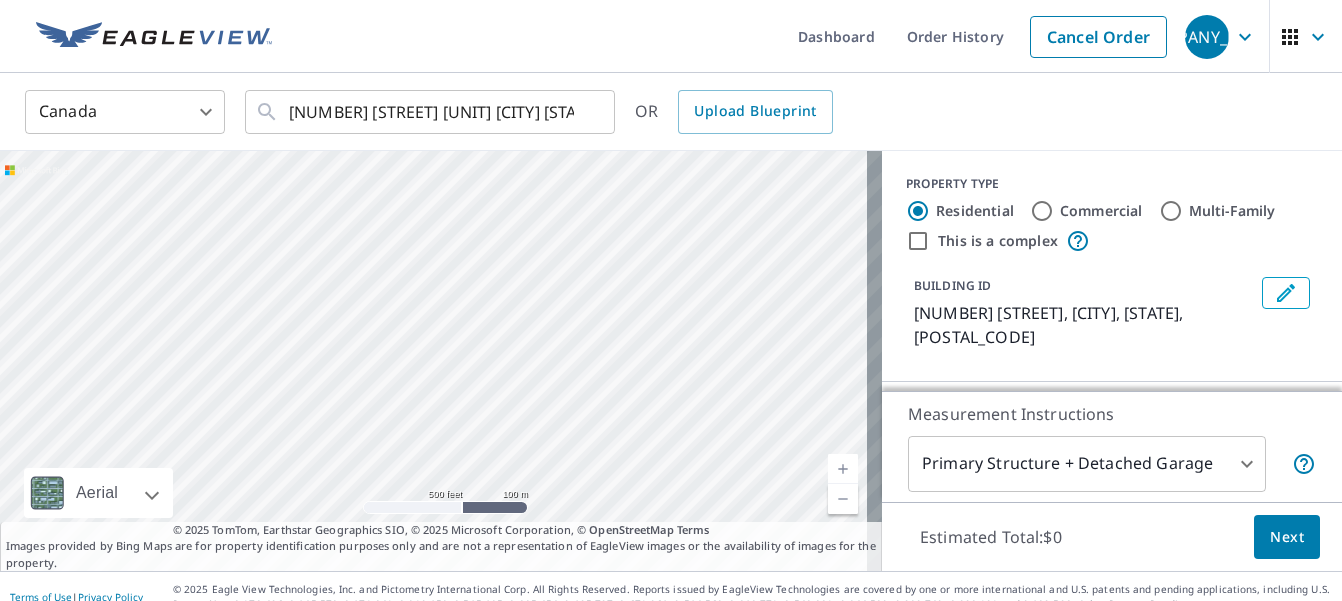 drag, startPoint x: 271, startPoint y: 438, endPoint x: 453, endPoint y: 222, distance: 282.45352 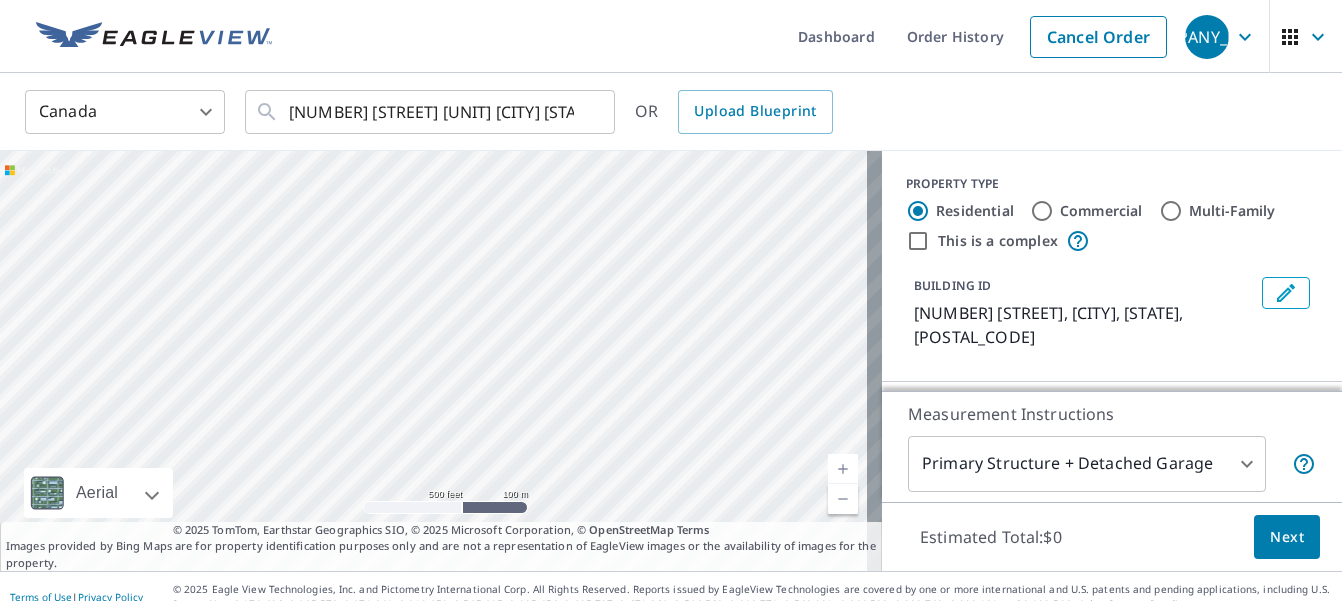 click on "[NUMBER] [STREET] [CITY] [STATE] [POSTAL_CODE]" at bounding box center [441, 361] 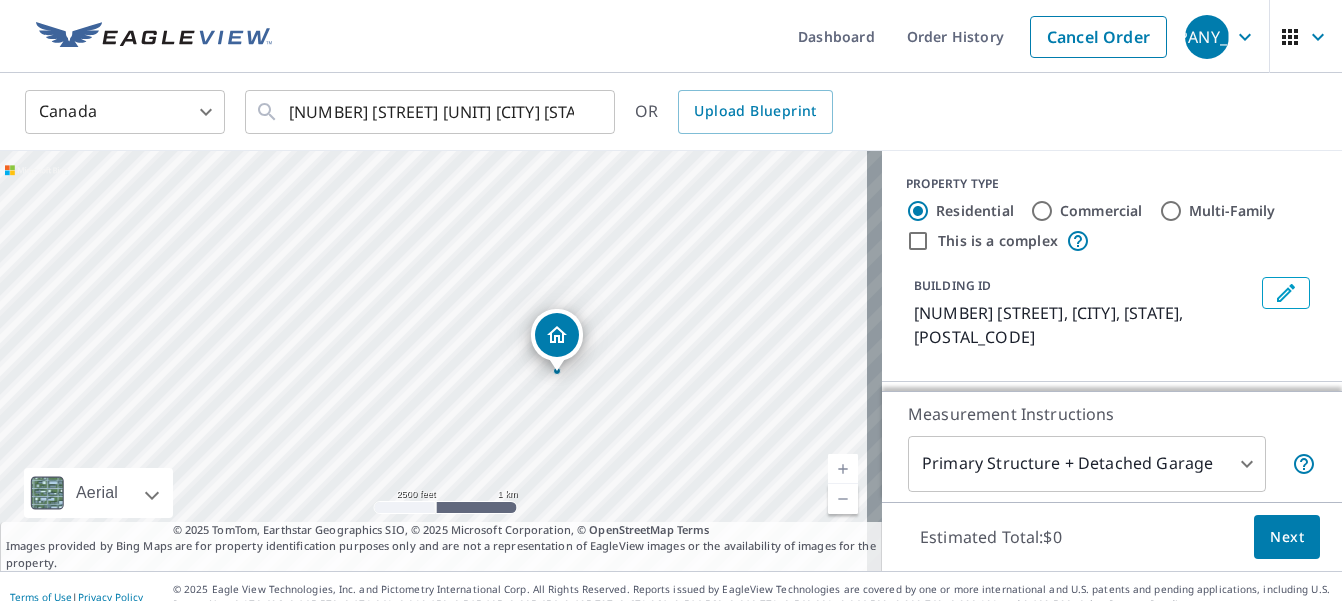 click on "[NUMBER] [STREET] [CITY] [STATE] [POSTAL_CODE]" at bounding box center [441, 361] 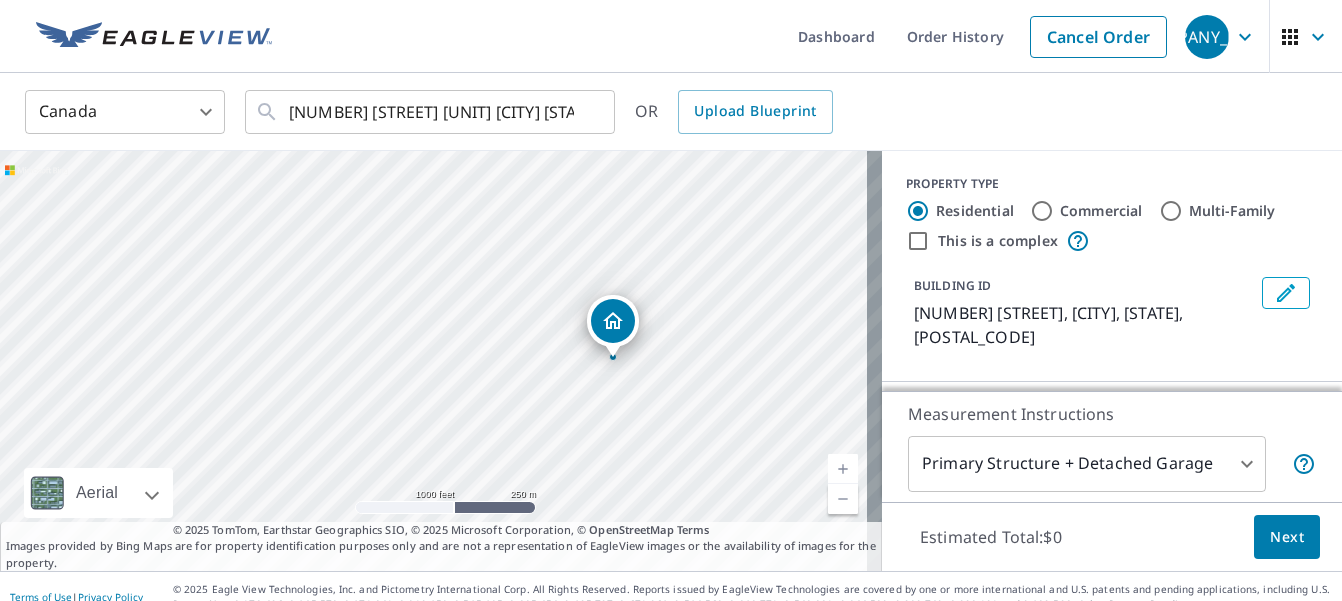 drag, startPoint x: 618, startPoint y: 331, endPoint x: 601, endPoint y: 425, distance: 95.524864 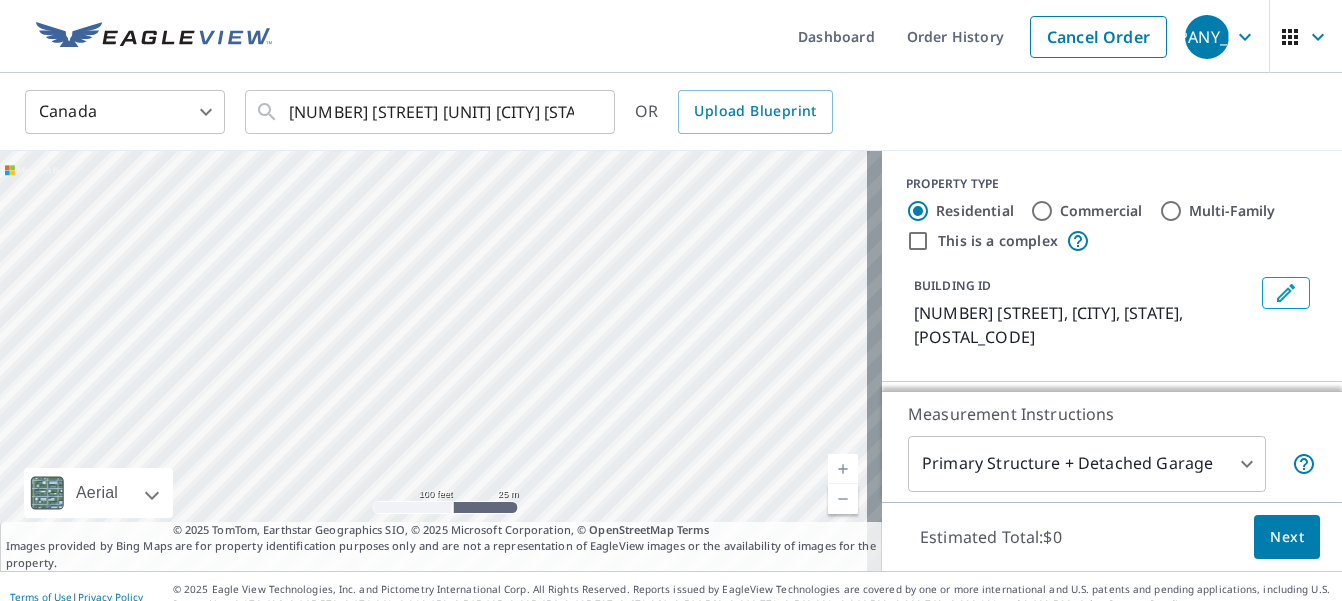 drag, startPoint x: 598, startPoint y: 286, endPoint x: 615, endPoint y: 550, distance: 264.54678 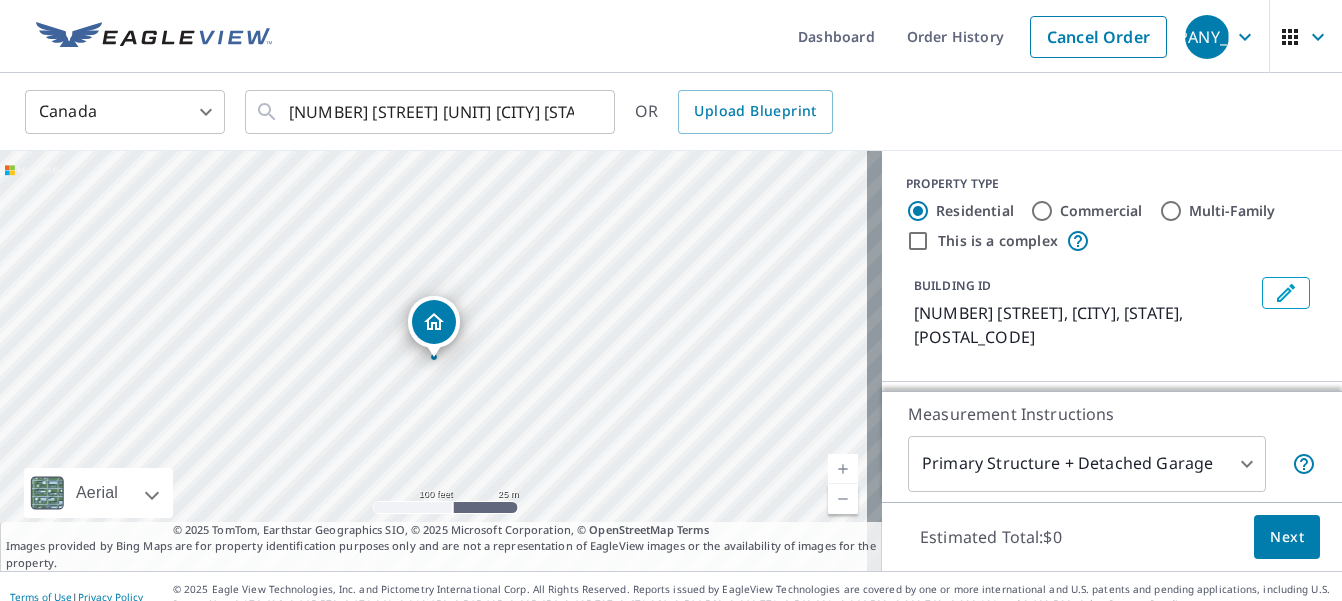 click on "[NUMBER] [STREET] [CITY] [STATE] [POSTAL_CODE]" at bounding box center [441, 361] 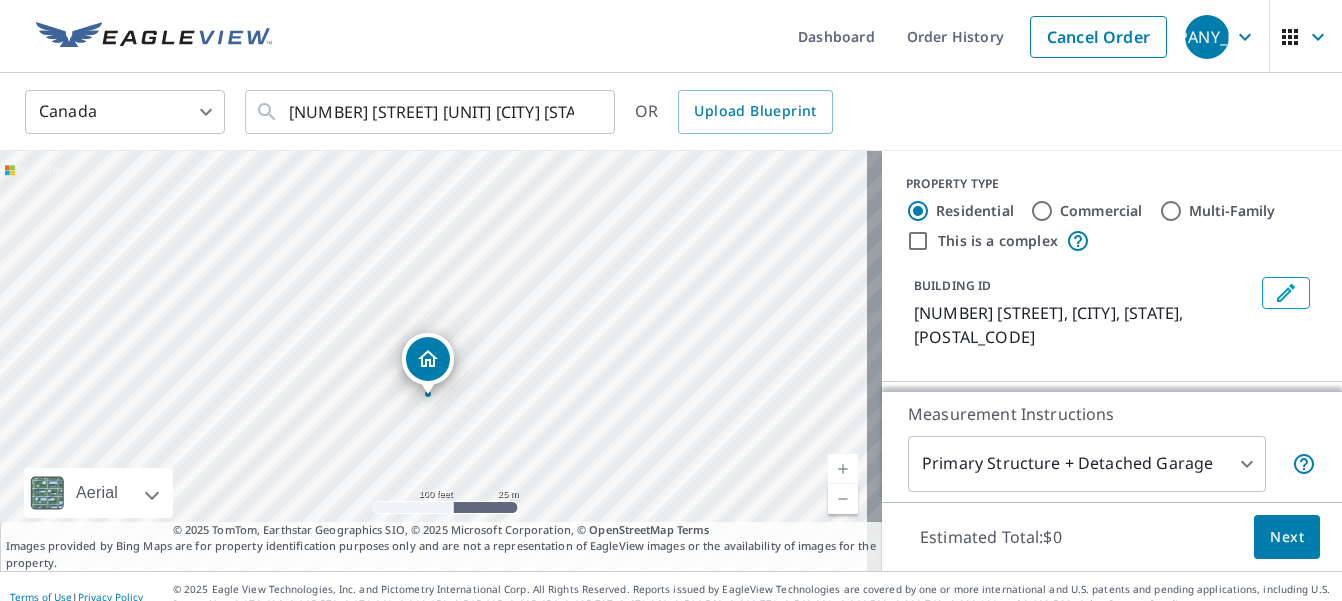 drag, startPoint x: 429, startPoint y: 316, endPoint x: 423, endPoint y: 353, distance: 37.48333 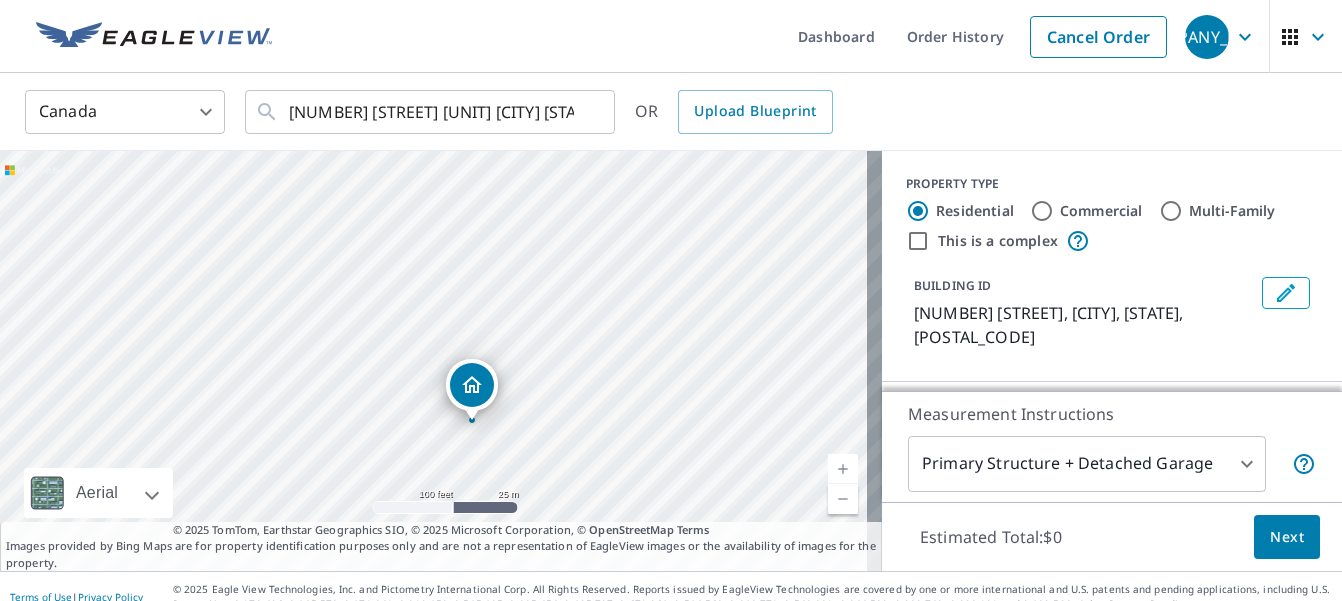 drag, startPoint x: 423, startPoint y: 353, endPoint x: 461, endPoint y: 416, distance: 73.57309 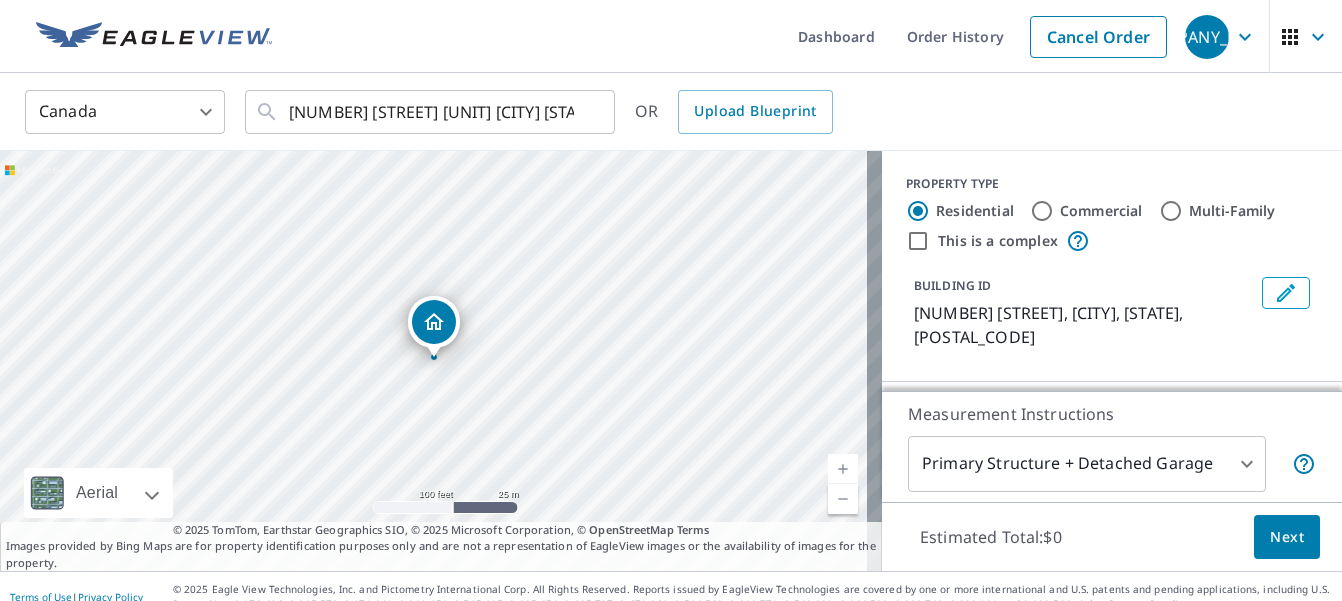 click on "[NUMBER] [STREET] [CITY] [STATE] [POSTAL_CODE]" at bounding box center [441, 361] 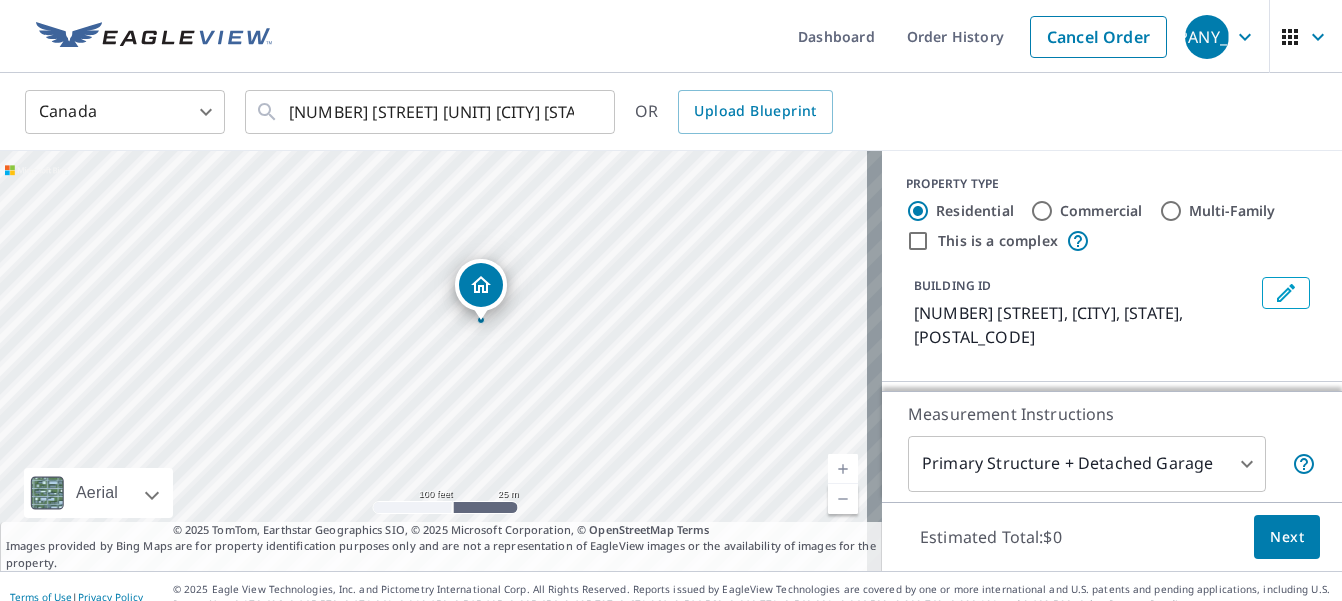 drag, startPoint x: 461, startPoint y: 416, endPoint x: 508, endPoint y: 379, distance: 59.816387 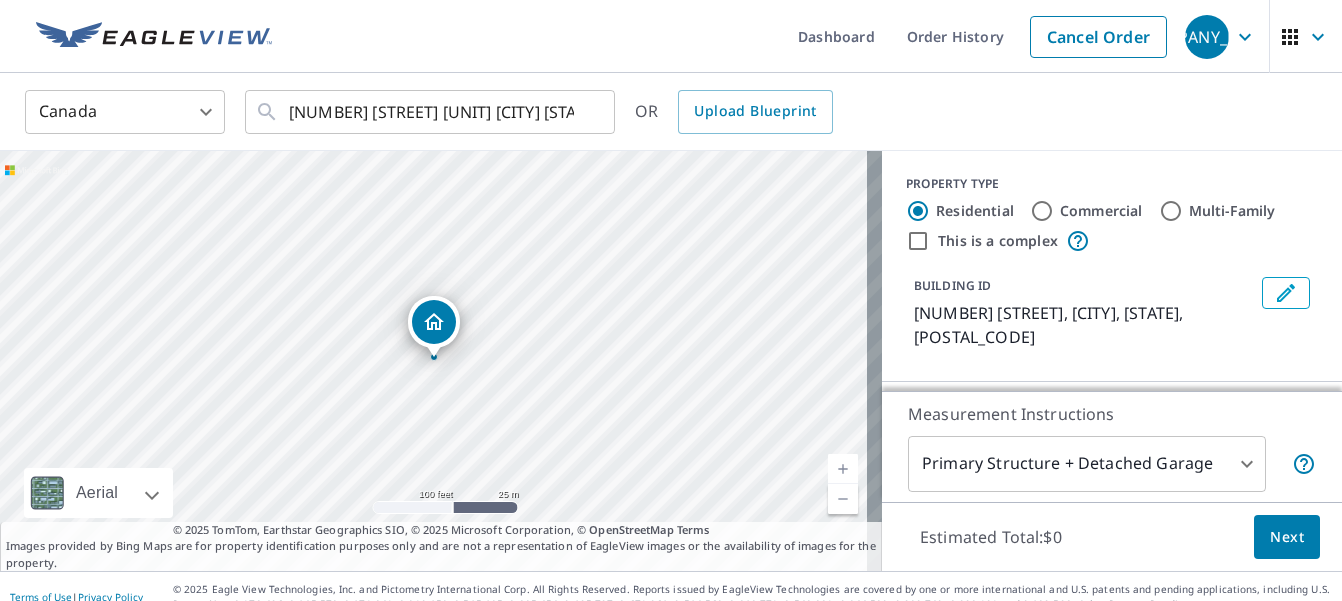 click on "[NUMBER] [STREET] [CITY] [STATE] [POSTAL_CODE]" at bounding box center (441, 361) 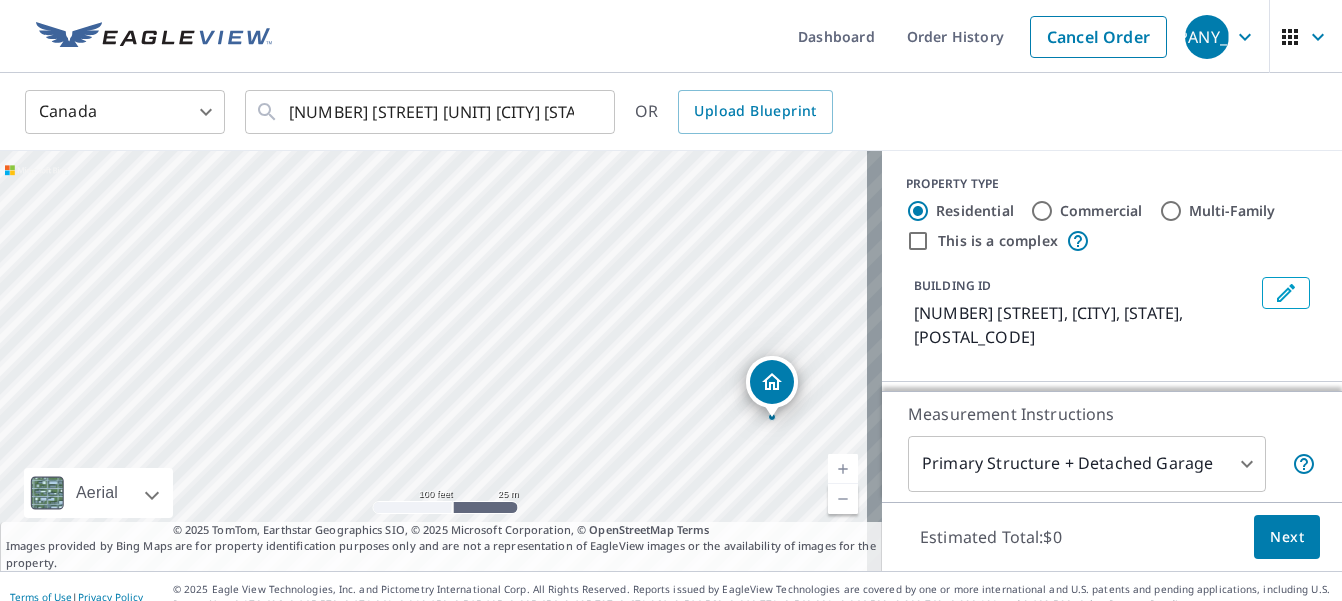 drag, startPoint x: 432, startPoint y: 317, endPoint x: 770, endPoint y: 377, distance: 343.28415 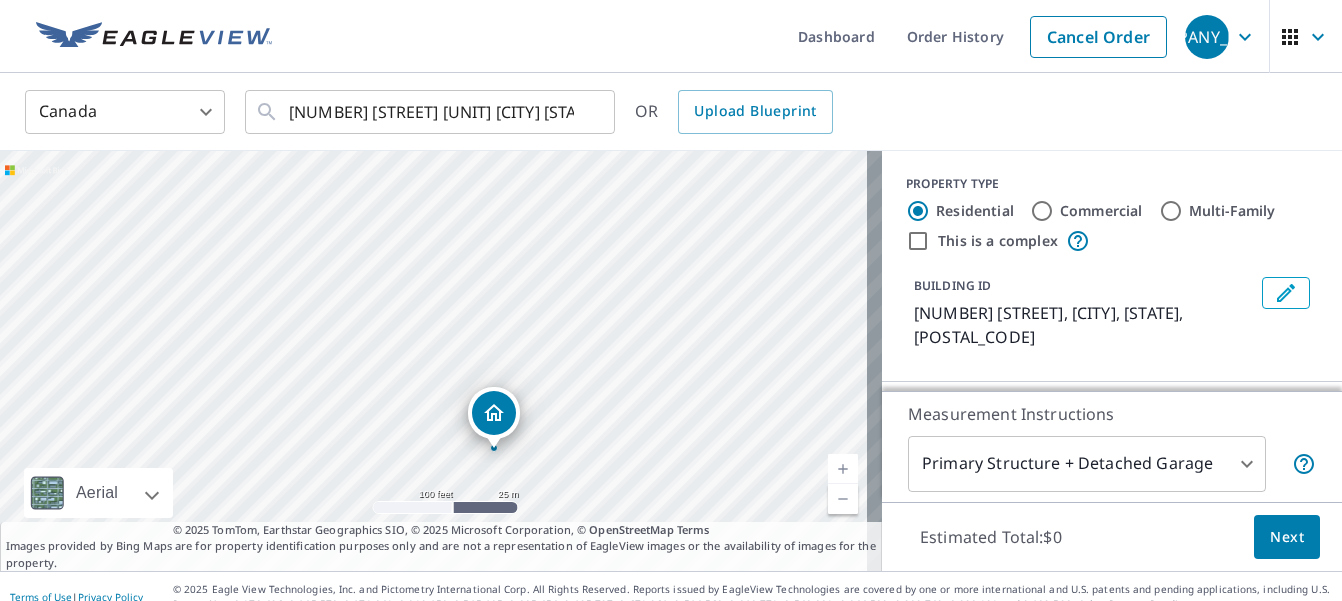 drag, startPoint x: 439, startPoint y: 319, endPoint x: 499, endPoint y: 410, distance: 109 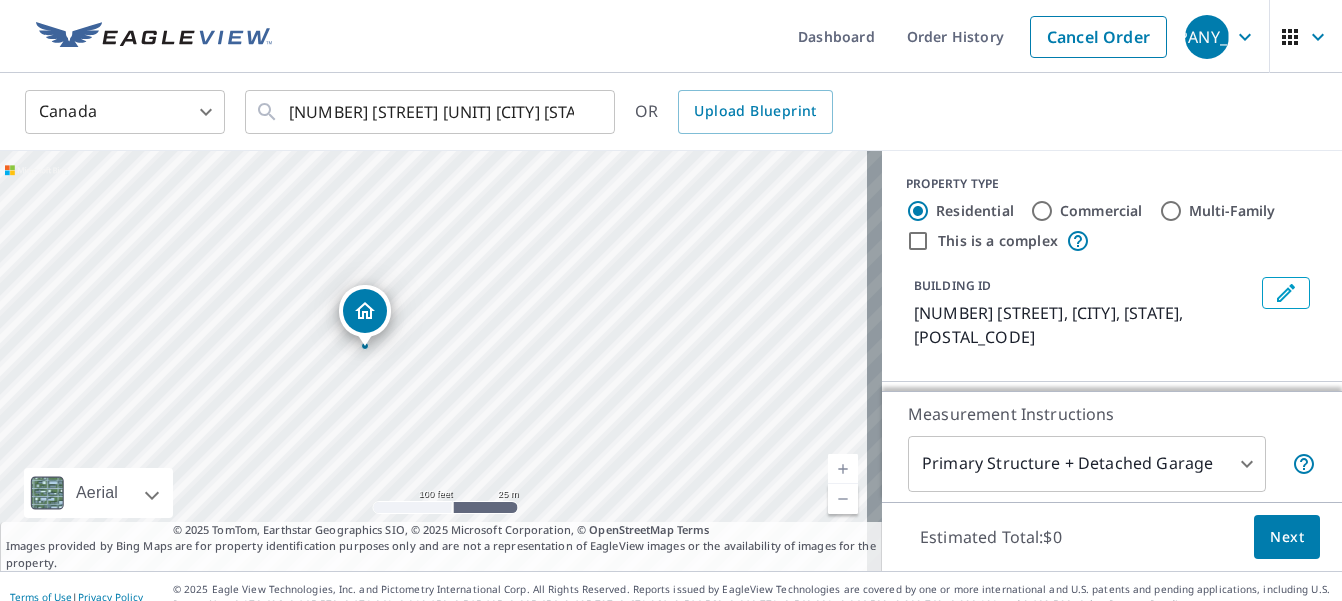 drag, startPoint x: 499, startPoint y: 410, endPoint x: 430, endPoint y: 399, distance: 69.87131 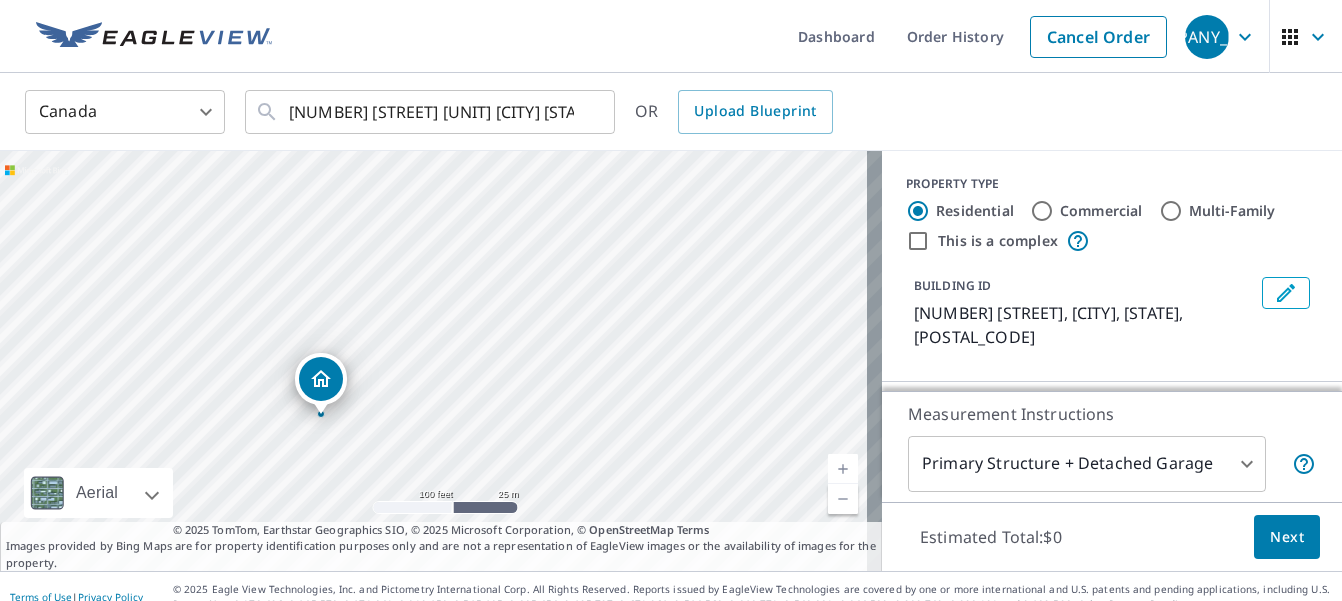 drag, startPoint x: 424, startPoint y: 319, endPoint x: 311, endPoint y: 375, distance: 126.11503 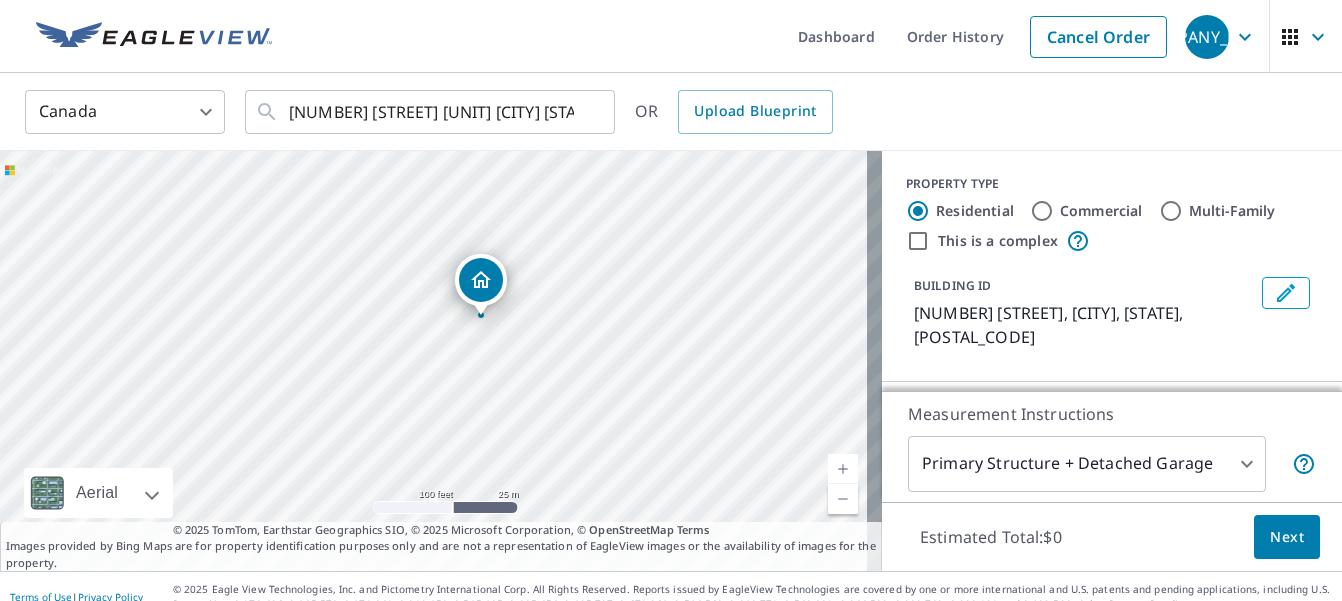 drag, startPoint x: 431, startPoint y: 321, endPoint x: 478, endPoint y: 279, distance: 63.03174 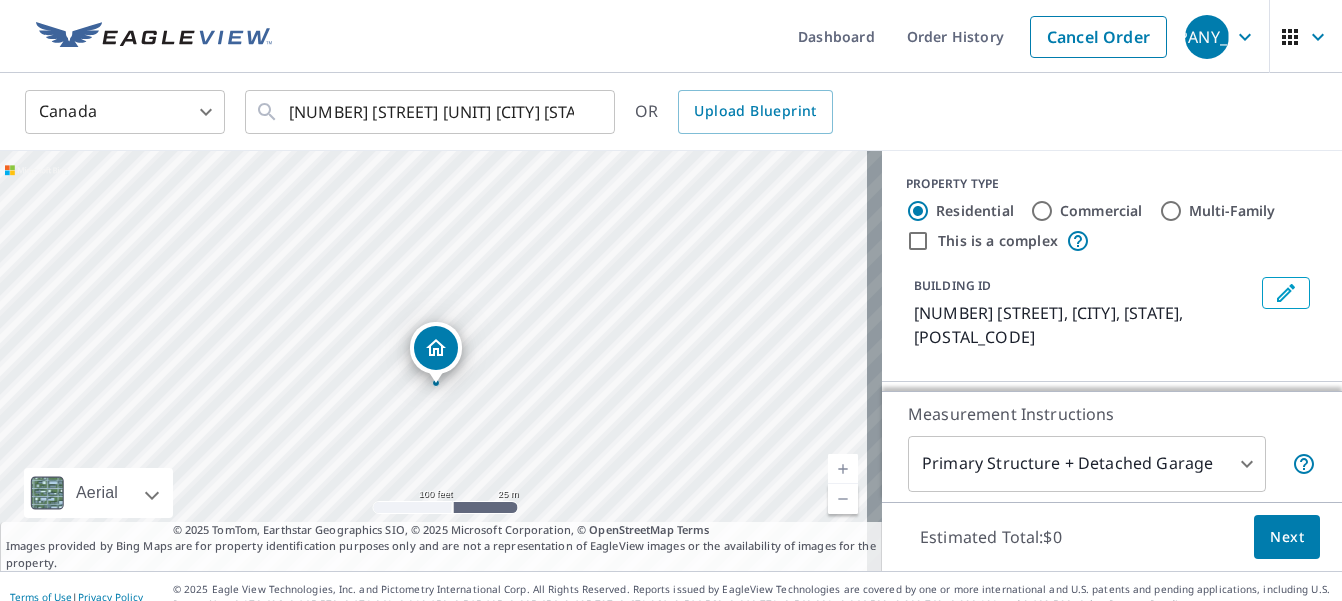 drag, startPoint x: 431, startPoint y: 316, endPoint x: 433, endPoint y: 342, distance: 26.076809 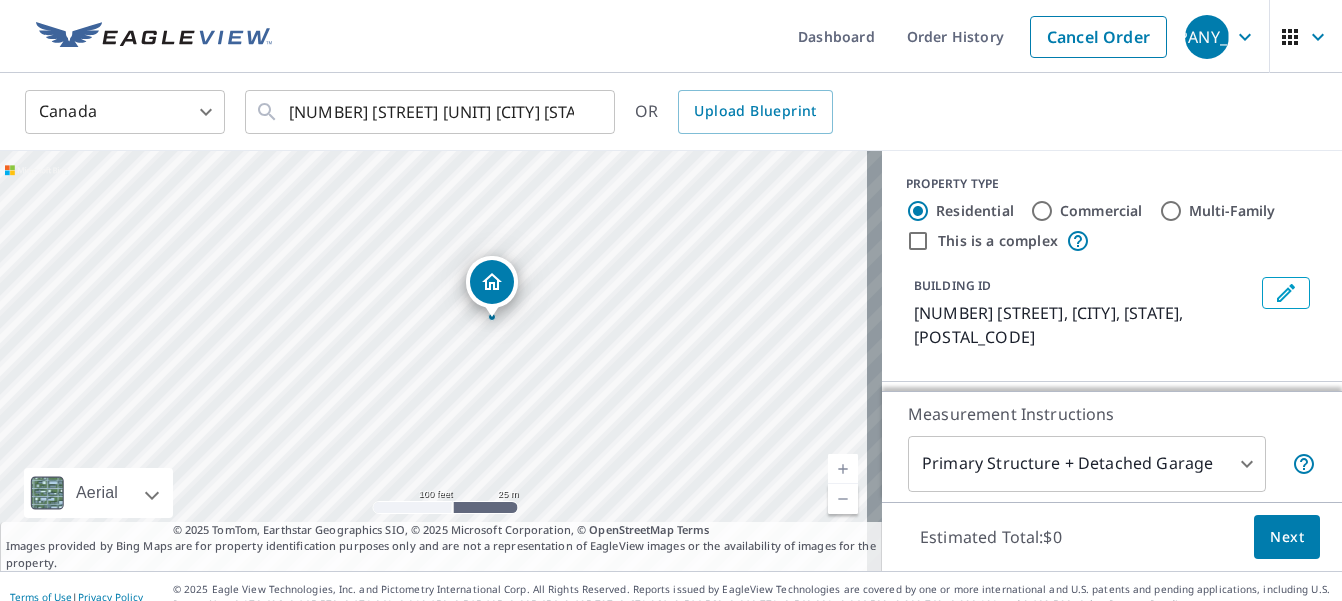 drag, startPoint x: 433, startPoint y: 342, endPoint x: 491, endPoint y: 302, distance: 70.45566 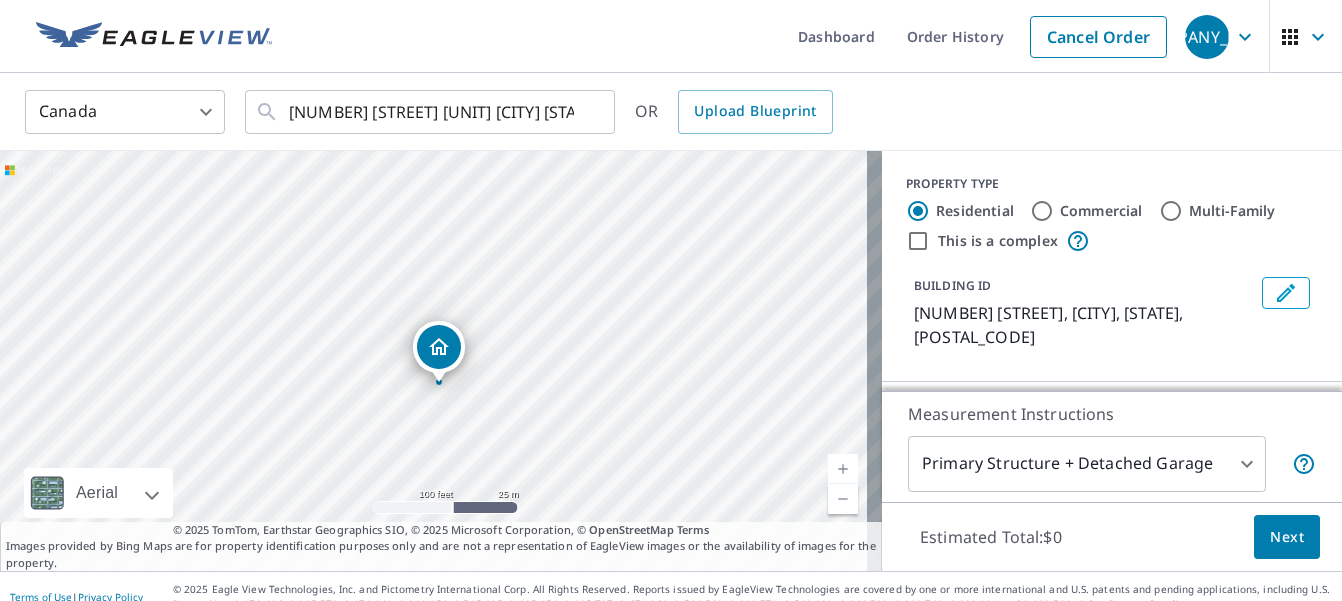 drag, startPoint x: 491, startPoint y: 302, endPoint x: 496, endPoint y: 327, distance: 25.495098 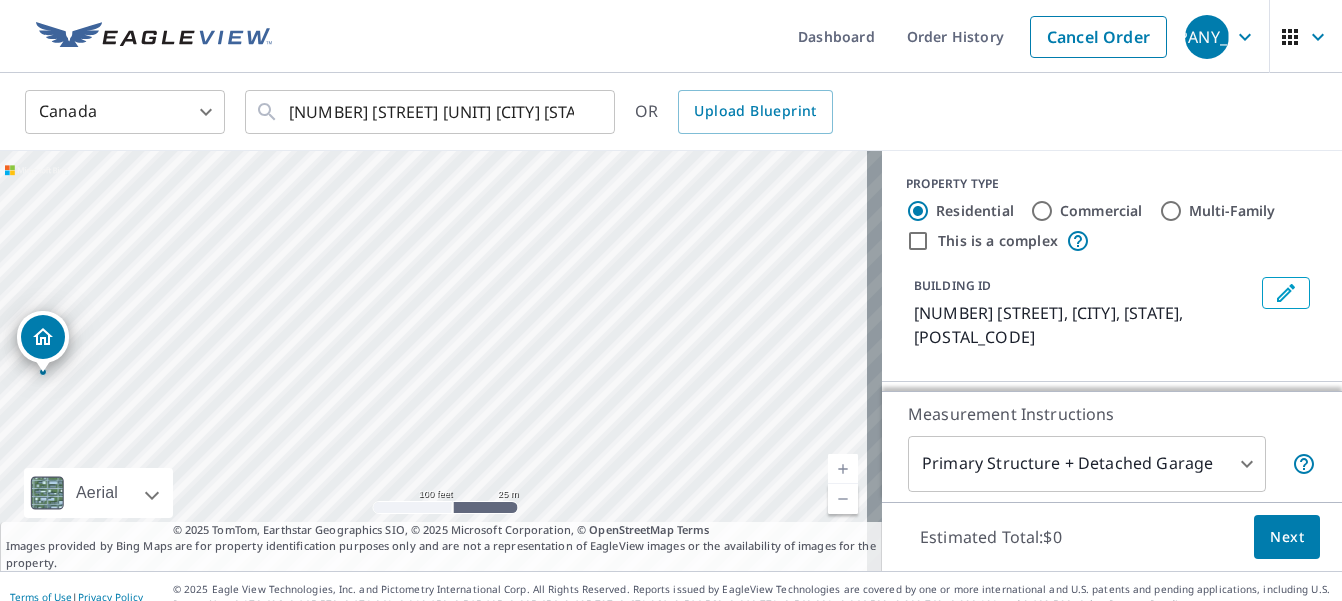 drag, startPoint x: 431, startPoint y: 336, endPoint x: 35, endPoint y: 326, distance: 396.12625 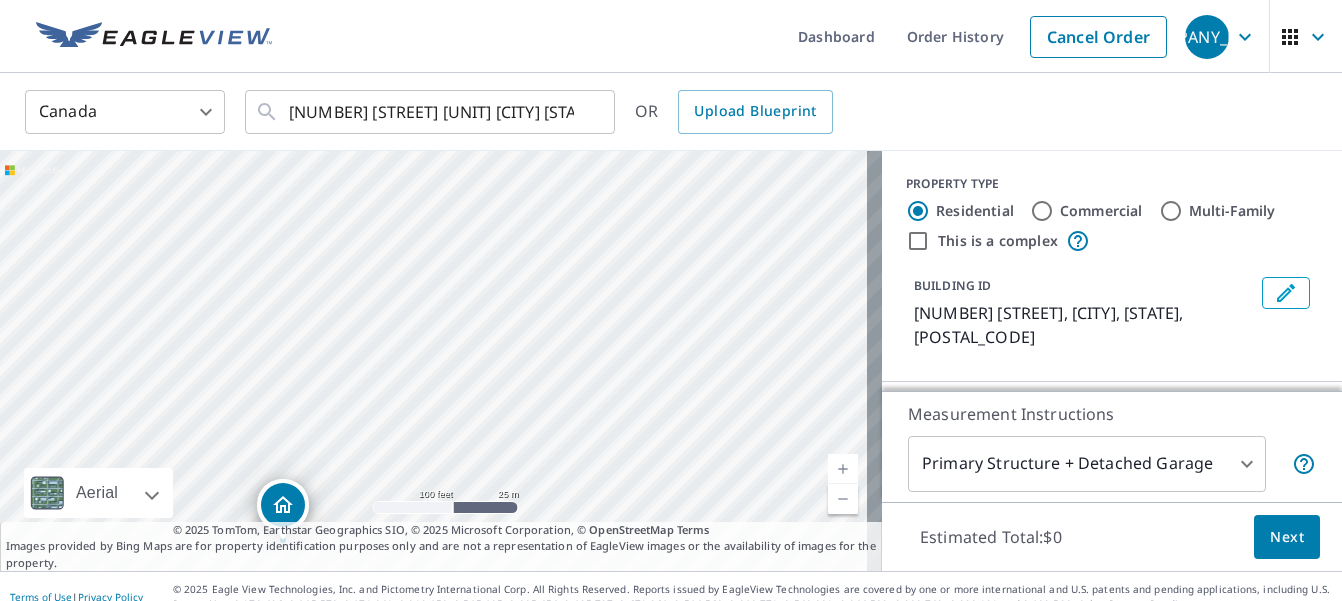 drag, startPoint x: 536, startPoint y: 331, endPoint x: 385, endPoint y: 514, distance: 237.25514 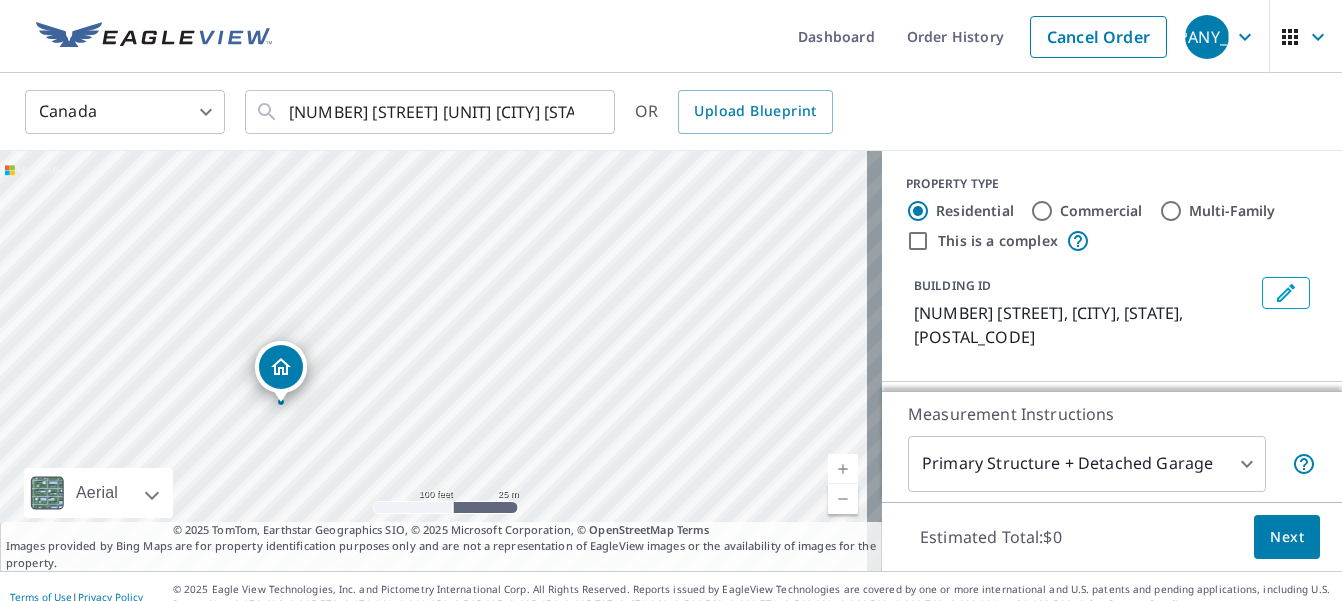 drag, startPoint x: 282, startPoint y: 499, endPoint x: 280, endPoint y: 361, distance: 138.0145 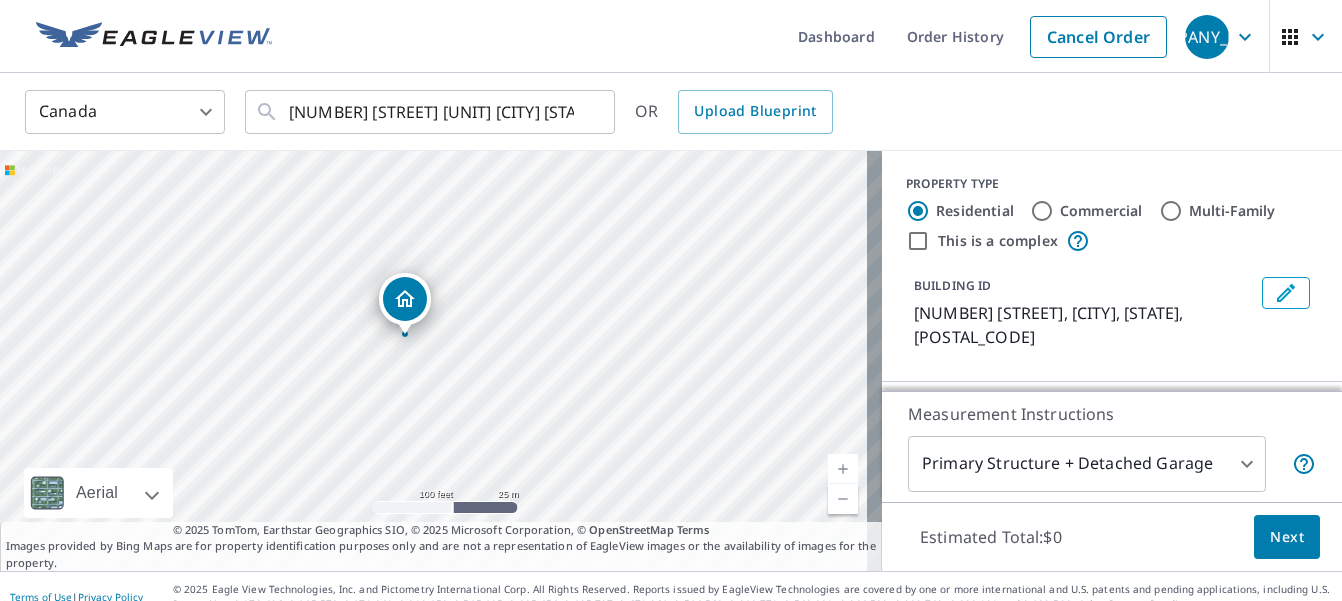 drag, startPoint x: 280, startPoint y: 361, endPoint x: 251, endPoint y: 338, distance: 37.01351 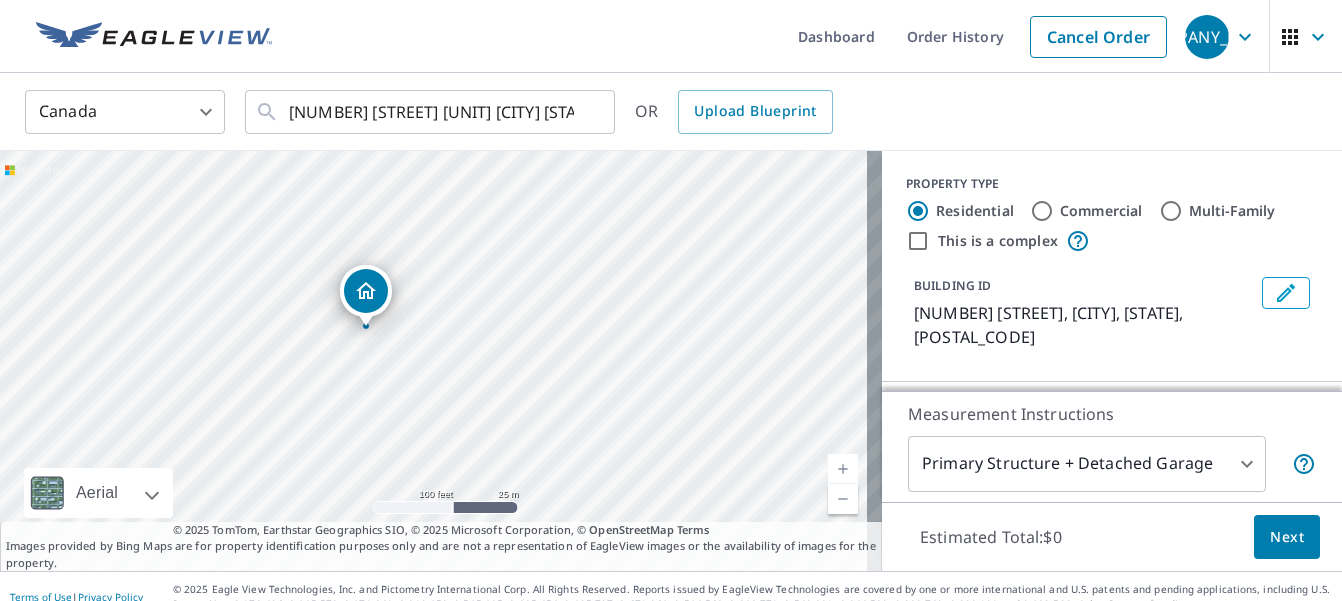 drag, startPoint x: 430, startPoint y: 319, endPoint x: 362, endPoint y: 288, distance: 74.73286 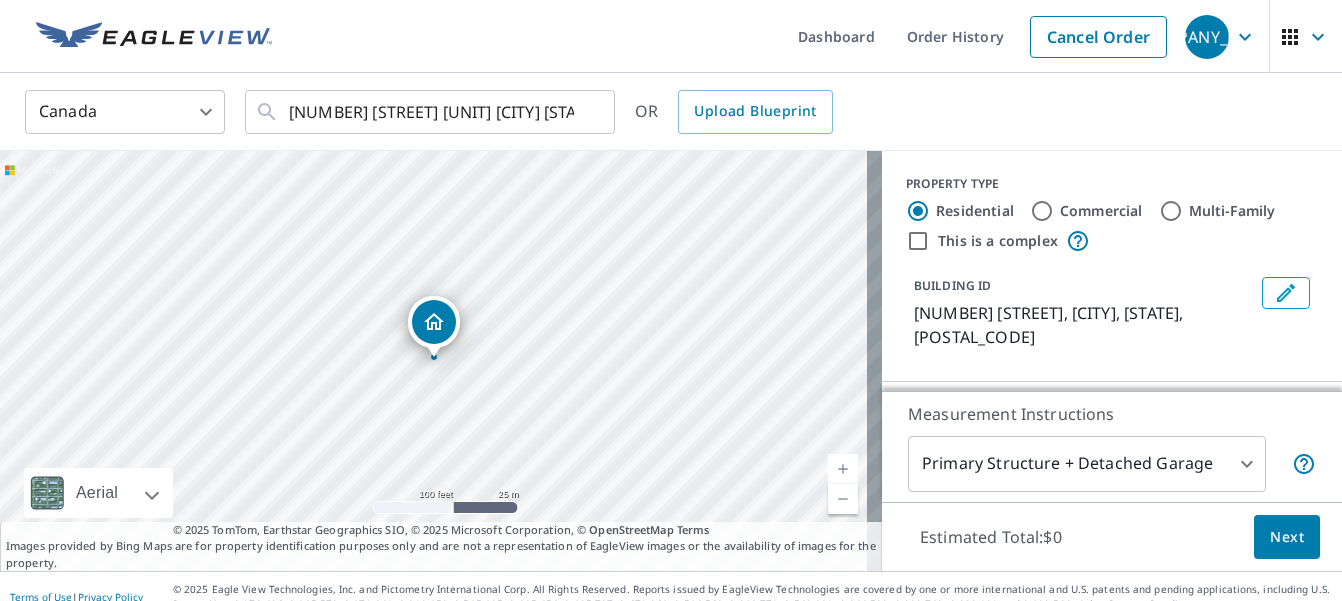 click on "[NUMBER] [STREET] [CITY] [STATE] [POSTAL_CODE]" at bounding box center [441, 361] 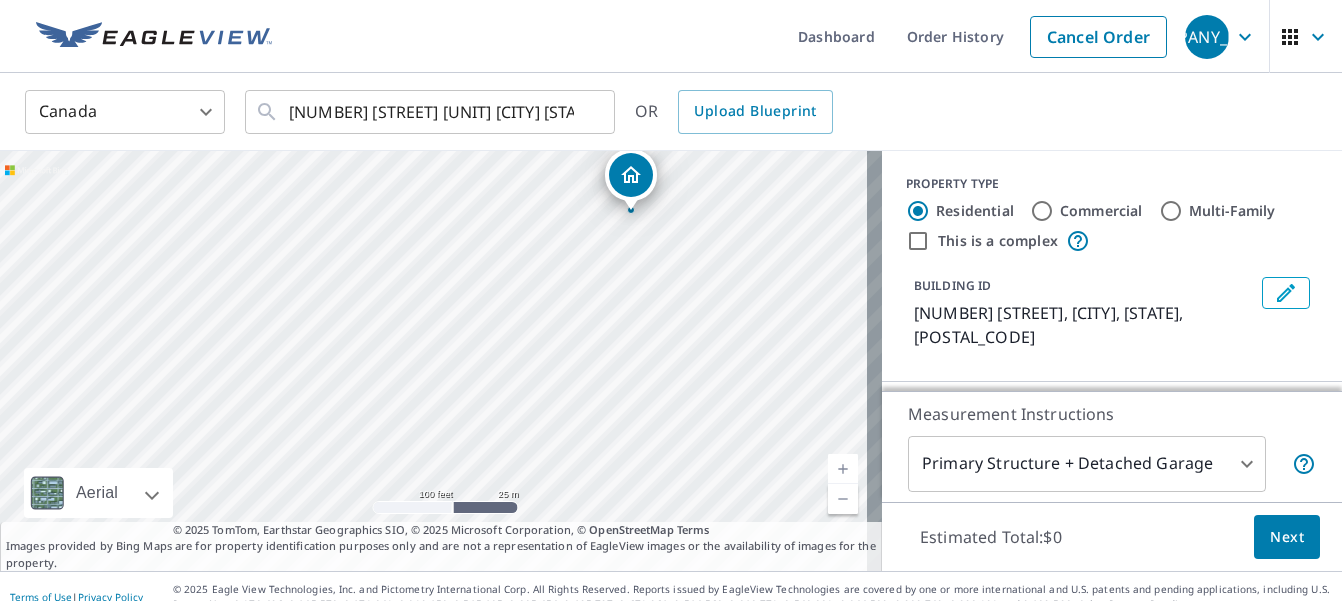 drag, startPoint x: 419, startPoint y: 324, endPoint x: 616, endPoint y: 177, distance: 245.80074 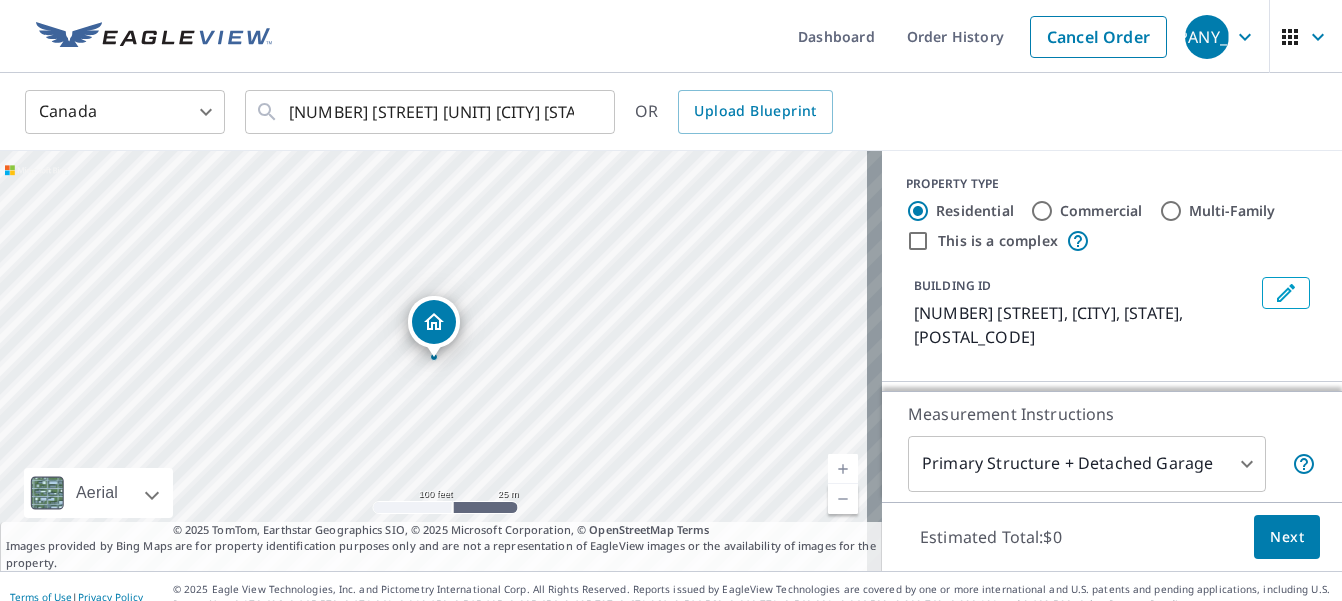 click on "[NUMBER] [STREET] [CITY] [STATE] [POSTAL_CODE]" at bounding box center [441, 361] 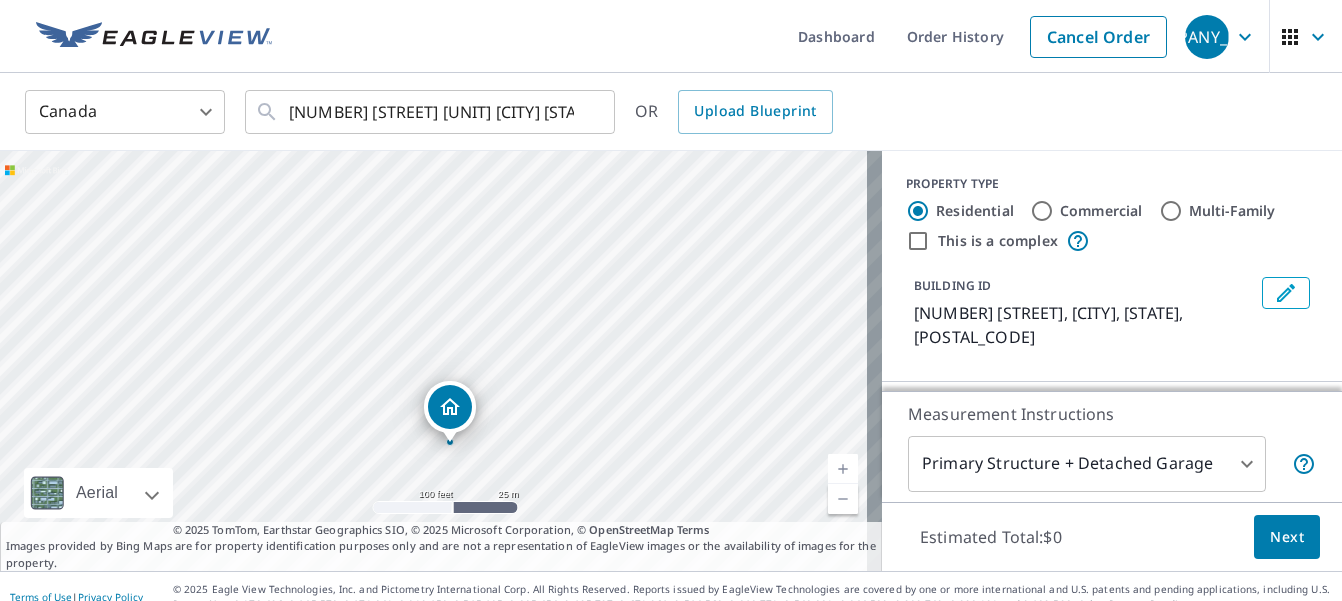 drag, startPoint x: 435, startPoint y: 334, endPoint x: 451, endPoint y: 419, distance: 86.492775 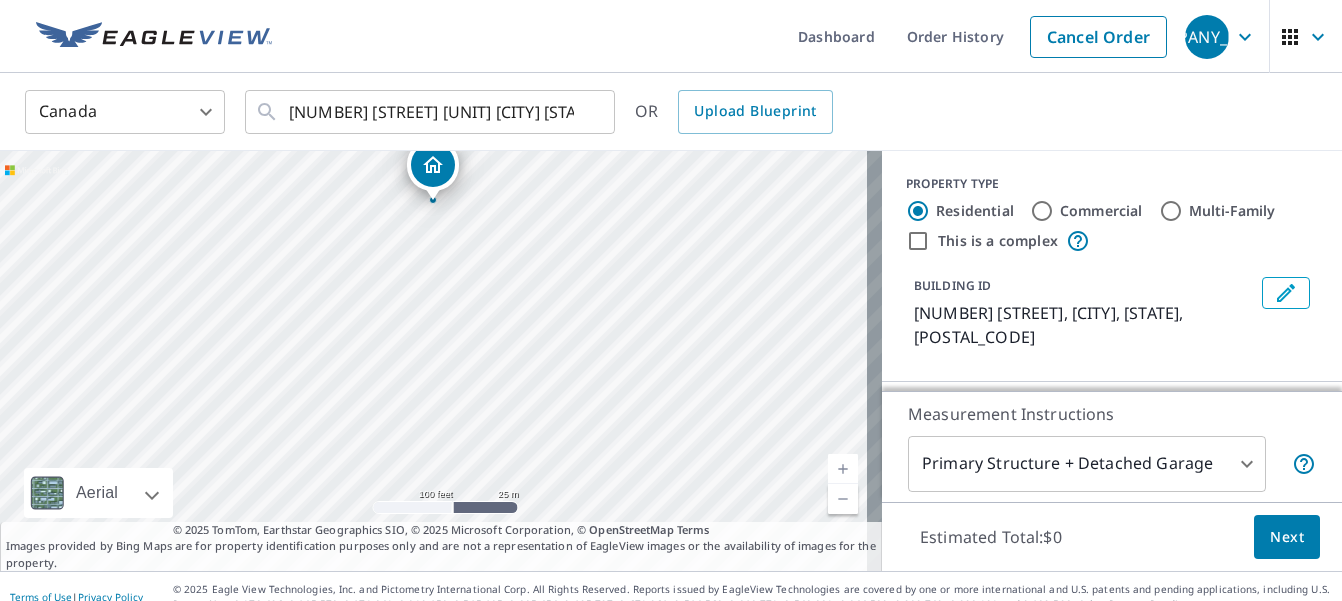 drag, startPoint x: 504, startPoint y: 458, endPoint x: 503, endPoint y: 301, distance: 157.00319 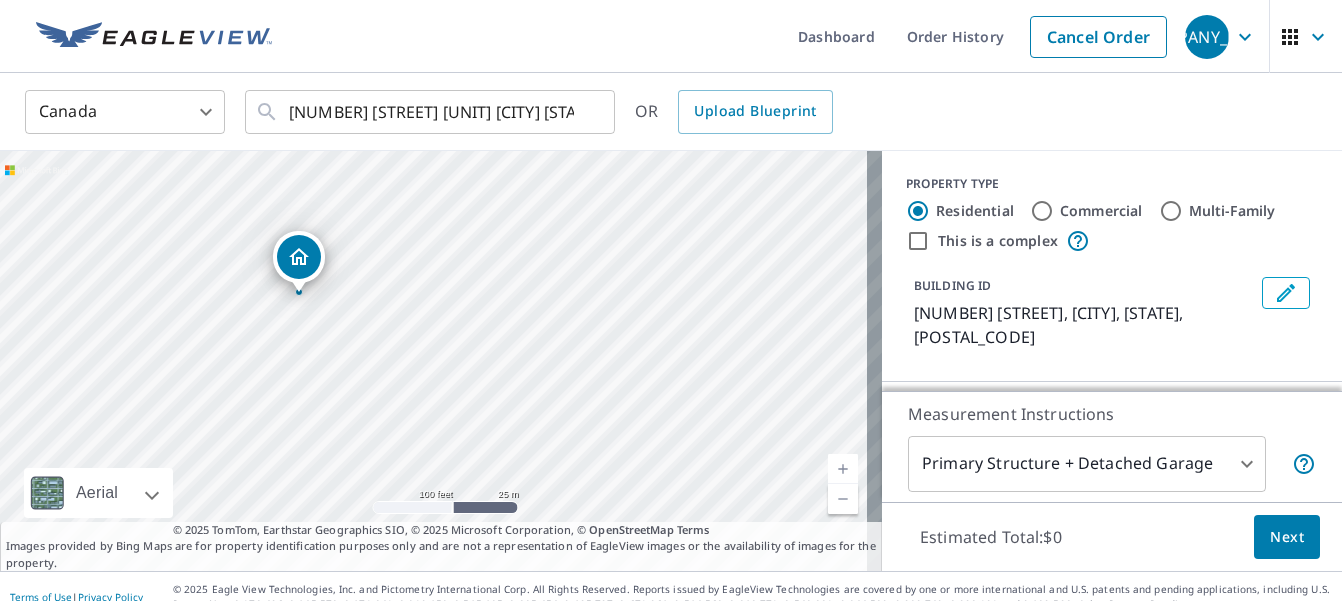 drag, startPoint x: 433, startPoint y: 165, endPoint x: 298, endPoint y: 257, distance: 163.36769 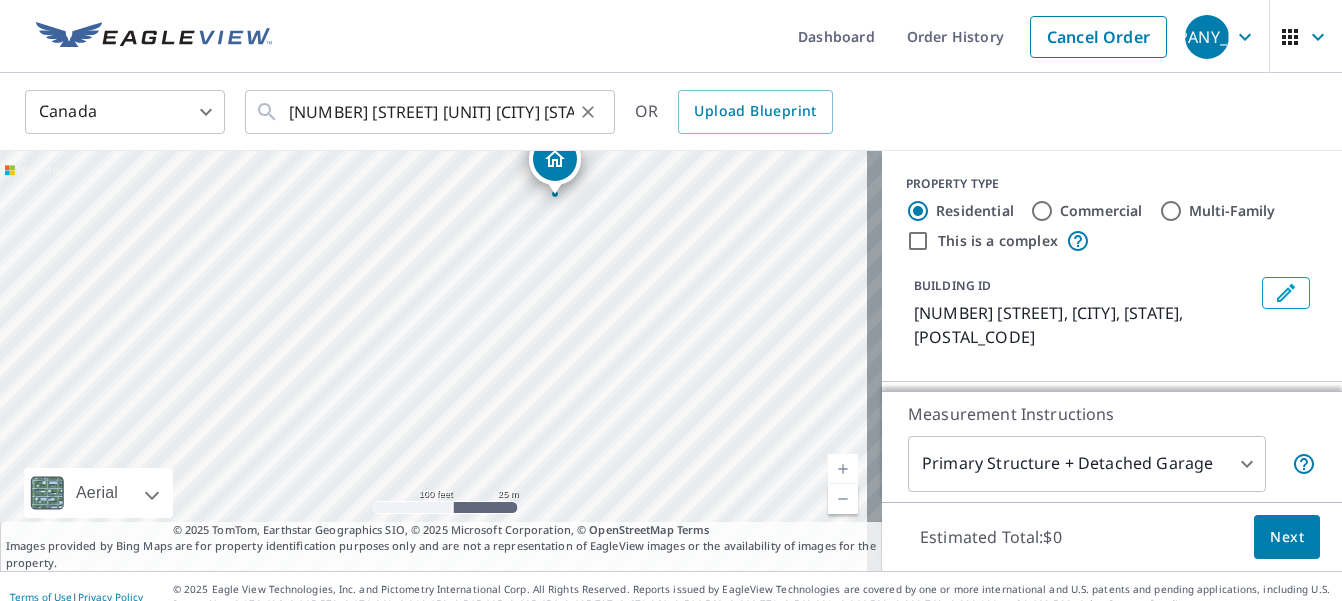 drag, startPoint x: 433, startPoint y: 318, endPoint x: 547, endPoint y: 134, distance: 216.45323 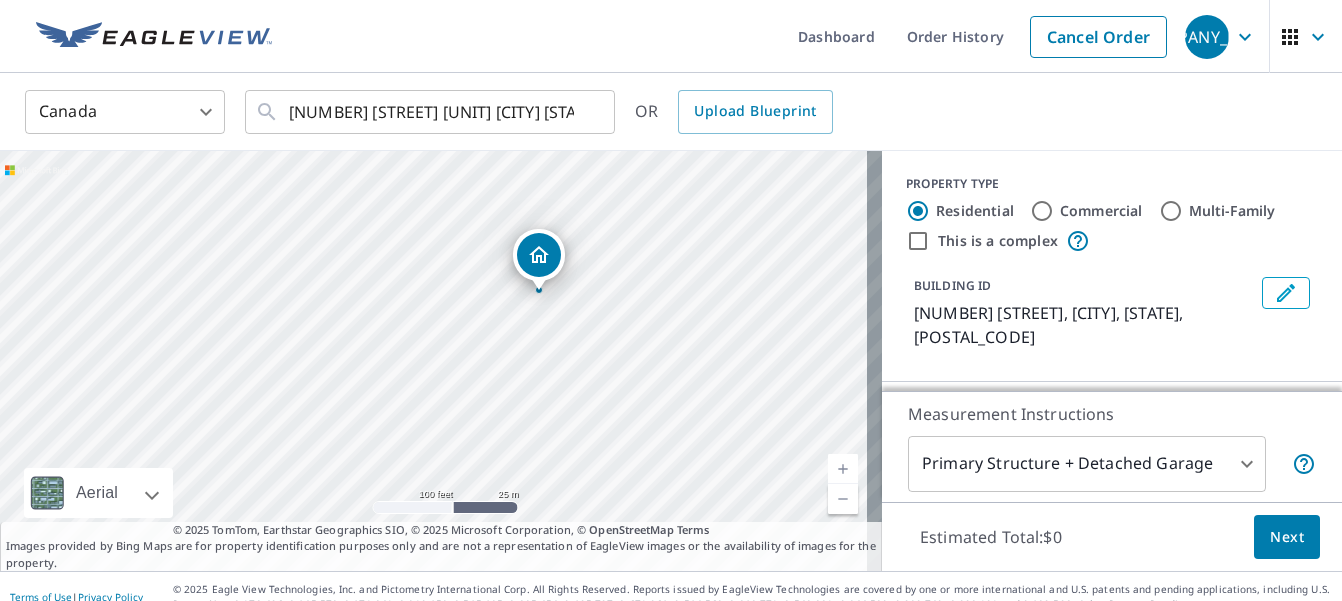 click on "[NUMBER] [STREET] [CITY] [STATE] [POSTAL_CODE]" at bounding box center [441, 361] 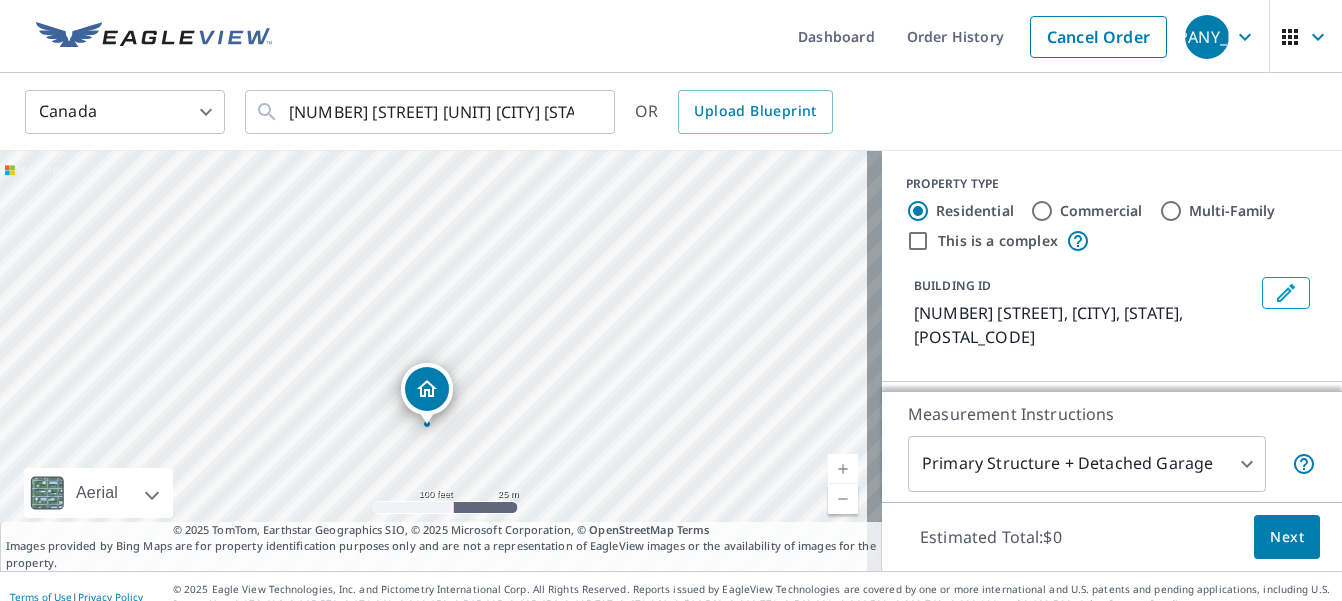 click on "[NUMBER] [STREET] [CITY] [STATE] [POSTAL_CODE]" at bounding box center (441, 361) 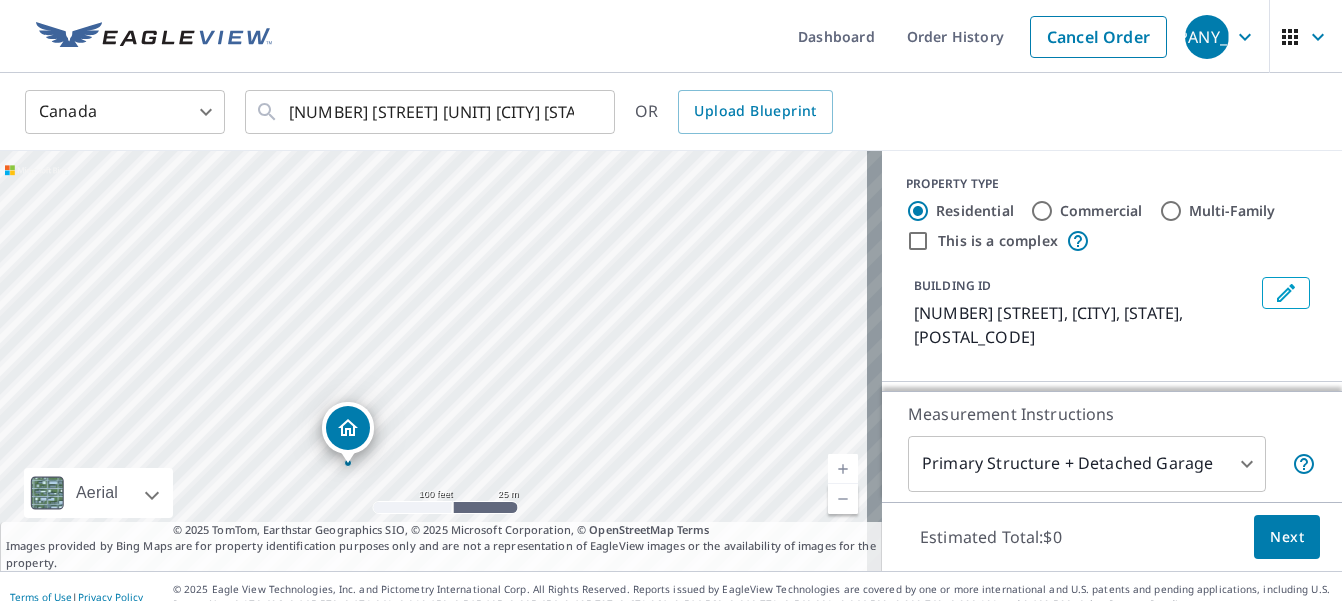 drag, startPoint x: 598, startPoint y: 270, endPoint x: 499, endPoint y: 321, distance: 111.364265 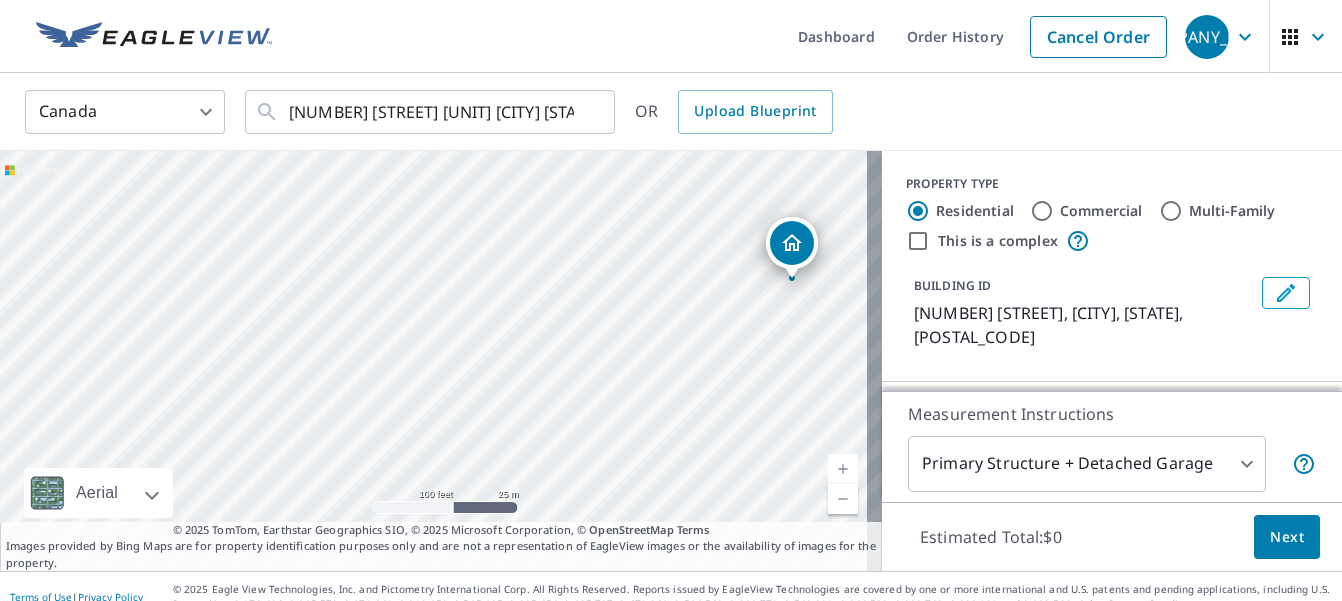 drag, startPoint x: 340, startPoint y: 414, endPoint x: 784, endPoint y: 229, distance: 481 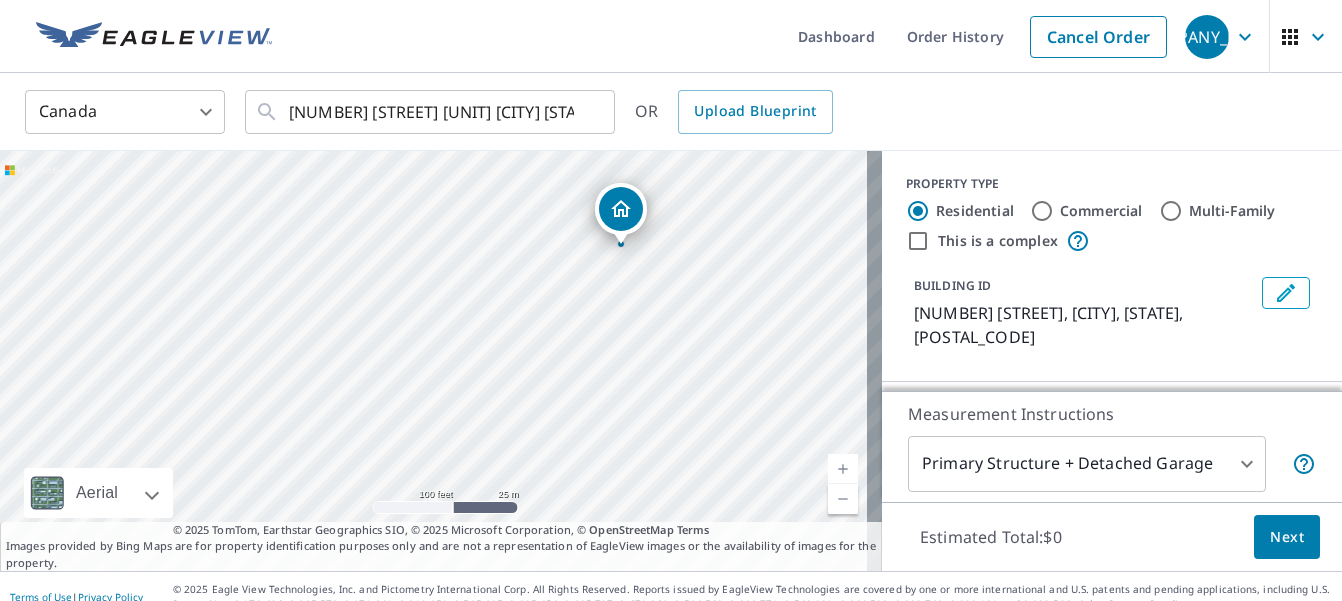drag, startPoint x: 491, startPoint y: 376, endPoint x: 678, endPoint y: 263, distance: 218.49028 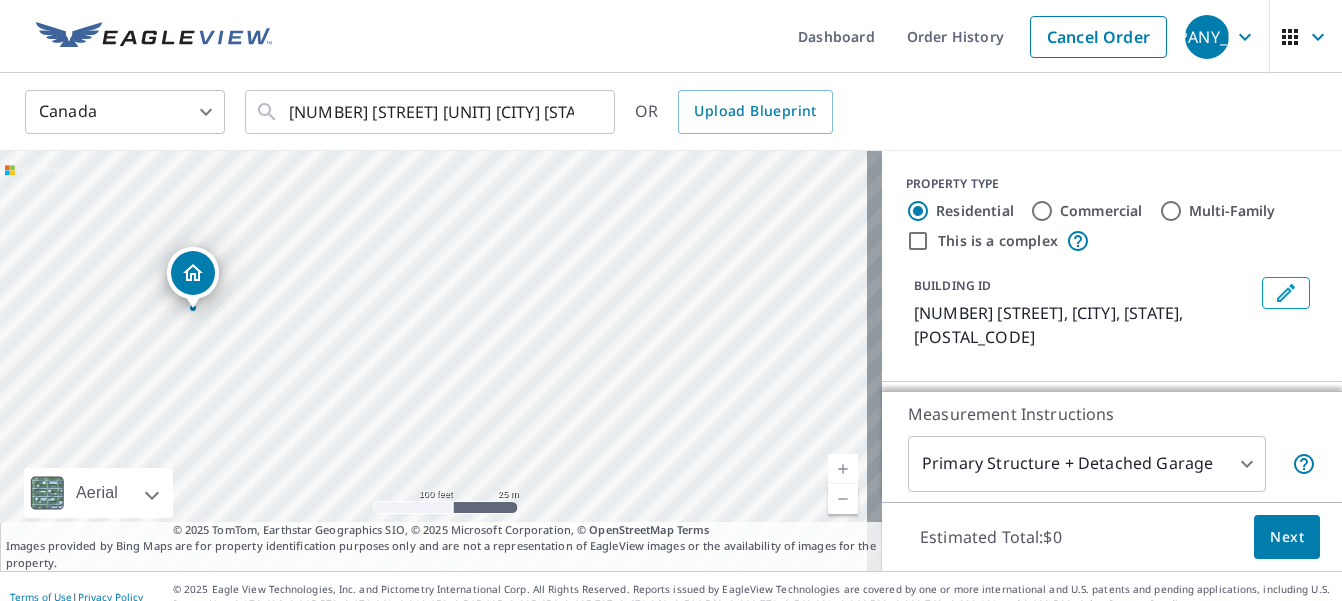 drag, startPoint x: 619, startPoint y: 204, endPoint x: 191, endPoint y: 268, distance: 432.7586 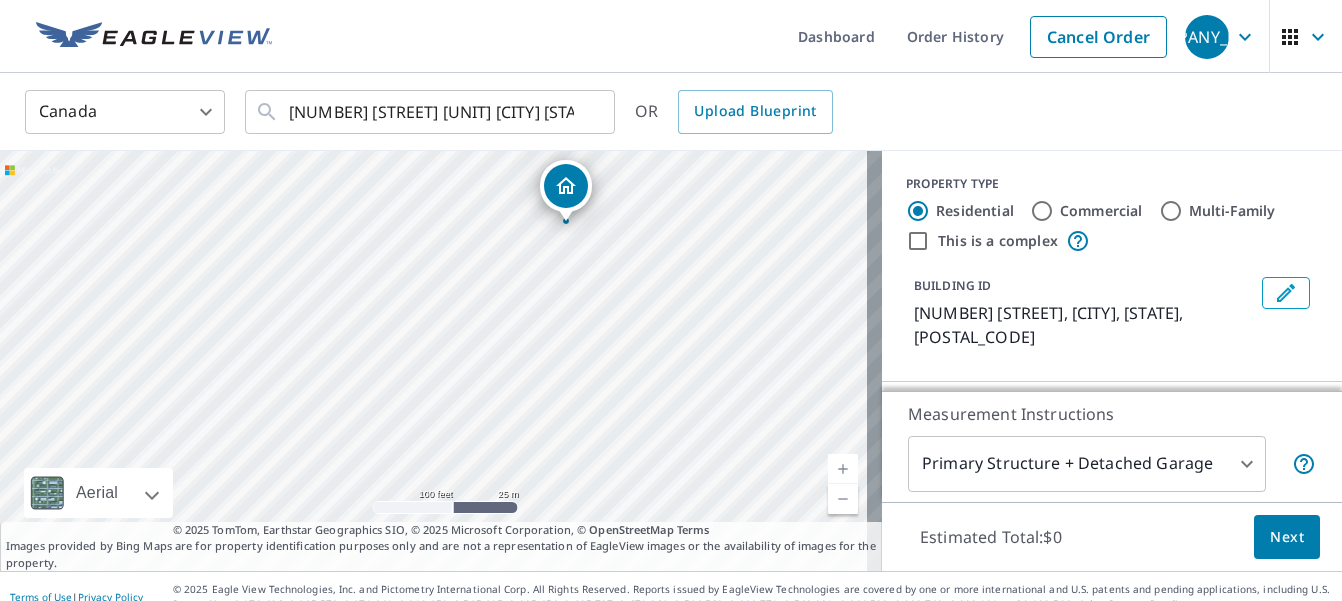 drag, startPoint x: 369, startPoint y: 441, endPoint x: 500, endPoint y: 305, distance: 188.83061 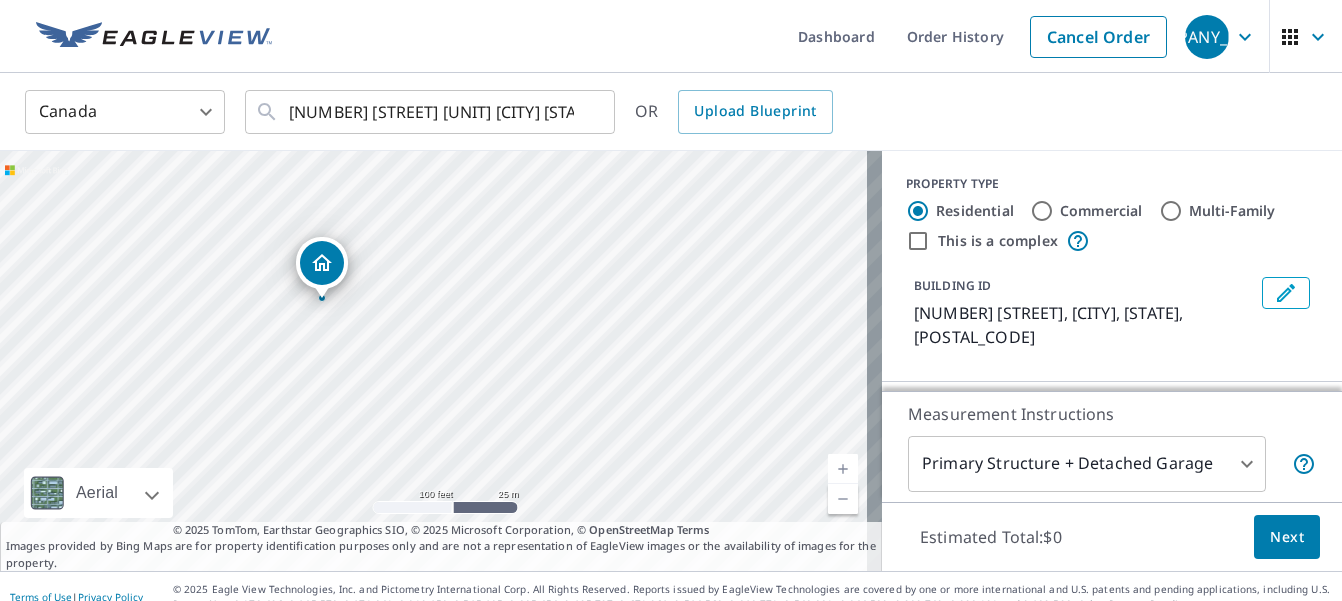 drag, startPoint x: 563, startPoint y: 177, endPoint x: 319, endPoint y: 254, distance: 255.8613 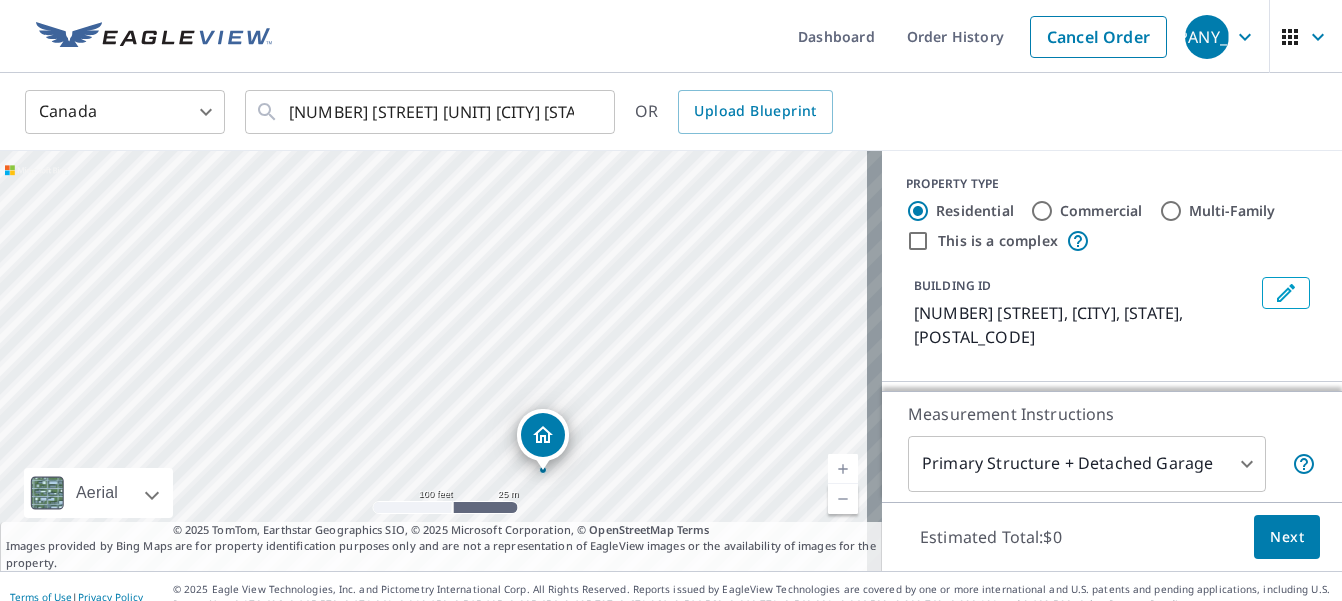 drag, startPoint x: 433, startPoint y: 319, endPoint x: 542, endPoint y: 432, distance: 157.00319 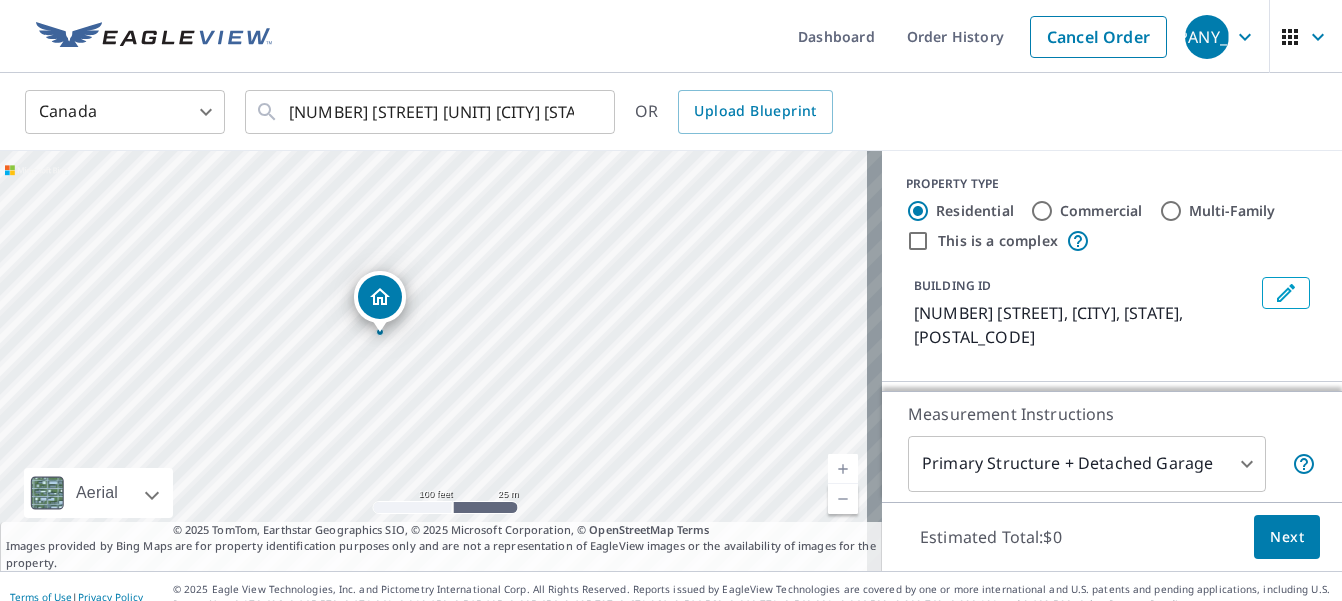 drag, startPoint x: 442, startPoint y: 319, endPoint x: 388, endPoint y: 294, distance: 59.5063 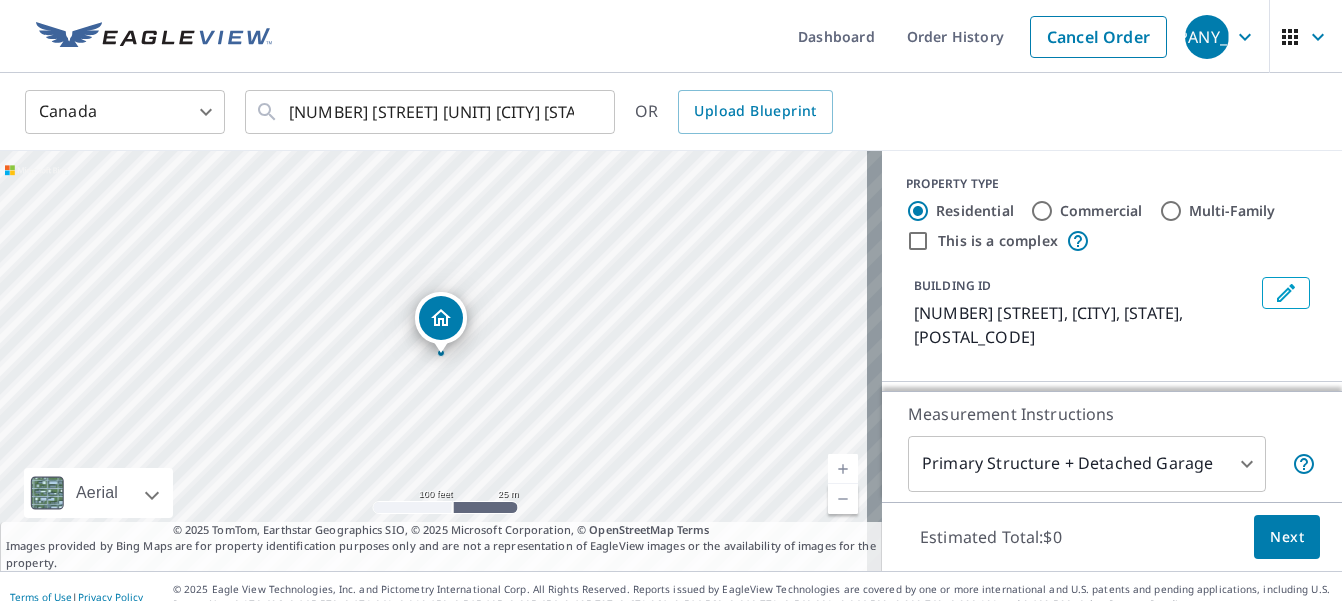click on "[NUMBER] [STREET] [CITY] [STATE] [POSTAL_CODE]" at bounding box center (441, 361) 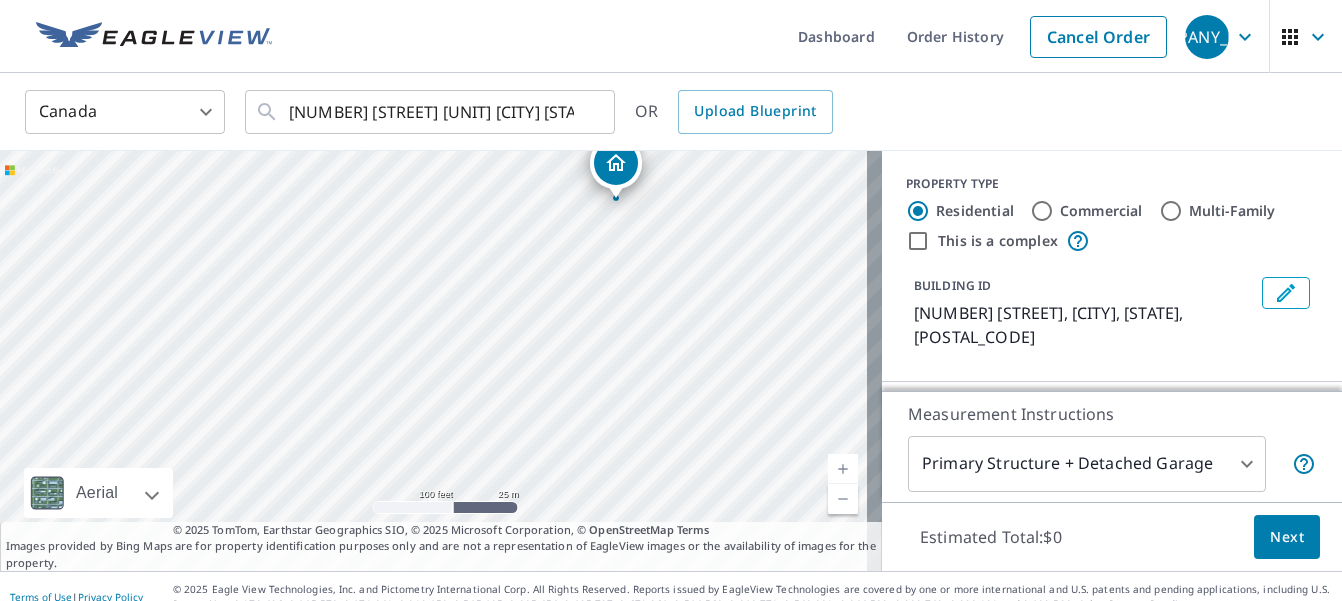 drag, startPoint x: 438, startPoint y: 309, endPoint x: 621, endPoint y: 147, distance: 244.40335 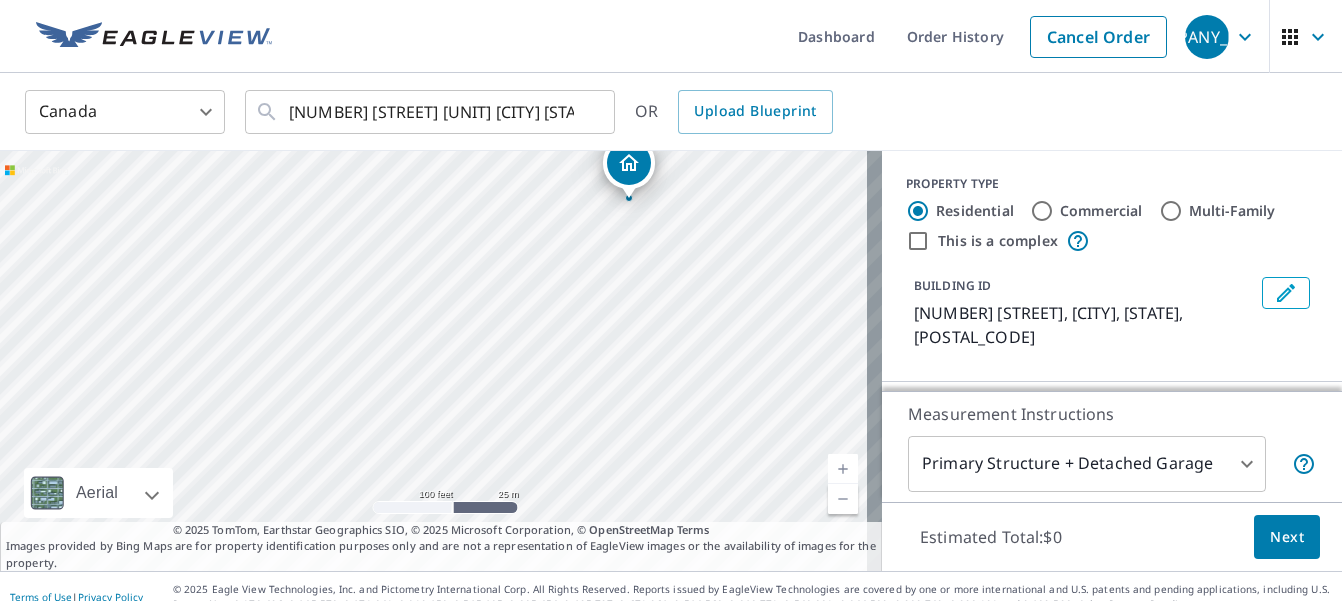 click on "[NUMBER] [STREET] [CITY] [STATE] [POSTAL_CODE]" at bounding box center (441, 361) 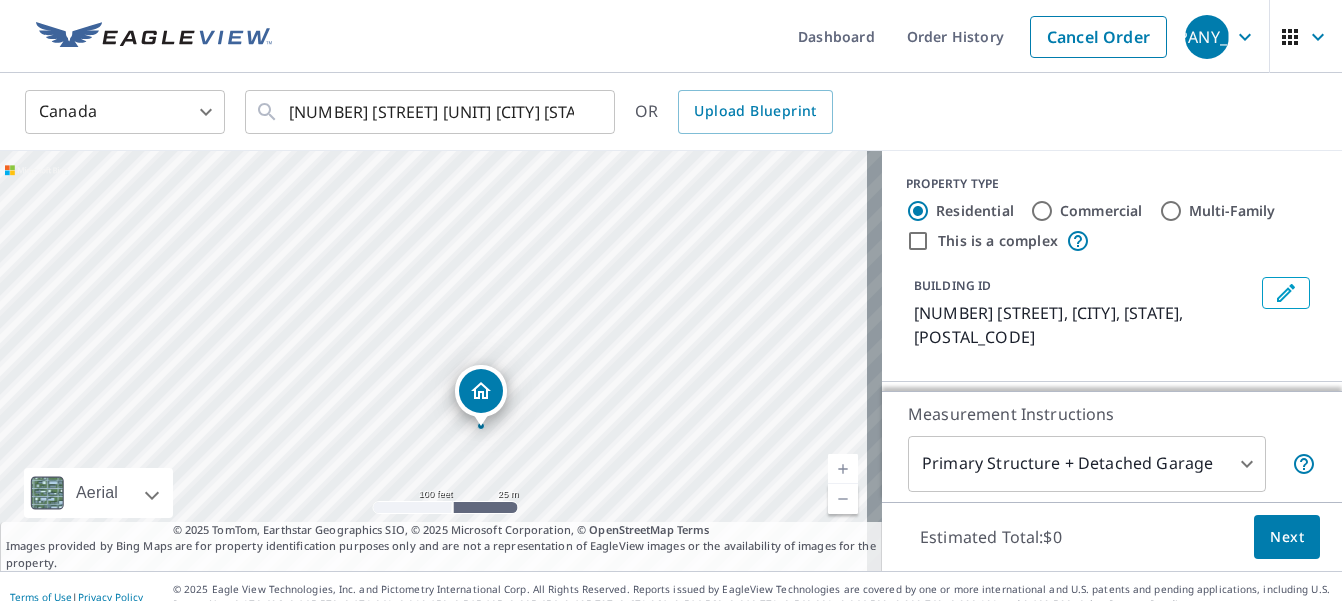 click on "[NUMBER] [STREET] [CITY] [STATE] [POSTAL_CODE]" at bounding box center [441, 361] 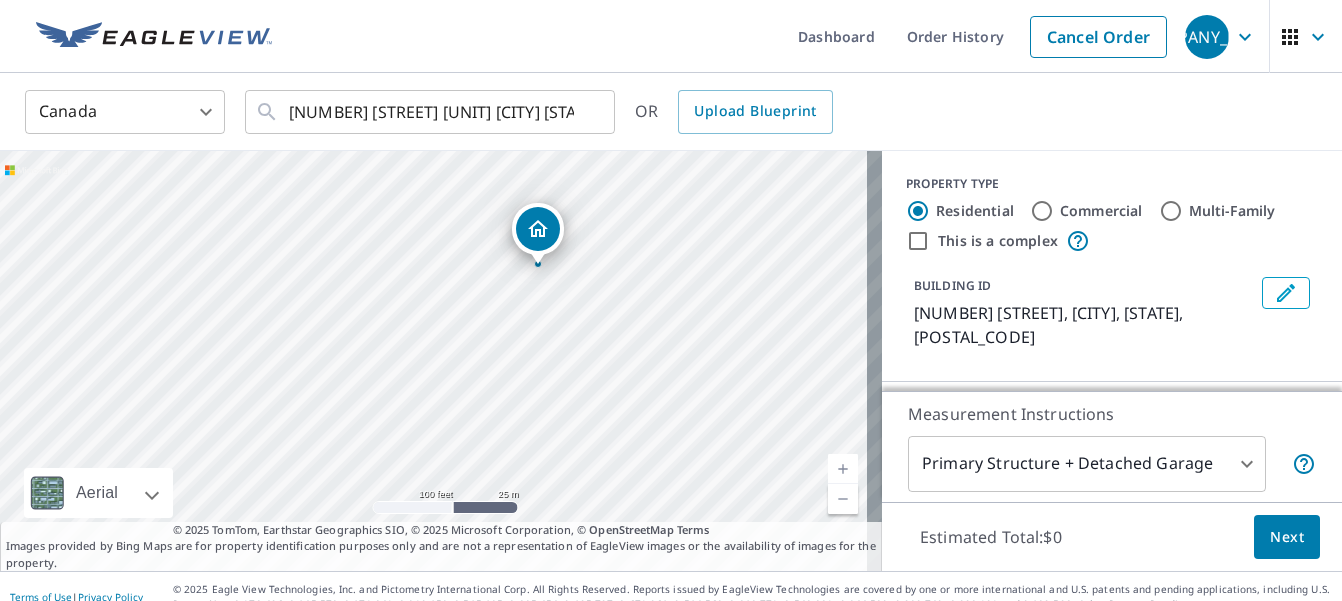 drag, startPoint x: 645, startPoint y: 323, endPoint x: 671, endPoint y: 224, distance: 102.357216 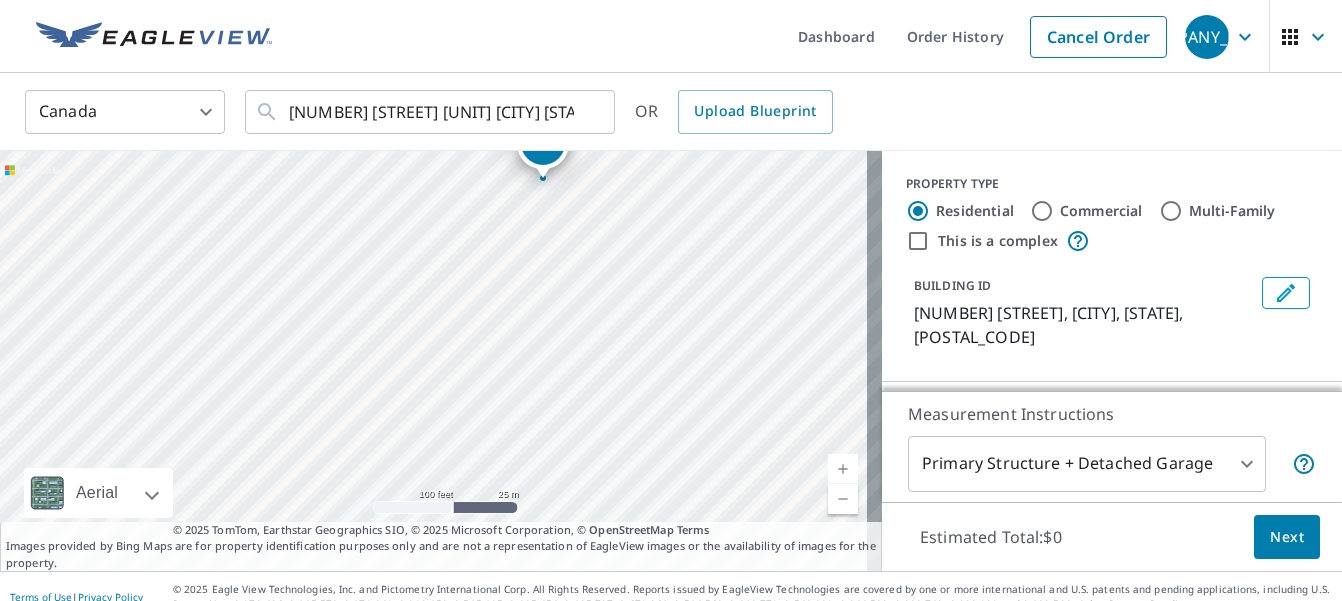 drag, startPoint x: 564, startPoint y: 424, endPoint x: 569, endPoint y: 338, distance: 86.145226 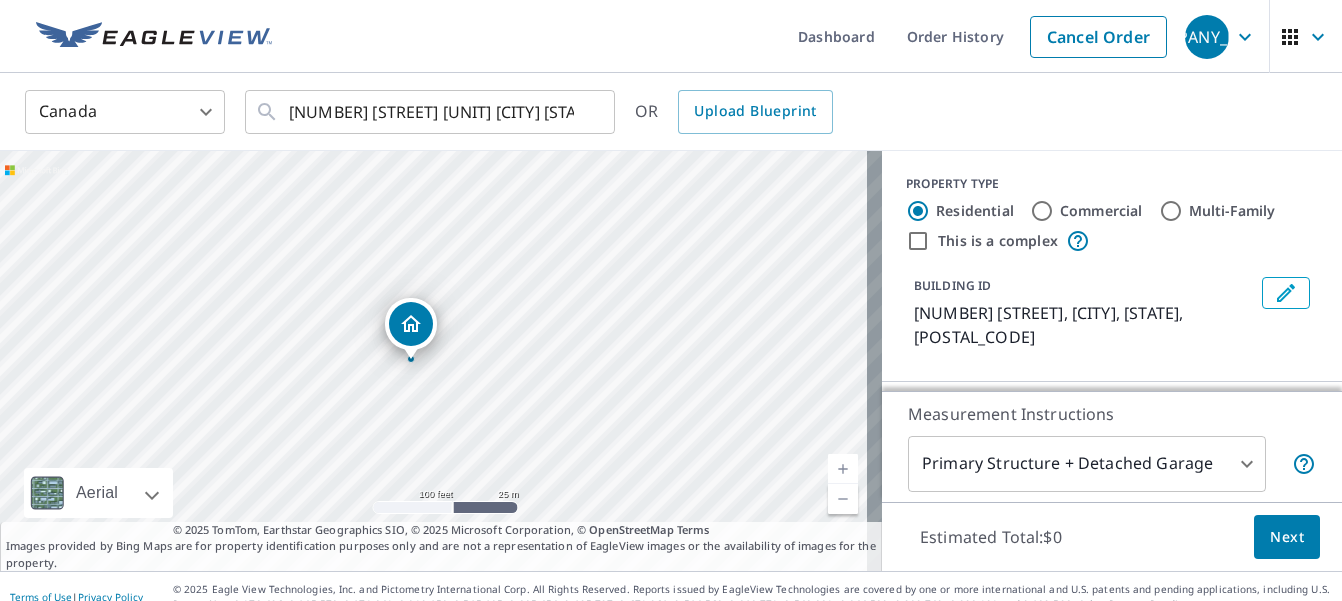 drag, startPoint x: 548, startPoint y: 155, endPoint x: 416, endPoint y: 336, distance: 224.0201 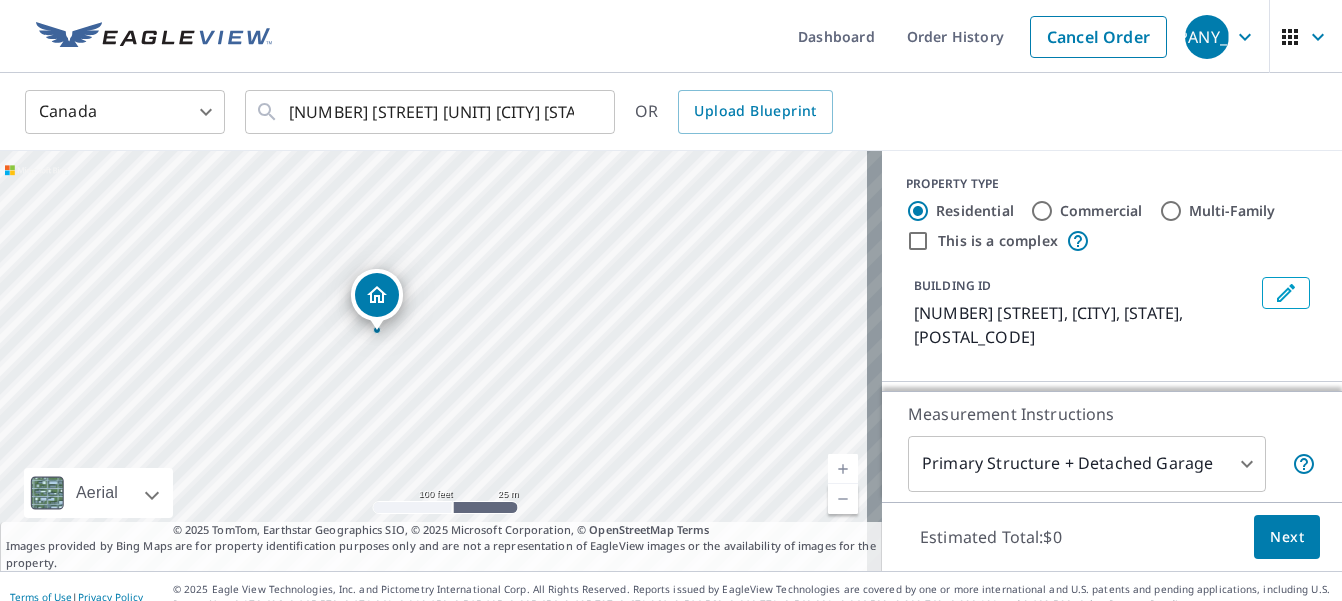 drag, startPoint x: 433, startPoint y: 319, endPoint x: 373, endPoint y: 292, distance: 65.795135 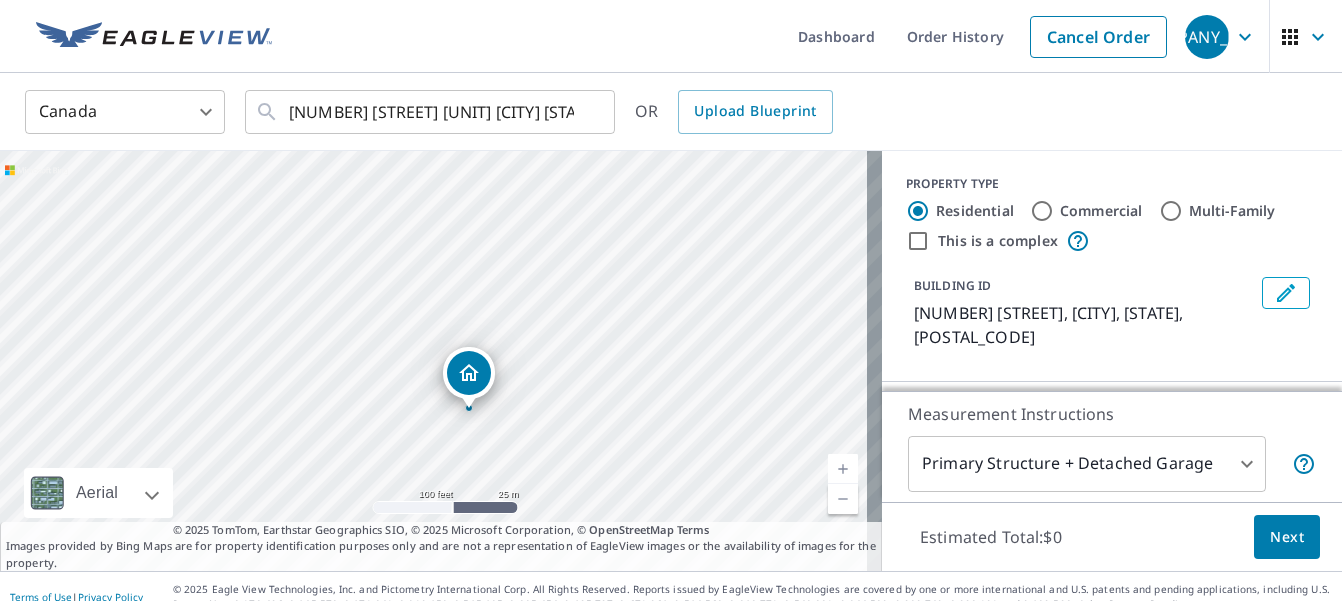 drag, startPoint x: 373, startPoint y: 292, endPoint x: 408, endPoint y: 343, distance: 61.854668 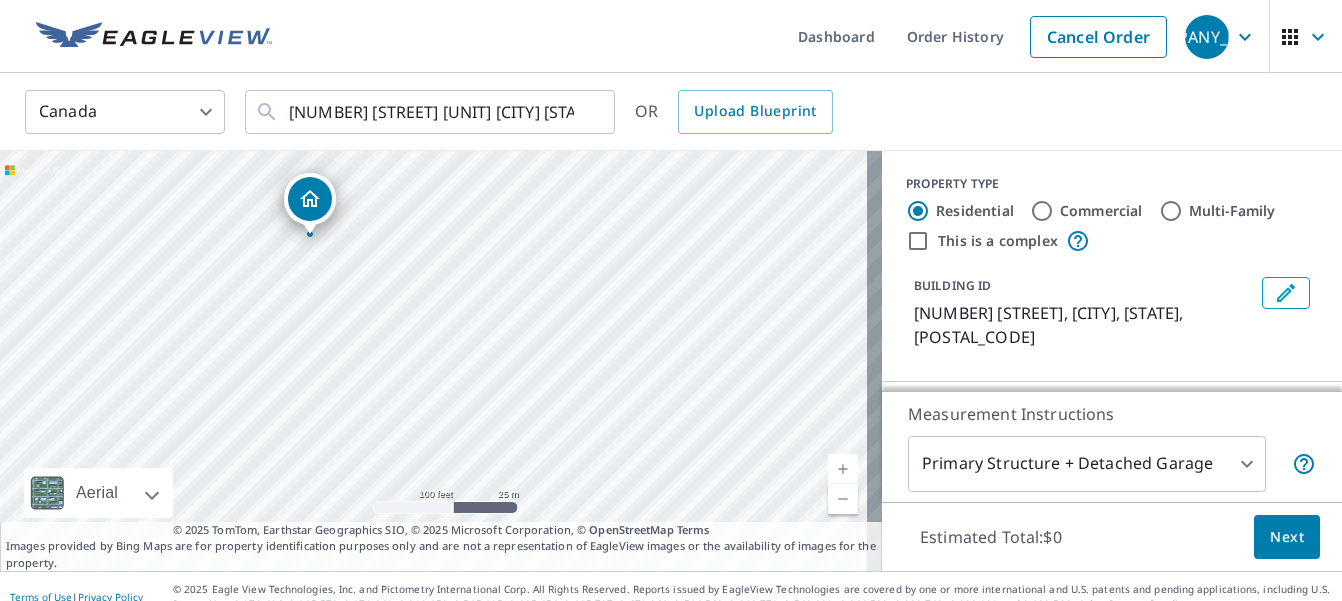 drag, startPoint x: 481, startPoint y: 371, endPoint x: 322, endPoint y: 197, distance: 235.70532 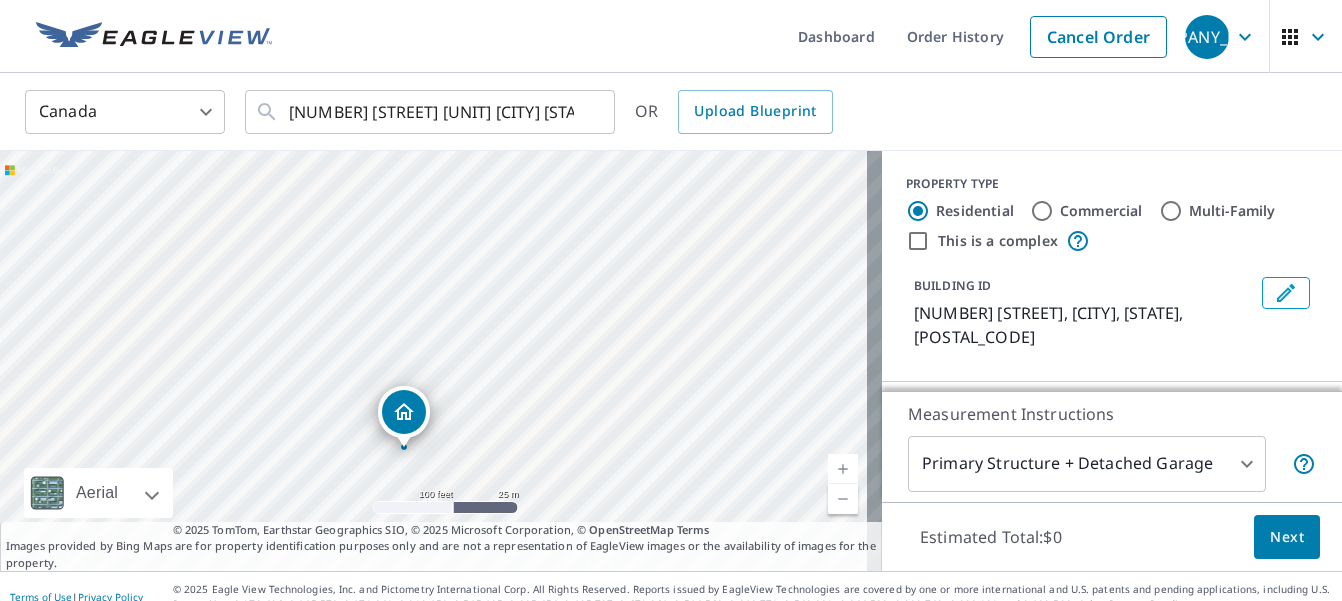 drag, startPoint x: 440, startPoint y: 315, endPoint x: 410, endPoint y: 405, distance: 94.86833 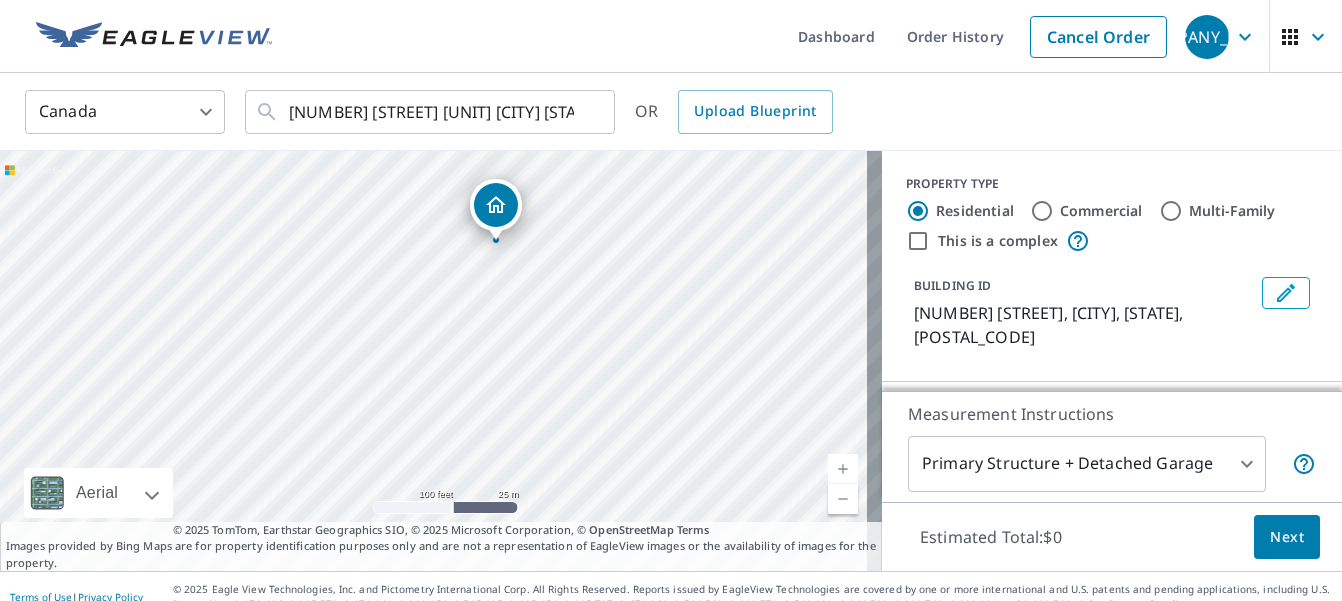 drag, startPoint x: 561, startPoint y: 364, endPoint x: 578, endPoint y: 312, distance: 54.708317 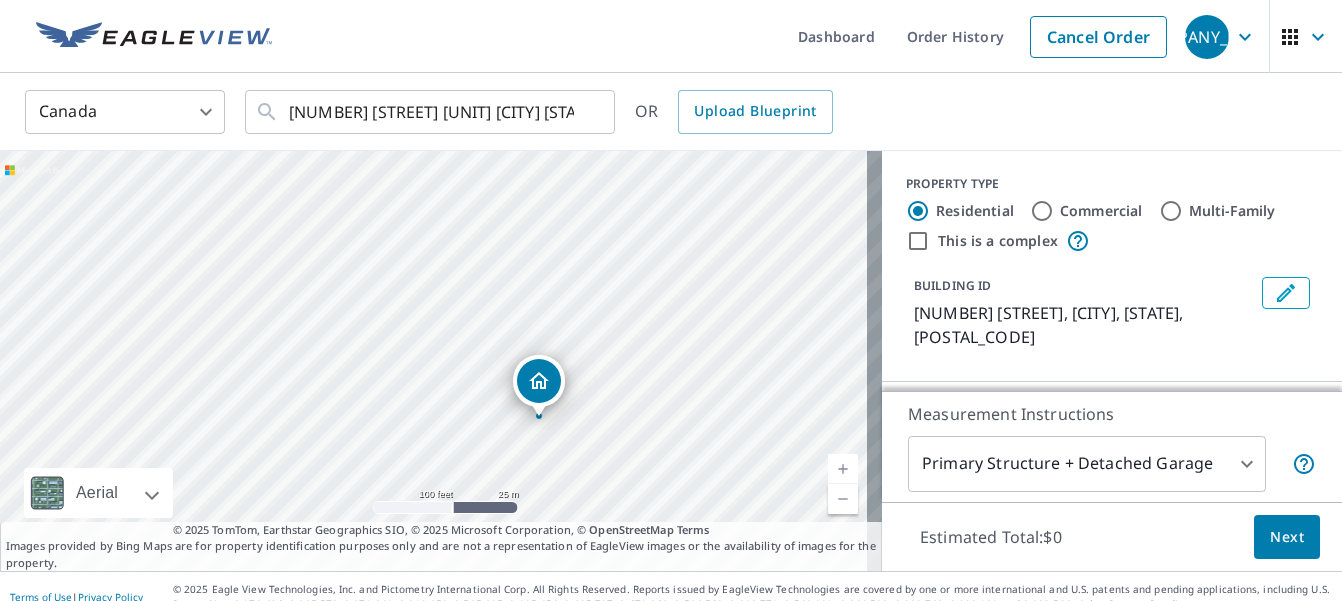 drag, startPoint x: 501, startPoint y: 210, endPoint x: 544, endPoint y: 386, distance: 181.17671 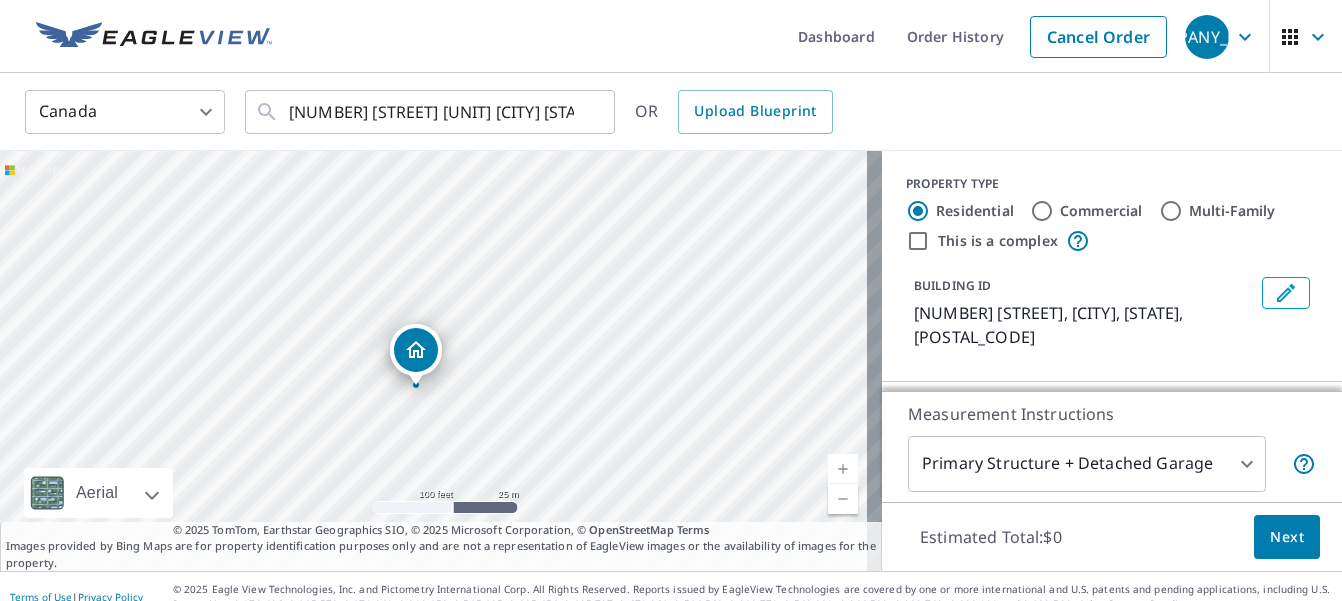 drag, startPoint x: 544, startPoint y: 386, endPoint x: 526, endPoint y: 413, distance: 32.449963 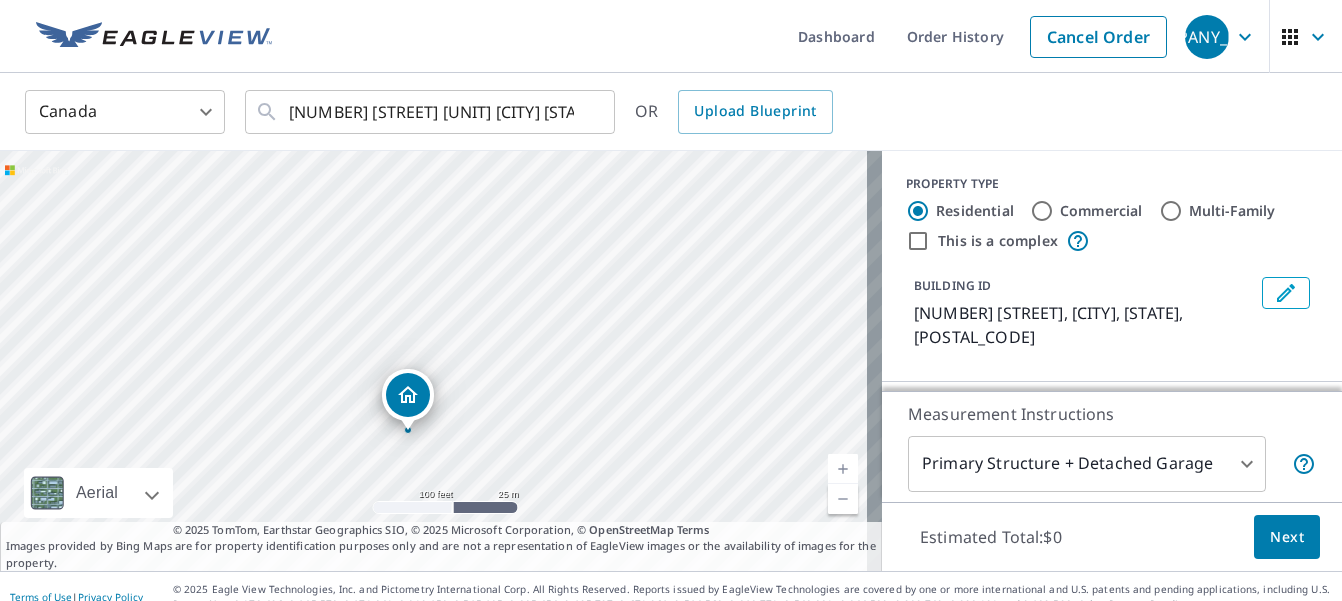drag, startPoint x: 419, startPoint y: 349, endPoint x: 411, endPoint y: 395, distance: 46.69047 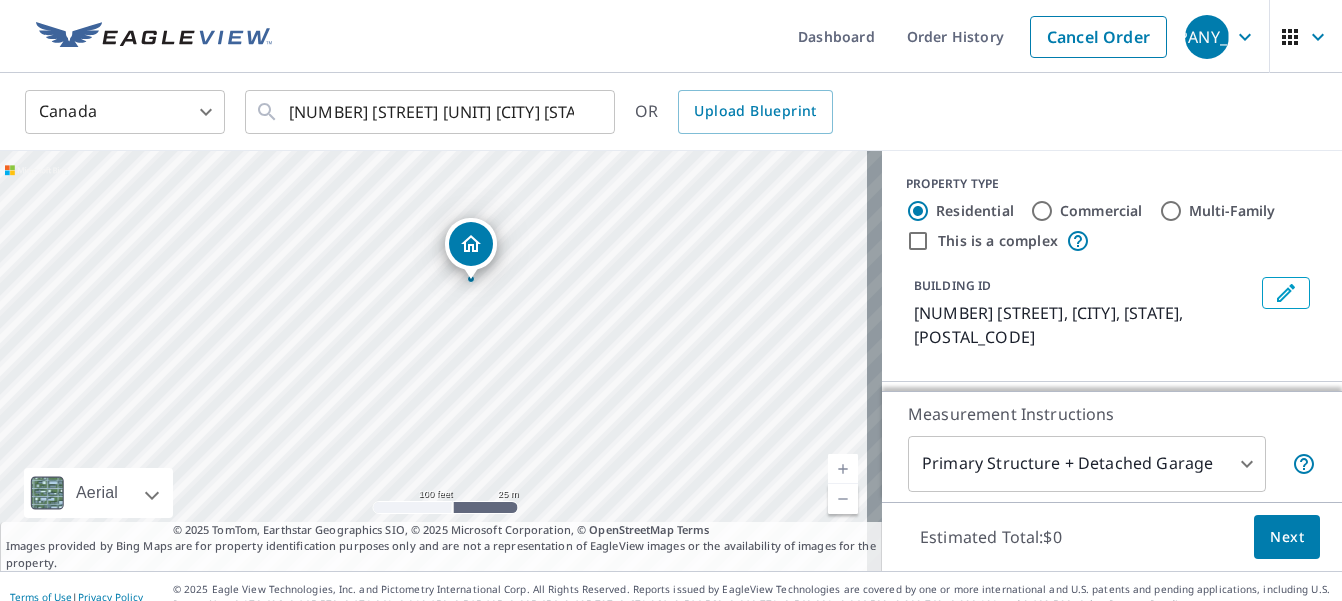 drag, startPoint x: 496, startPoint y: 407, endPoint x: 533, endPoint y: 329, distance: 86.33076 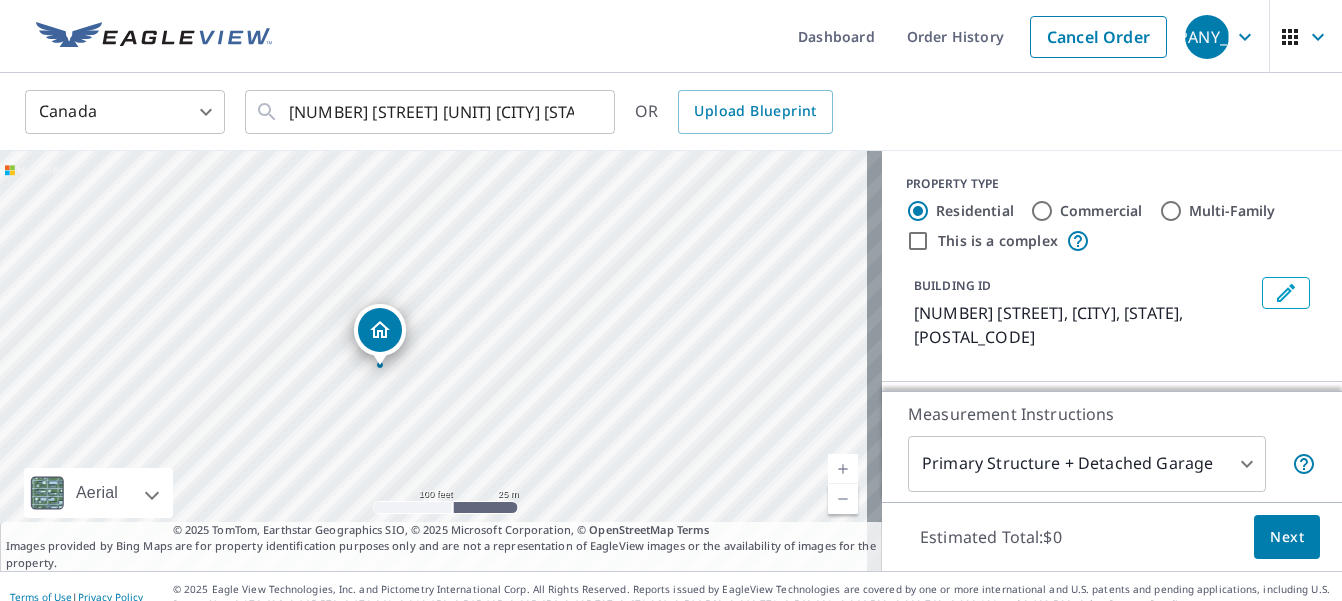 drag, startPoint x: 476, startPoint y: 245, endPoint x: 385, endPoint y: 331, distance: 125.207825 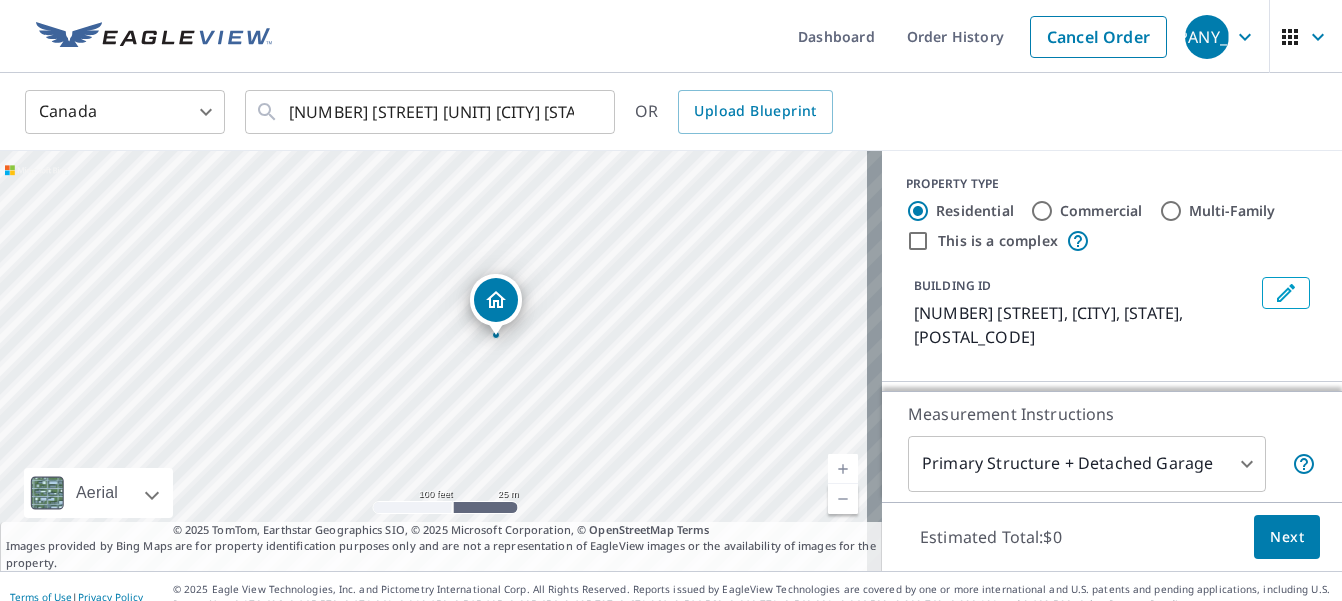 drag, startPoint x: 384, startPoint y: 330, endPoint x: 446, endPoint y: 308, distance: 65.78754 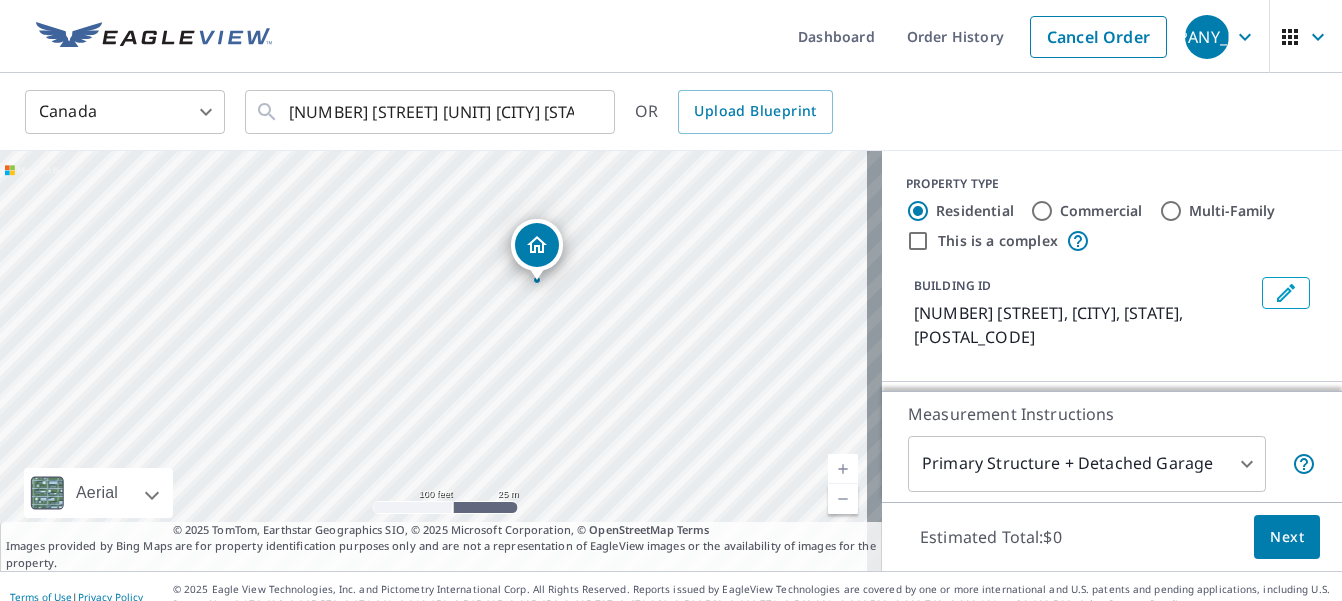 drag, startPoint x: 434, startPoint y: 318, endPoint x: 537, endPoint y: 241, distance: 128.60016 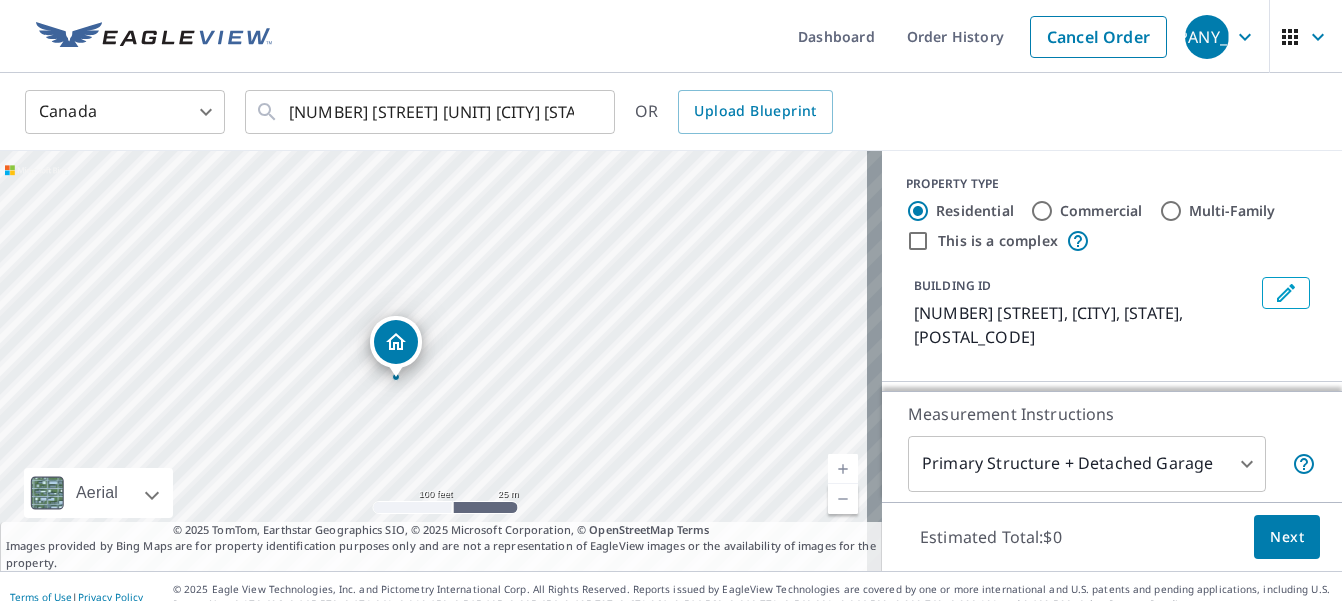 drag, startPoint x: 537, startPoint y: 241, endPoint x: 499, endPoint y: 261, distance: 42.941822 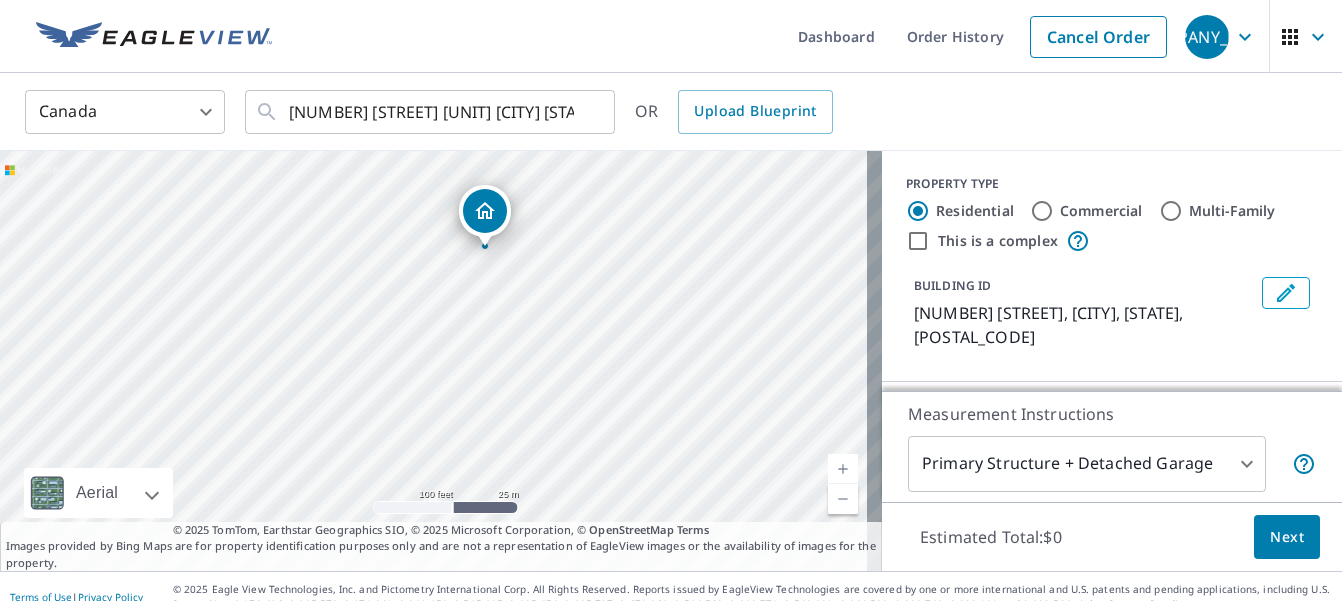 drag, startPoint x: 448, startPoint y: 391, endPoint x: 537, endPoint y: 260, distance: 158.37297 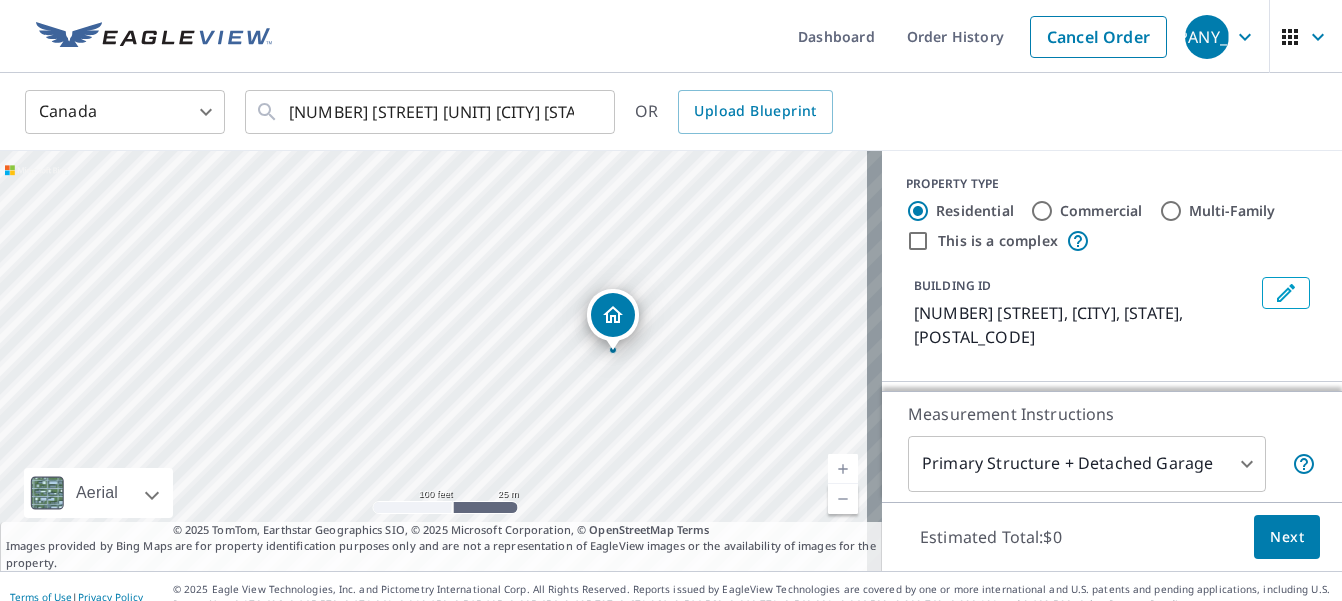 drag, startPoint x: 497, startPoint y: 216, endPoint x: 620, endPoint y: 313, distance: 156.6461 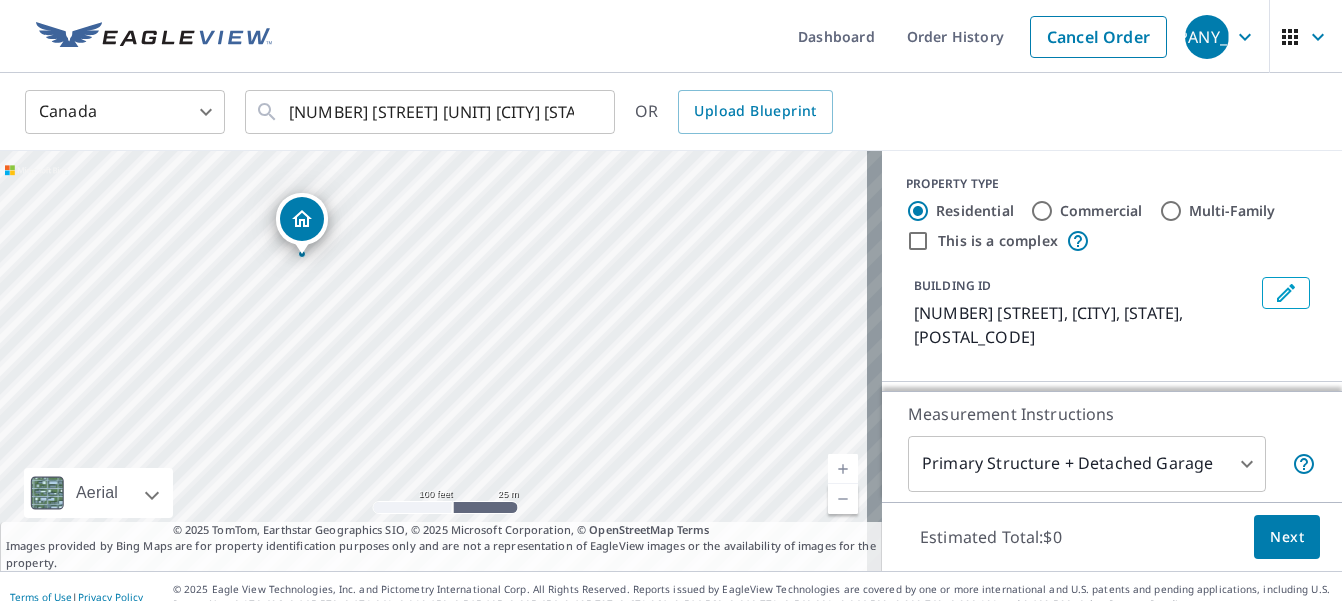 drag, startPoint x: 435, startPoint y: 319, endPoint x: 303, endPoint y: 216, distance: 167.43059 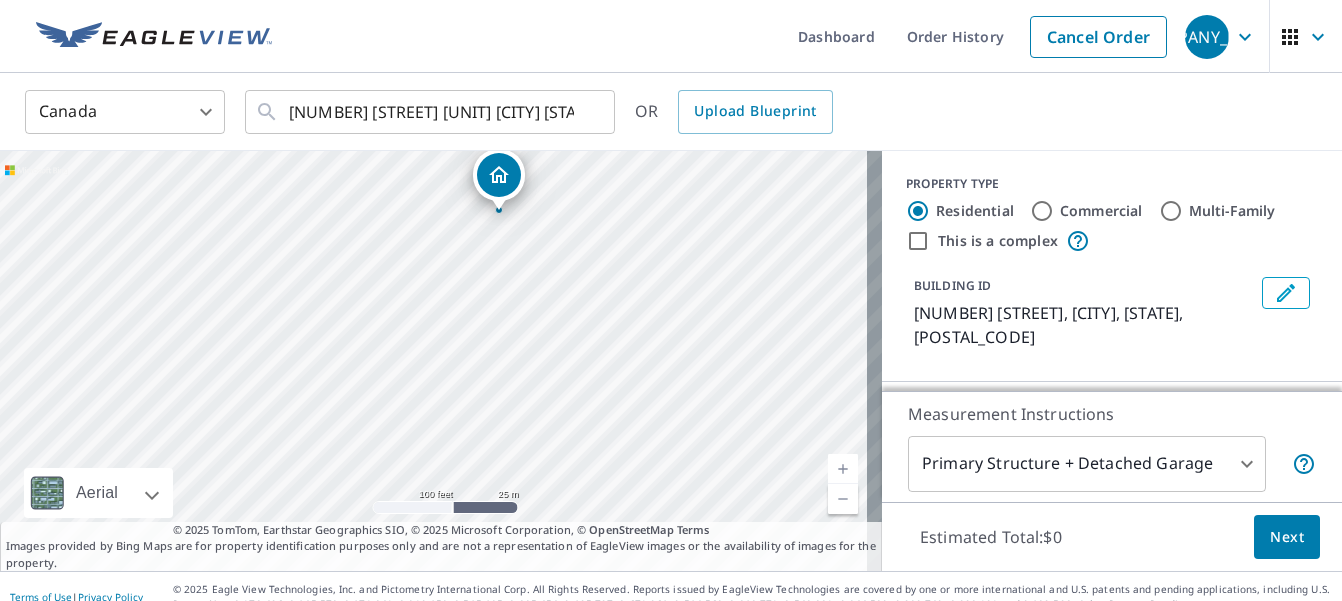 drag, startPoint x: 601, startPoint y: 401, endPoint x: 666, endPoint y: 254, distance: 160.72958 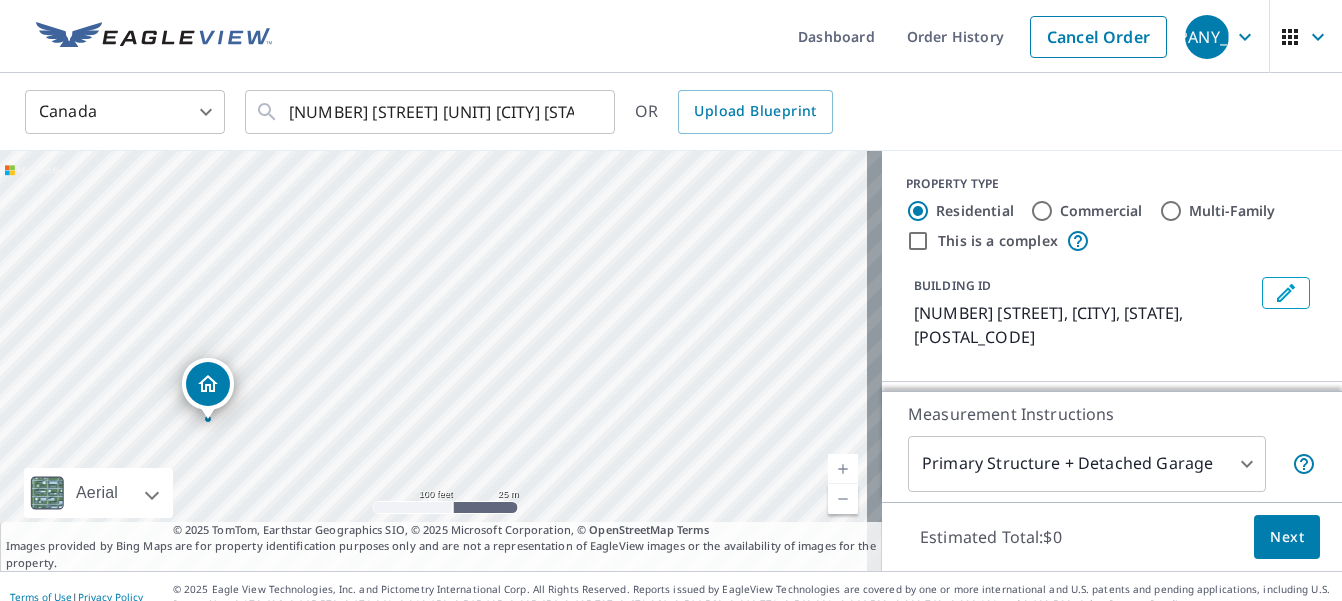 drag, startPoint x: 502, startPoint y: 184, endPoint x: 211, endPoint y: 393, distance: 358.27643 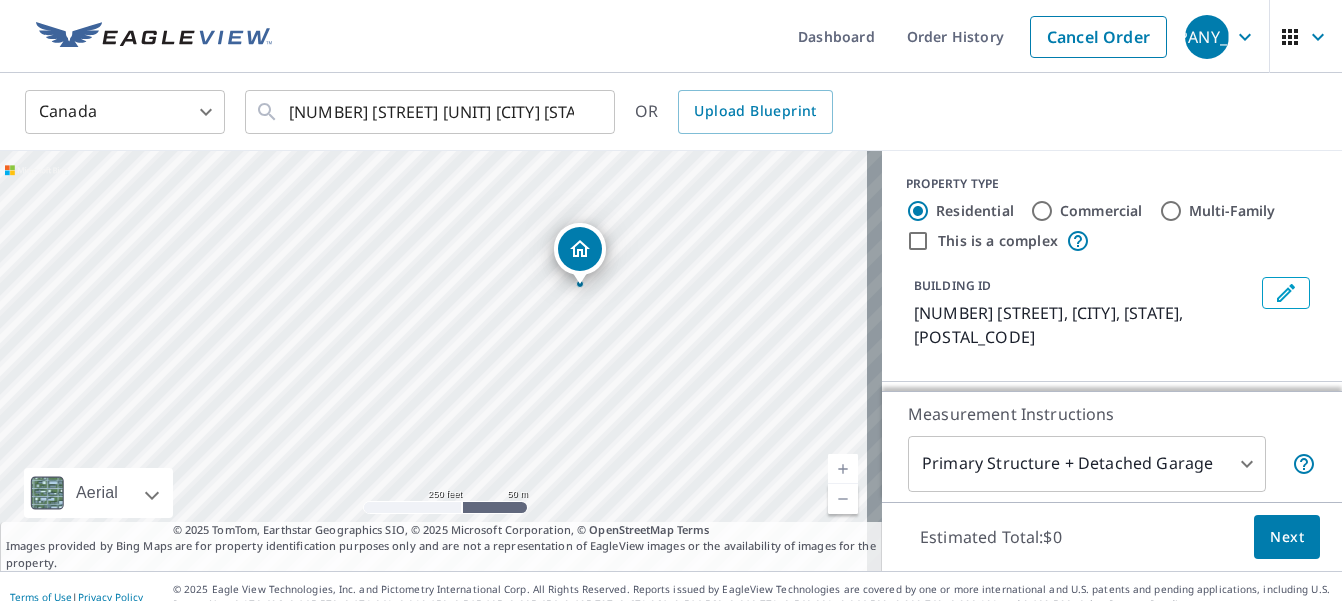 drag, startPoint x: 557, startPoint y: 354, endPoint x: 570, endPoint y: 245, distance: 109.77249 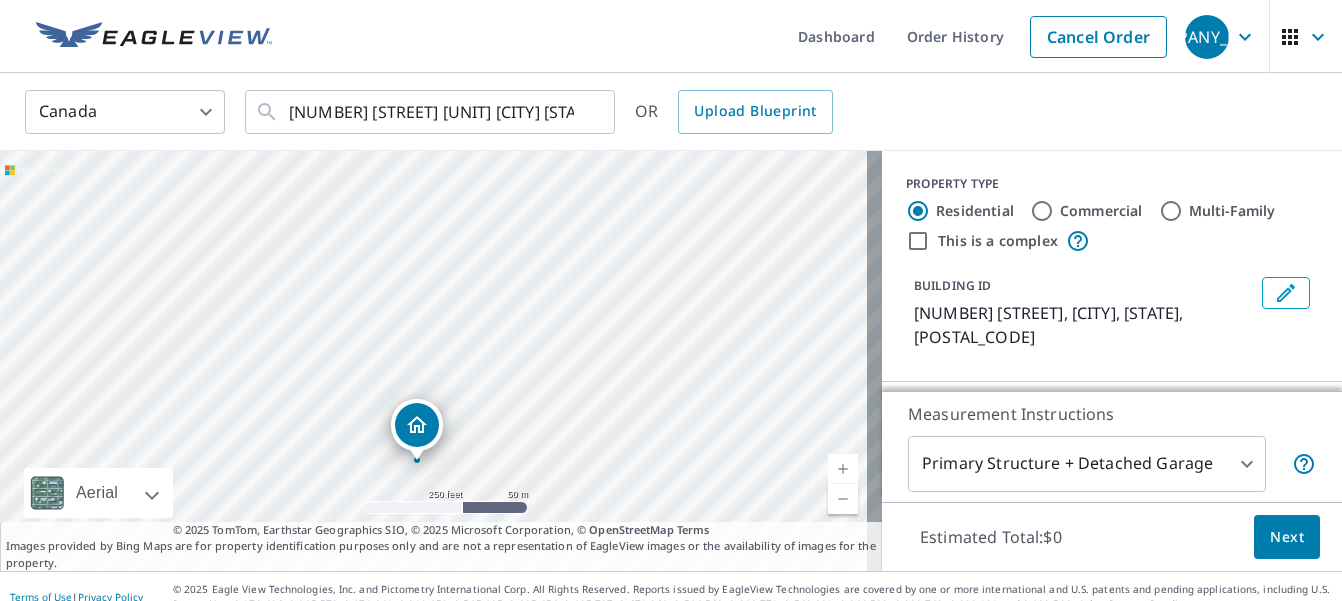 drag, startPoint x: 438, startPoint y: 314, endPoint x: 421, endPoint y: 417, distance: 104.393486 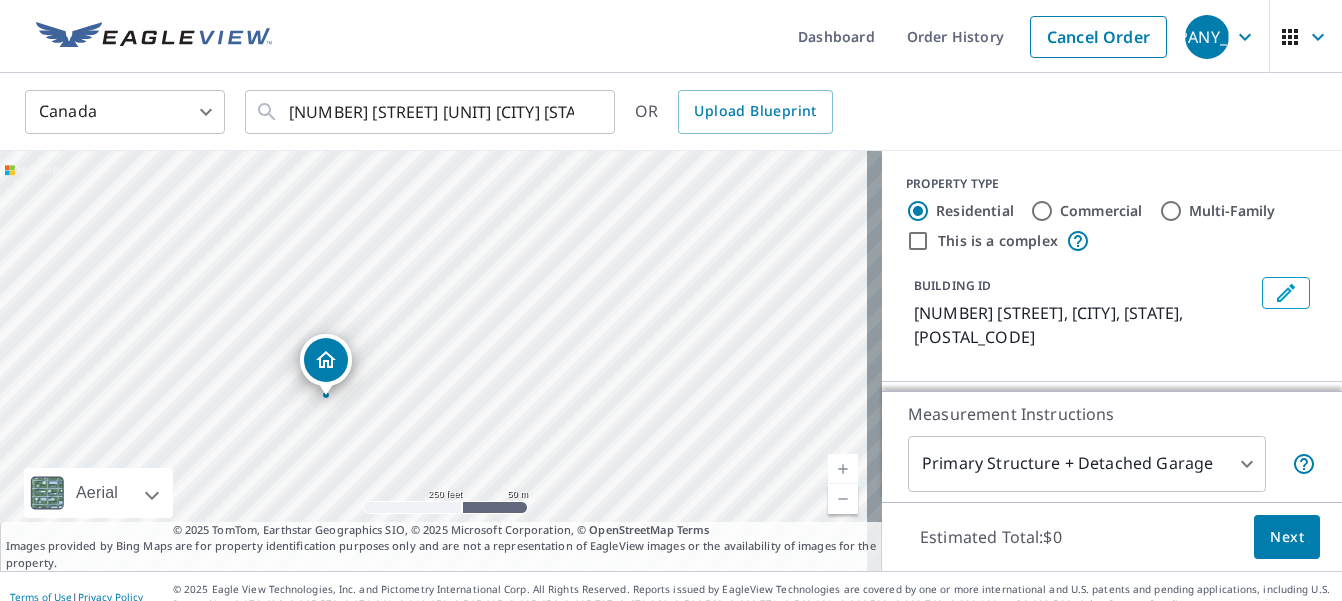 drag, startPoint x: 432, startPoint y: 323, endPoint x: 324, endPoint y: 361, distance: 114.49017 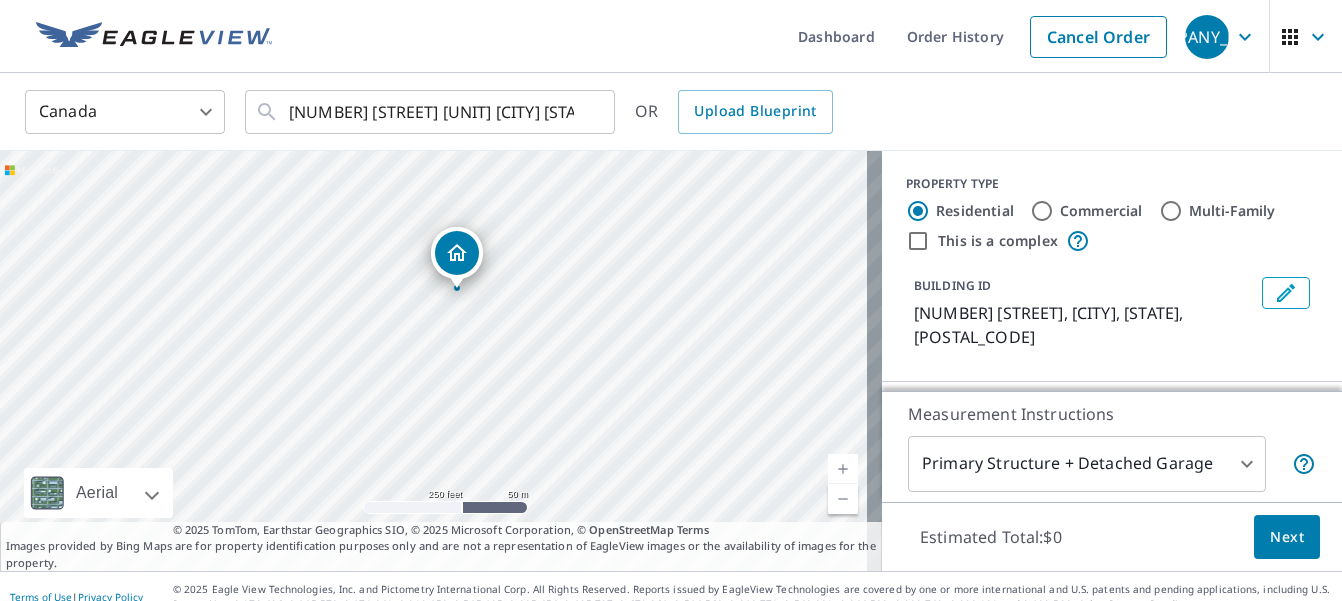 drag, startPoint x: 425, startPoint y: 316, endPoint x: 448, endPoint y: 247, distance: 72.73238 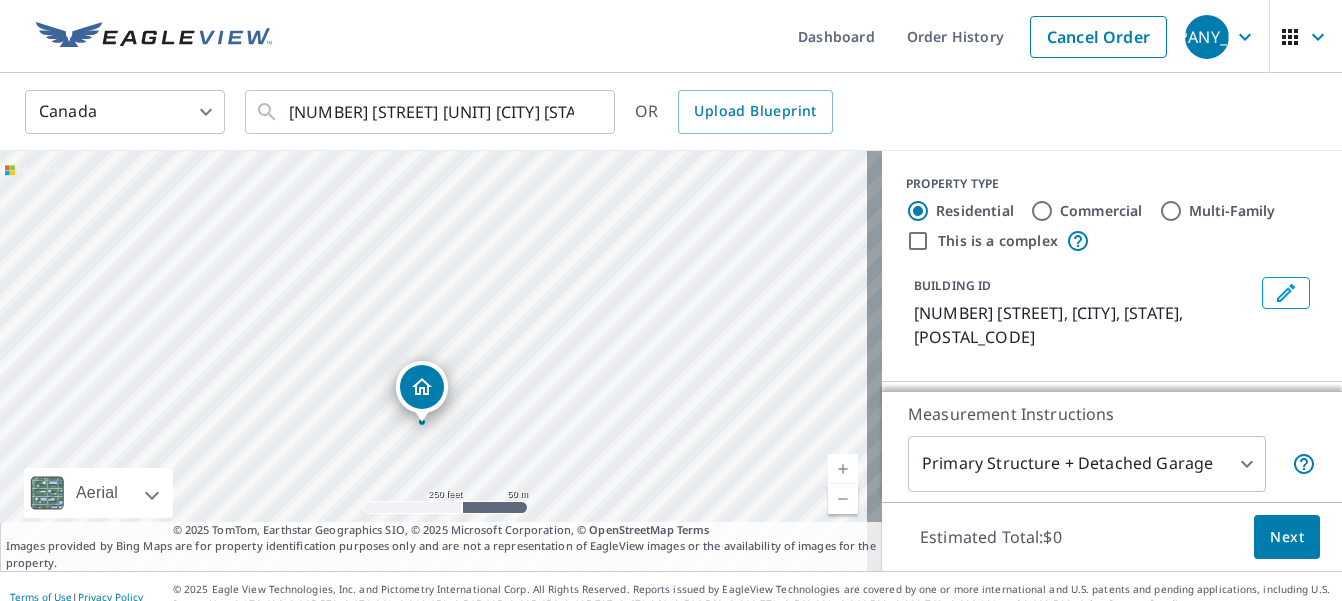 drag, startPoint x: 448, startPoint y: 247, endPoint x: 436, endPoint y: 312, distance: 66.09841 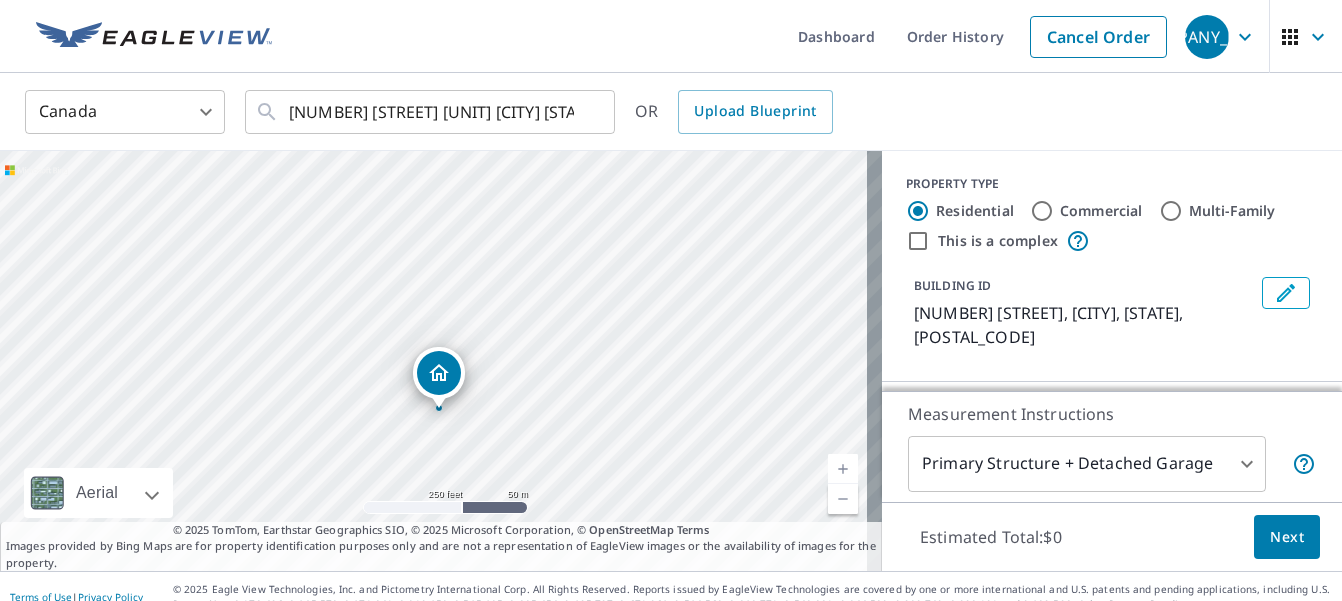 drag, startPoint x: 431, startPoint y: 323, endPoint x: 436, endPoint y: 374, distance: 51.24451 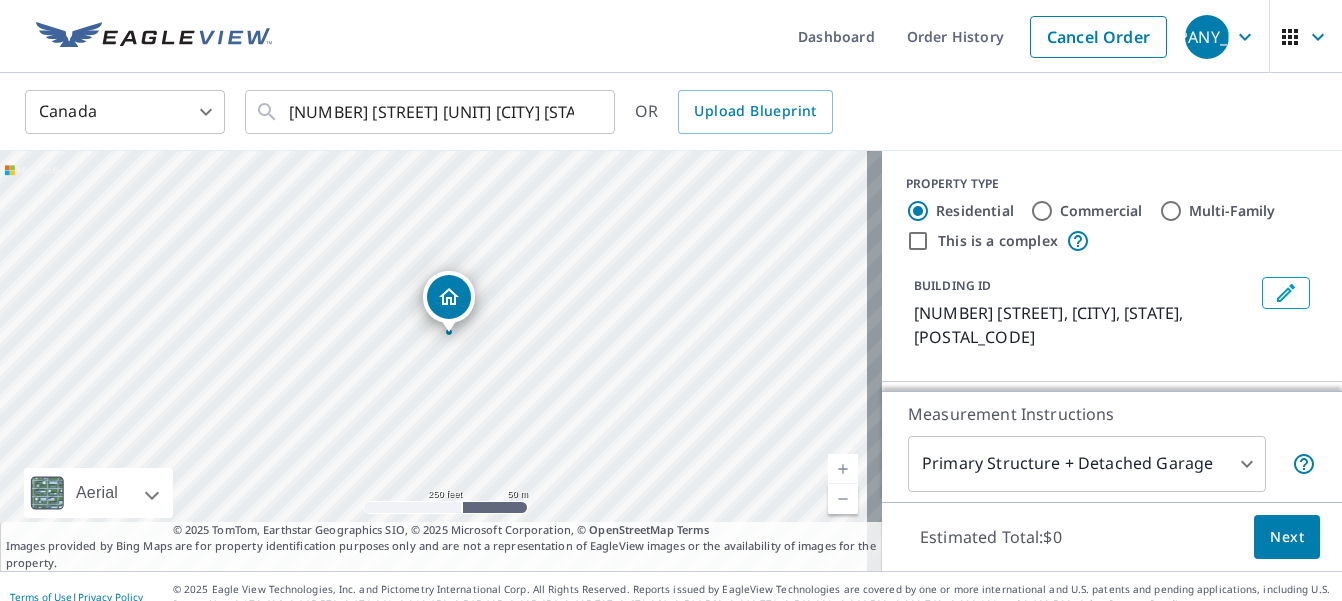 drag, startPoint x: 550, startPoint y: 416, endPoint x: 565, endPoint y: 391, distance: 29.15476 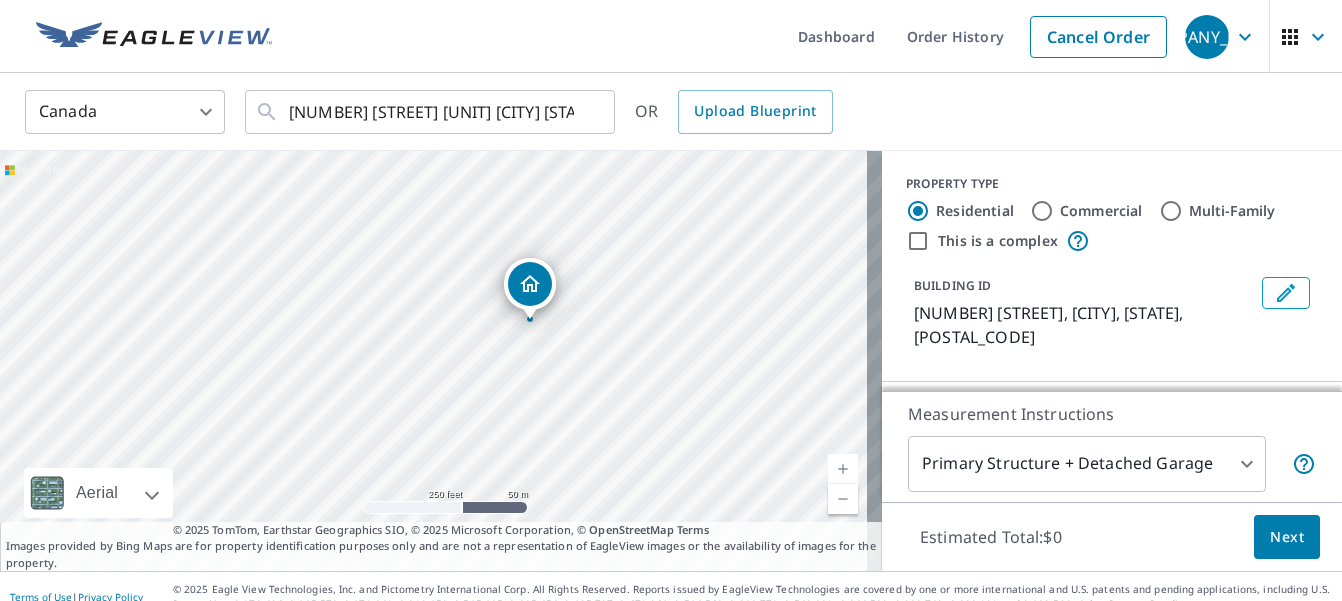 drag, startPoint x: 449, startPoint y: 295, endPoint x: 530, endPoint y: 282, distance: 82.036575 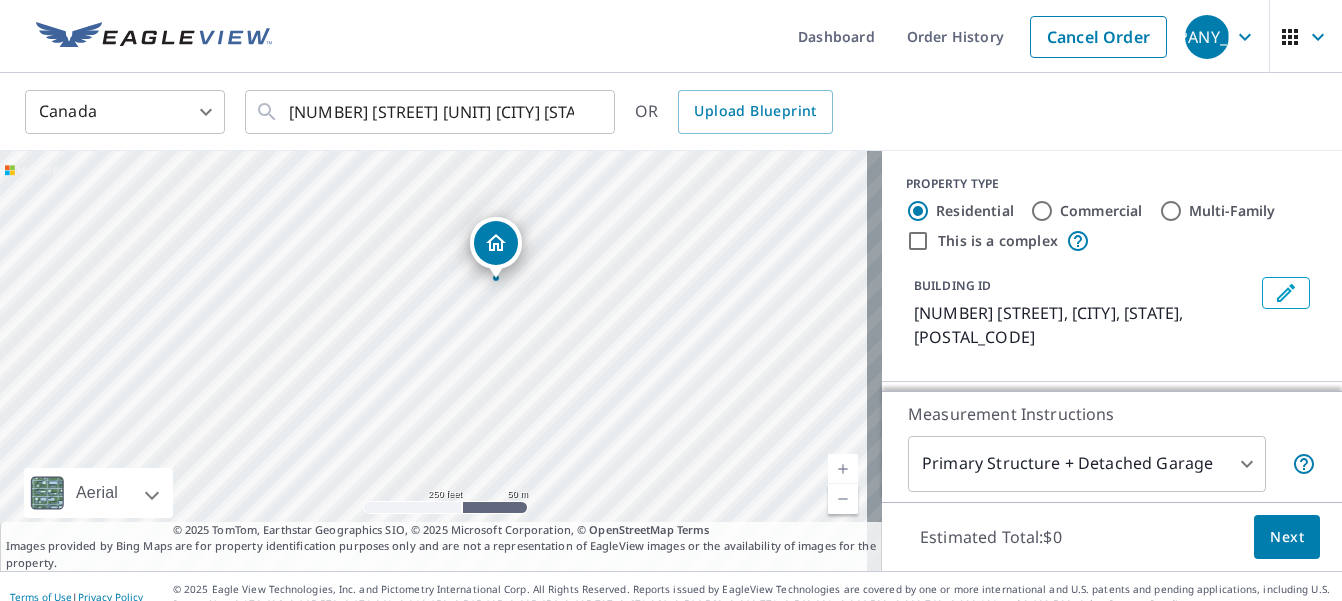 drag, startPoint x: 439, startPoint y: 309, endPoint x: 501, endPoint y: 230, distance: 100.4241 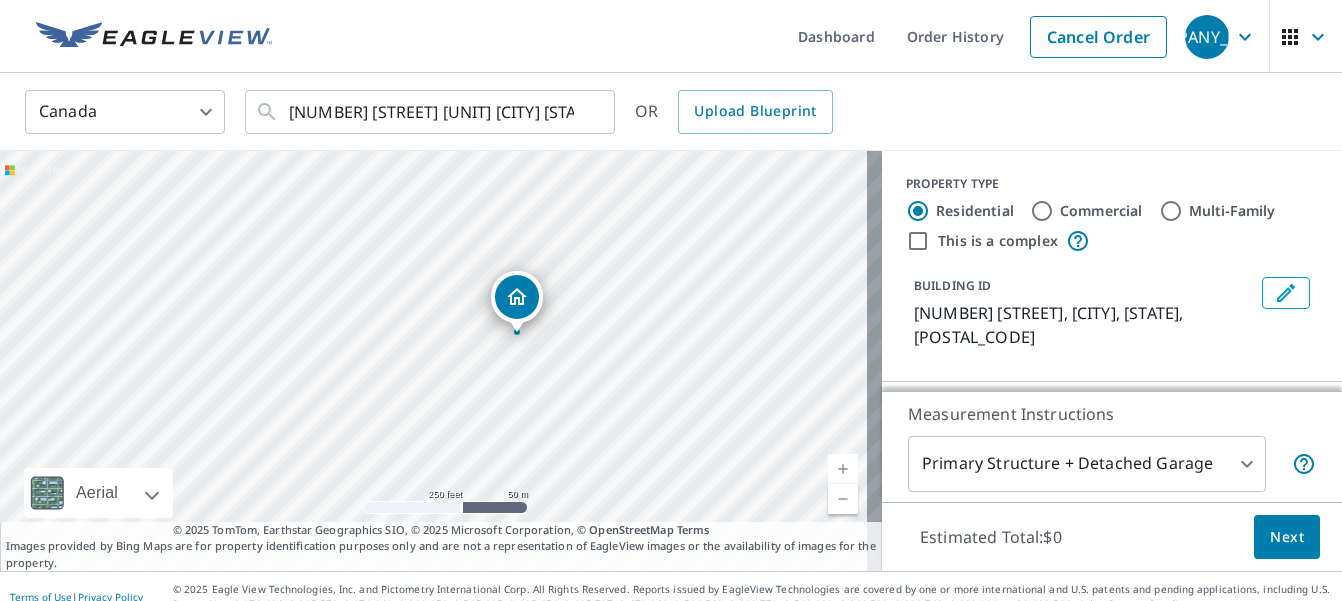 drag, startPoint x: 440, startPoint y: 319, endPoint x: 523, endPoint y: 294, distance: 86.683334 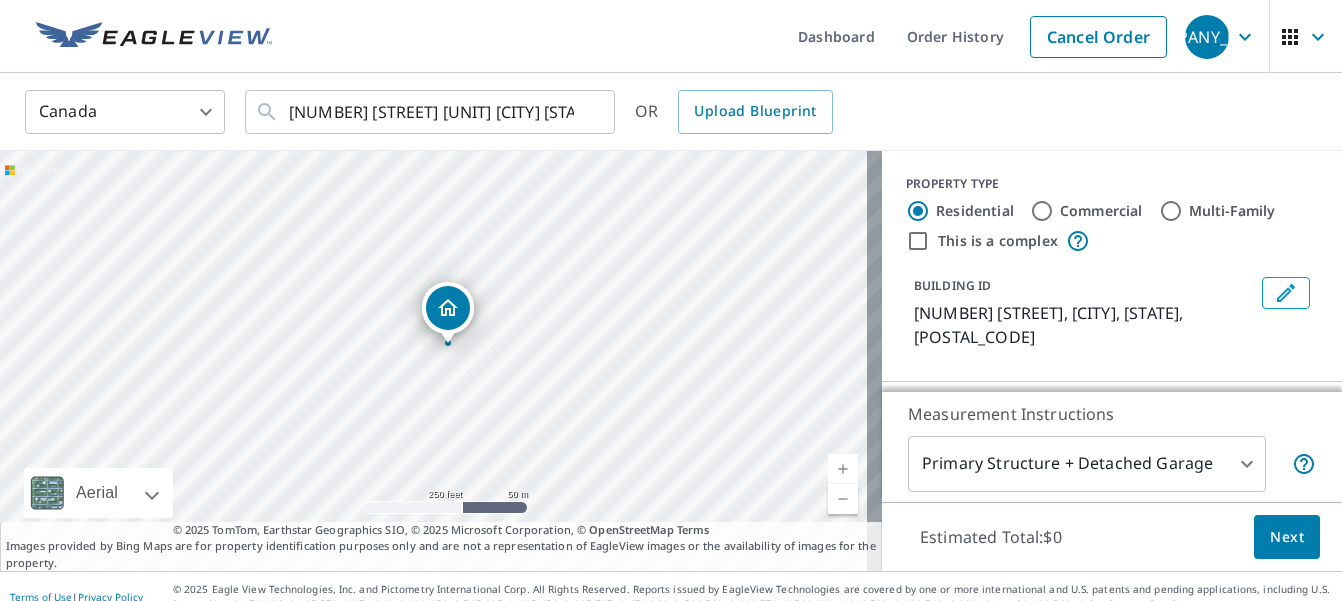 drag, startPoint x: 441, startPoint y: 327, endPoint x: 455, endPoint y: 313, distance: 19.79899 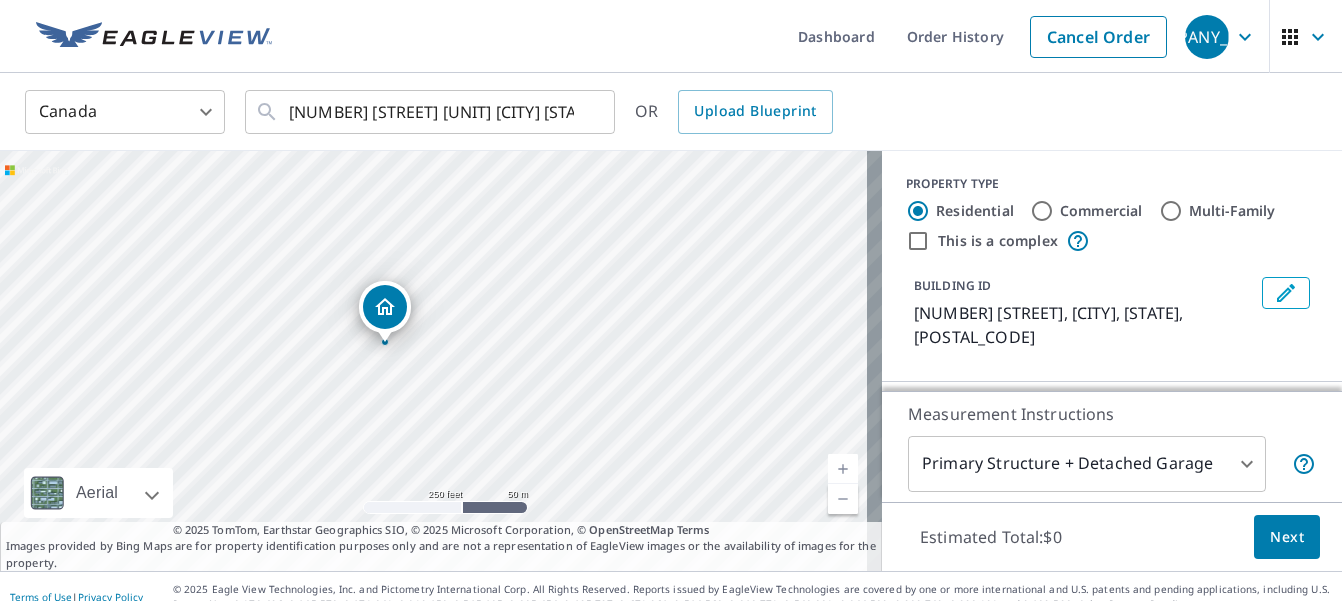 drag, startPoint x: 455, startPoint y: 313, endPoint x: 406, endPoint y: 298, distance: 51.24451 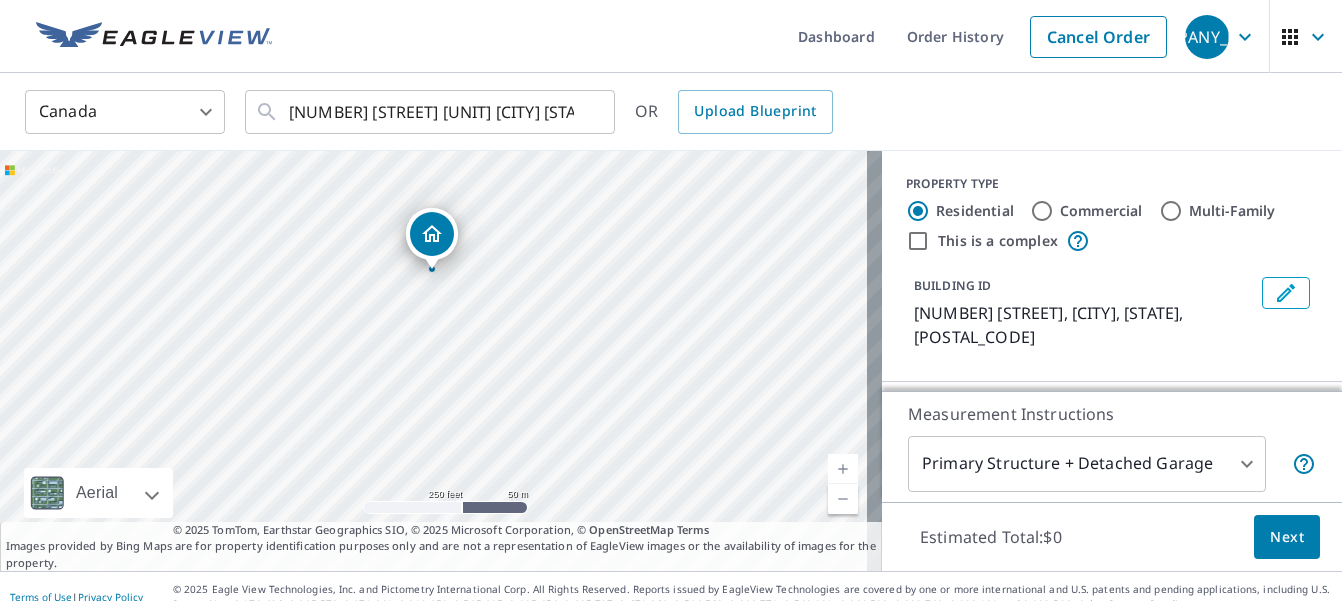 drag, startPoint x: 577, startPoint y: 460, endPoint x: 573, endPoint y: 373, distance: 87.0919 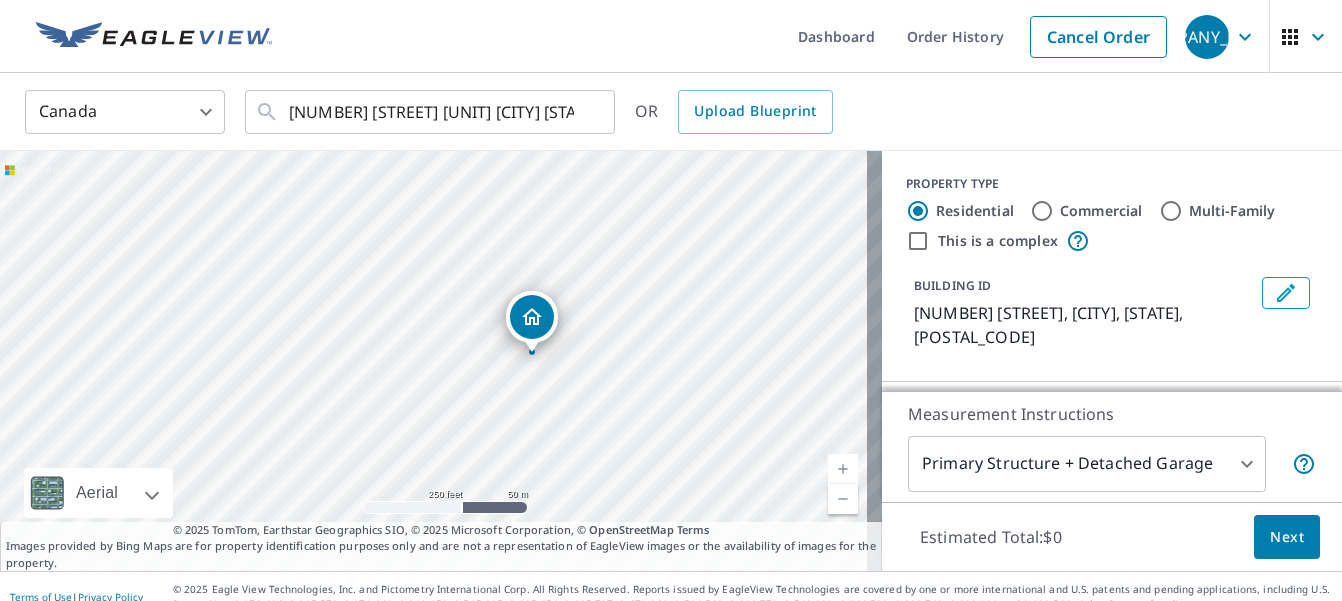 drag, startPoint x: 433, startPoint y: 237, endPoint x: 533, endPoint y: 320, distance: 129.95769 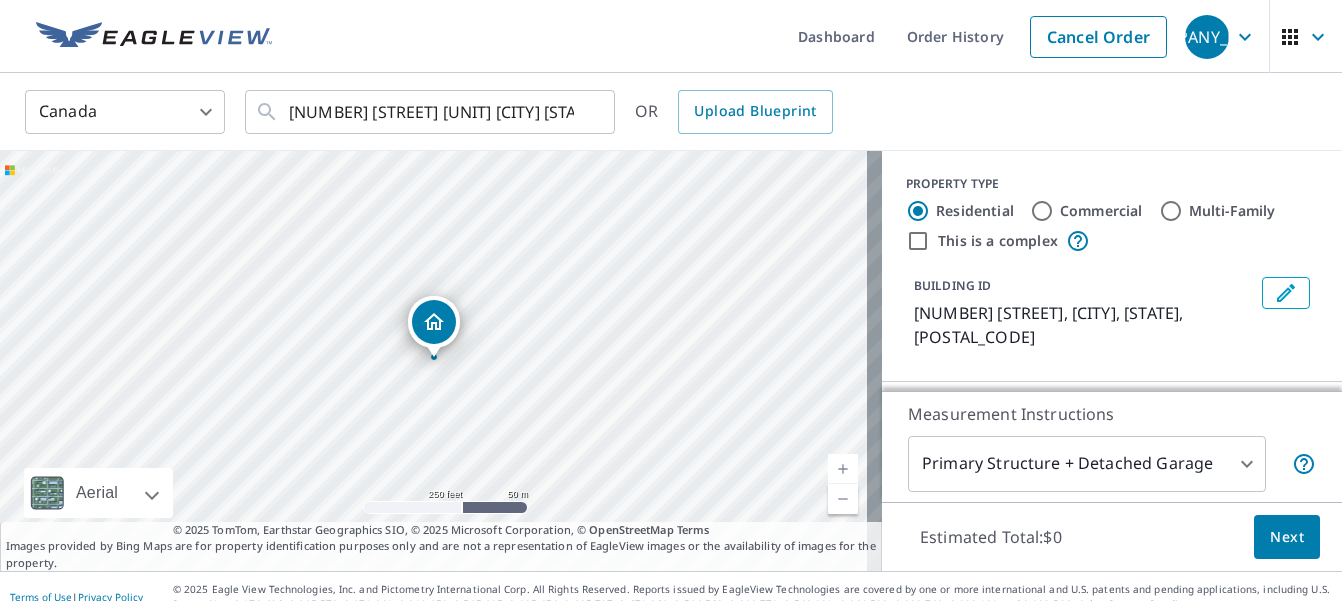 click on "[NUMBER] [STREET] [CITY] [STATE] [POSTAL_CODE]" at bounding box center [441, 361] 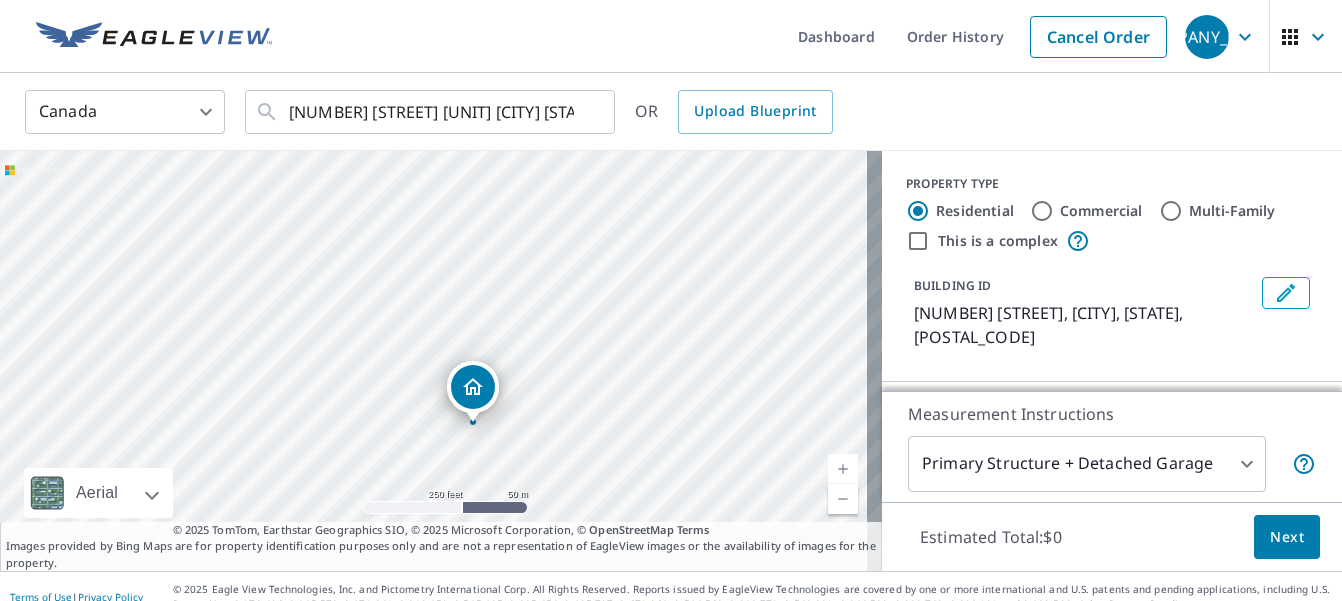 drag, startPoint x: 422, startPoint y: 318, endPoint x: 461, endPoint y: 383, distance: 75.802376 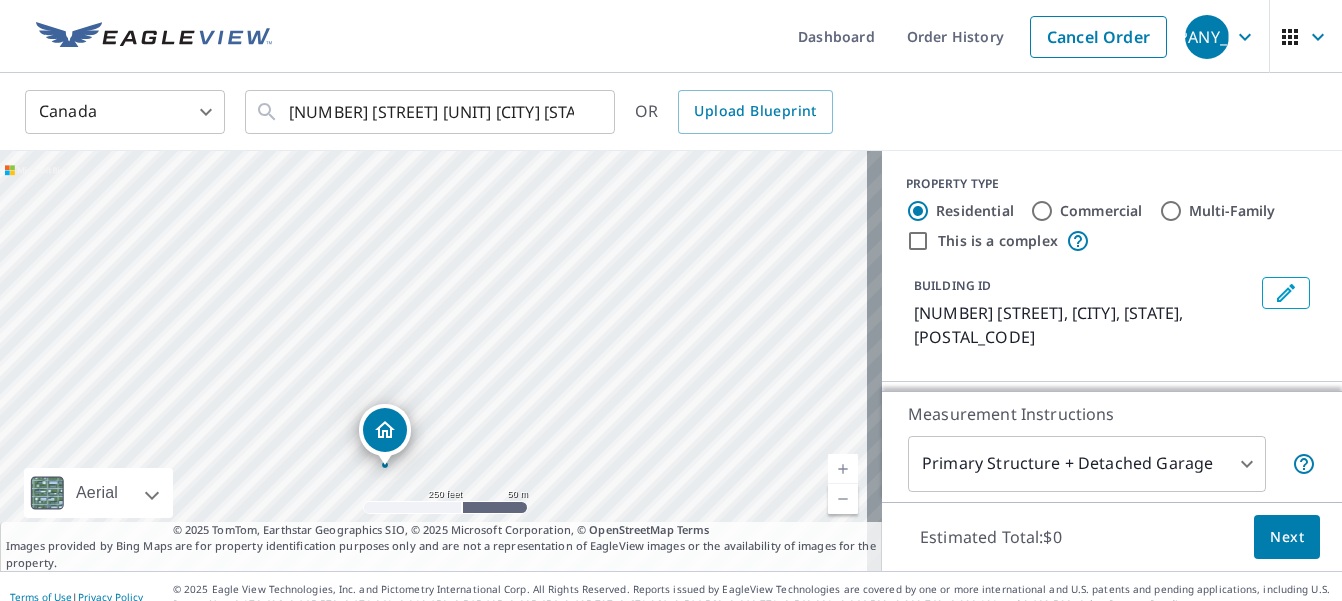drag, startPoint x: 439, startPoint y: 328, endPoint x: 390, endPoint y: 436, distance: 118.595955 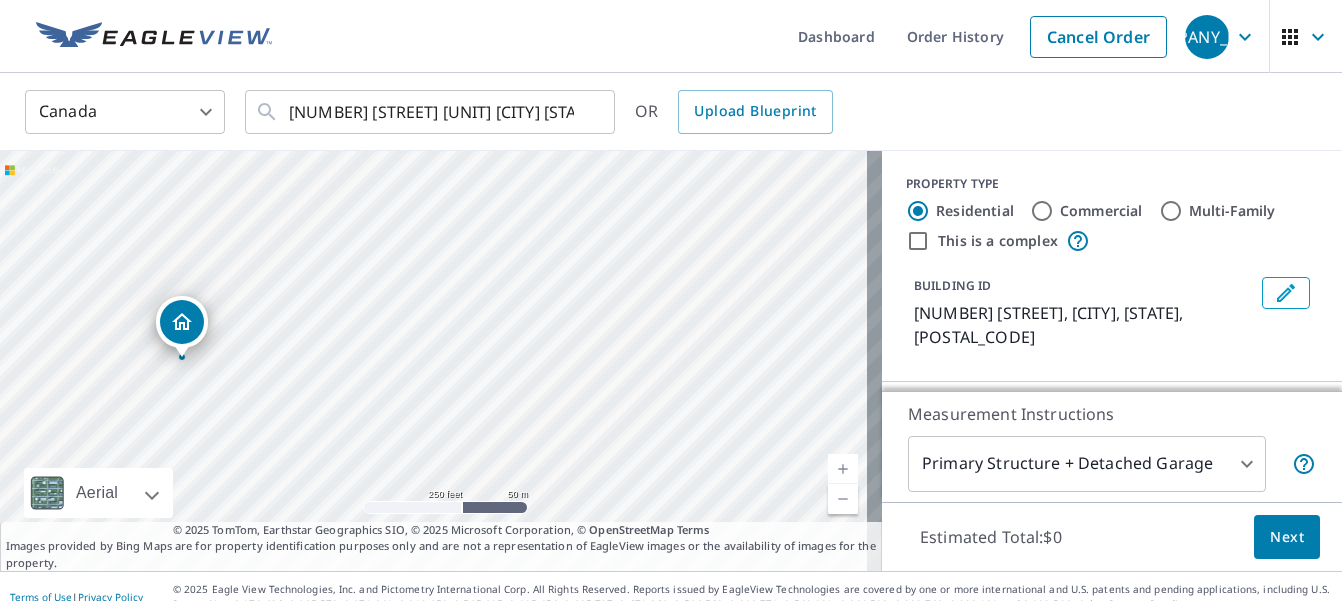 drag, startPoint x: 430, startPoint y: 320, endPoint x: 178, endPoint y: 320, distance: 252 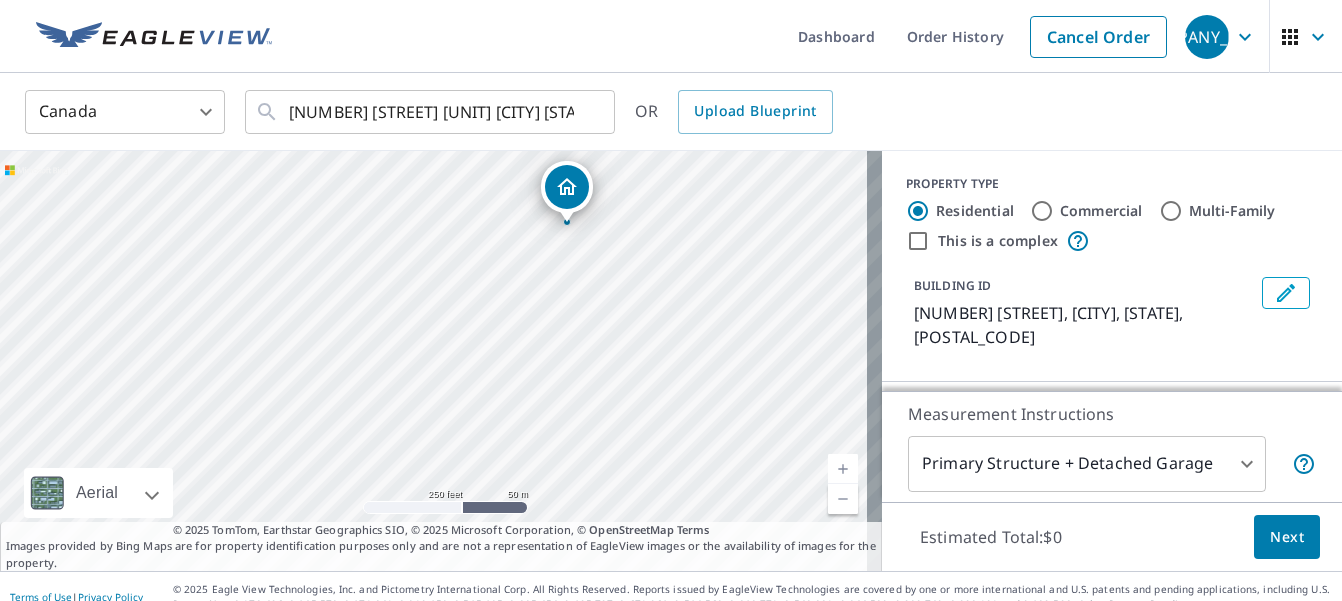drag, startPoint x: 426, startPoint y: 321, endPoint x: 559, endPoint y: 186, distance: 189.50989 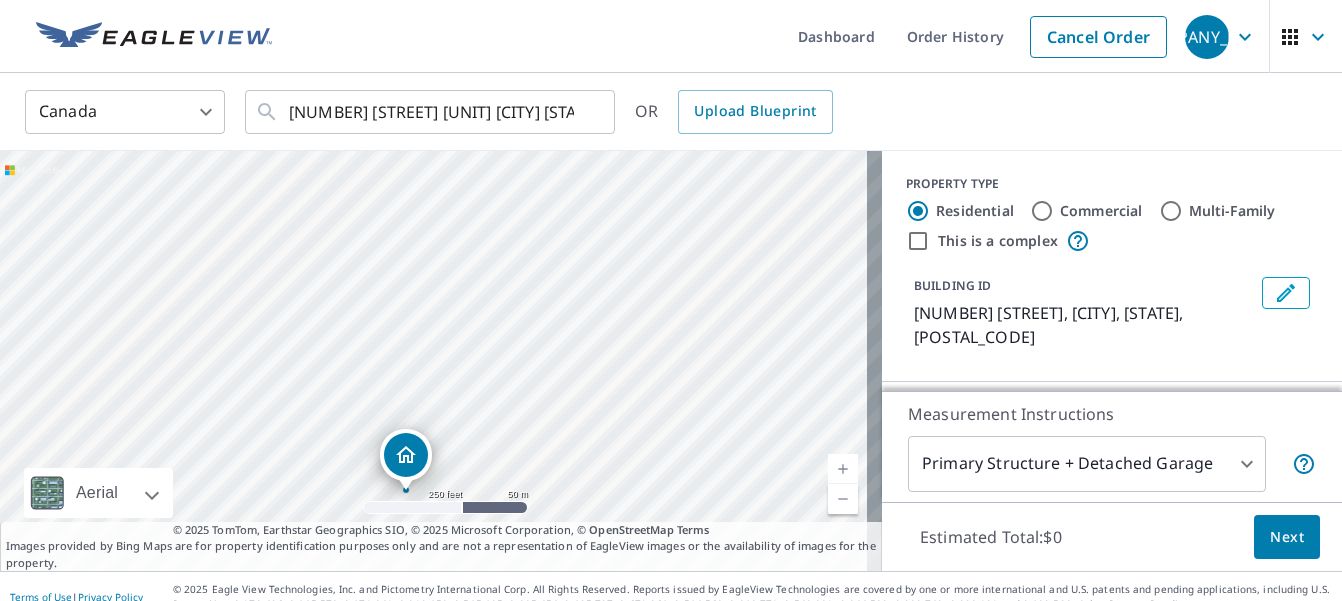 drag, startPoint x: 580, startPoint y: 352, endPoint x: 552, endPoint y: 485, distance: 135.91542 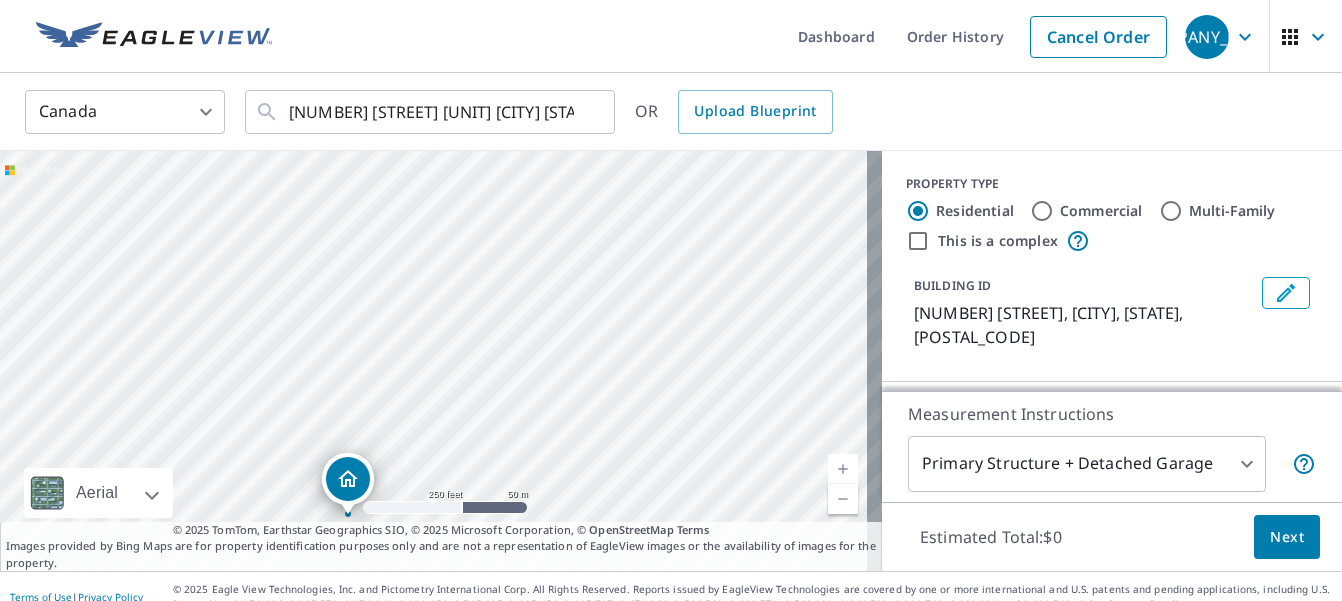 drag, startPoint x: 661, startPoint y: 389, endPoint x: 603, endPoint y: 413, distance: 62.76942 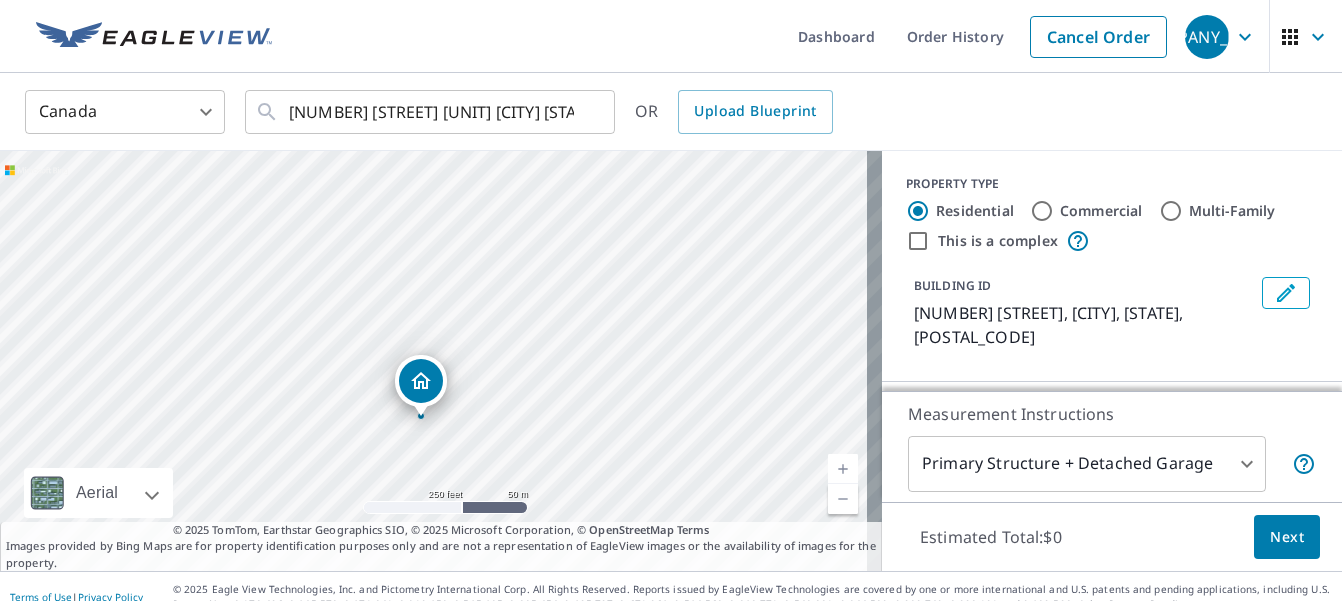 drag, startPoint x: 365, startPoint y: 466, endPoint x: 437, endPoint y: 368, distance: 121.60592 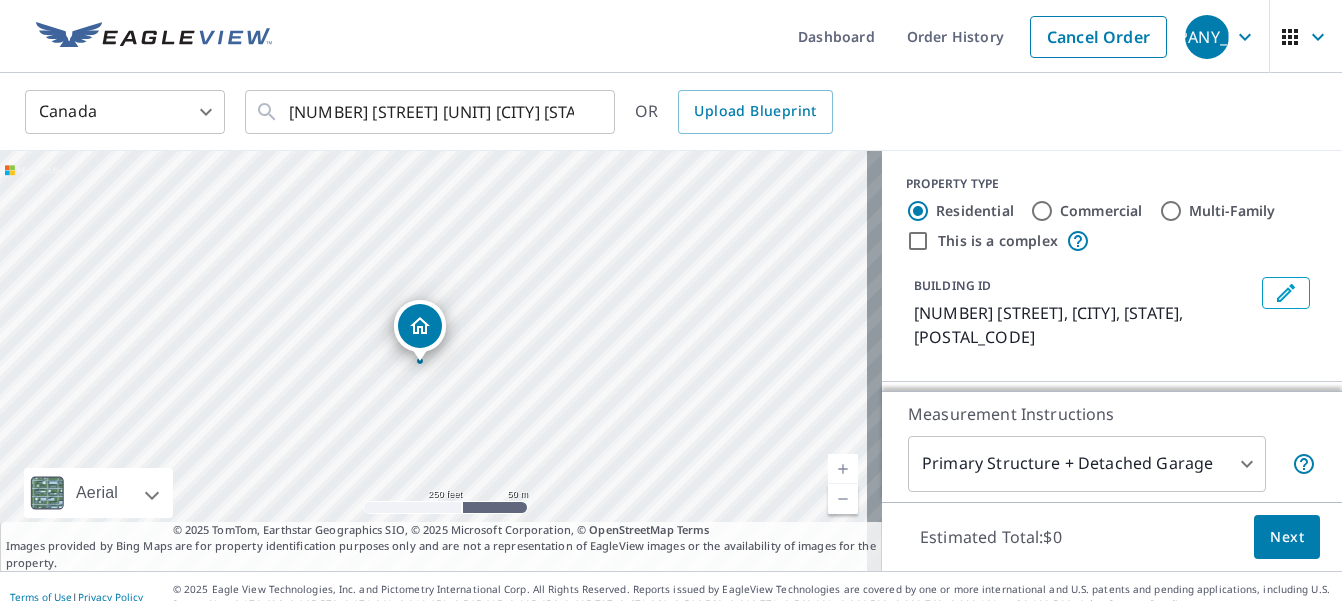 drag, startPoint x: 438, startPoint y: 325, endPoint x: 424, endPoint y: 329, distance: 14.56022 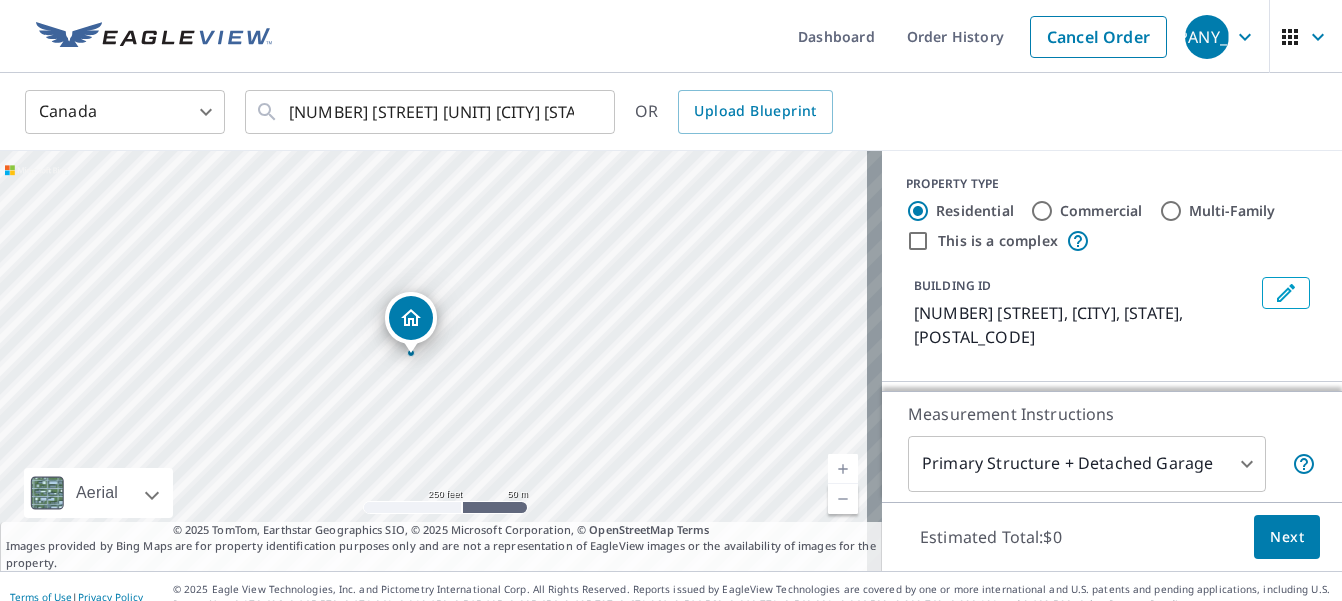 drag, startPoint x: 437, startPoint y: 318, endPoint x: 414, endPoint y: 314, distance: 23.345236 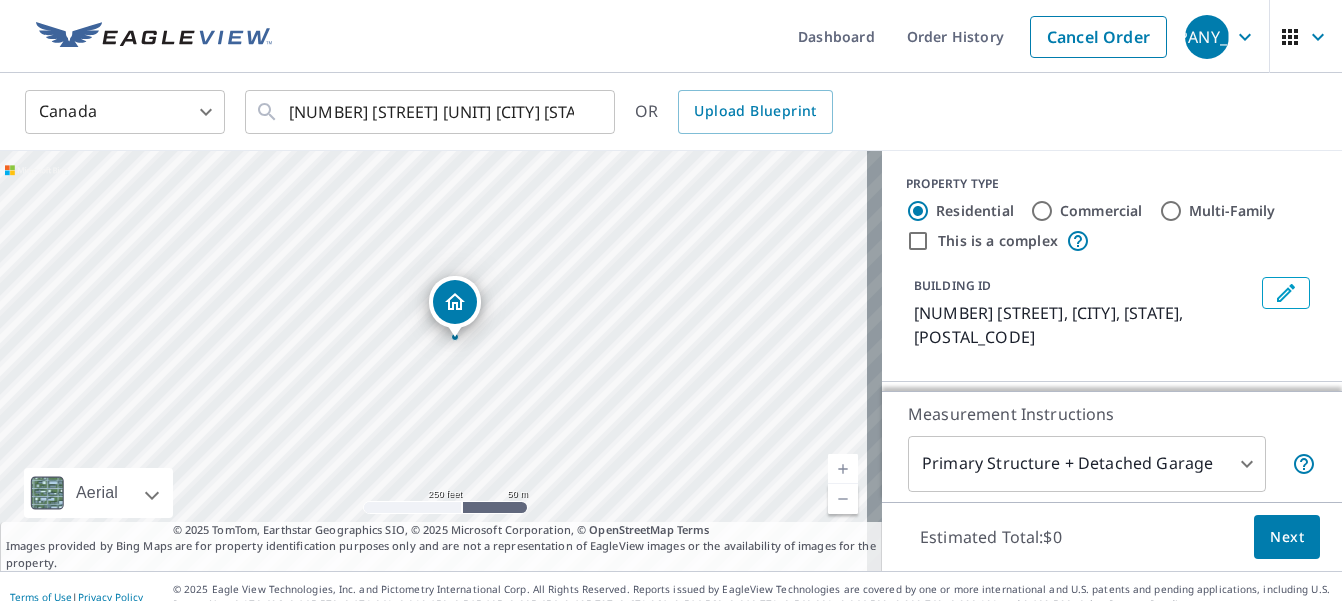 drag, startPoint x: 414, startPoint y: 314, endPoint x: 435, endPoint y: 294, distance: 29 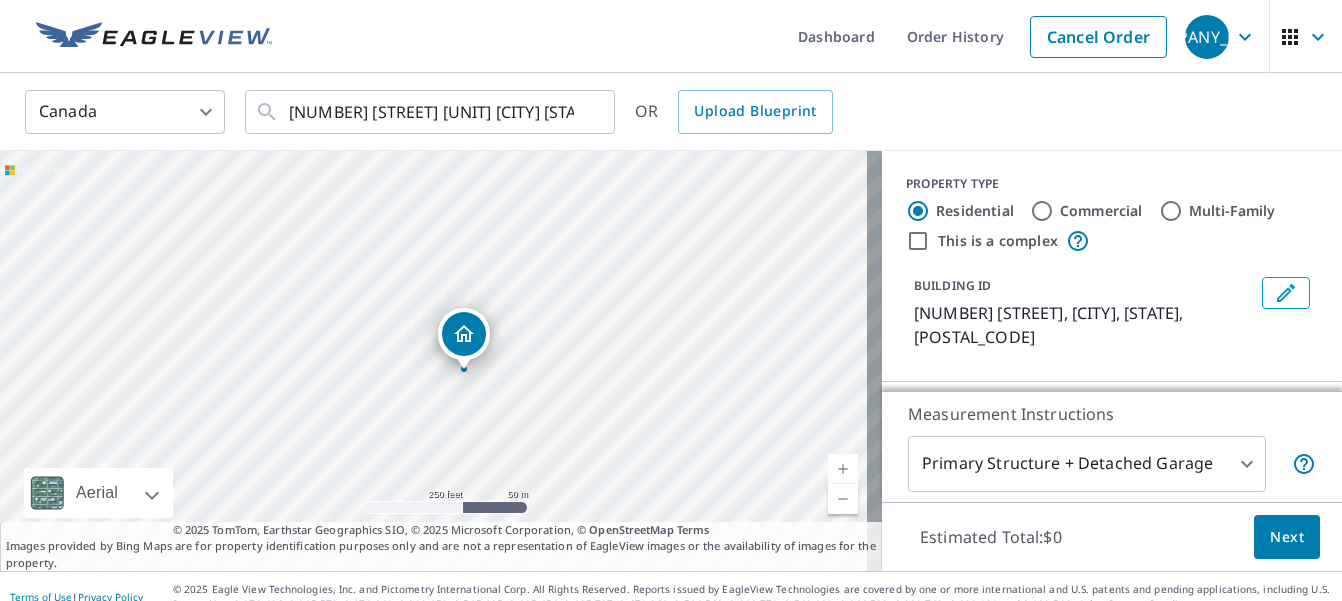 drag, startPoint x: 435, startPoint y: 294, endPoint x: 465, endPoint y: 306, distance: 32.31099 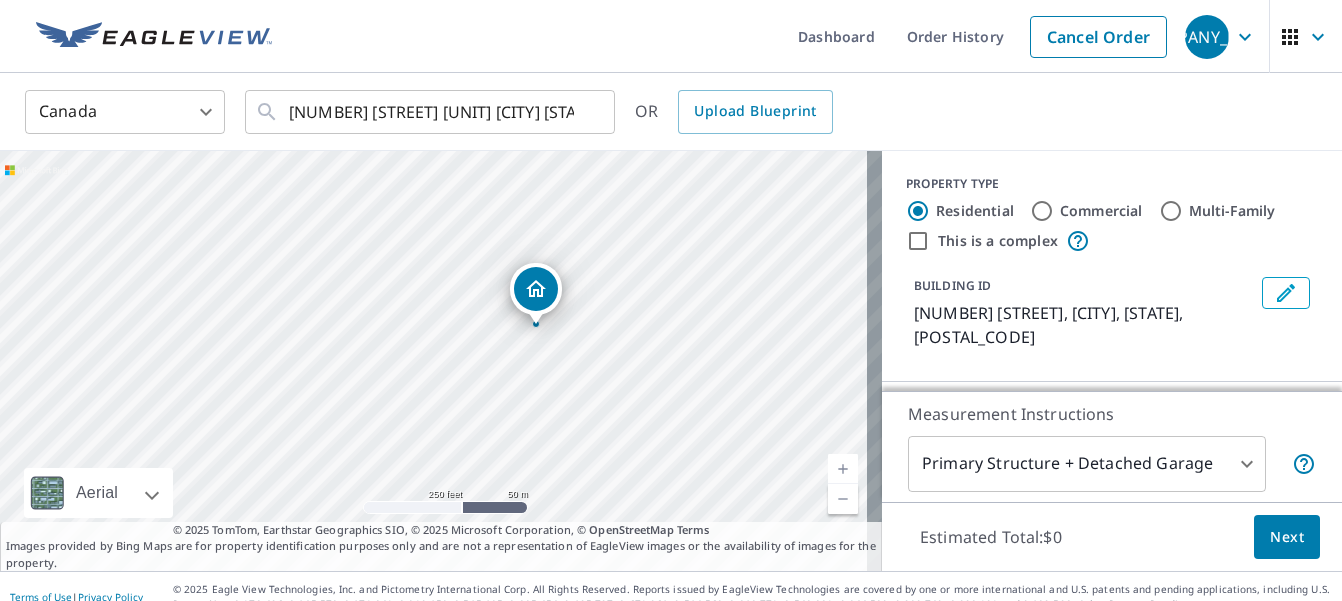 drag, startPoint x: 437, startPoint y: 322, endPoint x: 539, endPoint y: 289, distance: 107.205414 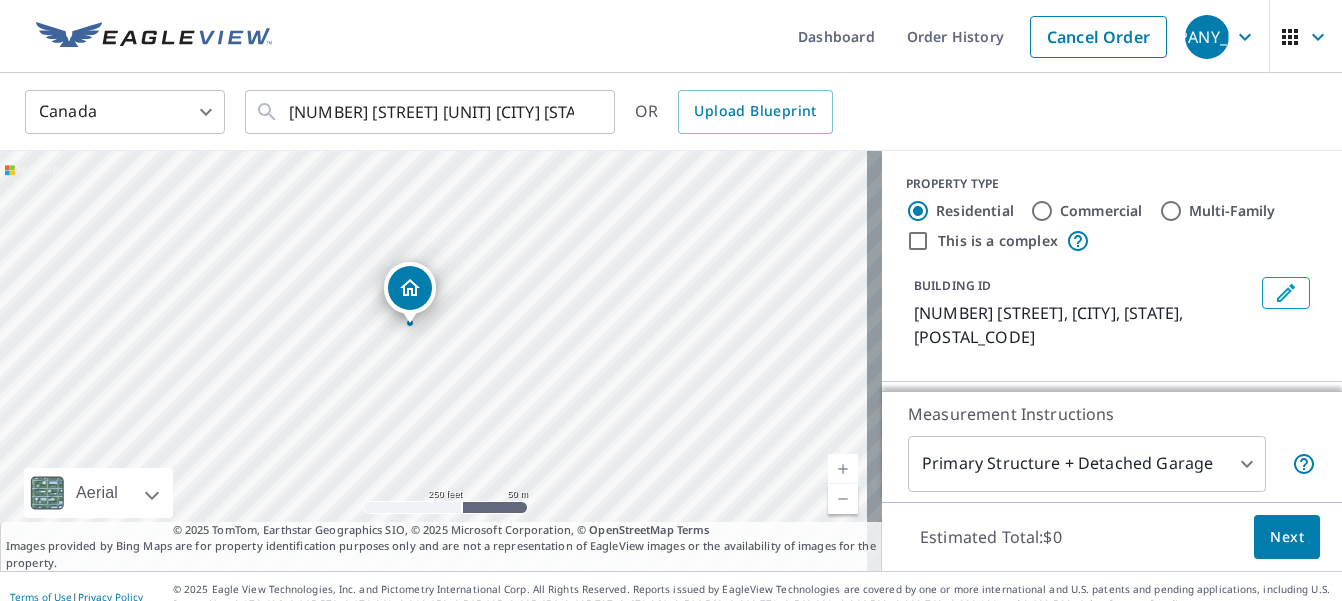 drag, startPoint x: 433, startPoint y: 317, endPoint x: 408, endPoint y: 284, distance: 41.400482 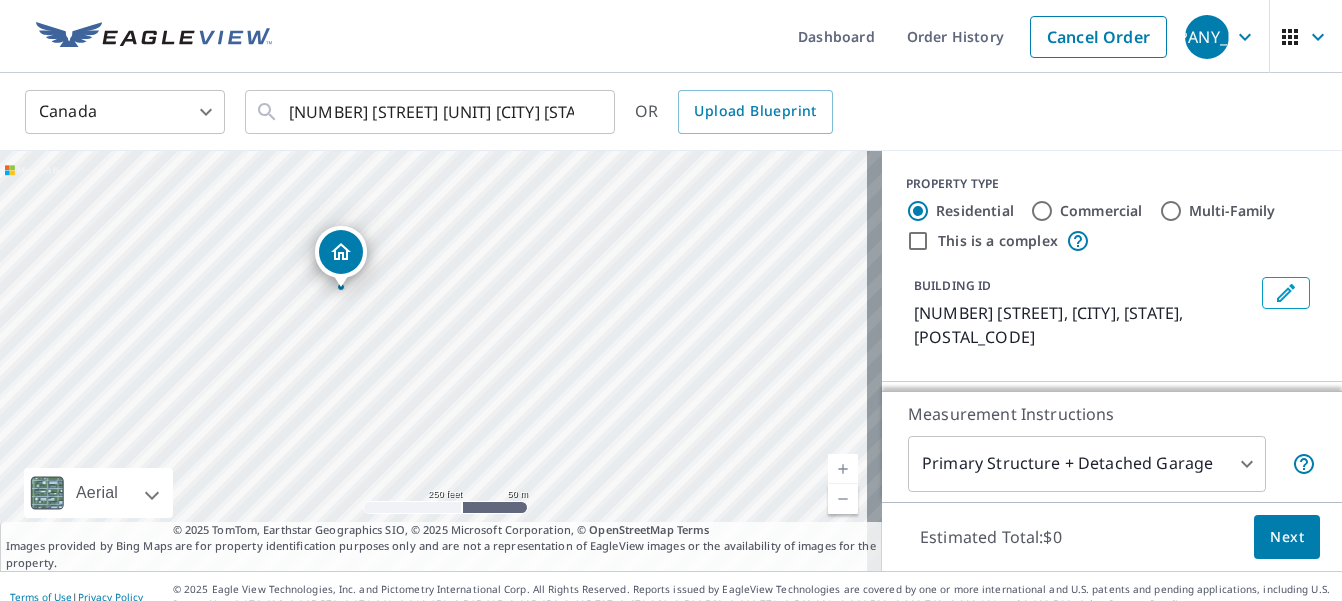 drag, startPoint x: 435, startPoint y: 312, endPoint x: 342, endPoint y: 242, distance: 116.40017 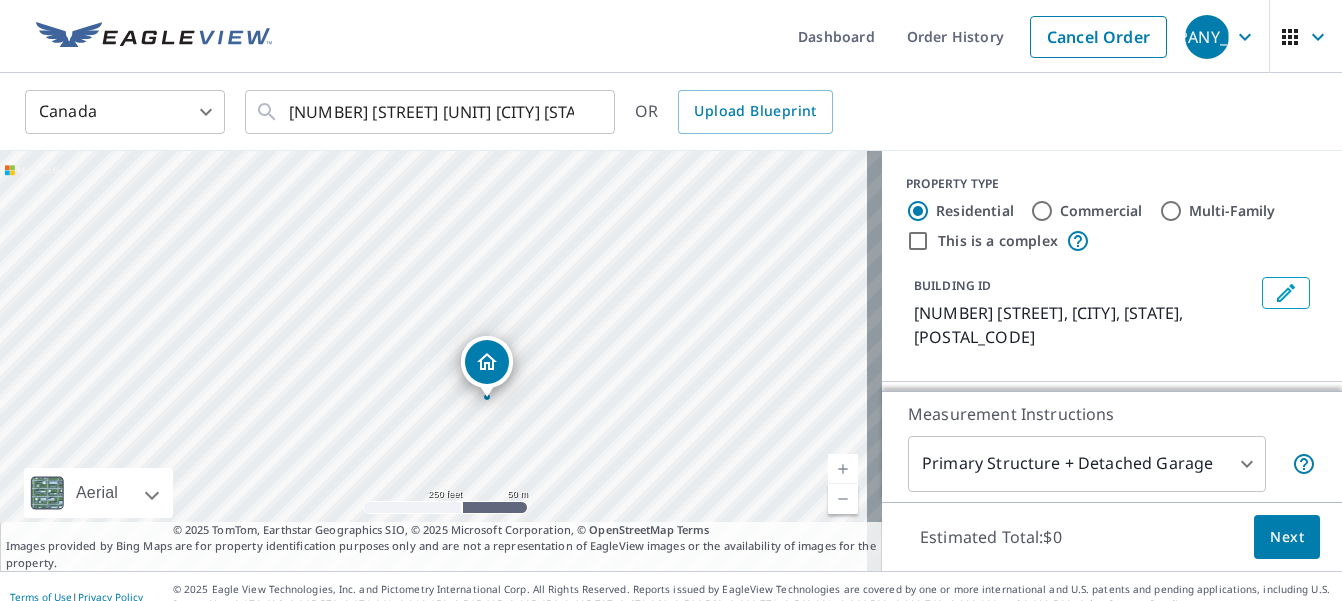 drag, startPoint x: 429, startPoint y: 316, endPoint x: 482, endPoint y: 356, distance: 66.4003 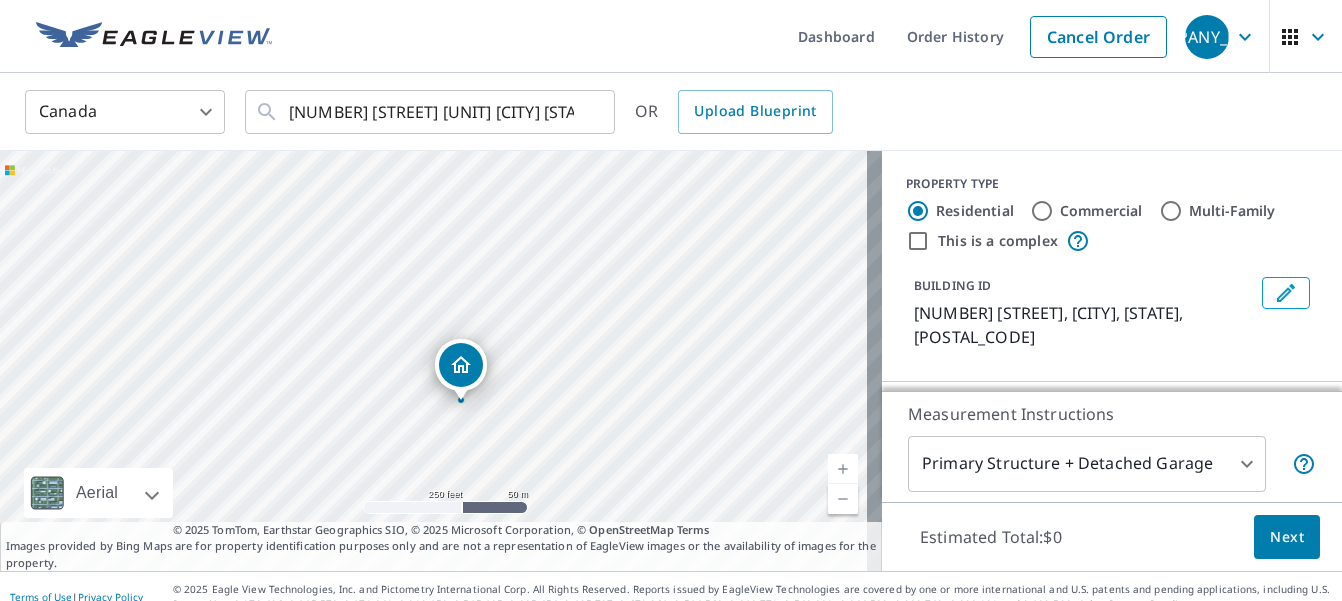 drag, startPoint x: 433, startPoint y: 320, endPoint x: 460, endPoint y: 363, distance: 50.77401 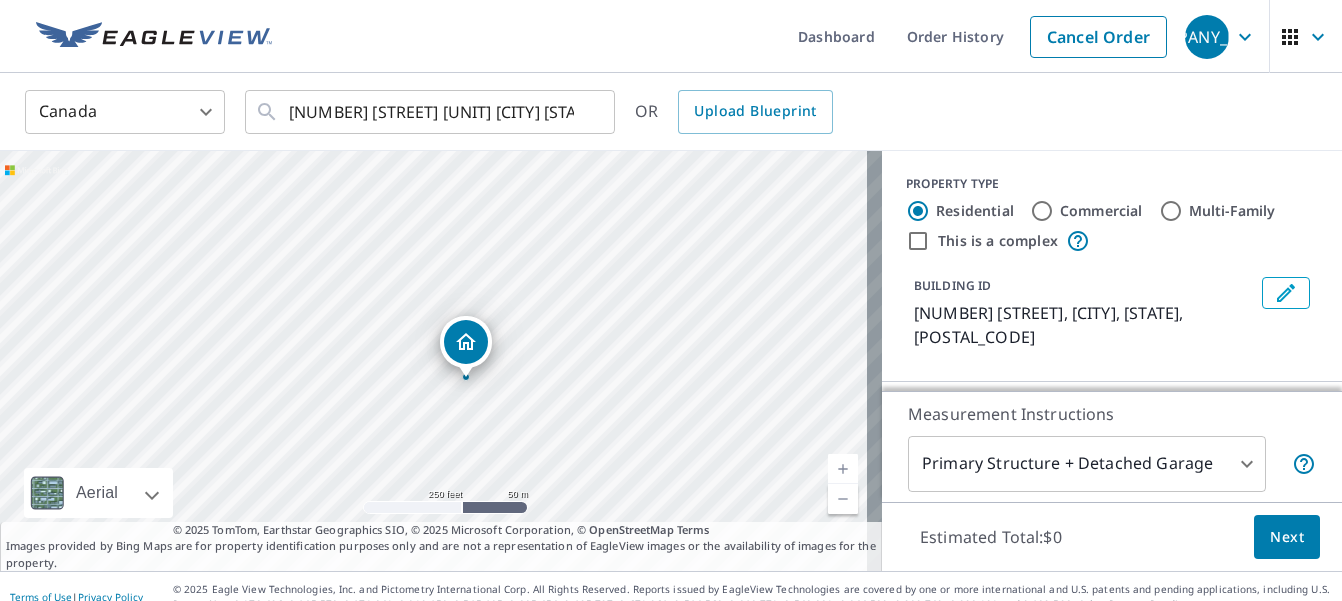 drag, startPoint x: 430, startPoint y: 320, endPoint x: 461, endPoint y: 340, distance: 36.891735 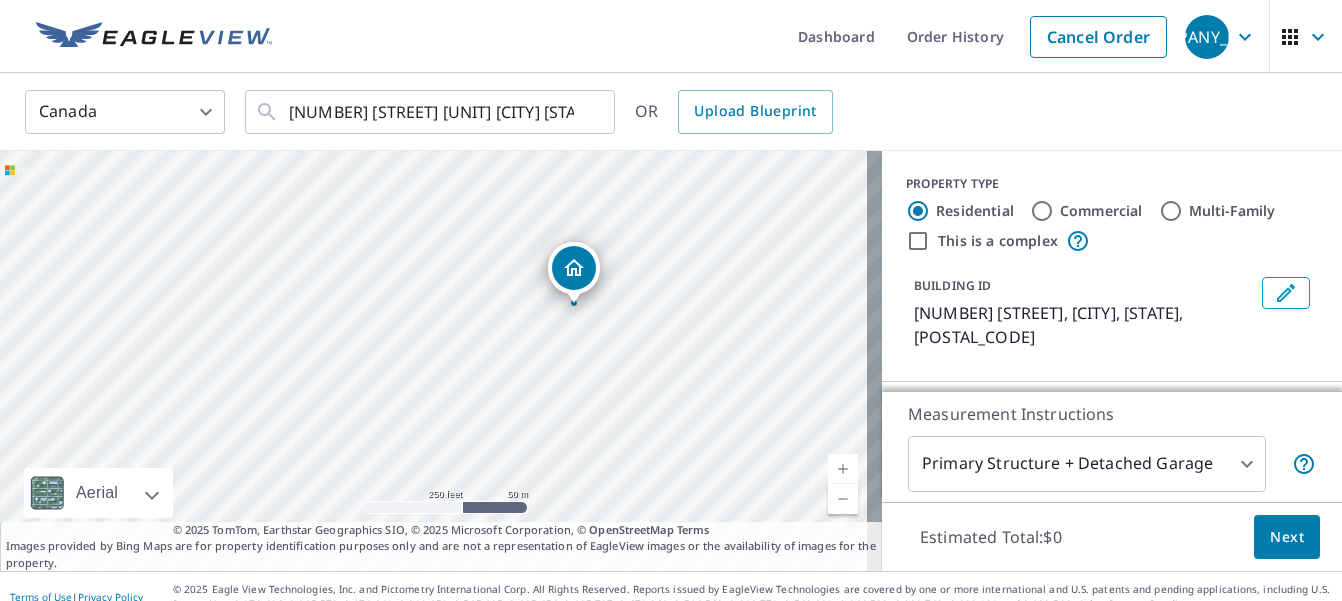 drag, startPoint x: 438, startPoint y: 325, endPoint x: 578, endPoint y: 271, distance: 150.05333 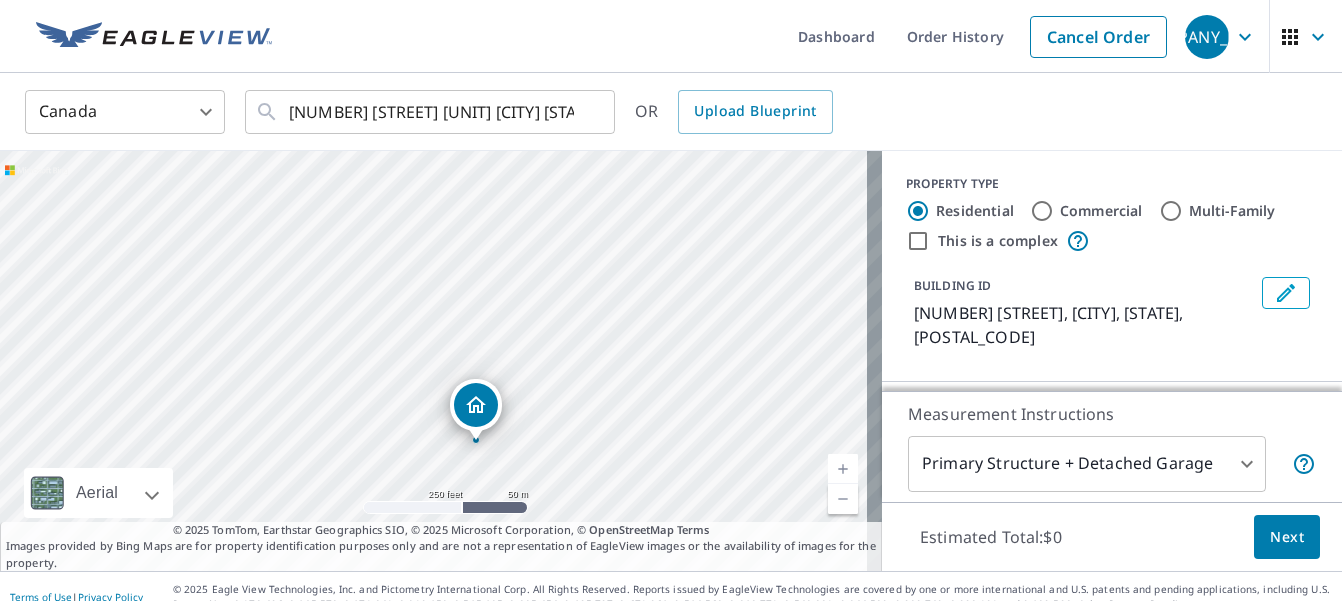 drag, startPoint x: 441, startPoint y: 323, endPoint x: 483, endPoint y: 406, distance: 93.0215 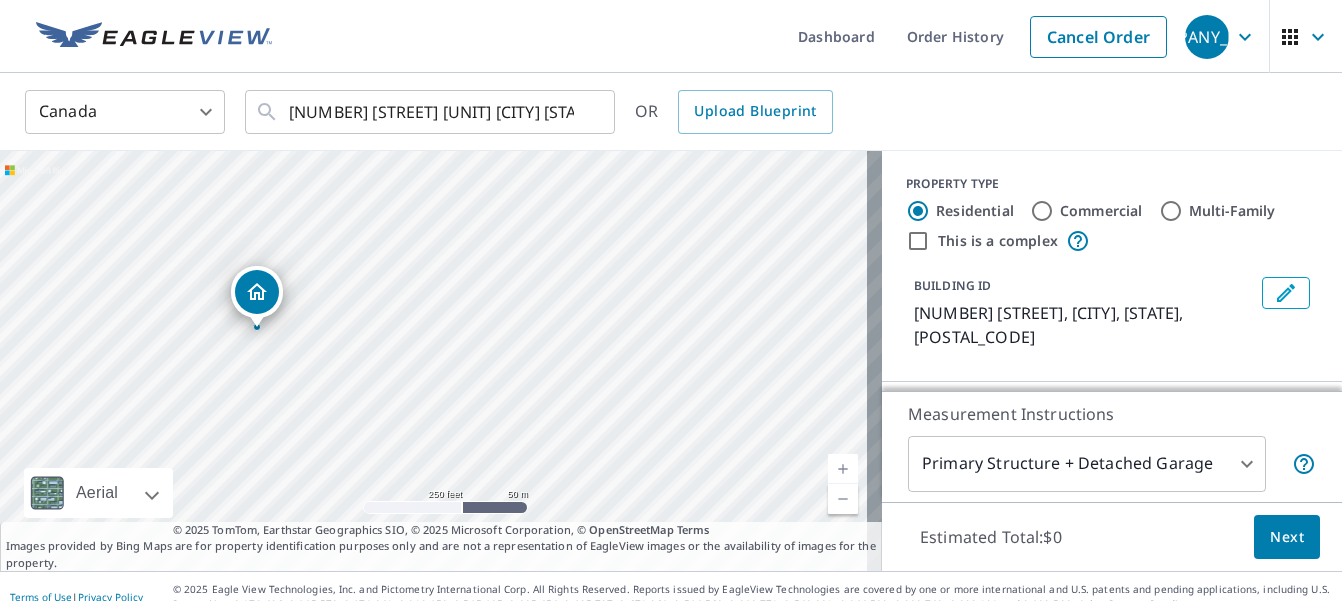 drag, startPoint x: 439, startPoint y: 327, endPoint x: 262, endPoint y: 297, distance: 179.52437 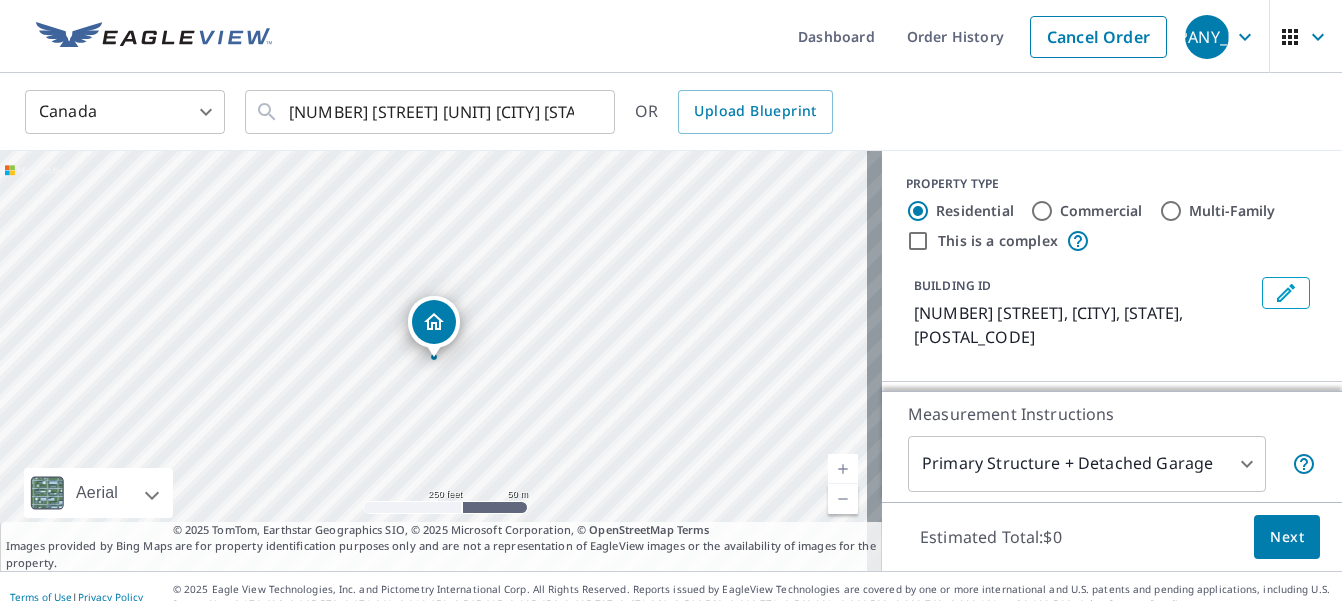 click on "[NUMBER] [STREET] [CITY] [STATE] [POSTAL_CODE]" at bounding box center (441, 361) 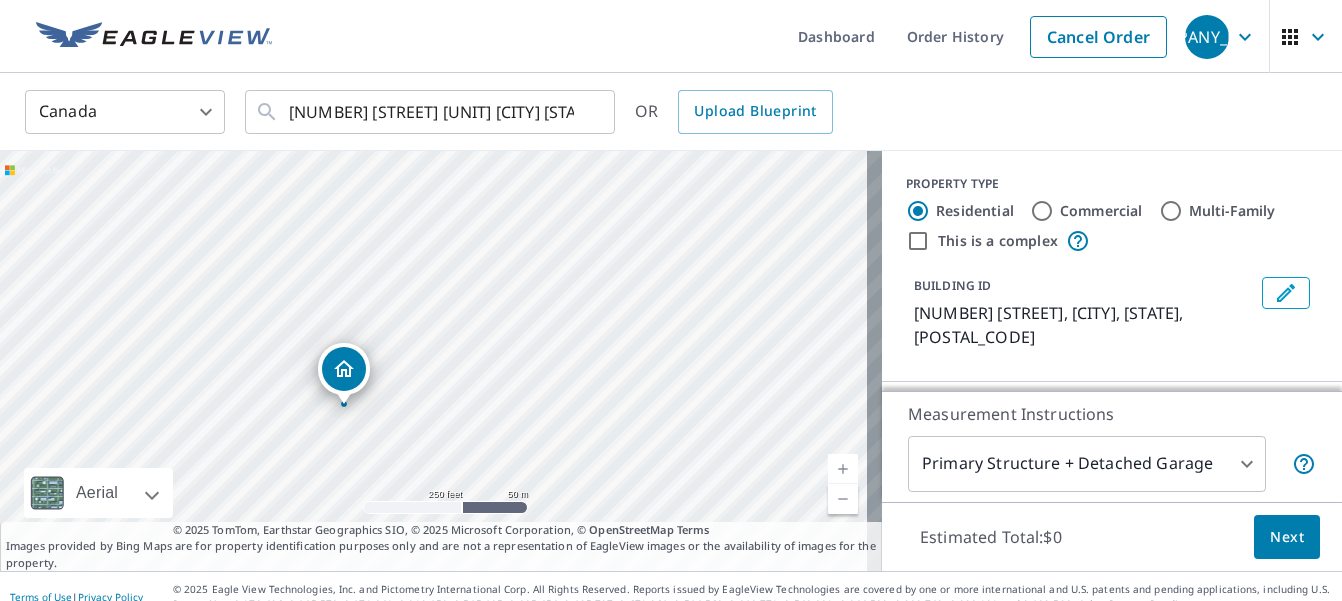 drag, startPoint x: 432, startPoint y: 310, endPoint x: 342, endPoint y: 357, distance: 101.53325 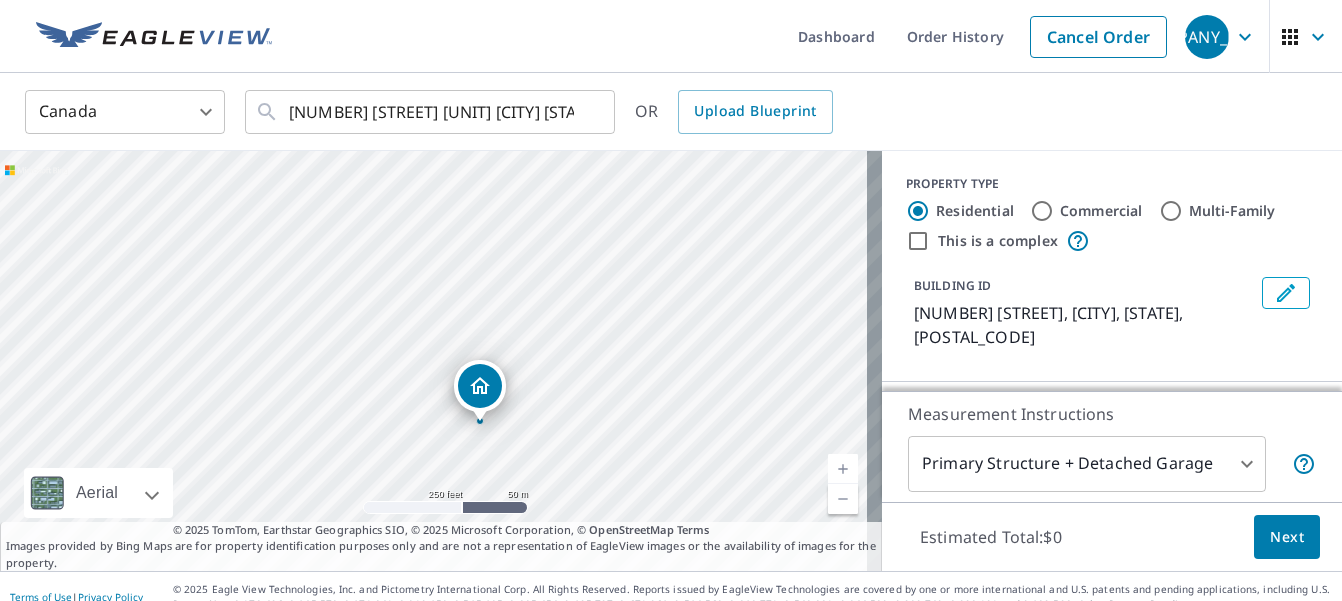 drag, startPoint x: 435, startPoint y: 326, endPoint x: 481, endPoint y: 390, distance: 78.81624 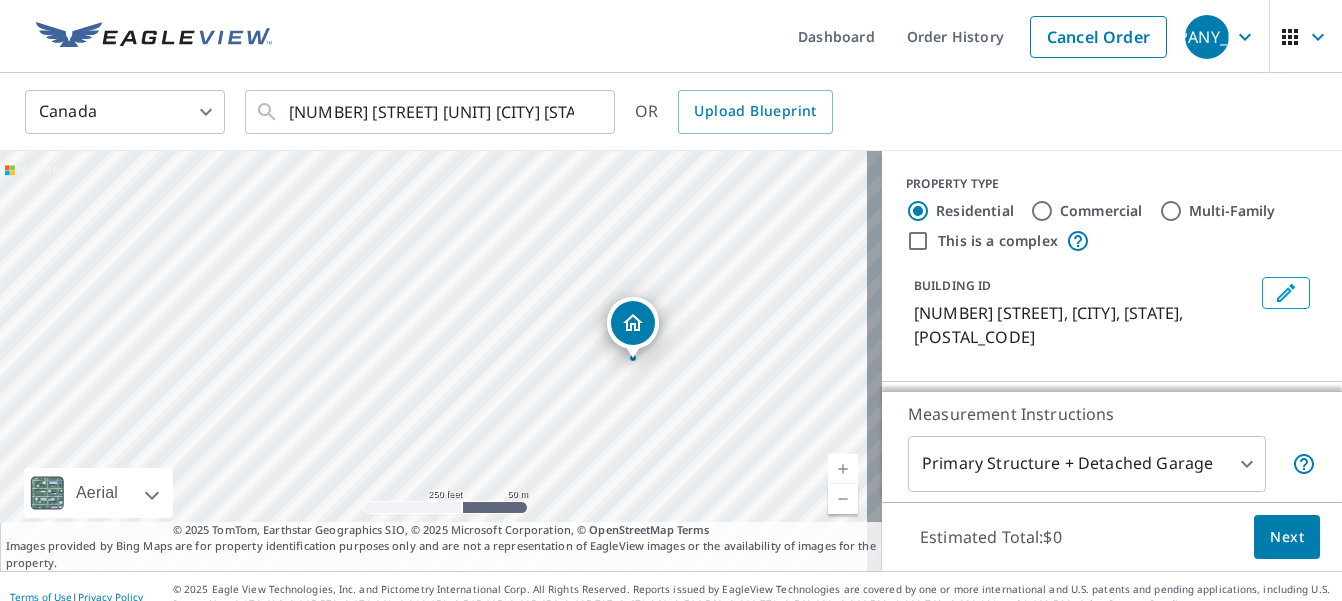 drag, startPoint x: 437, startPoint y: 327, endPoint x: 636, endPoint y: 328, distance: 199.00252 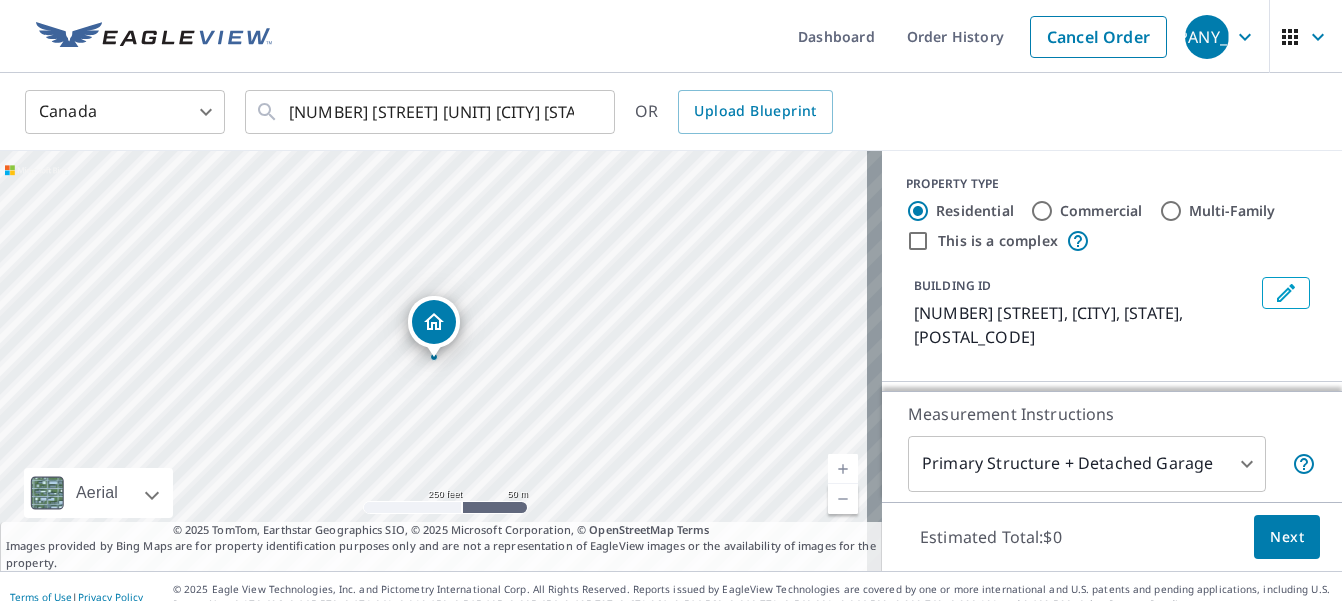 click on "[NUMBER] [STREET] [CITY] [STATE] [POSTAL_CODE]" at bounding box center [441, 361] 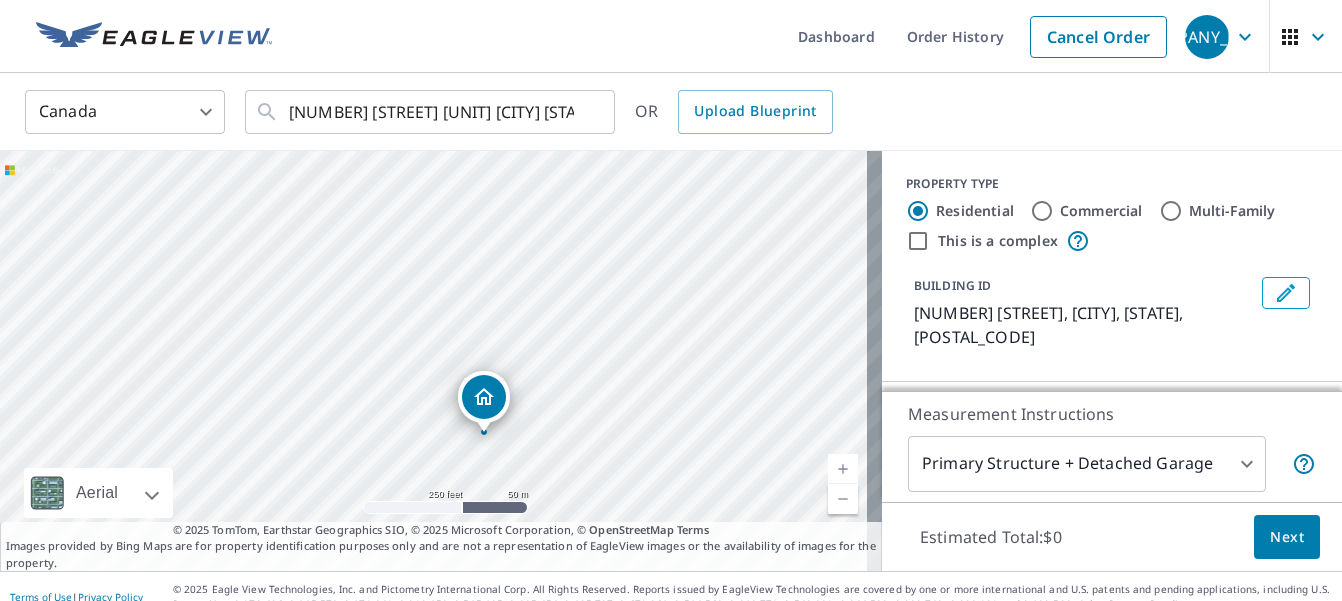 drag, startPoint x: 431, startPoint y: 314, endPoint x: 480, endPoint y: 389, distance: 89.587944 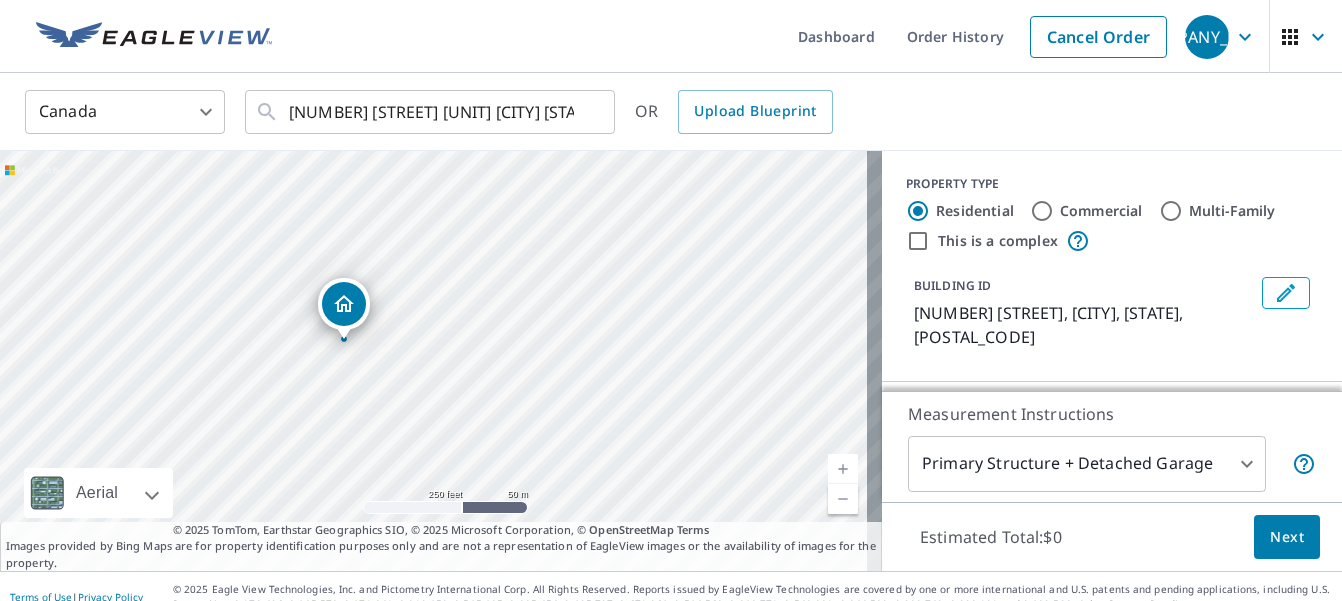 drag, startPoint x: 427, startPoint y: 325, endPoint x: 337, endPoint y: 307, distance: 91.78235 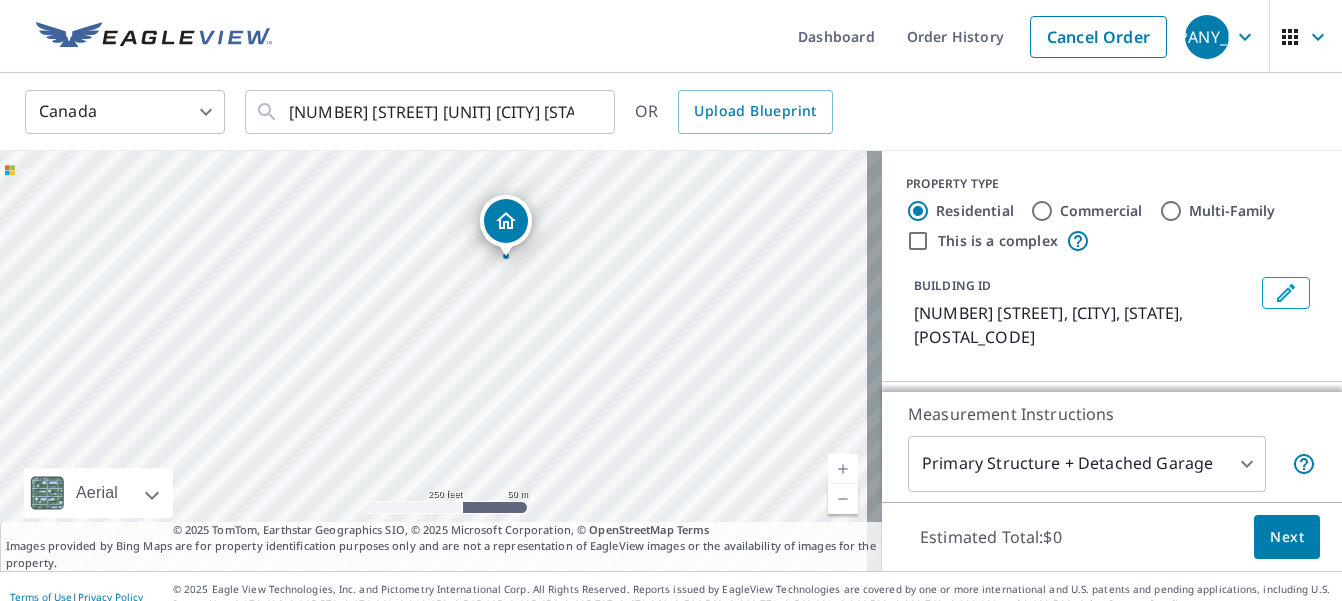 drag, startPoint x: 423, startPoint y: 320, endPoint x: 495, endPoint y: 219, distance: 124.036285 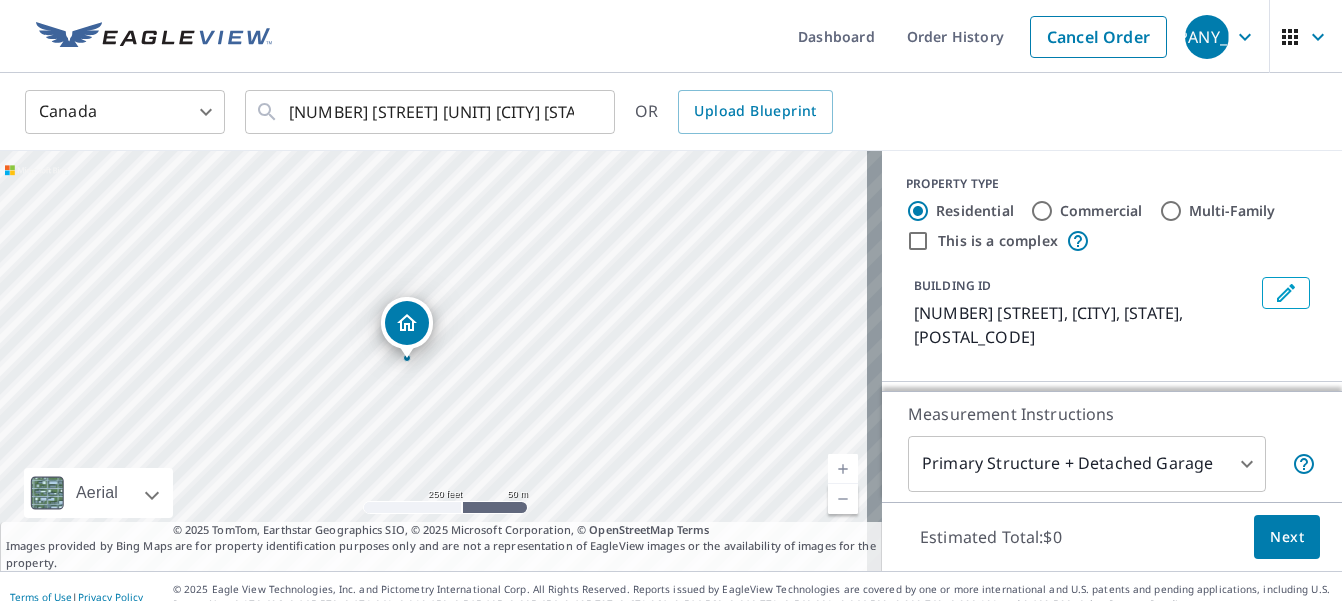 drag, startPoint x: 429, startPoint y: 303, endPoint x: 402, endPoint y: 304, distance: 27.018513 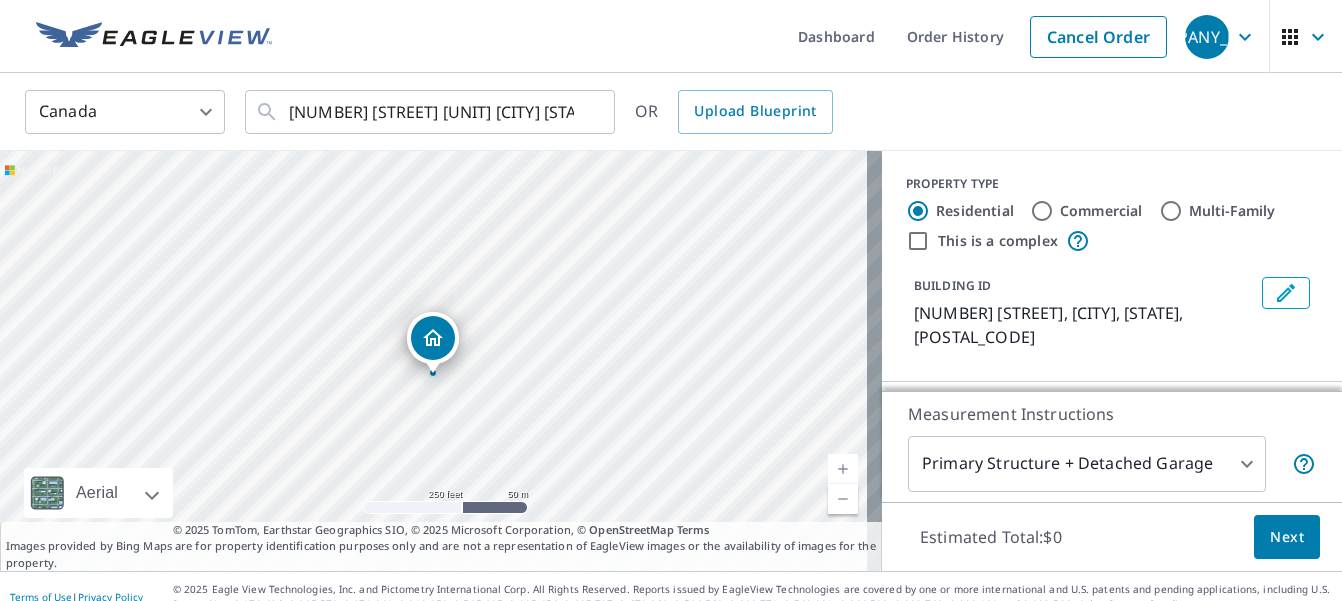 drag, startPoint x: 402, startPoint y: 304, endPoint x: 401, endPoint y: 320, distance: 16.03122 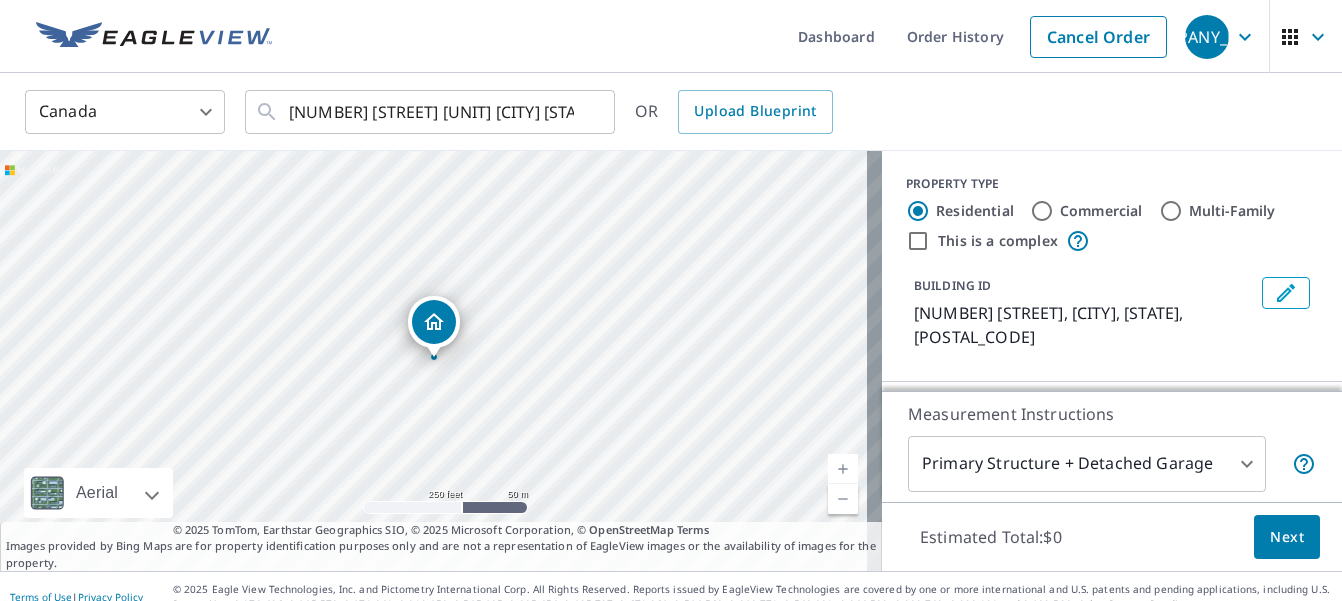 click on "[NUMBER] [STREET] [CITY] [STATE] [POSTAL_CODE]" at bounding box center [441, 361] 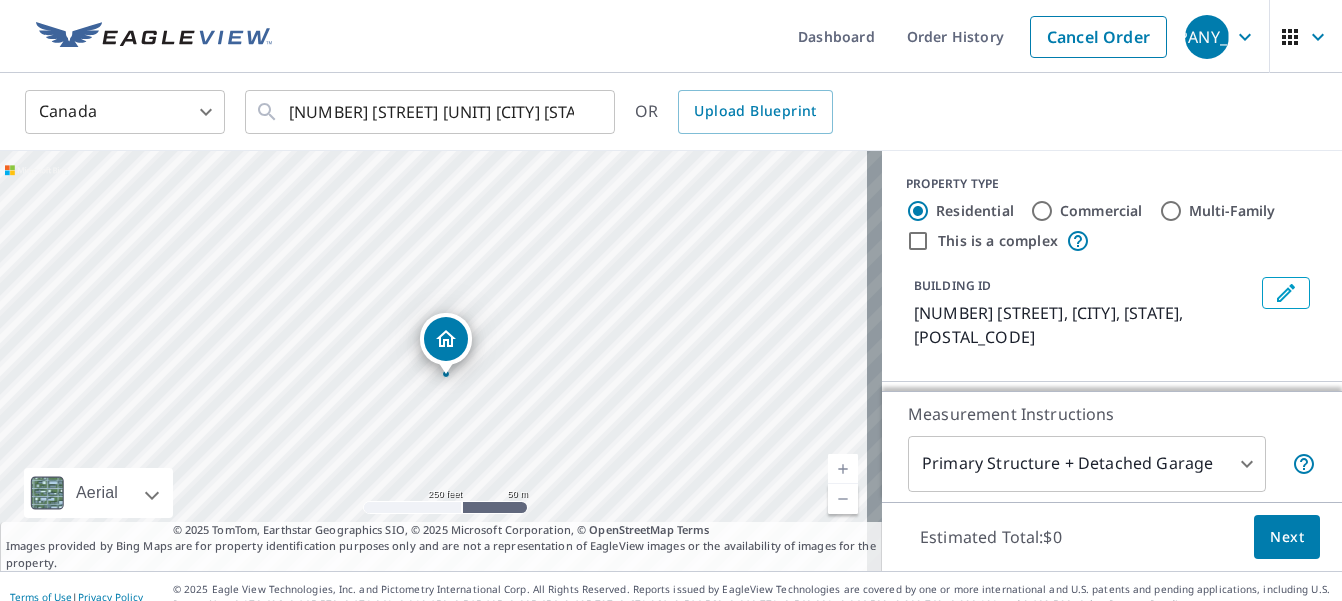 drag, startPoint x: 424, startPoint y: 325, endPoint x: 436, endPoint y: 342, distance: 20.808653 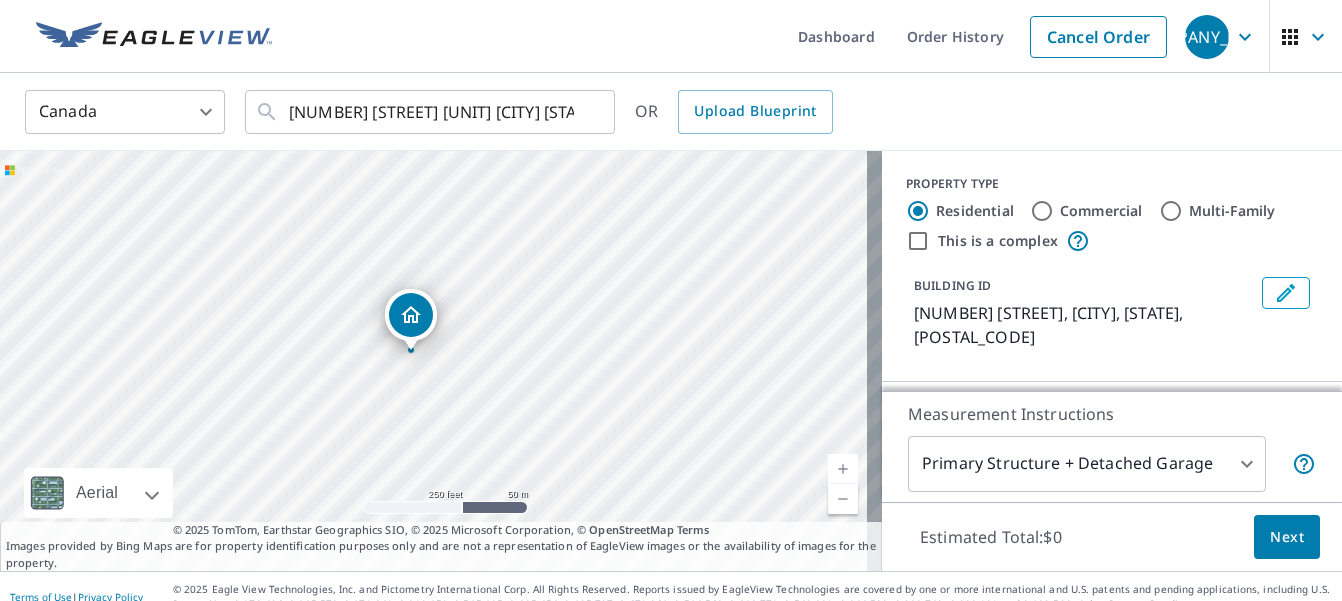 drag, startPoint x: 434, startPoint y: 329, endPoint x: 411, endPoint y: 322, distance: 24.04163 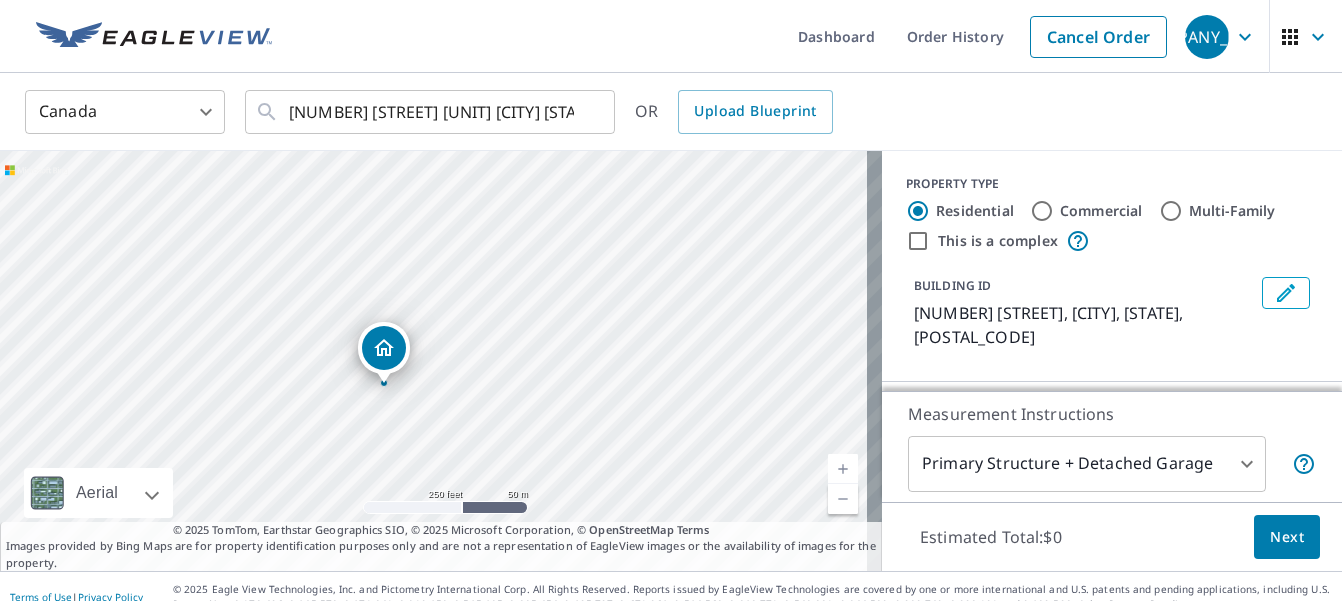 drag, startPoint x: 411, startPoint y: 322, endPoint x: 361, endPoint y: 348, distance: 56.35601 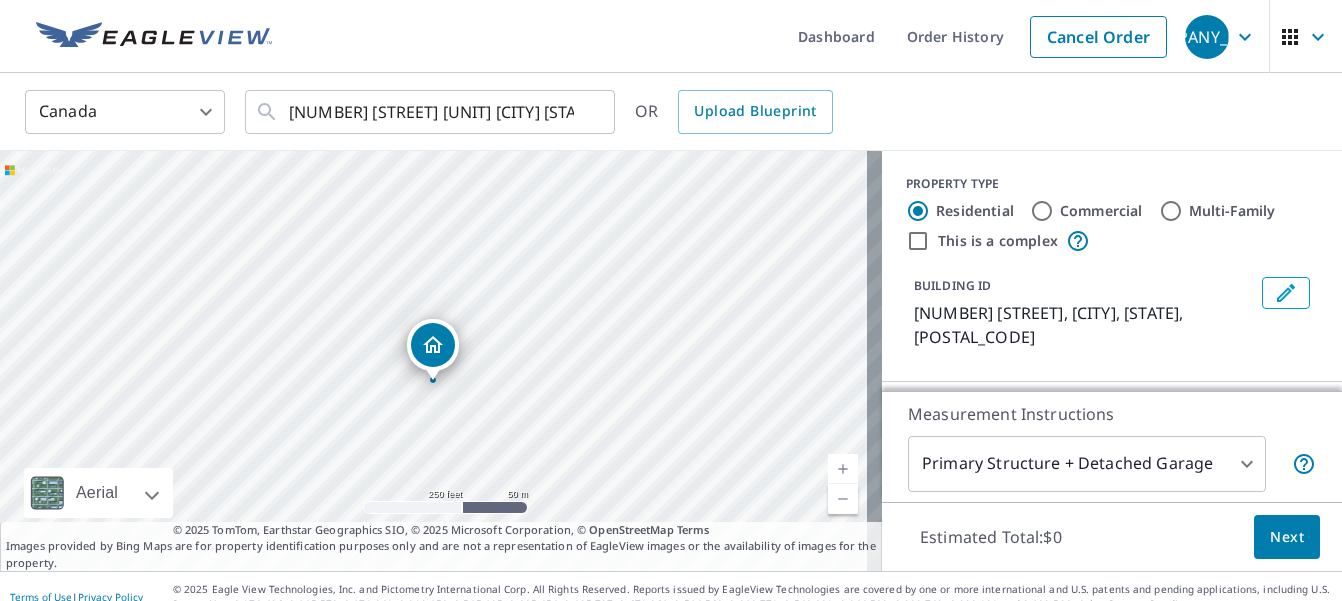 drag, startPoint x: 433, startPoint y: 322, endPoint x: 432, endPoint y: 345, distance: 23.021729 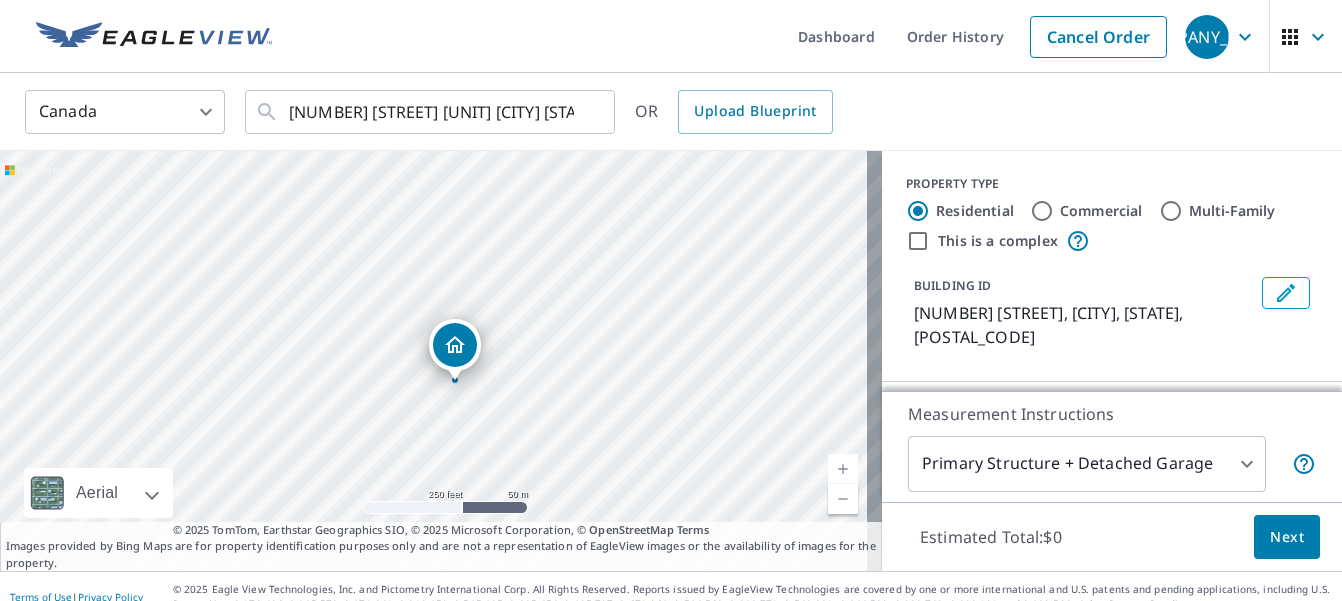 drag, startPoint x: 432, startPoint y: 345, endPoint x: 453, endPoint y: 368, distance: 31.144823 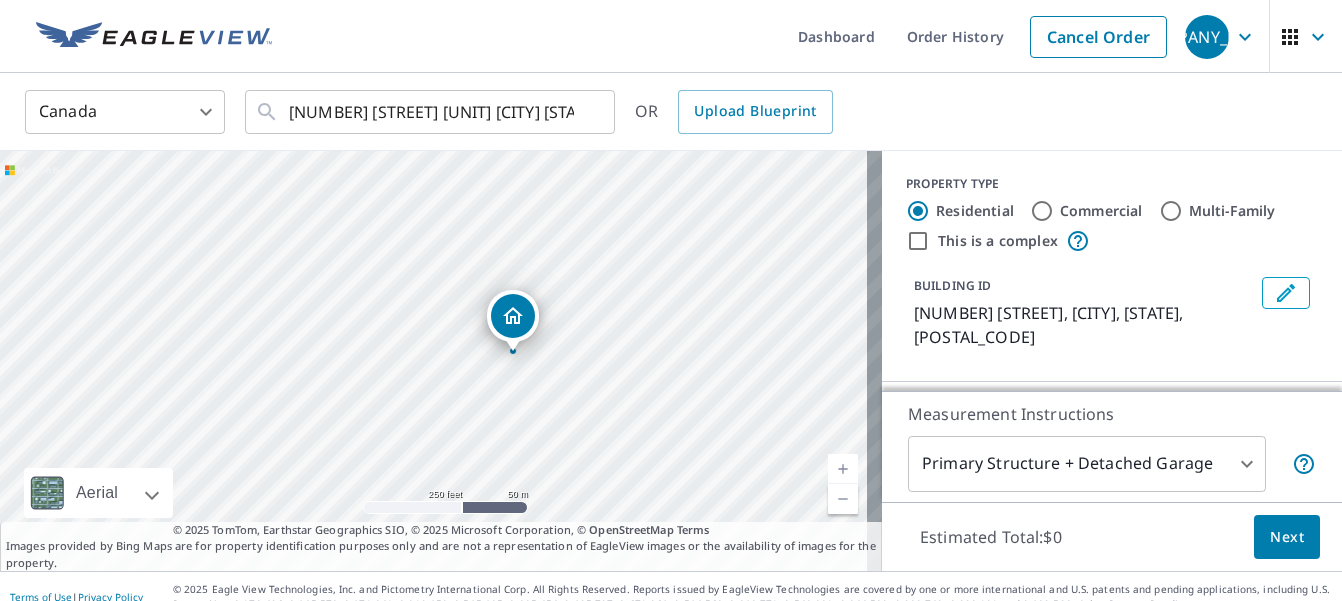 drag, startPoint x: 432, startPoint y: 326, endPoint x: 511, endPoint y: 320, distance: 79.22752 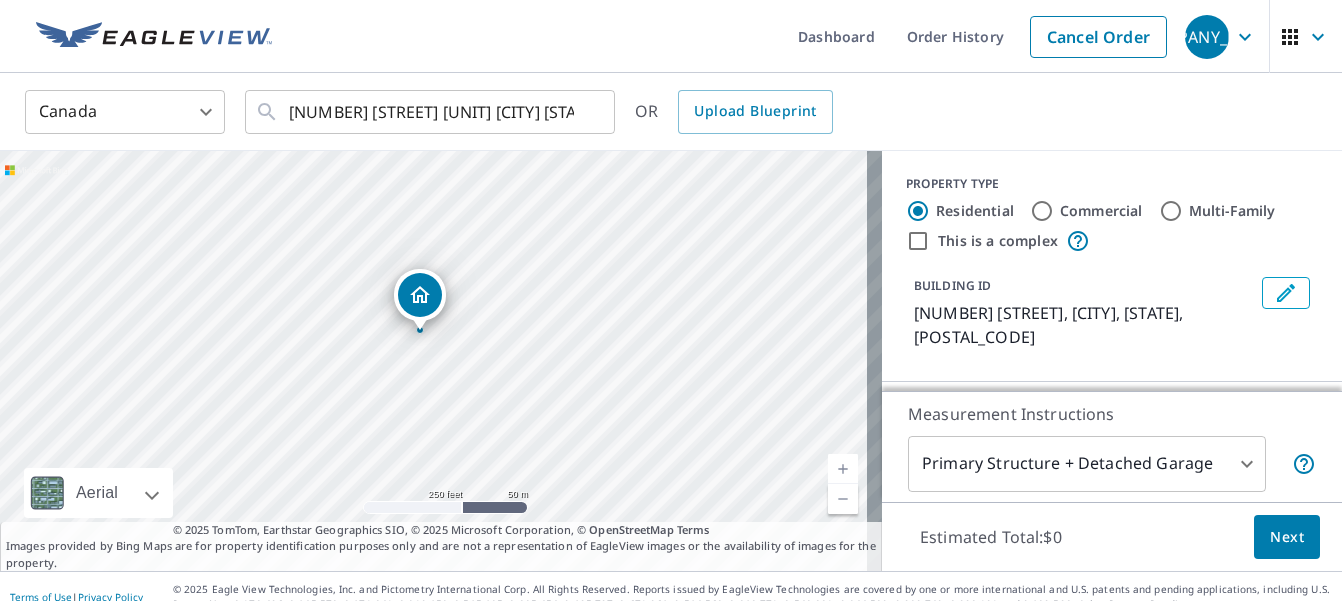 drag, startPoint x: 425, startPoint y: 320, endPoint x: 411, endPoint y: 293, distance: 30.413813 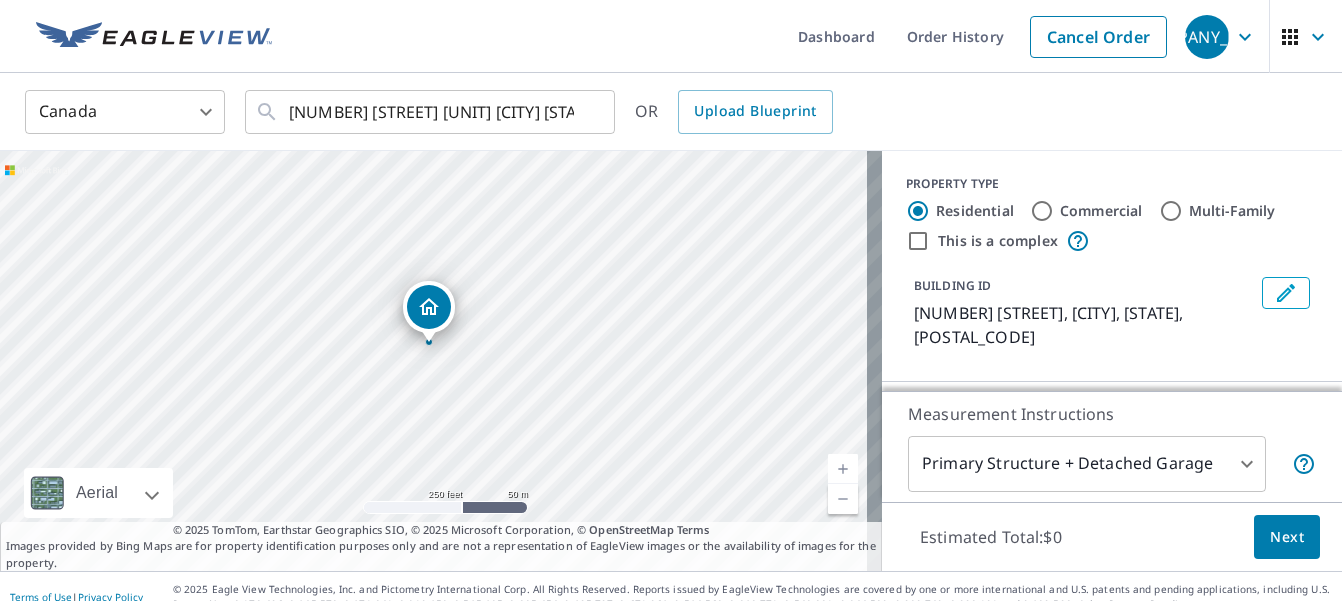 drag, startPoint x: 419, startPoint y: 316, endPoint x: 359, endPoint y: 286, distance: 67.08204 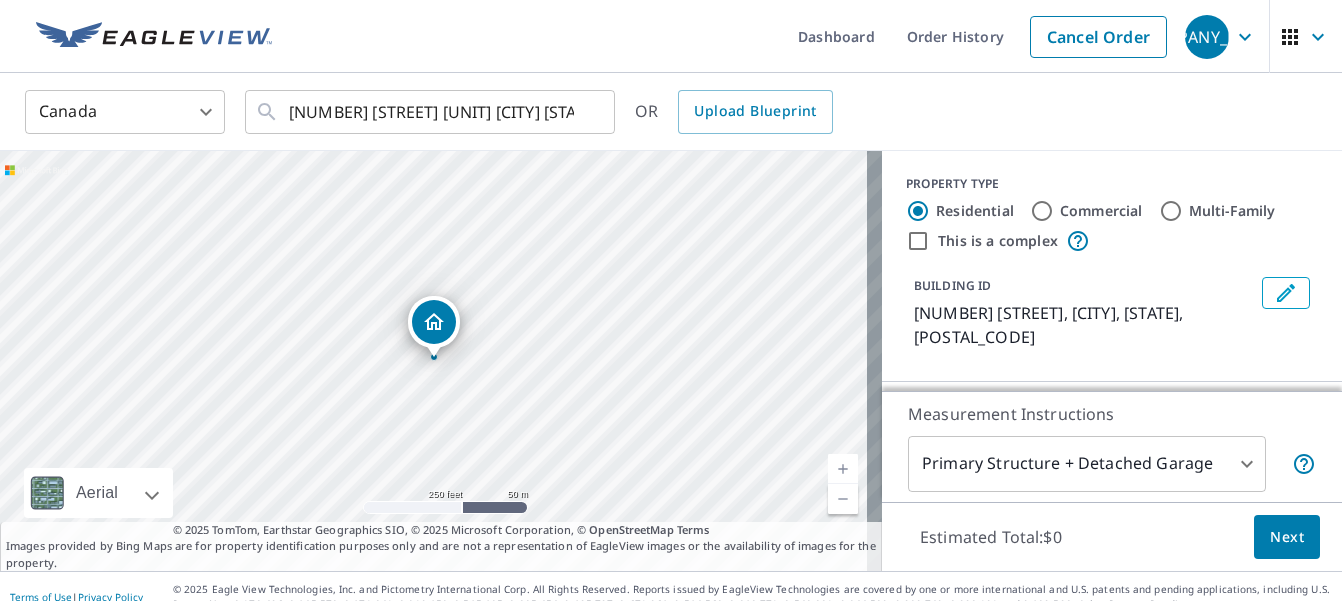 click on "[NUMBER] [STREET] [CITY] [STATE] [POSTAL_CODE]" at bounding box center (441, 361) 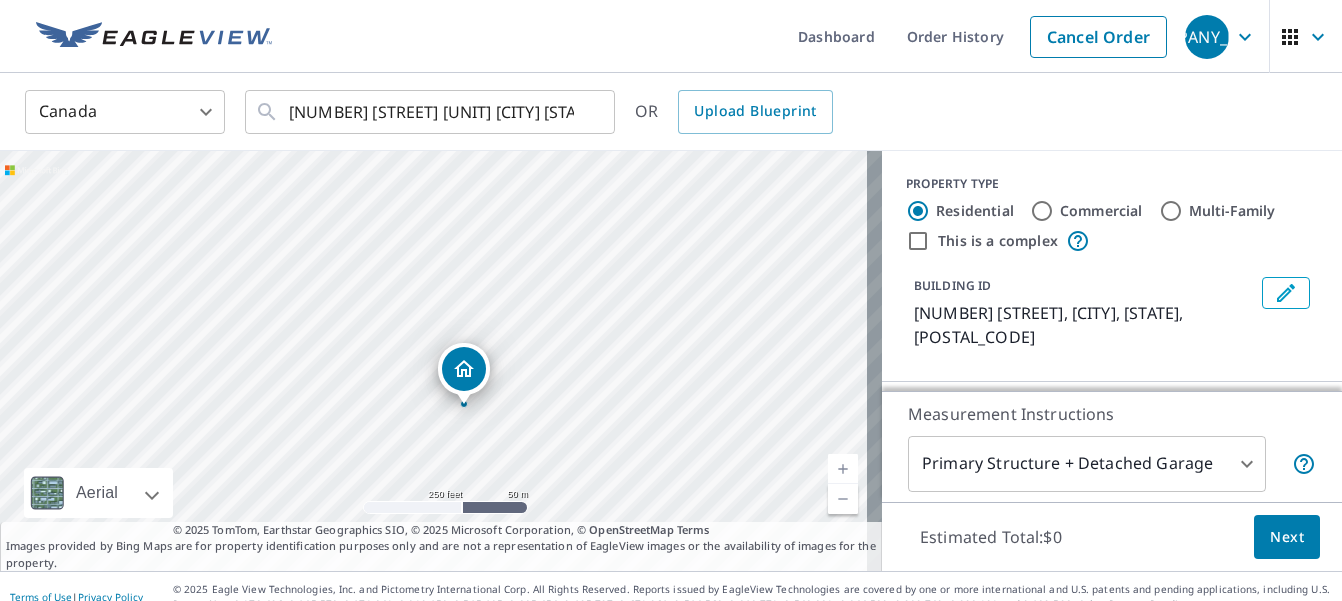 drag, startPoint x: 435, startPoint y: 324, endPoint x: 465, endPoint y: 371, distance: 55.758408 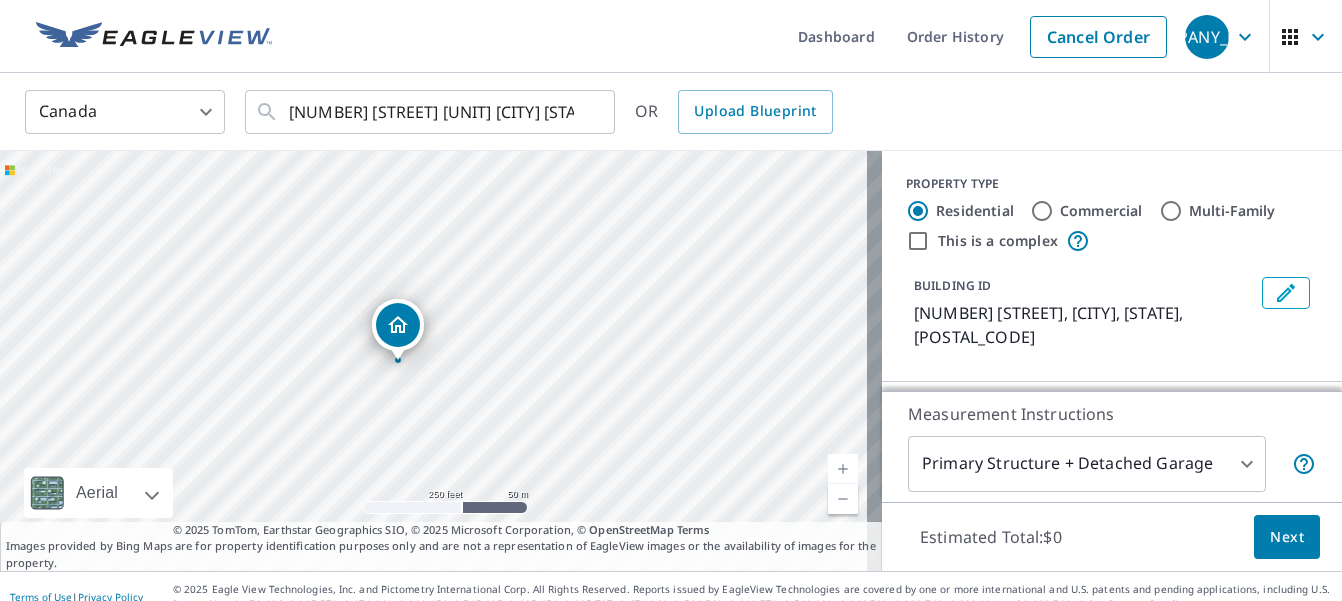 drag, startPoint x: 465, startPoint y: 371, endPoint x: 429, endPoint y: 374, distance: 36.124783 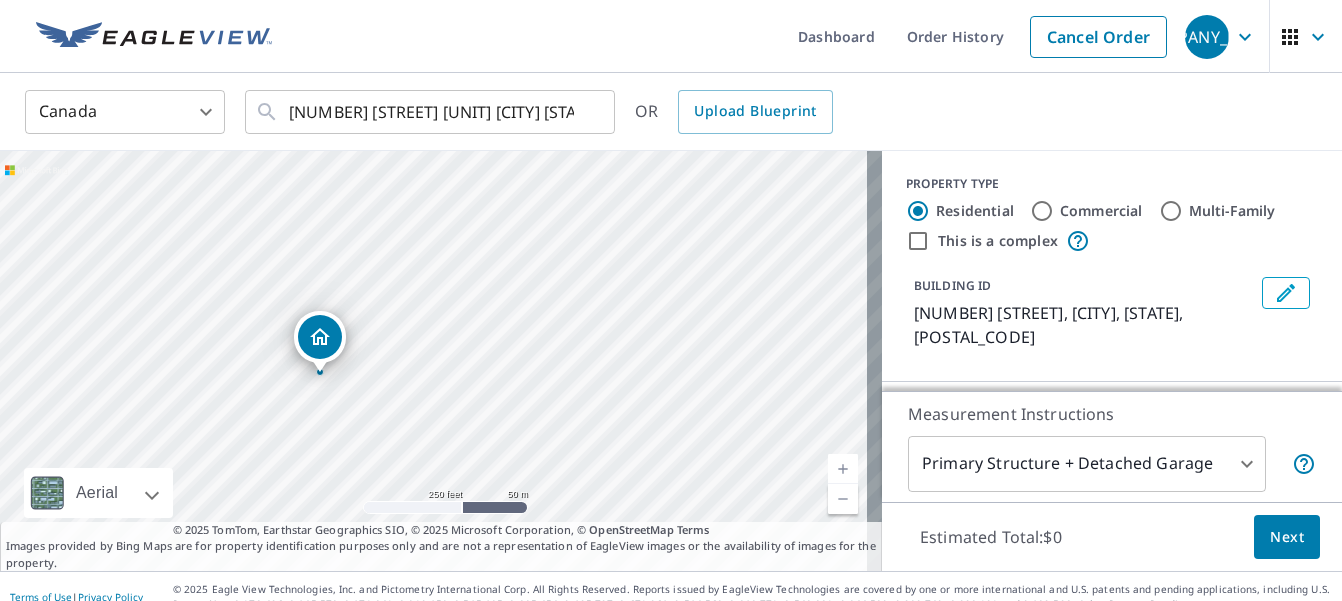 drag, startPoint x: 409, startPoint y: 324, endPoint x: 331, endPoint y: 336, distance: 78.91768 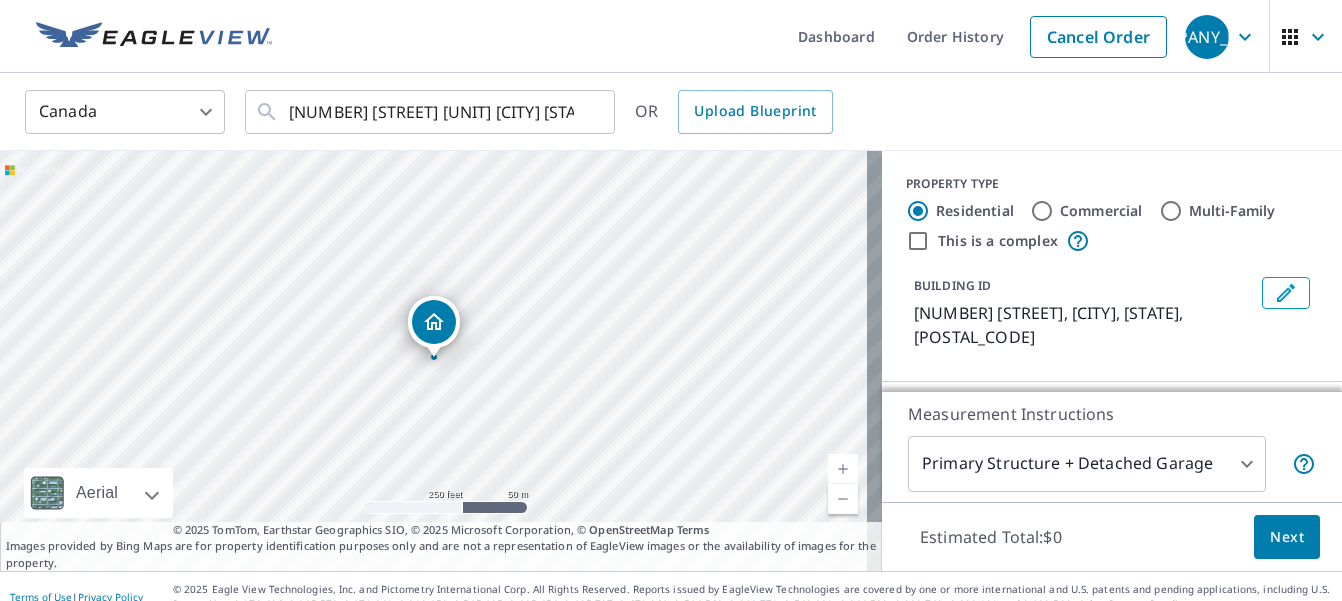 click on "[NUMBER] [STREET] [CITY] [STATE] [POSTAL_CODE]" at bounding box center (441, 361) 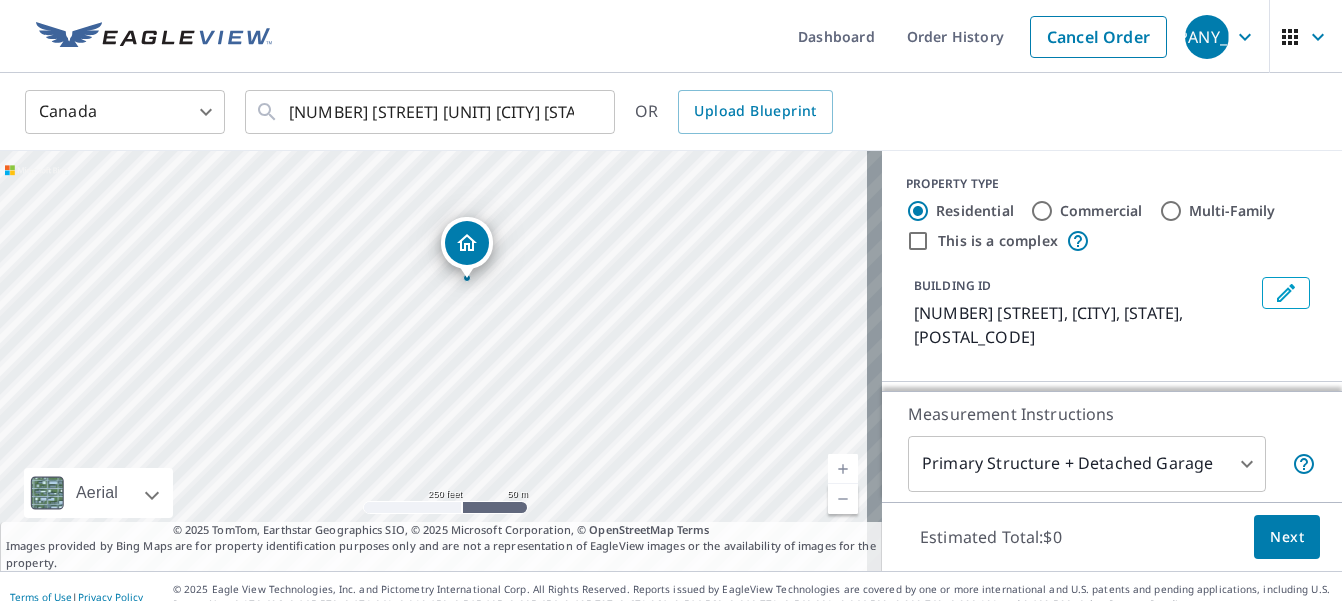 drag, startPoint x: 439, startPoint y: 316, endPoint x: 472, endPoint y: 237, distance: 85.61542 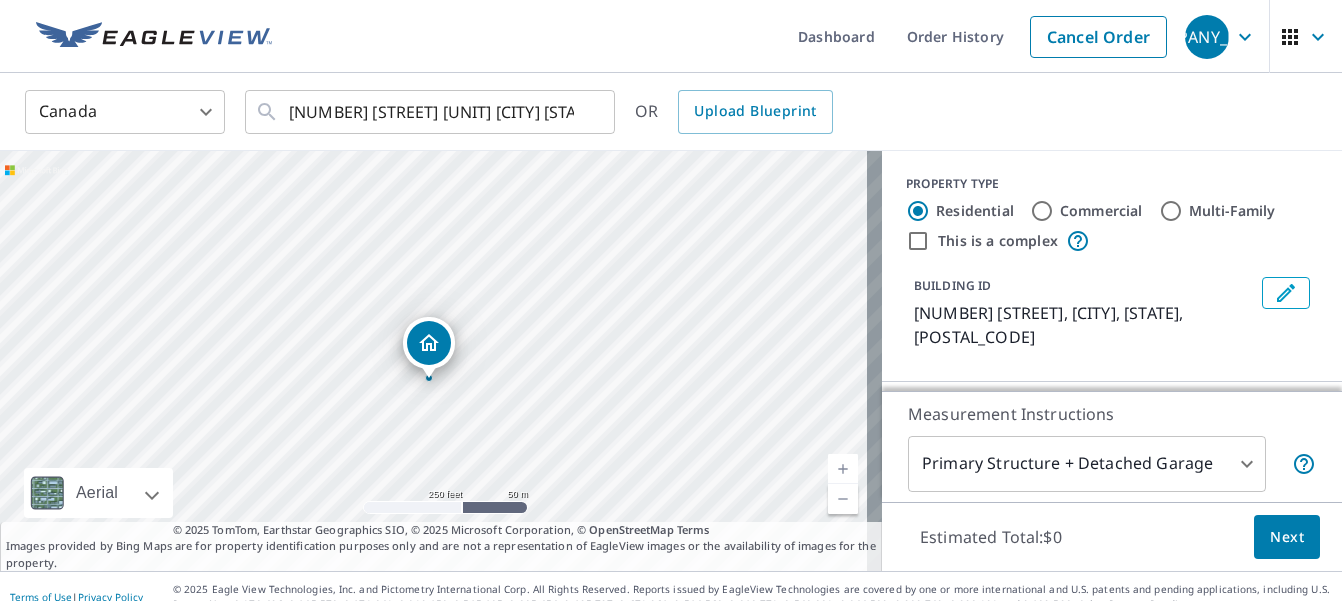 drag, startPoint x: 444, startPoint y: 312, endPoint x: 439, endPoint y: 333, distance: 21.587032 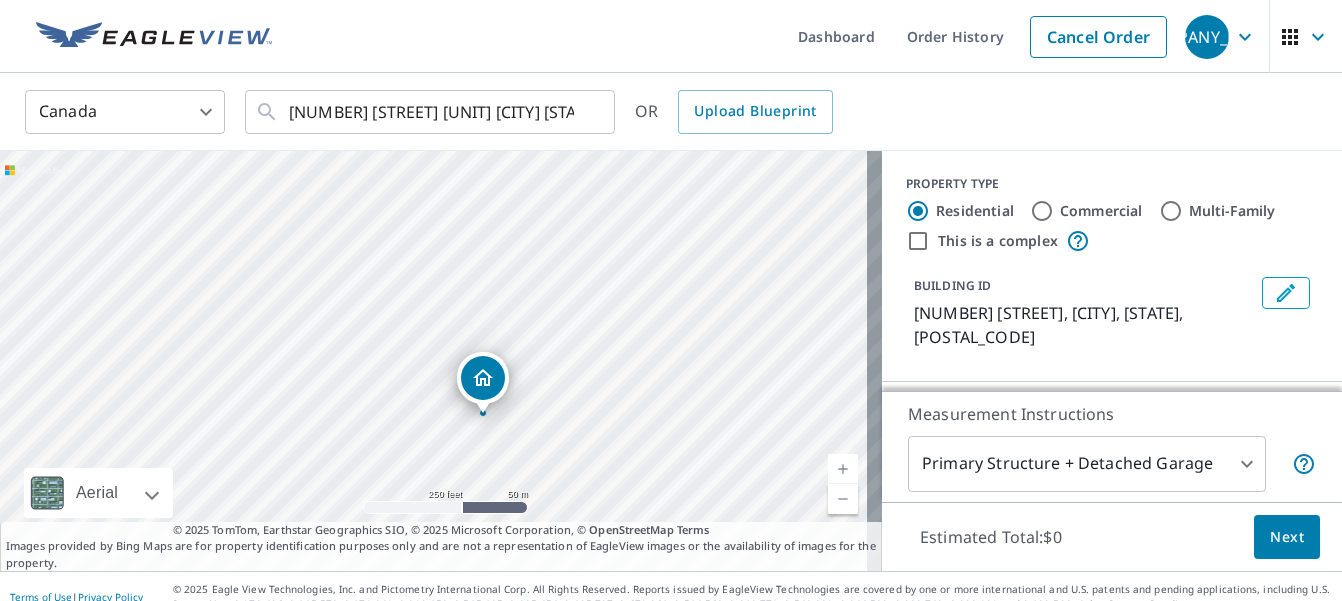 drag, startPoint x: 433, startPoint y: 329, endPoint x: 482, endPoint y: 385, distance: 74.41102 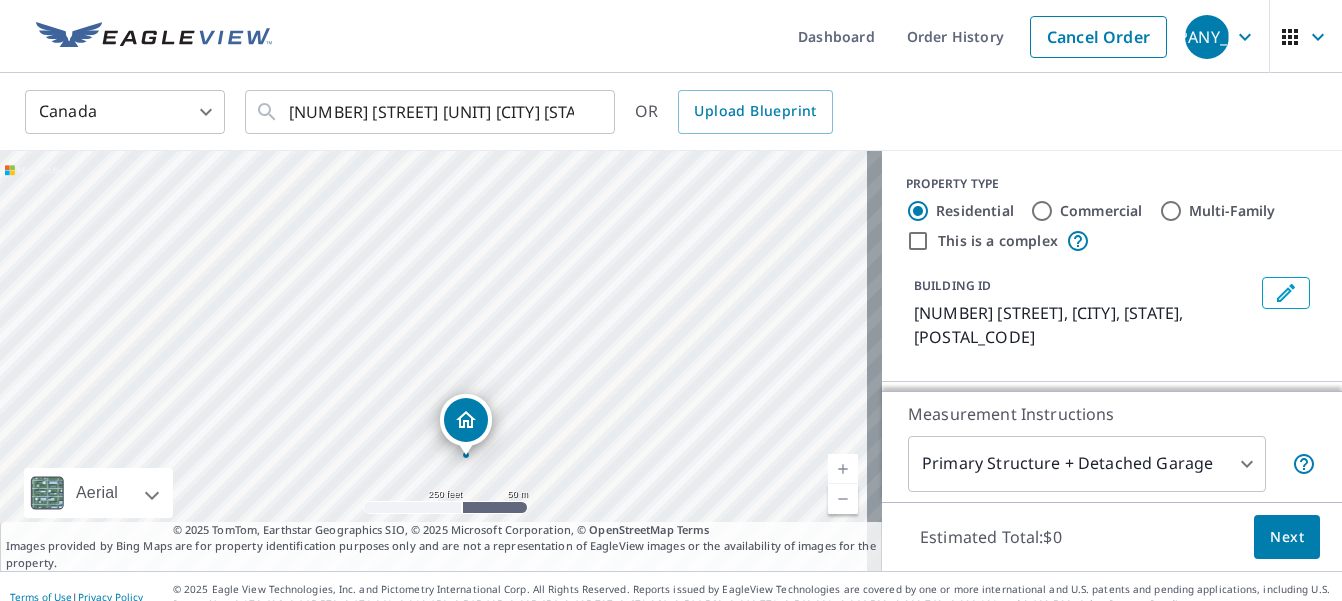 drag, startPoint x: 490, startPoint y: 391, endPoint x: 522, endPoint y: 489, distance: 103.09219 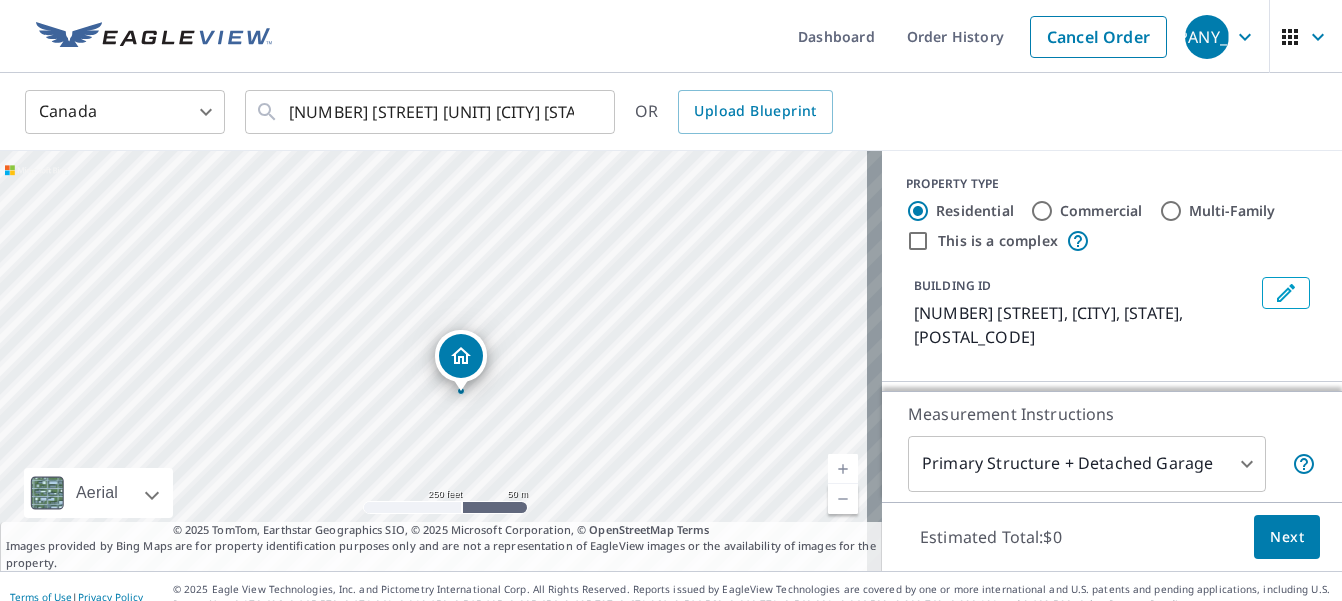 drag, startPoint x: 464, startPoint y: 412, endPoint x: 459, endPoint y: 348, distance: 64.195015 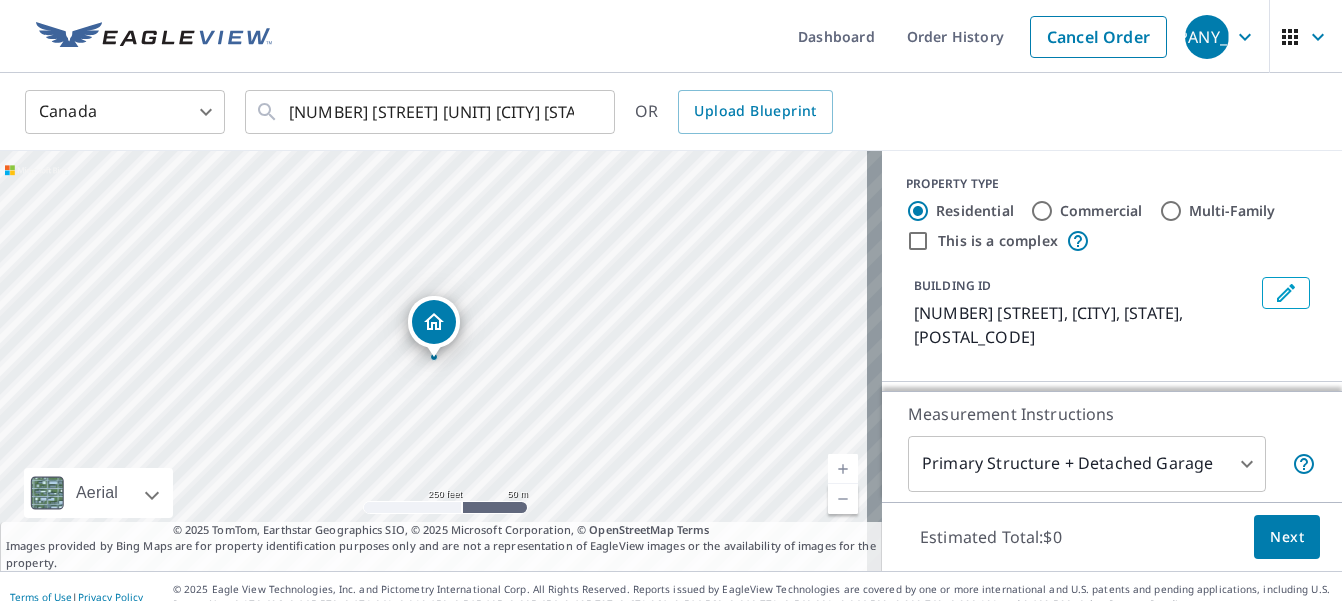 click on "[NUMBER] [STREET] [CITY] [STATE] [POSTAL_CODE]" at bounding box center [434, 327] 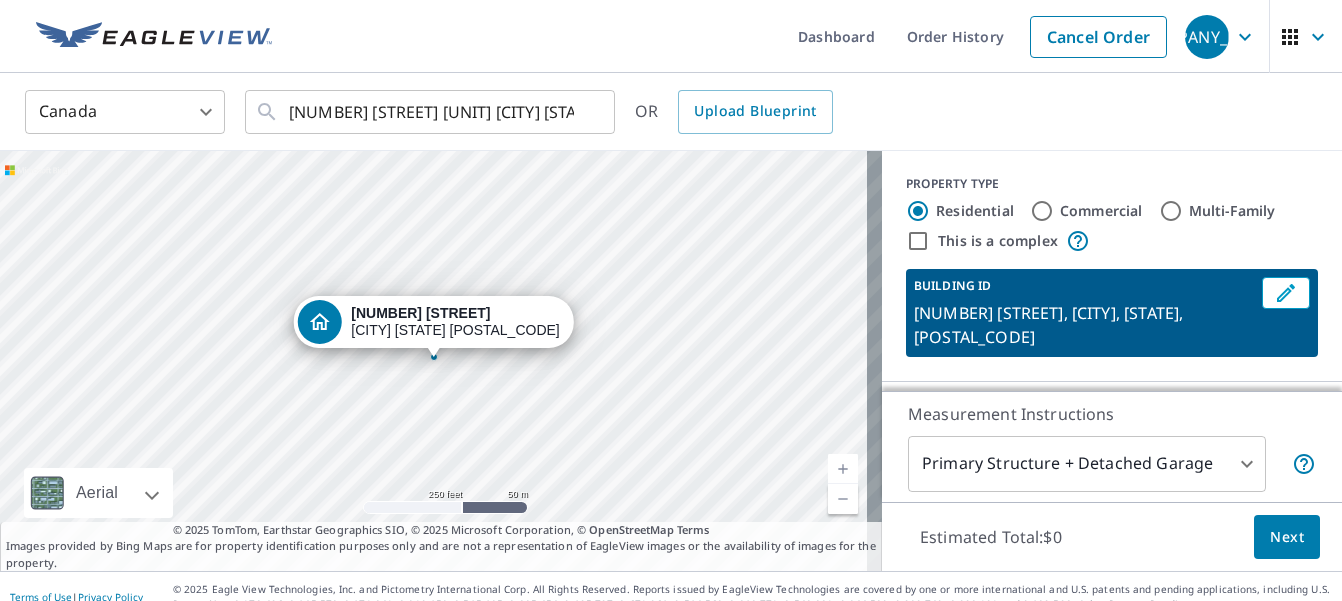 click on "[NUMBER] [STREET] [CITY] [STATE] [POSTAL_CODE]" at bounding box center (433, 327) 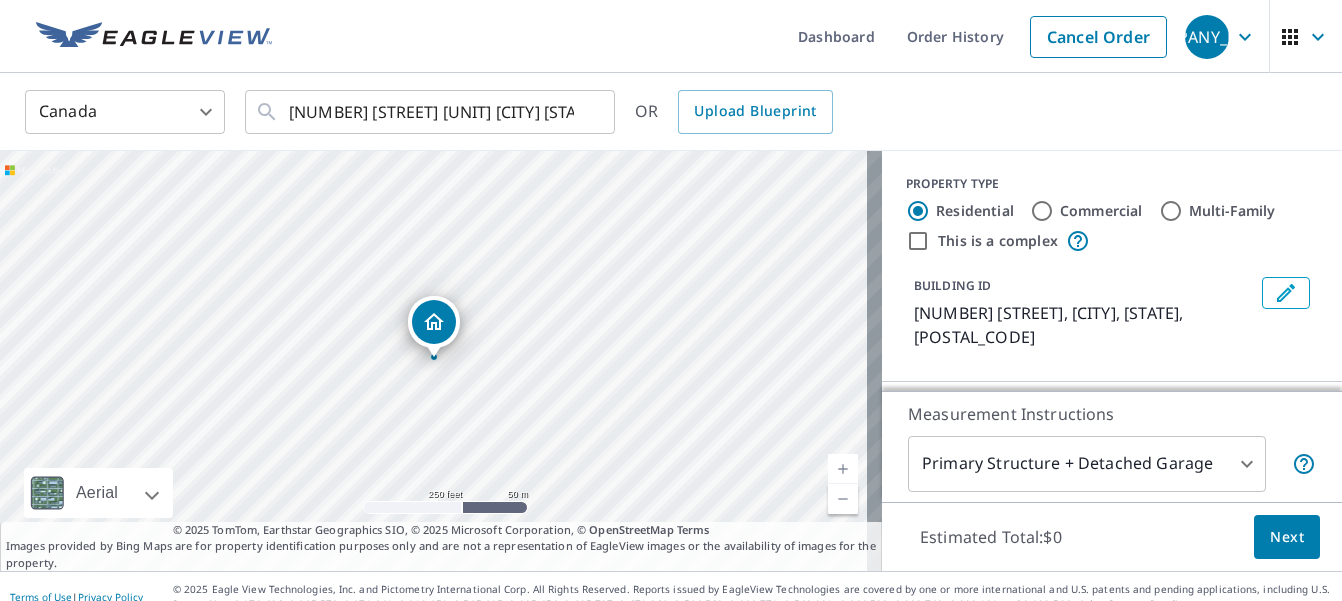 click on "[NUMBER] [STREET] [CITY] [STATE] [POSTAL_CODE]" at bounding box center (434, 327) 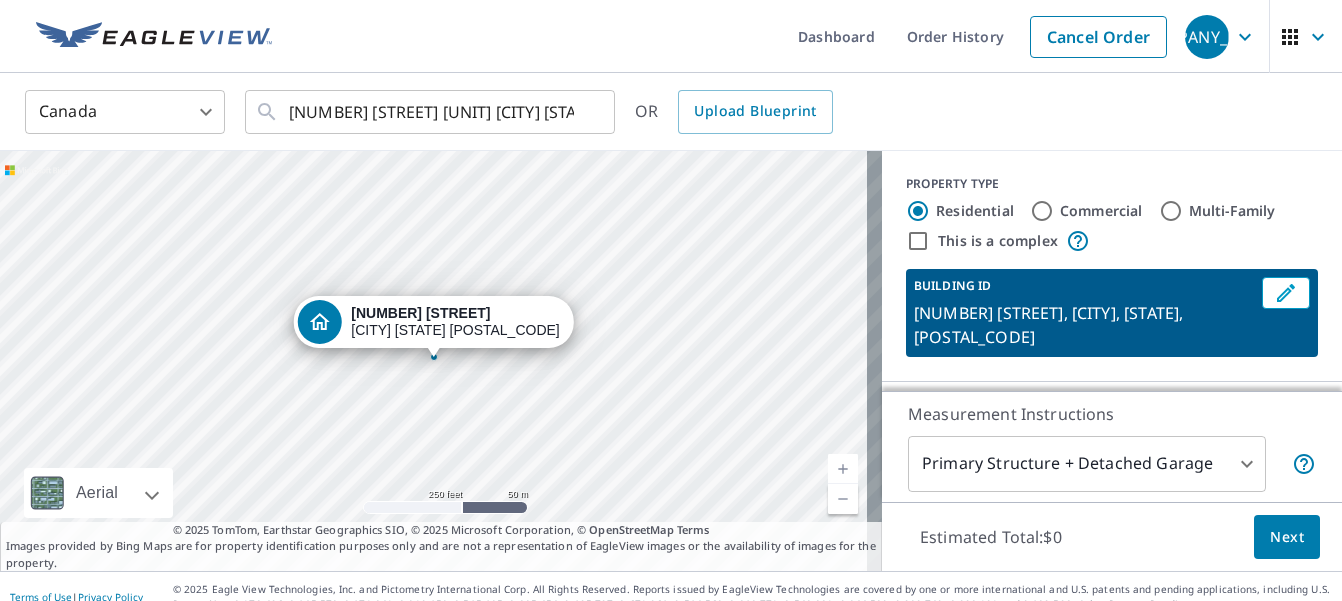 click on "[NUMBER] [STREET] [CITY] [STATE] [POSTAL_CODE]" at bounding box center [433, 327] 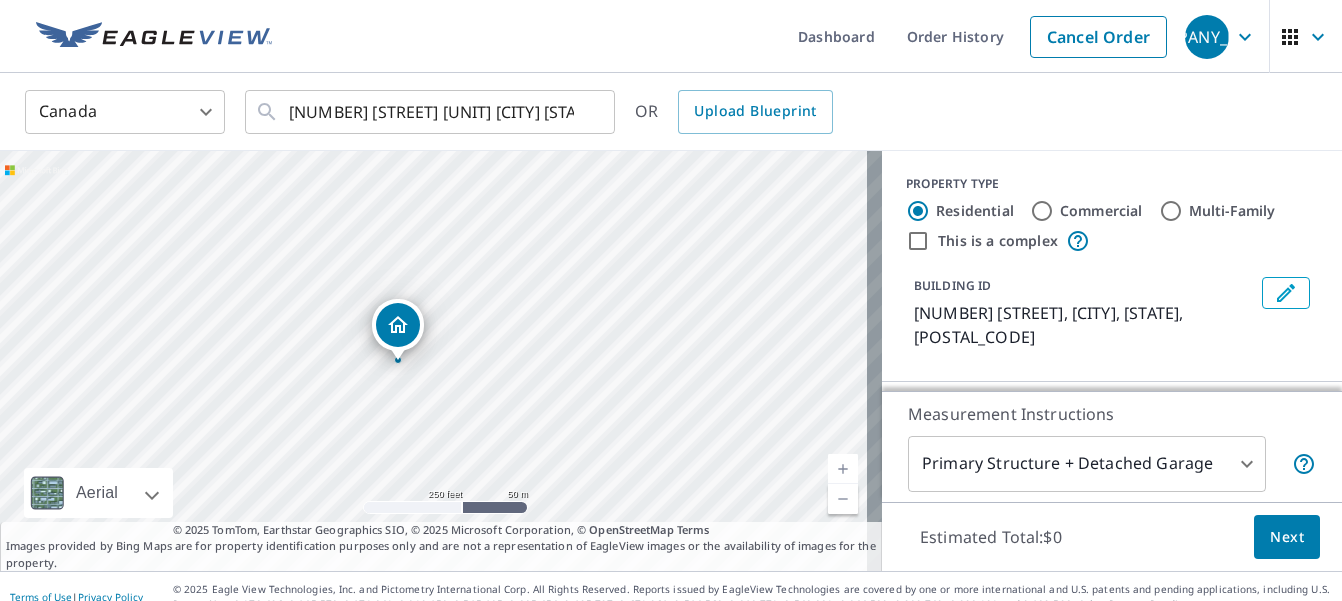 drag, startPoint x: 431, startPoint y: 329, endPoint x: 395, endPoint y: 332, distance: 36.124783 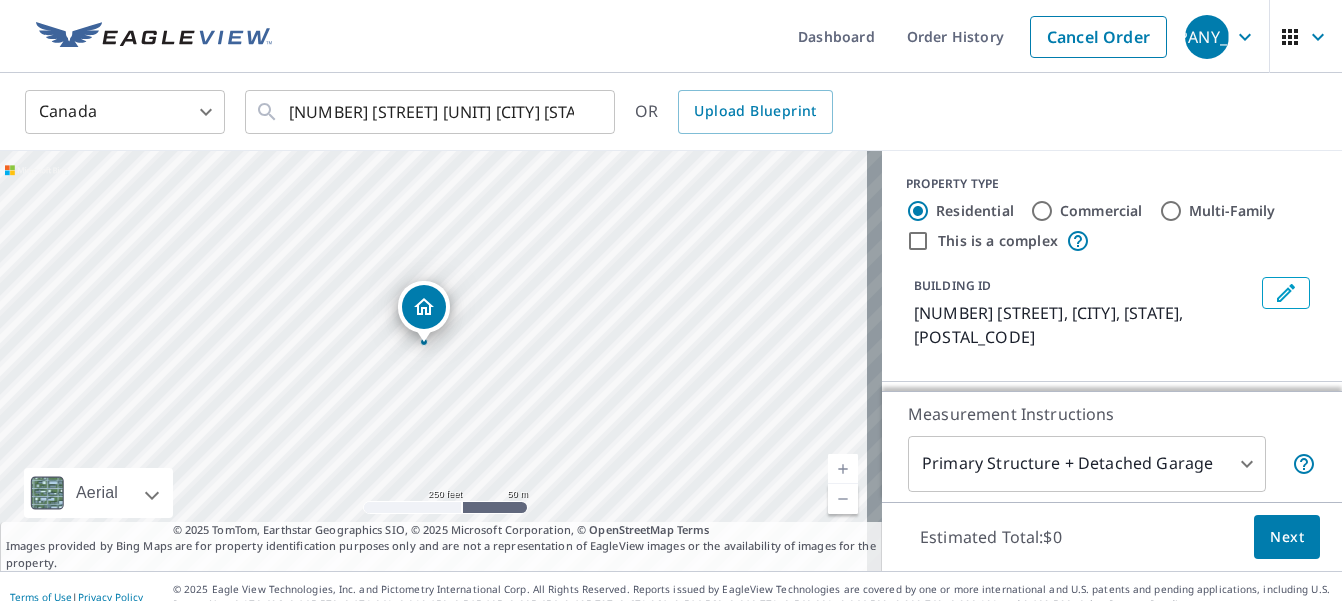 drag, startPoint x: 418, startPoint y: 320, endPoint x: 408, endPoint y: 305, distance: 18.027756 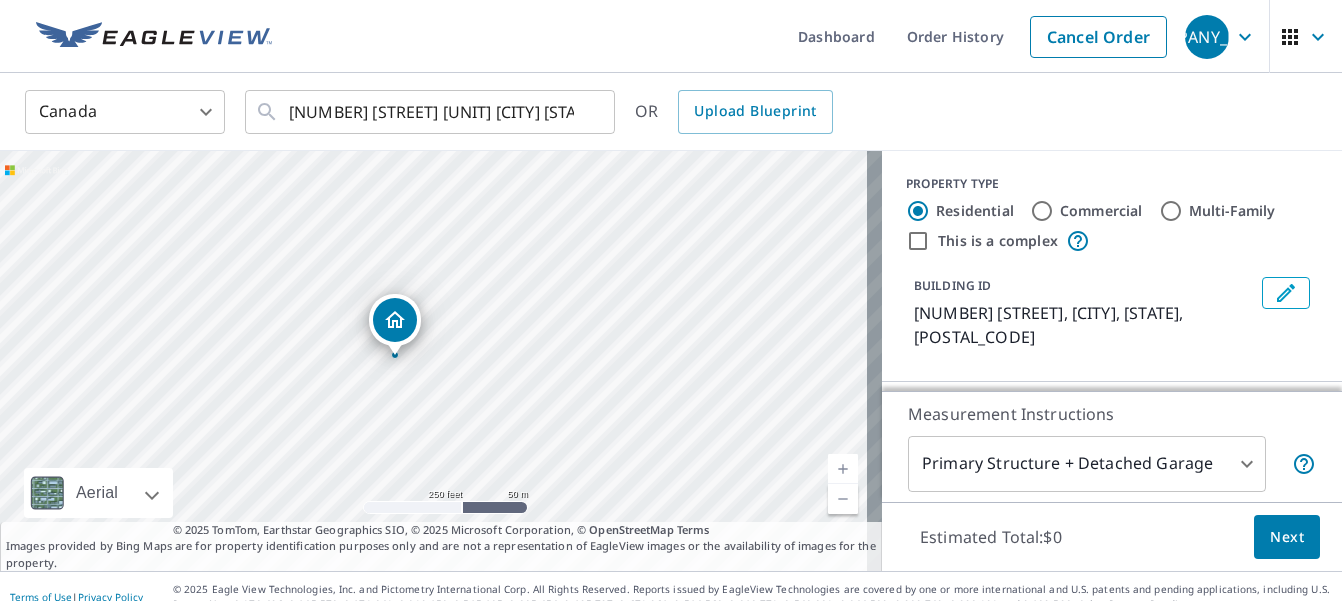 drag, startPoint x: 434, startPoint y: 320, endPoint x: 395, endPoint y: 318, distance: 39.051247 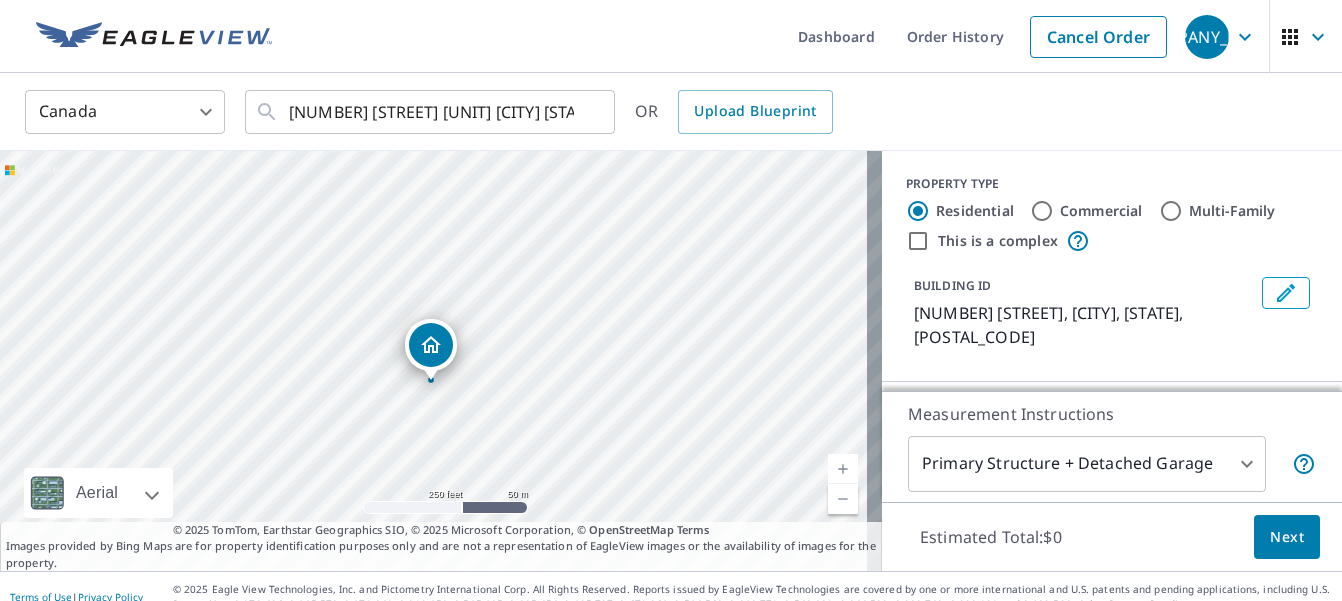 drag, startPoint x: 395, startPoint y: 318, endPoint x: 392, endPoint y: 341, distance: 23.194826 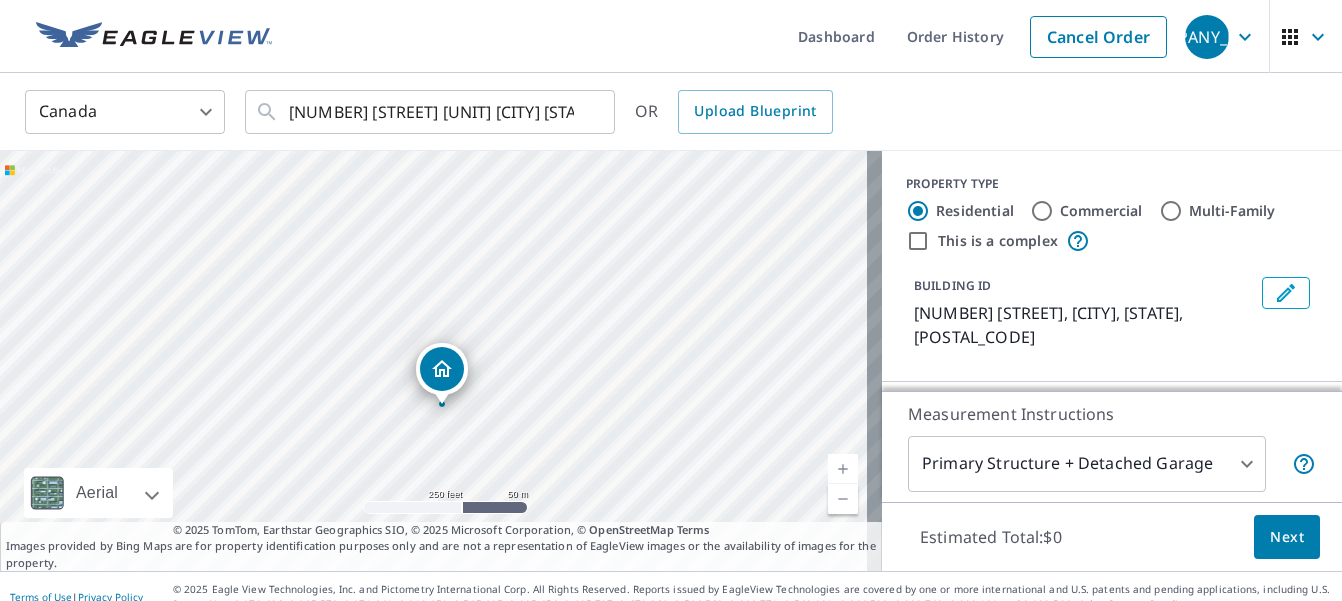 drag, startPoint x: 422, startPoint y: 348, endPoint x: 433, endPoint y: 372, distance: 26.400757 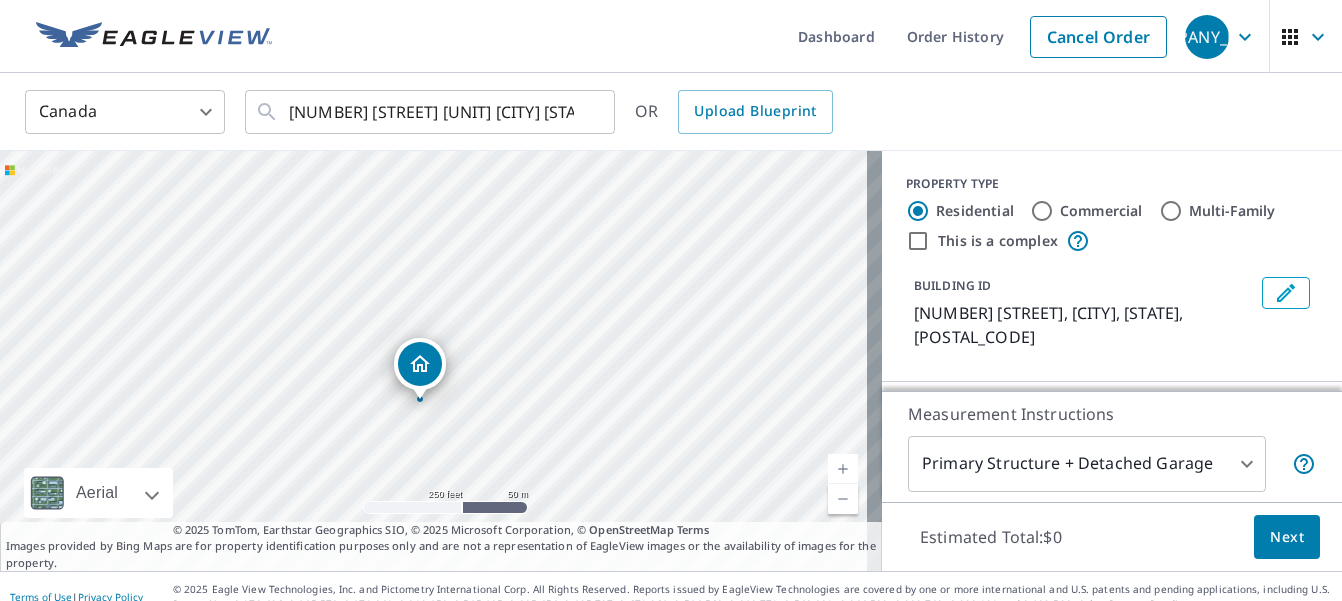 drag, startPoint x: 441, startPoint y: 327, endPoint x: 427, endPoint y: 369, distance: 44.27189 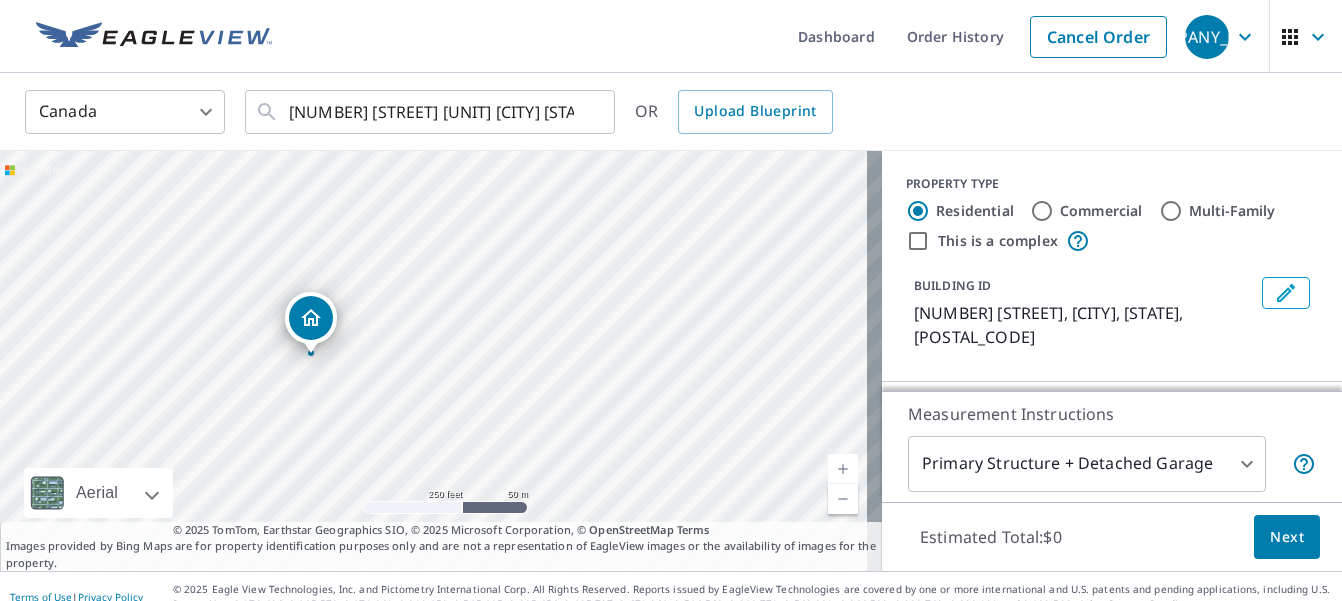 drag, startPoint x: 439, startPoint y: 328, endPoint x: 316, endPoint y: 324, distance: 123.065025 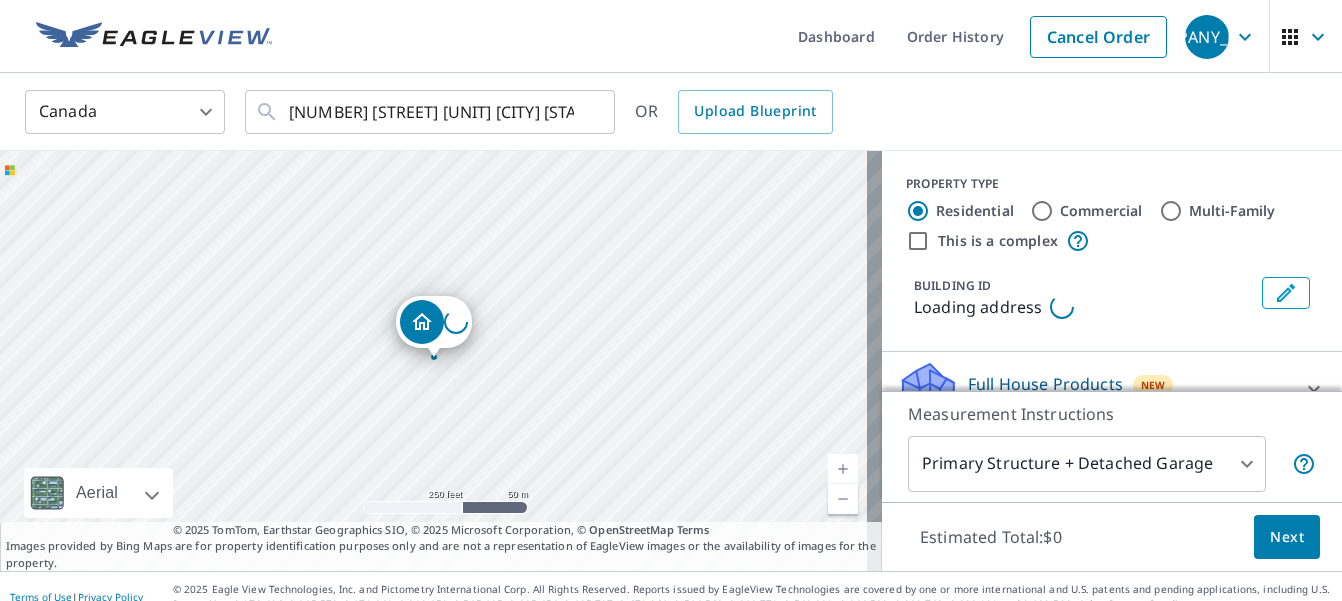 click on "Loading address" at bounding box center [441, 361] 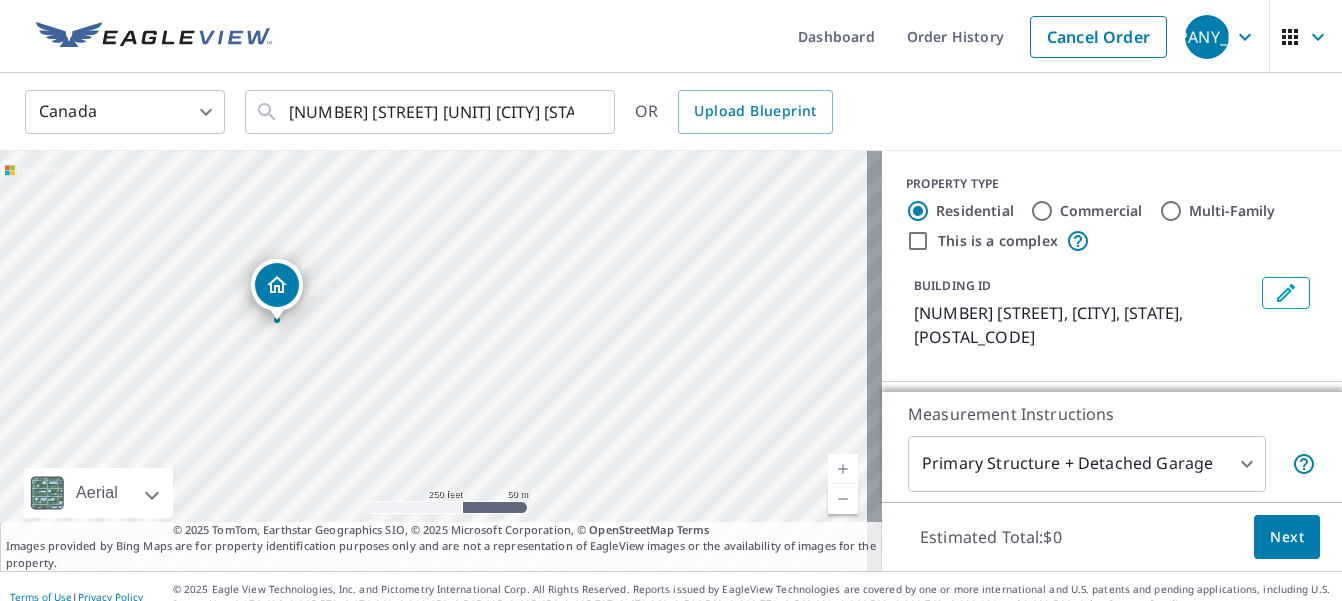 drag, startPoint x: 431, startPoint y: 320, endPoint x: 234, endPoint y: 272, distance: 202.76341 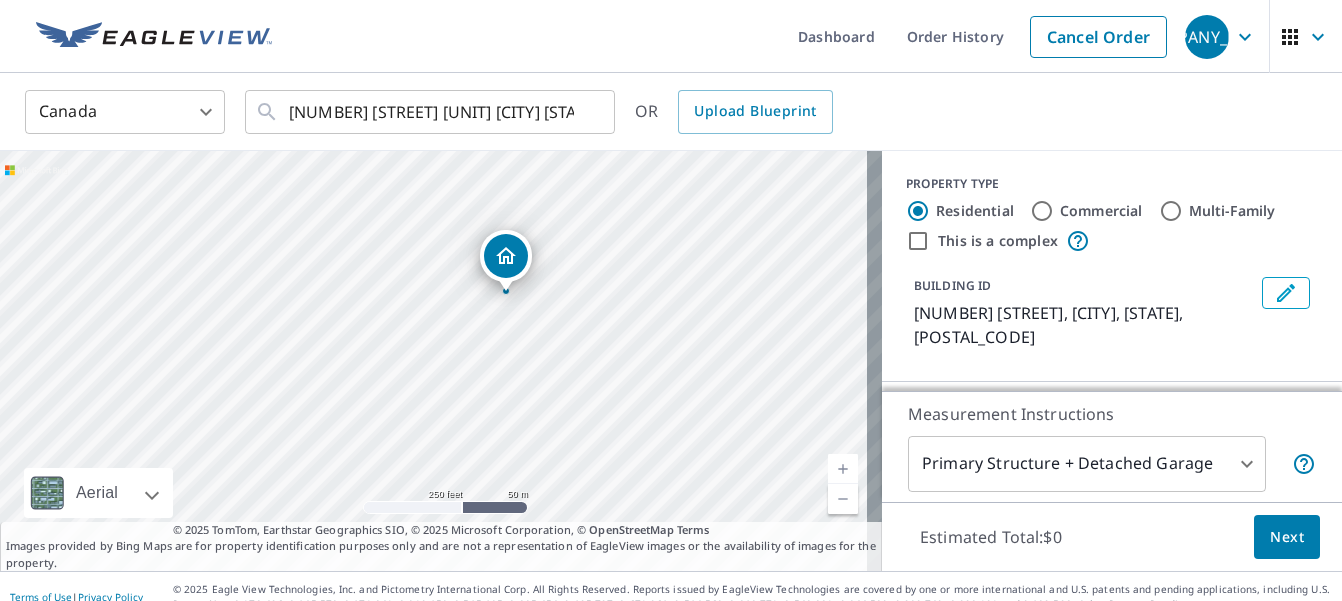 drag, startPoint x: 433, startPoint y: 322, endPoint x: 505, endPoint y: 256, distance: 97.67292 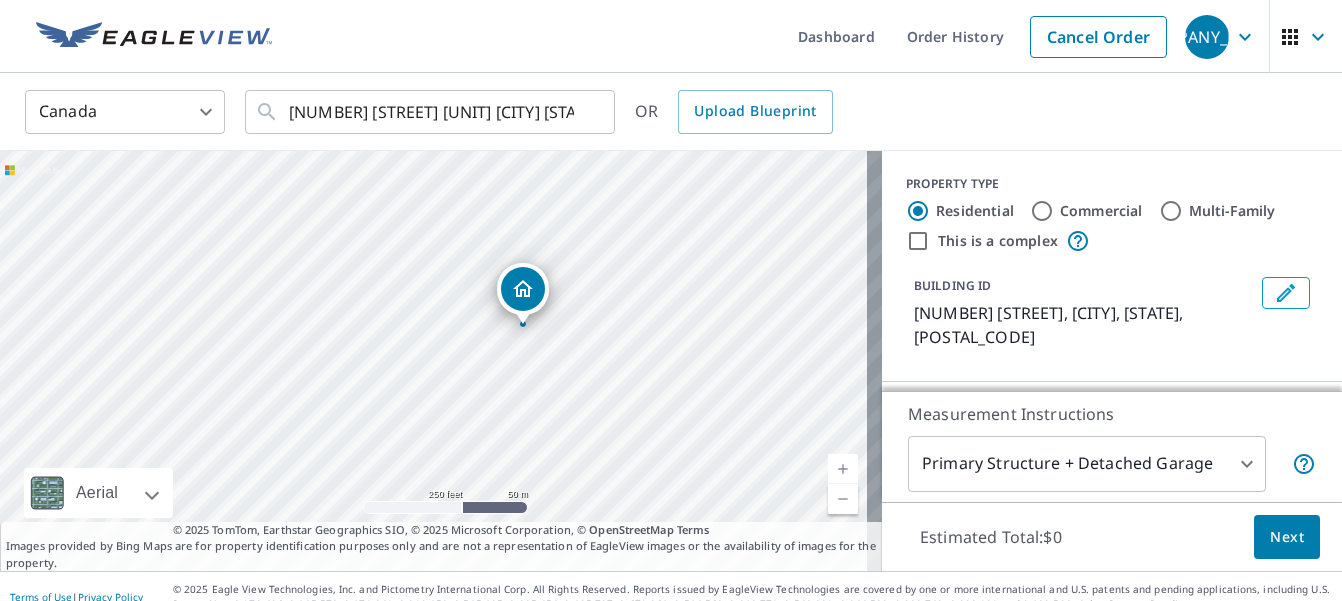 drag, startPoint x: 439, startPoint y: 323, endPoint x: 528, endPoint y: 290, distance: 94.92102 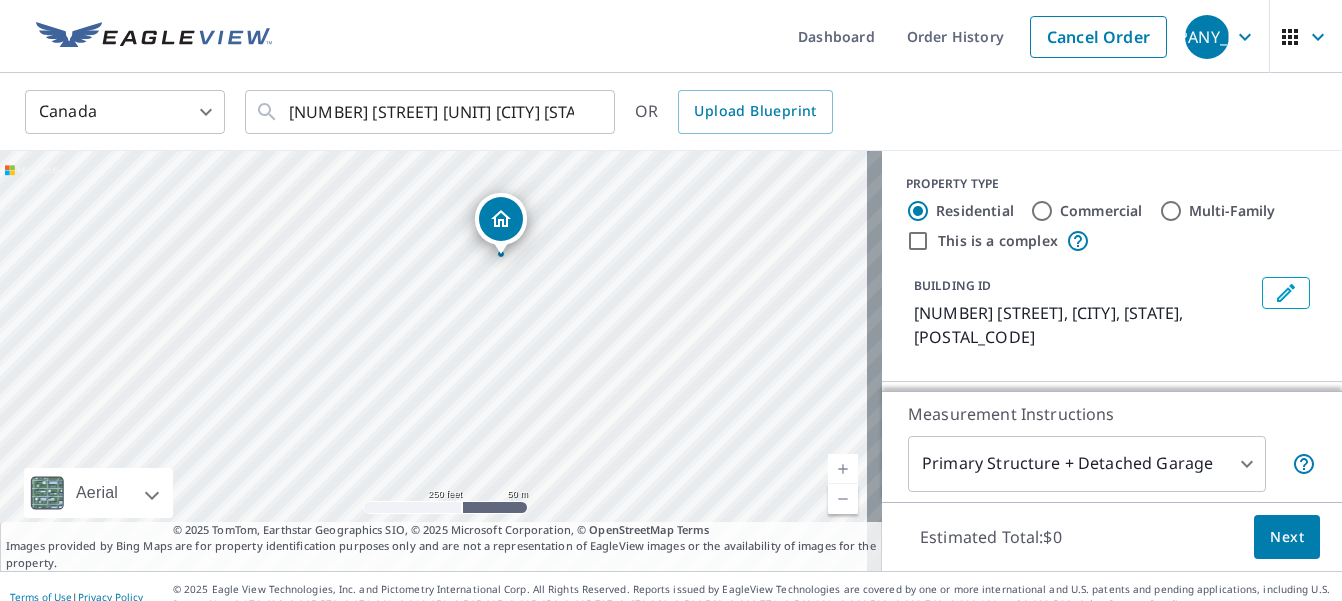 drag, startPoint x: 422, startPoint y: 313, endPoint x: 489, endPoint y: 210, distance: 122.87392 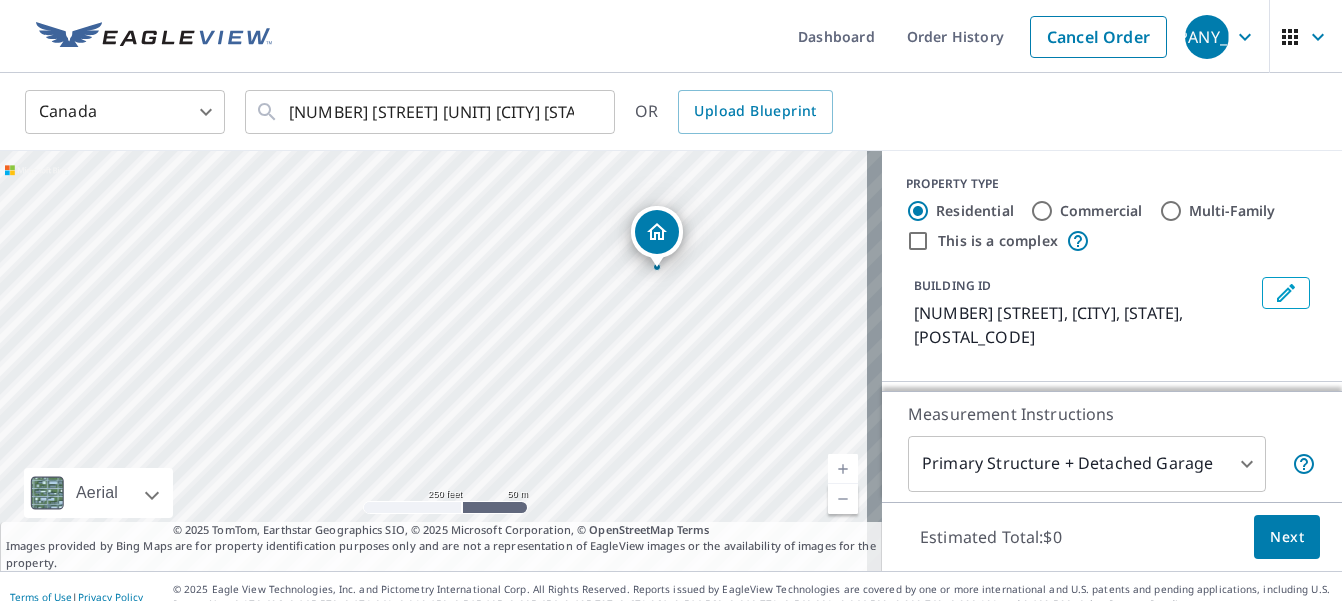 drag, startPoint x: 463, startPoint y: 319, endPoint x: 670, endPoint y: 237, distance: 222.64995 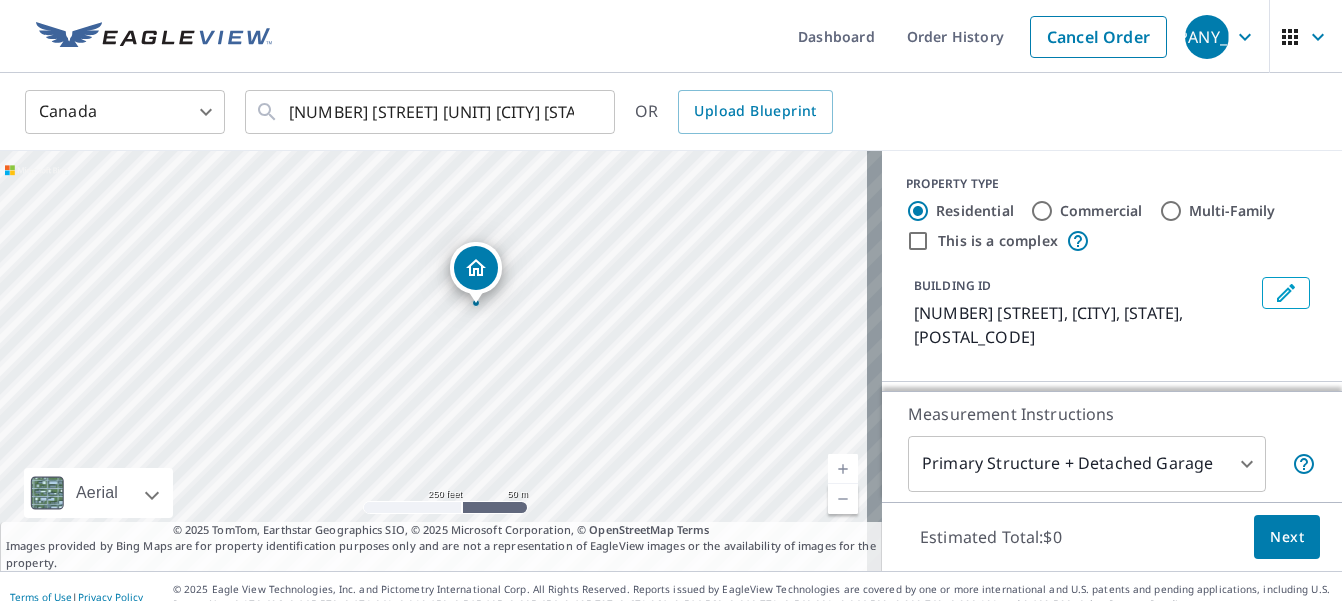 drag, startPoint x: 441, startPoint y: 327, endPoint x: 483, endPoint y: 273, distance: 68.41052 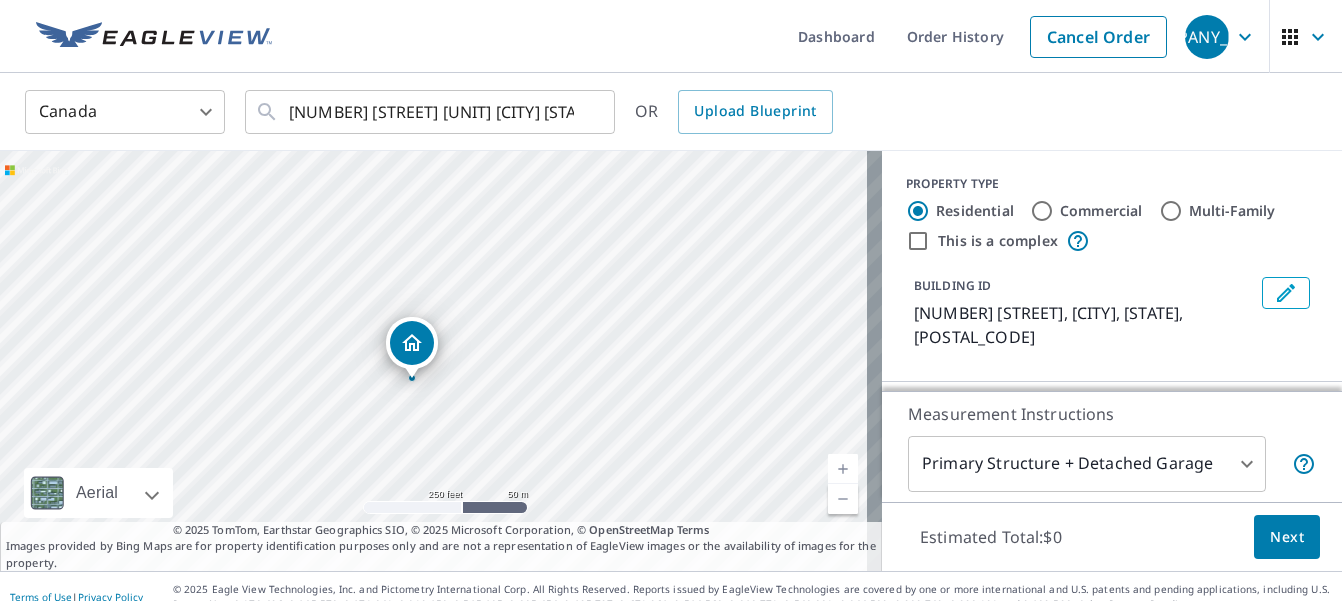 drag, startPoint x: 483, startPoint y: 273, endPoint x: 461, endPoint y: 294, distance: 30.413813 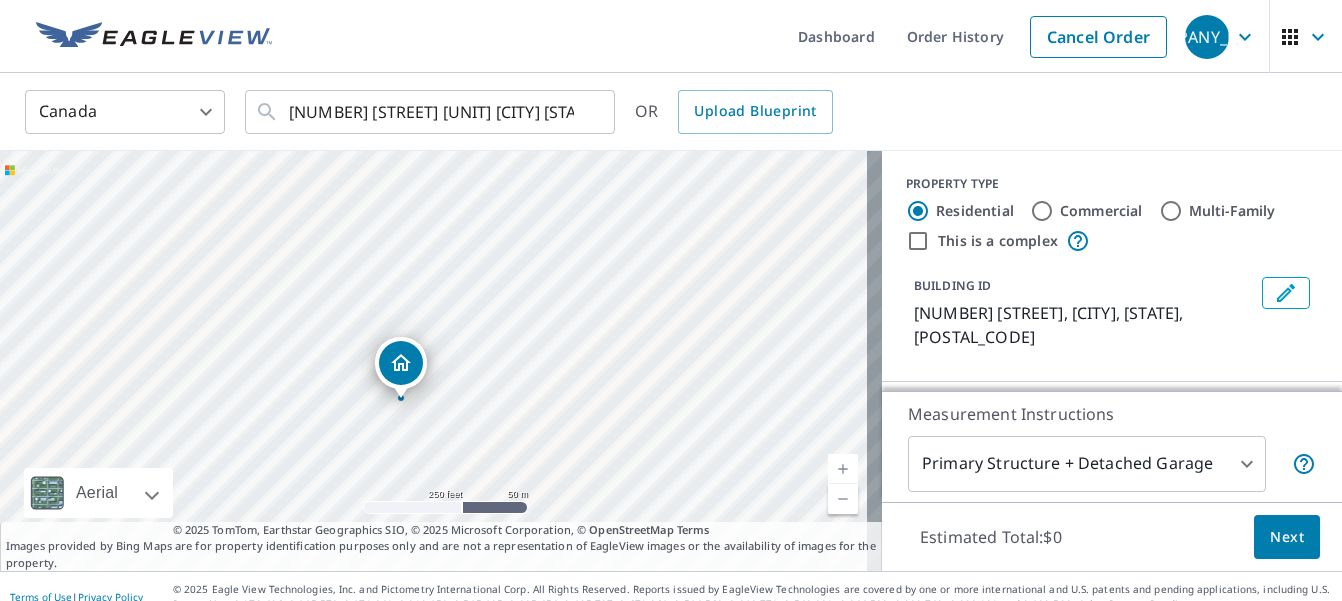 click on "[NUMBER] [STREET] [CITY] [STATE] [POSTAL_CODE]" at bounding box center [441, 361] 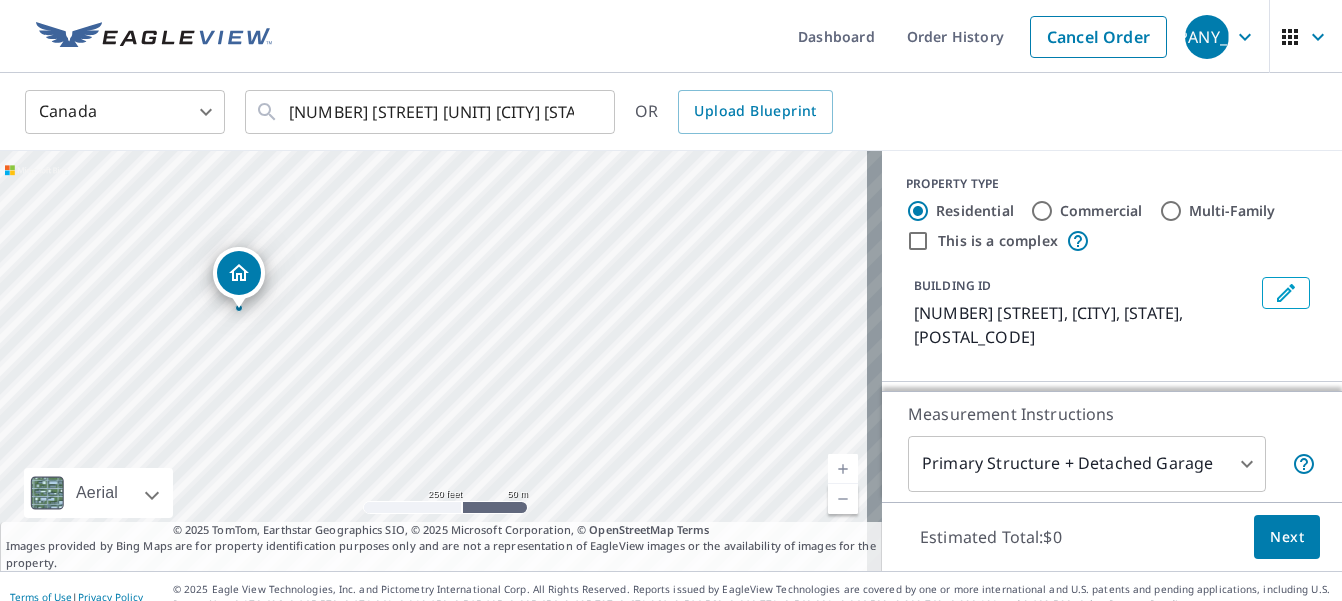 drag, startPoint x: 401, startPoint y: 352, endPoint x: 239, endPoint y: 262, distance: 185.32135 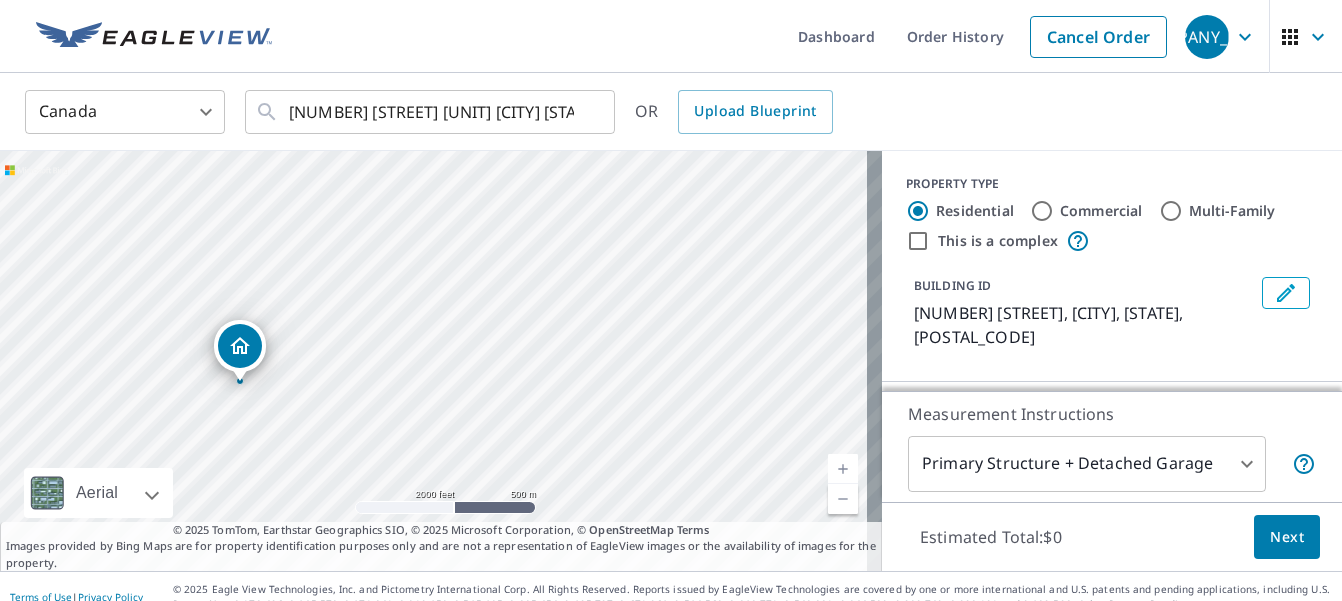 drag, startPoint x: 300, startPoint y: 307, endPoint x: 234, endPoint y: 349, distance: 78.23043 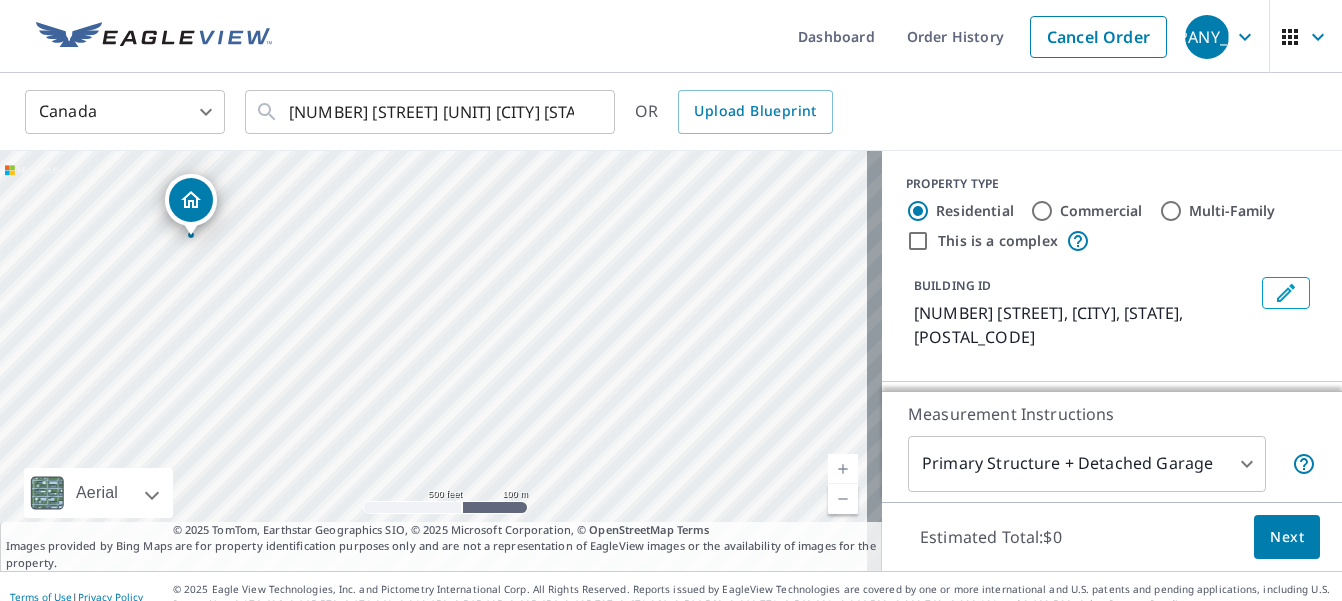 drag, startPoint x: 301, startPoint y: 356, endPoint x: 444, endPoint y: 378, distance: 144.6824 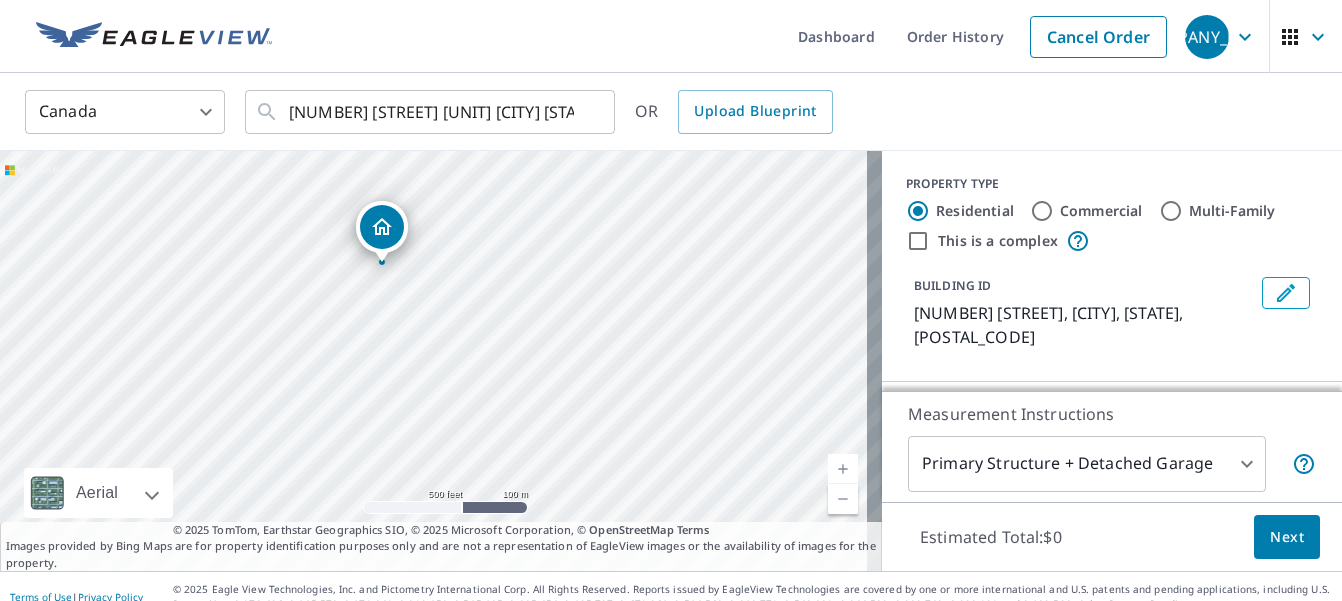 drag, startPoint x: 187, startPoint y: 203, endPoint x: 378, endPoint y: 230, distance: 192.89894 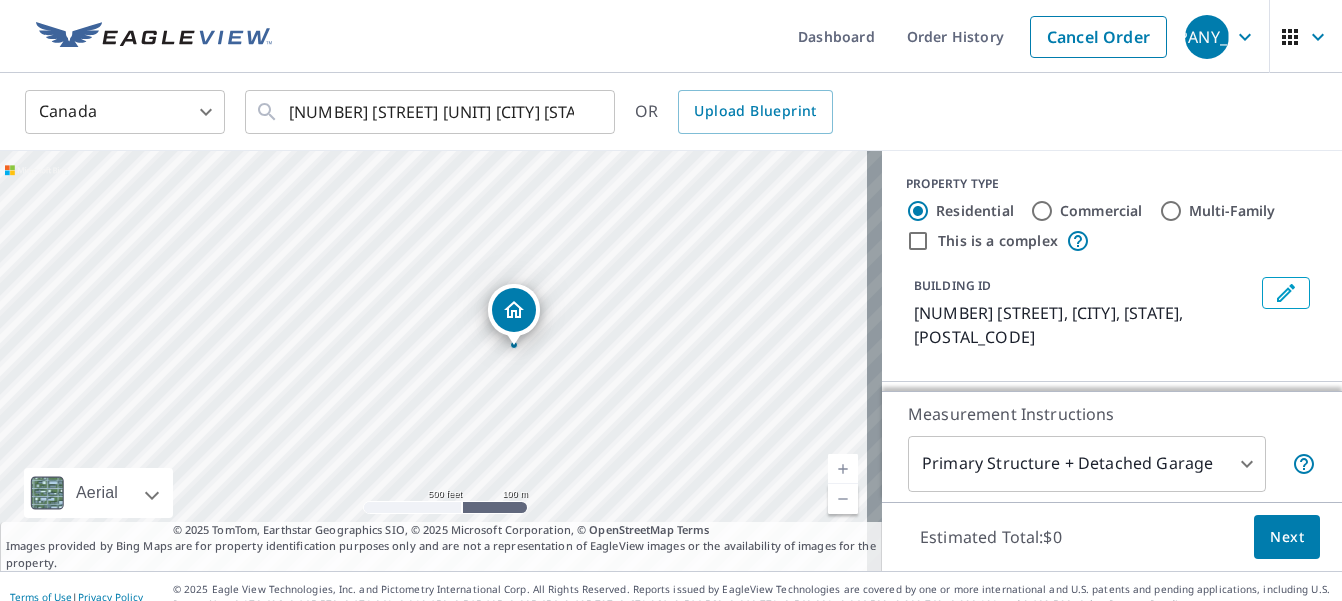 drag, startPoint x: 431, startPoint y: 327, endPoint x: 511, endPoint y: 315, distance: 80.895 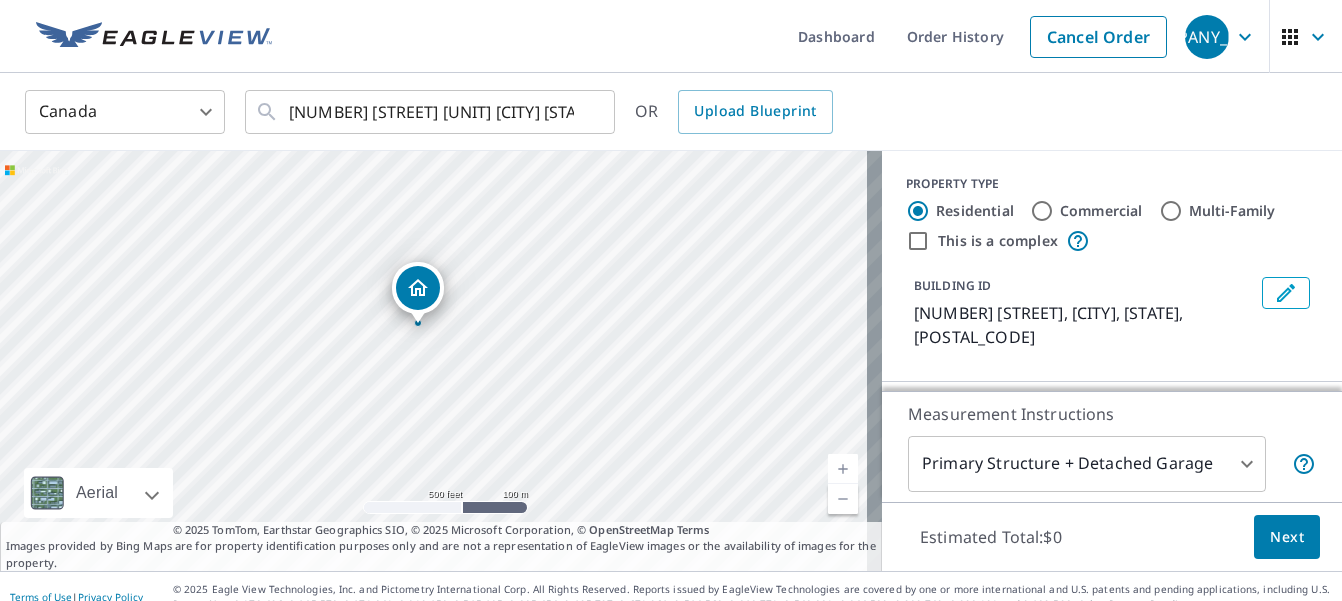 drag, startPoint x: 440, startPoint y: 319, endPoint x: 424, endPoint y: 285, distance: 37.576588 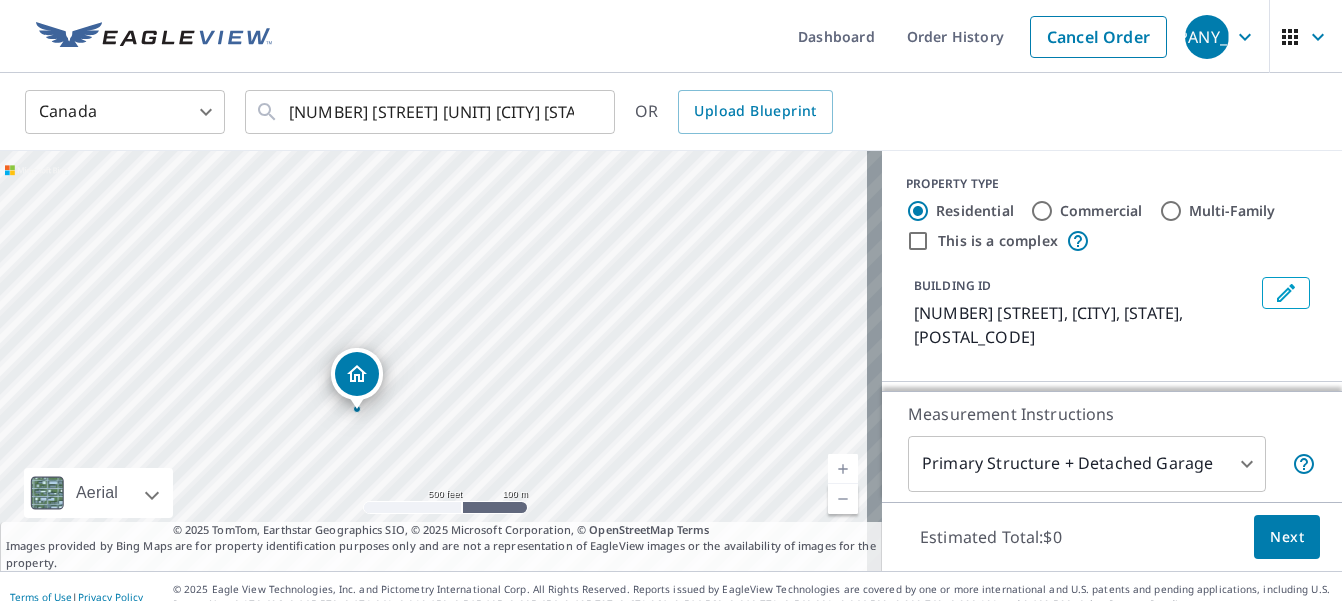 drag, startPoint x: 426, startPoint y: 314, endPoint x: 349, endPoint y: 366, distance: 92.91394 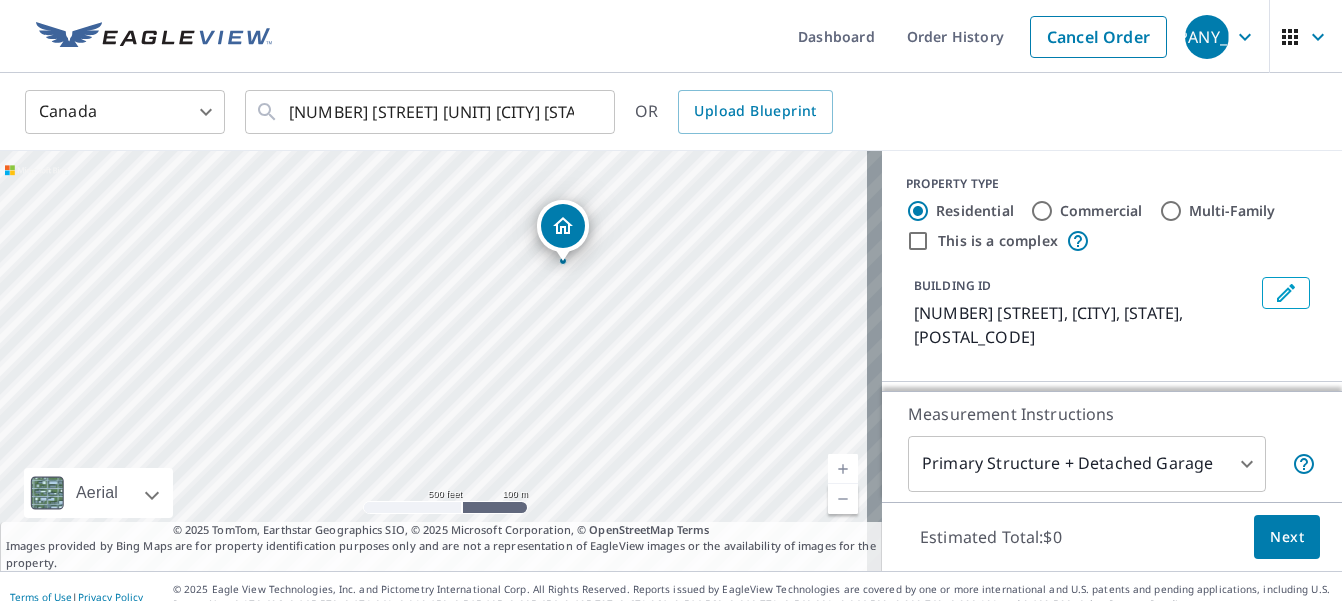 drag, startPoint x: 419, startPoint y: 320, endPoint x: 548, endPoint y: 224, distance: 160.80112 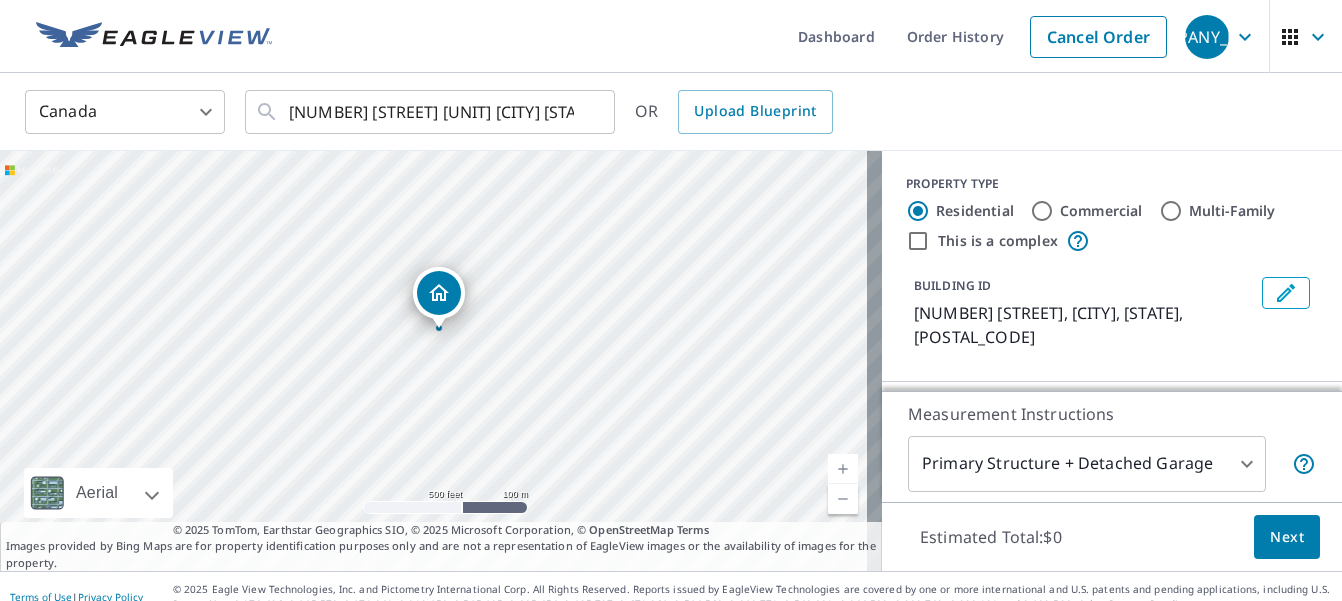 drag, startPoint x: 431, startPoint y: 329, endPoint x: 436, endPoint y: 300, distance: 29.427877 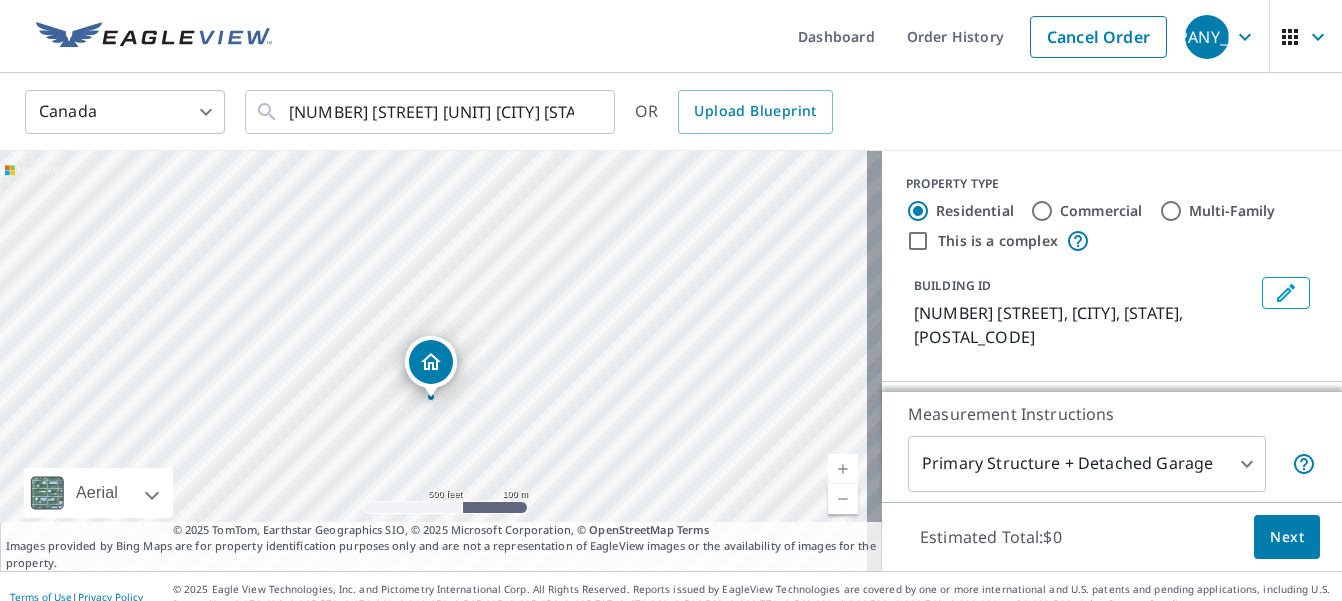 drag, startPoint x: 431, startPoint y: 314, endPoint x: 428, endPoint y: 354, distance: 40.112343 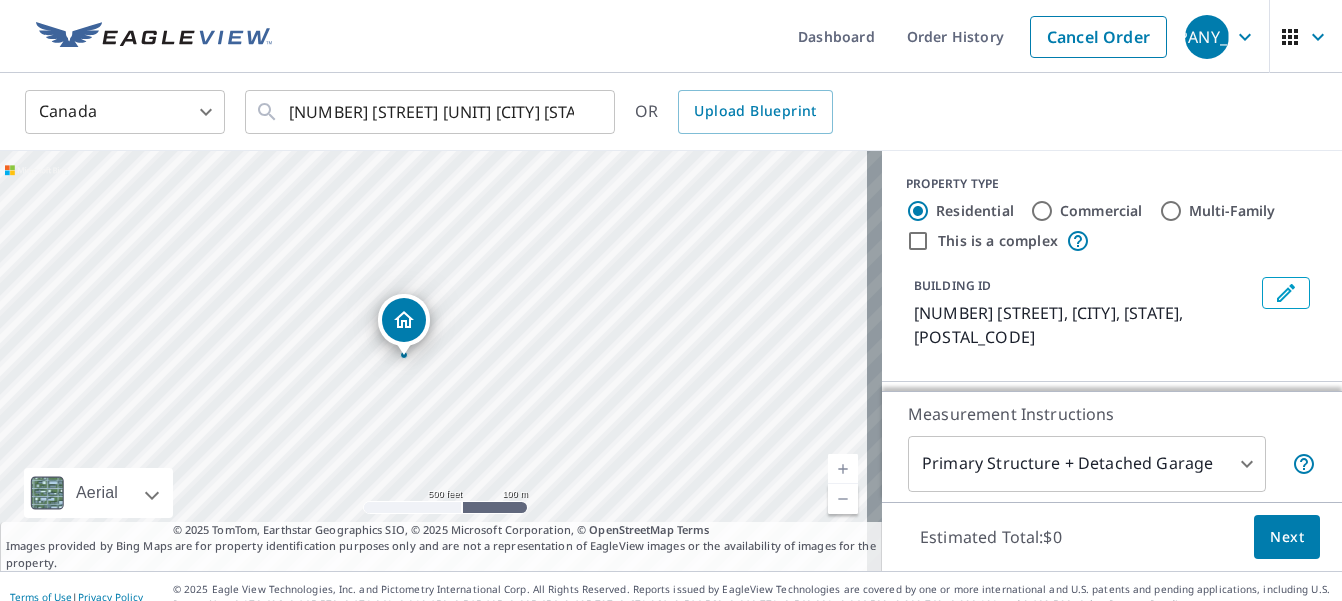 drag, startPoint x: 434, startPoint y: 322, endPoint x: 404, endPoint y: 320, distance: 30.066593 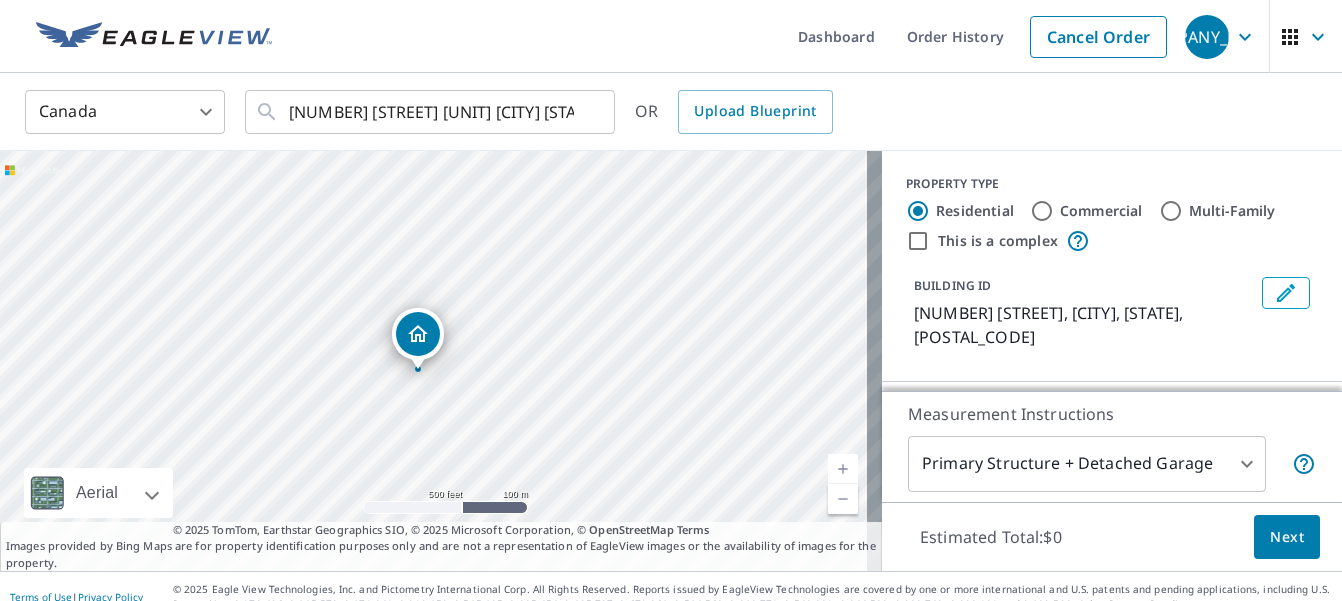 drag, startPoint x: 404, startPoint y: 320, endPoint x: 388, endPoint y: 332, distance: 20 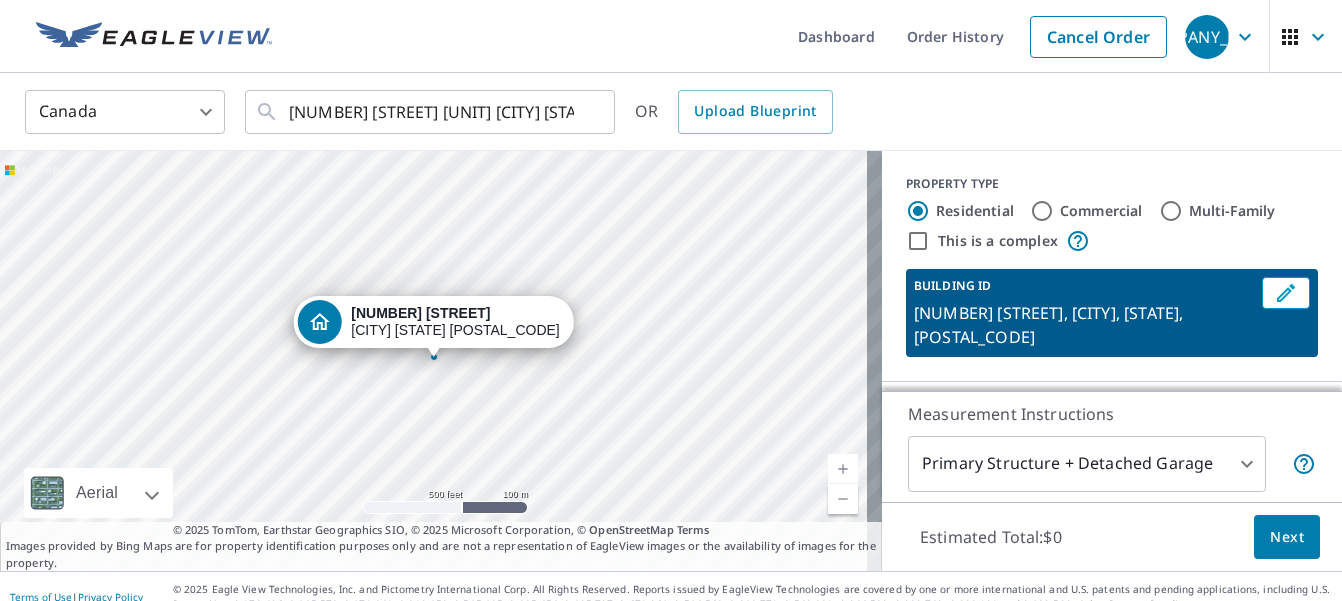 click on "[NUMBER] [STREET] [CITY] [STATE] [POSTAL_CODE]" at bounding box center [455, 322] 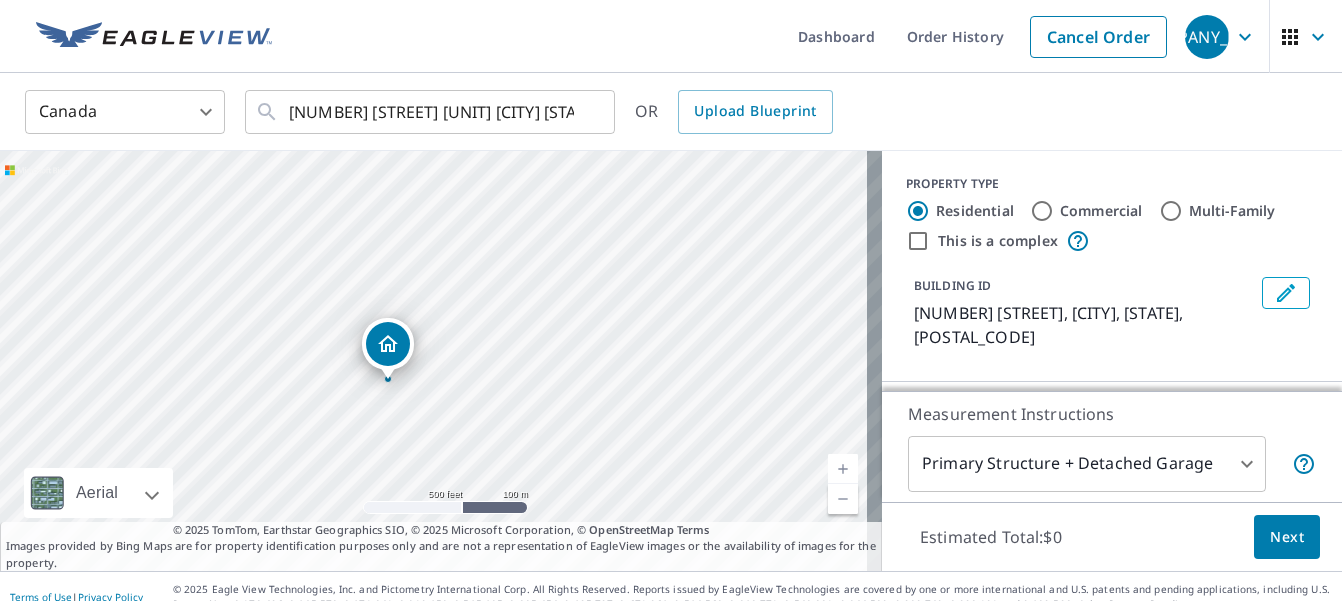 drag, startPoint x: 422, startPoint y: 318, endPoint x: 376, endPoint y: 340, distance: 50.990196 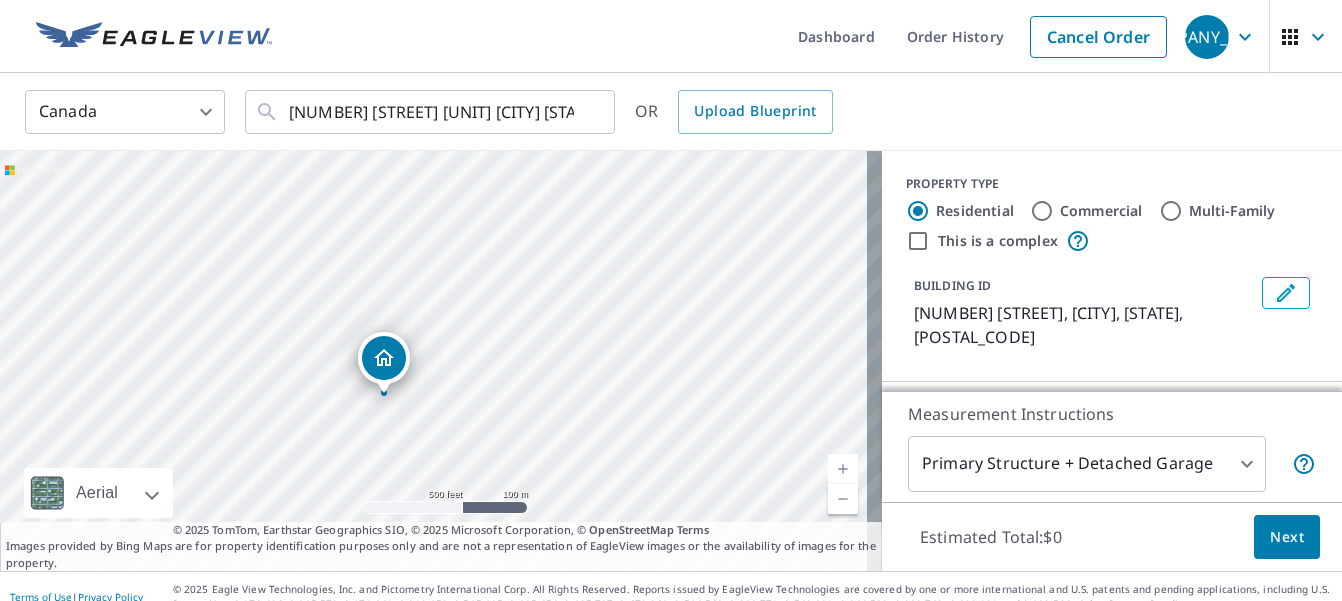 drag, startPoint x: 426, startPoint y: 325, endPoint x: 376, endPoint y: 361, distance: 61.611687 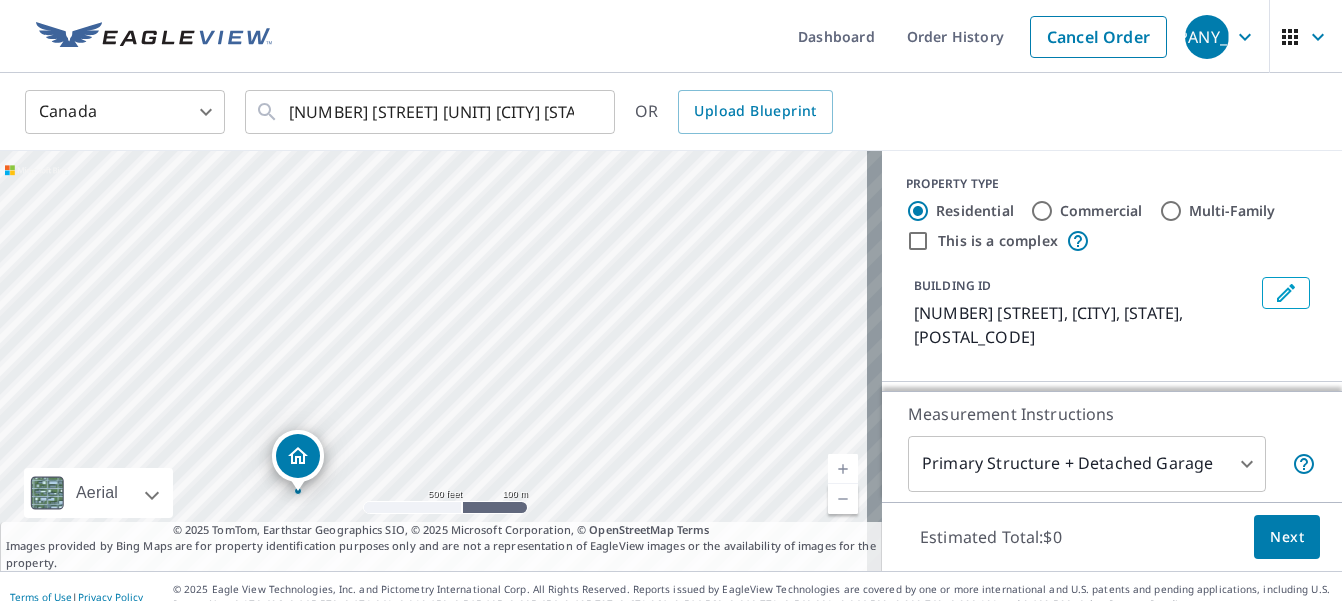 drag, startPoint x: 430, startPoint y: 324, endPoint x: 294, endPoint y: 458, distance: 190.92407 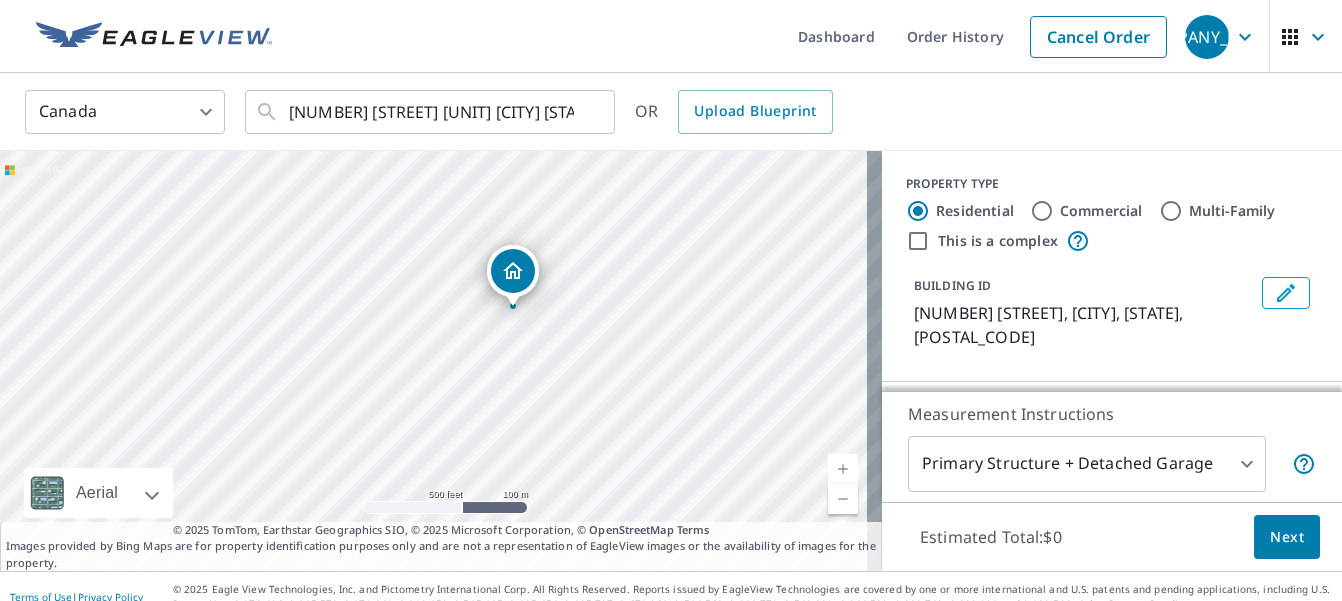 drag, startPoint x: 426, startPoint y: 455, endPoint x: 505, endPoint y: 404, distance: 94.031906 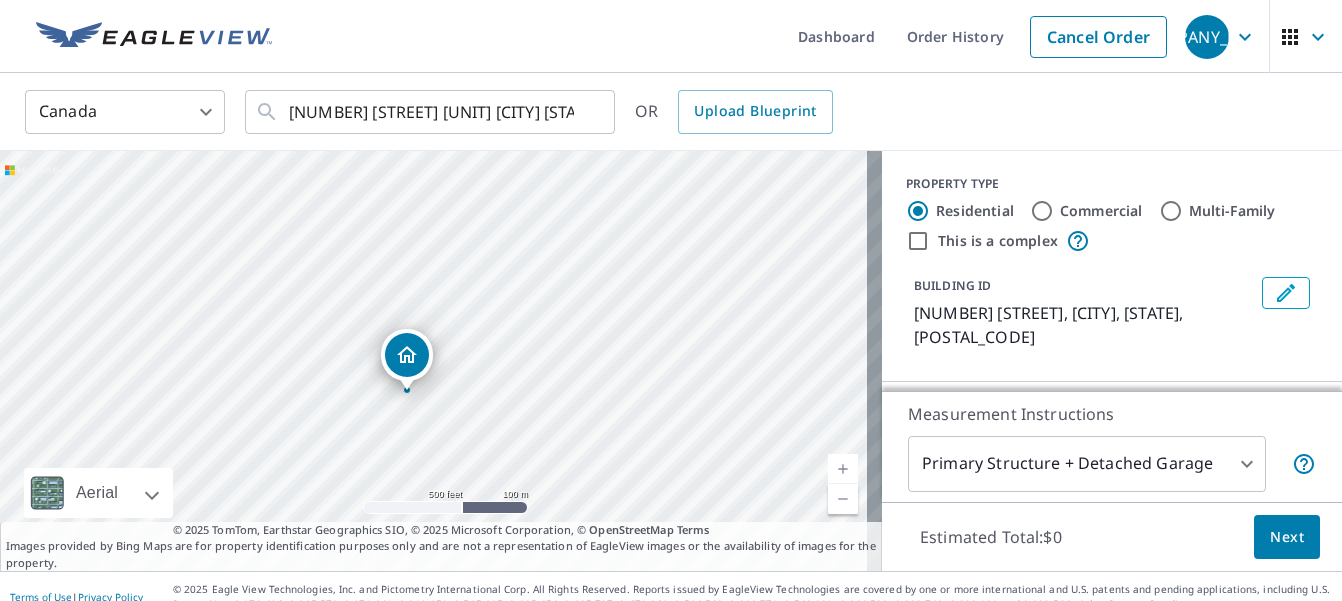 drag, startPoint x: 635, startPoint y: 369, endPoint x: 540, endPoint y: 439, distance: 118.004234 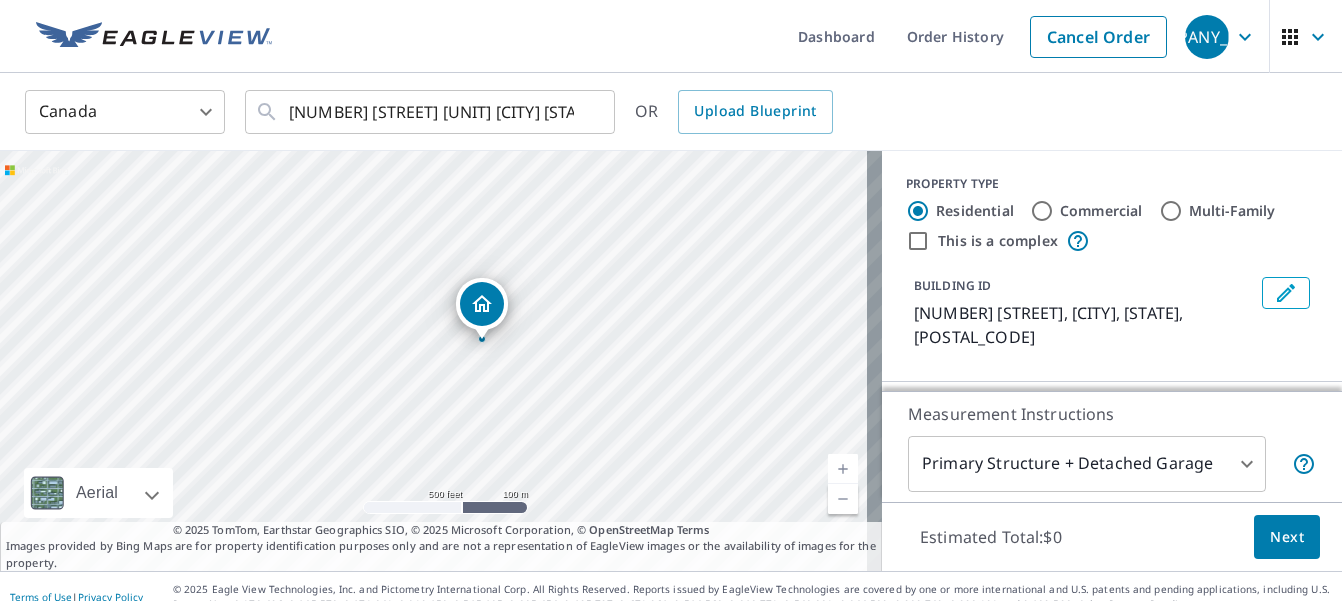 drag, startPoint x: 403, startPoint y: 354, endPoint x: 478, endPoint y: 303, distance: 90.697296 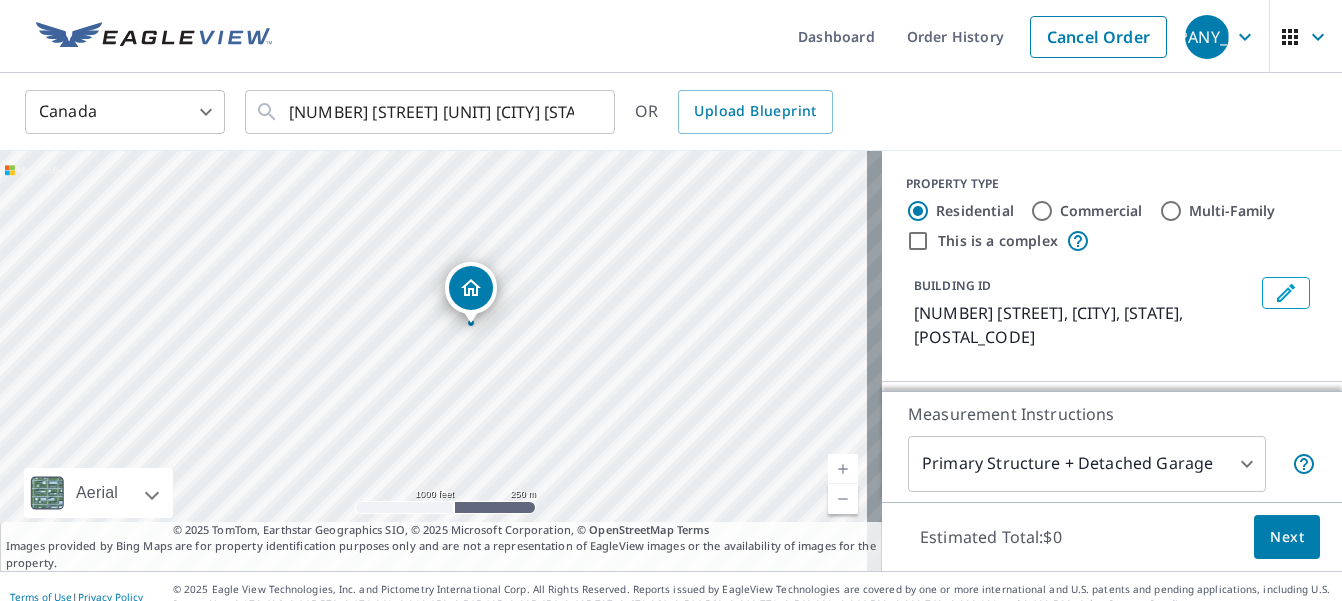 drag, startPoint x: 466, startPoint y: 287, endPoint x: 512, endPoint y: 260, distance: 53.338543 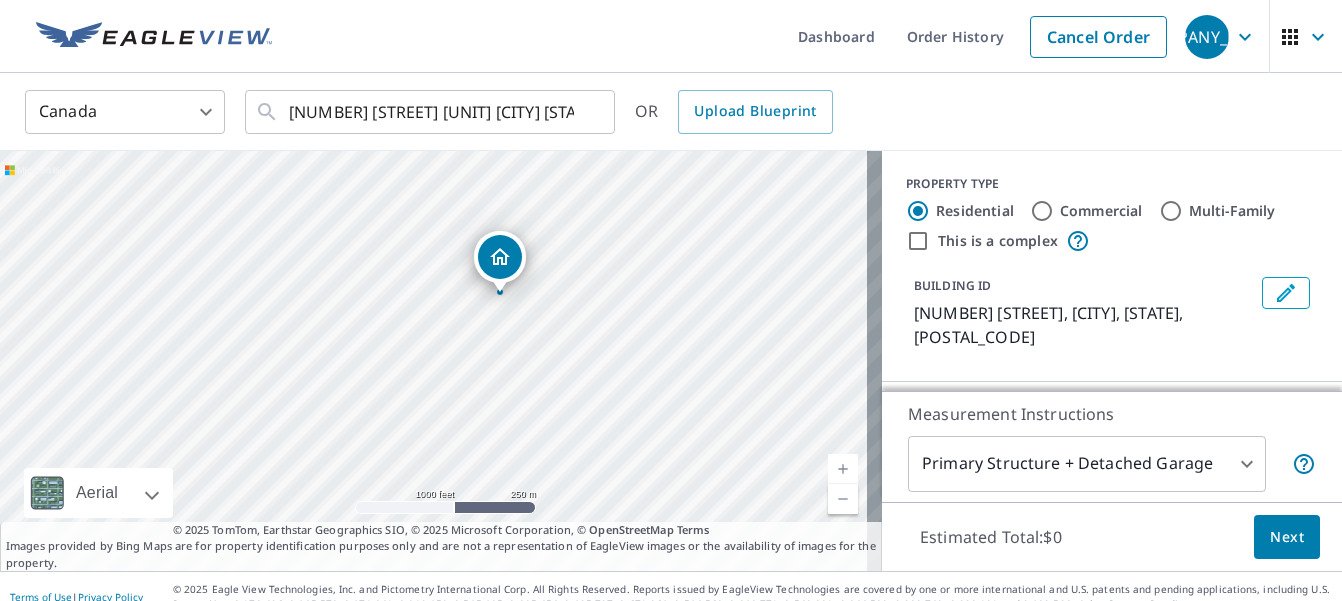 drag, startPoint x: 430, startPoint y: 321, endPoint x: 496, endPoint y: 256, distance: 92.63369 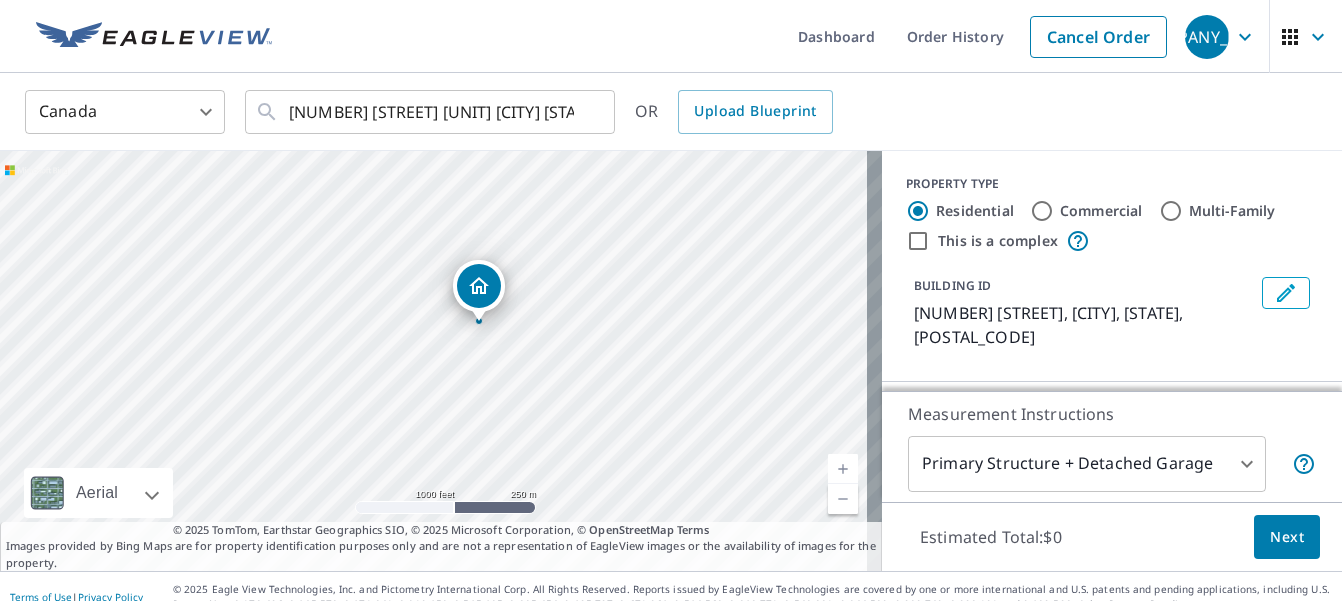 drag, startPoint x: 496, startPoint y: 256, endPoint x: 541, endPoint y: 220, distance: 57.628117 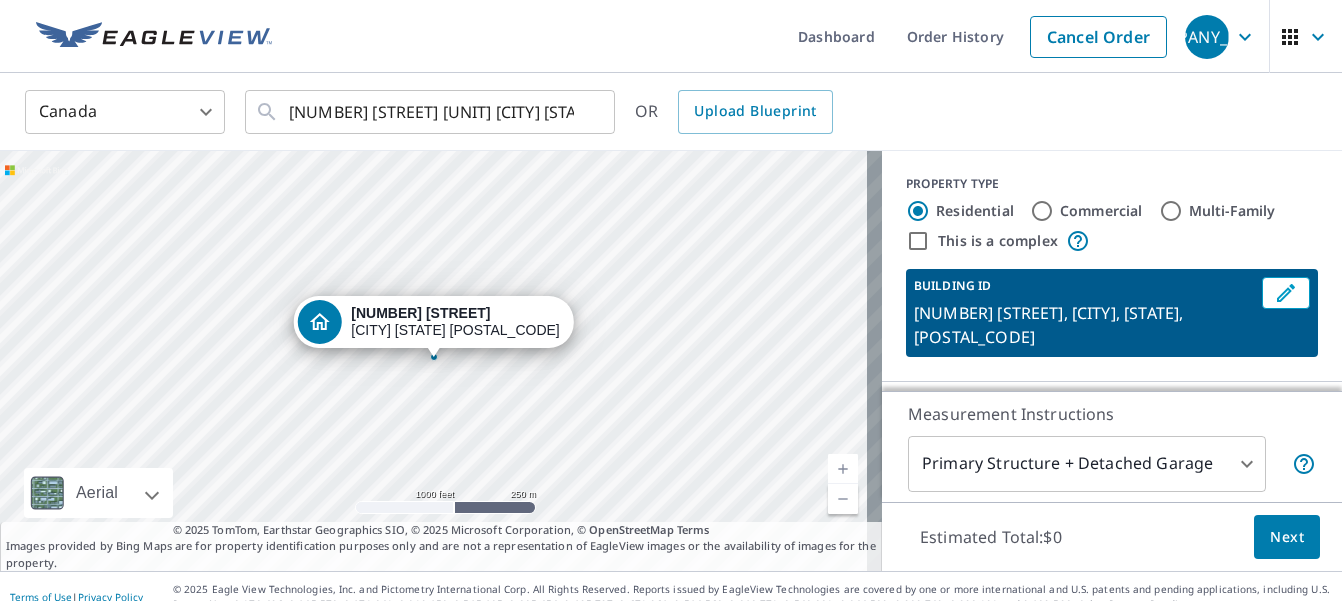 click on "[NUMBER] [STREET] [CITY] [STATE] [POSTAL_CODE]" at bounding box center [441, 361] 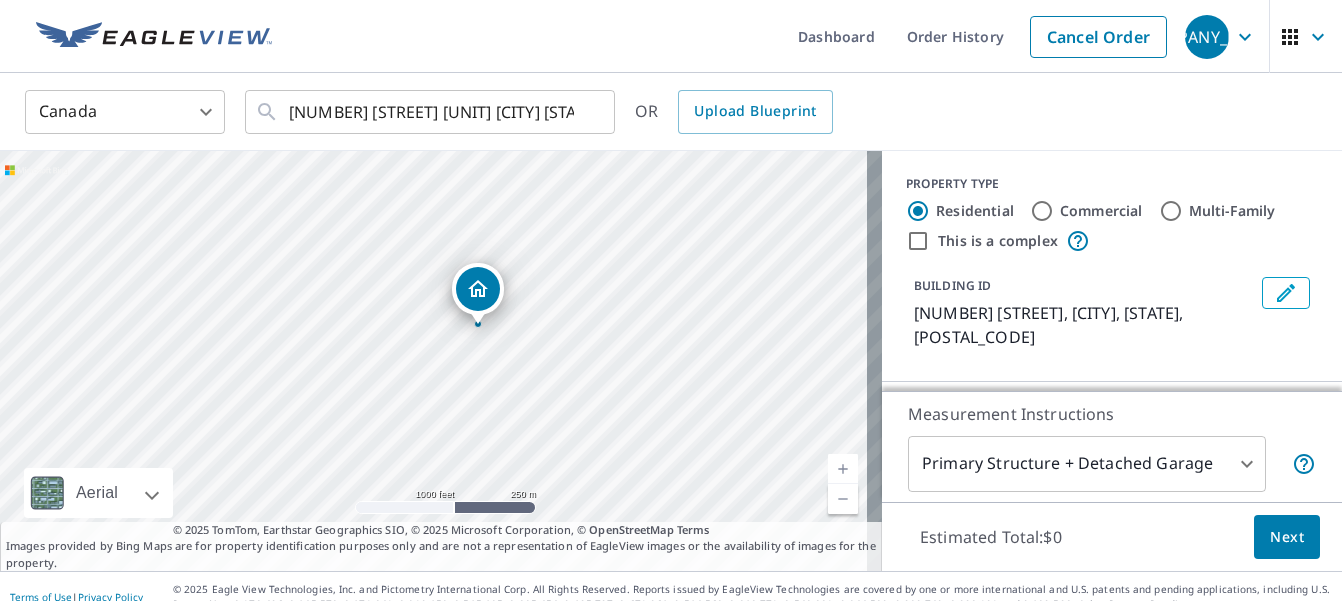 drag, startPoint x: 437, startPoint y: 319, endPoint x: 480, endPoint y: 286, distance: 54.20332 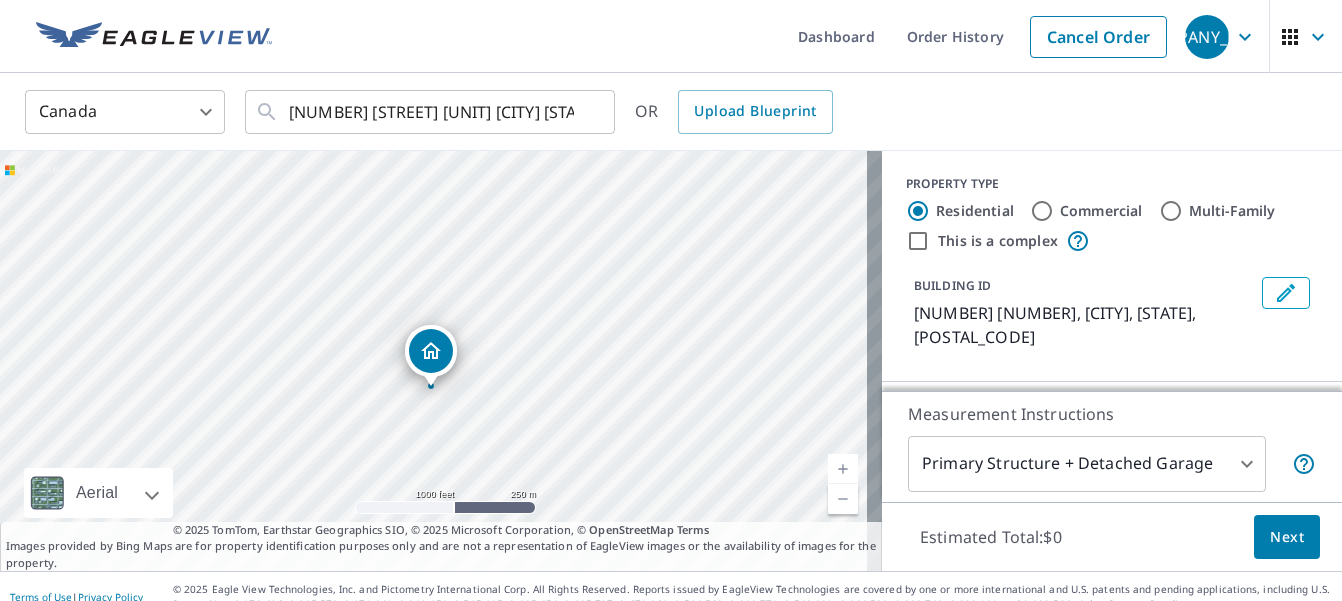 drag, startPoint x: 480, startPoint y: 286, endPoint x: 477, endPoint y: 315, distance: 29.15476 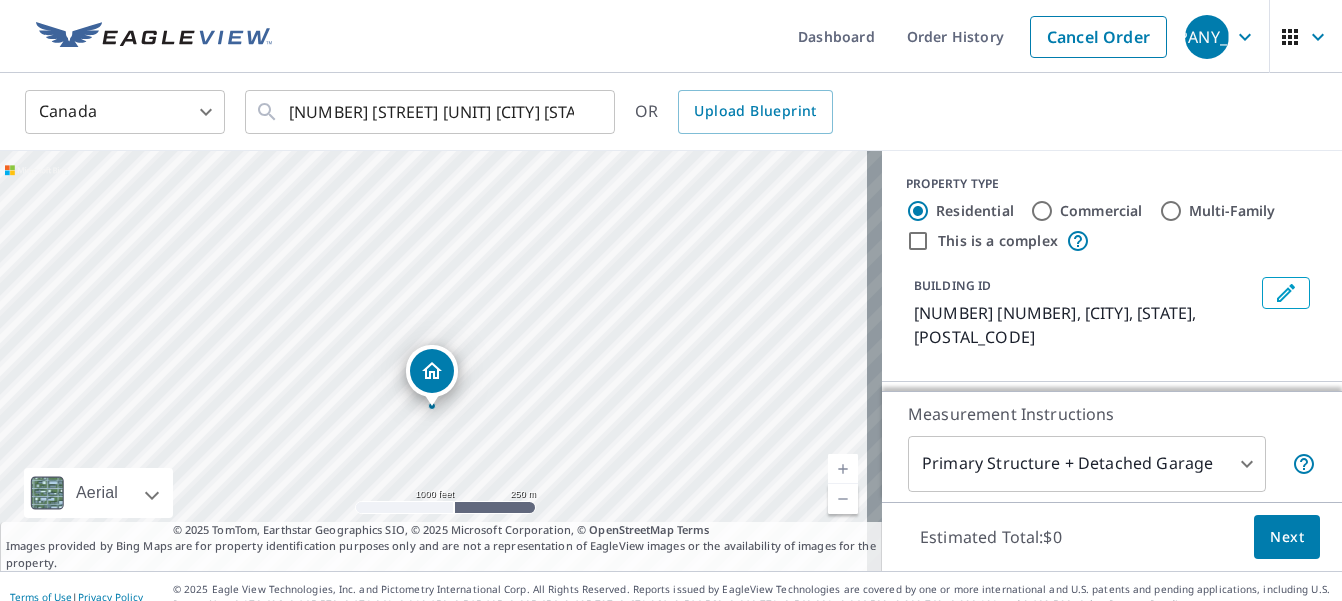 drag, startPoint x: 424, startPoint y: 348, endPoint x: 425, endPoint y: 368, distance: 20.024984 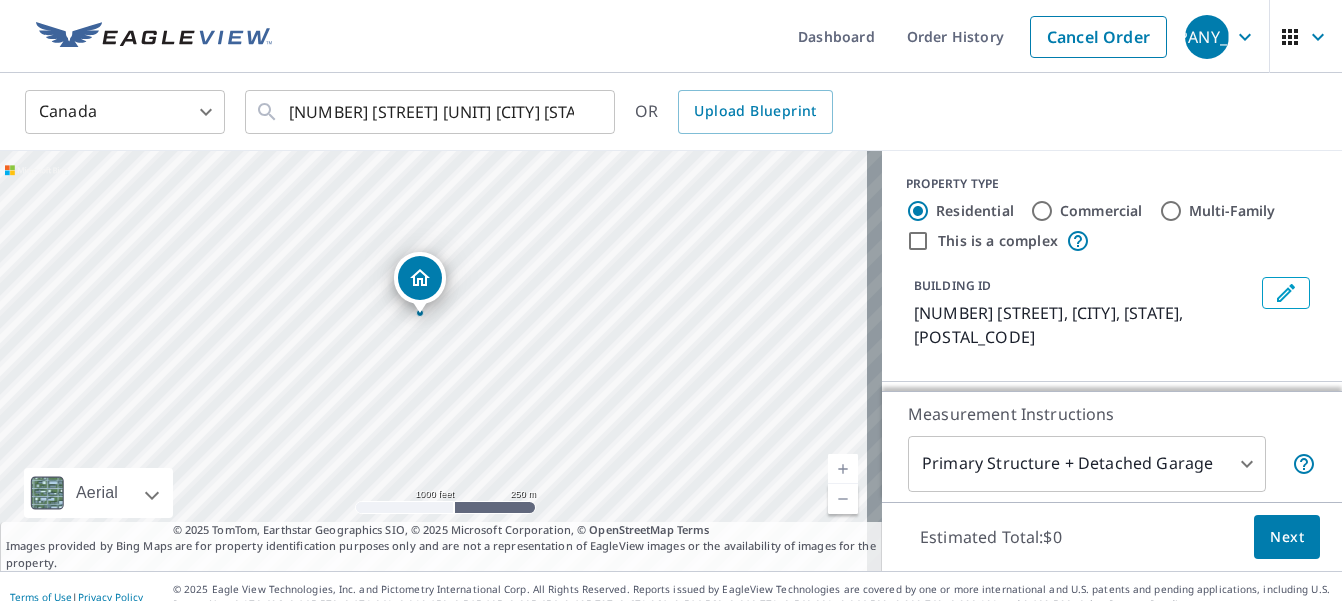 drag, startPoint x: 432, startPoint y: 380, endPoint x: 418, endPoint y: 336, distance: 46.173584 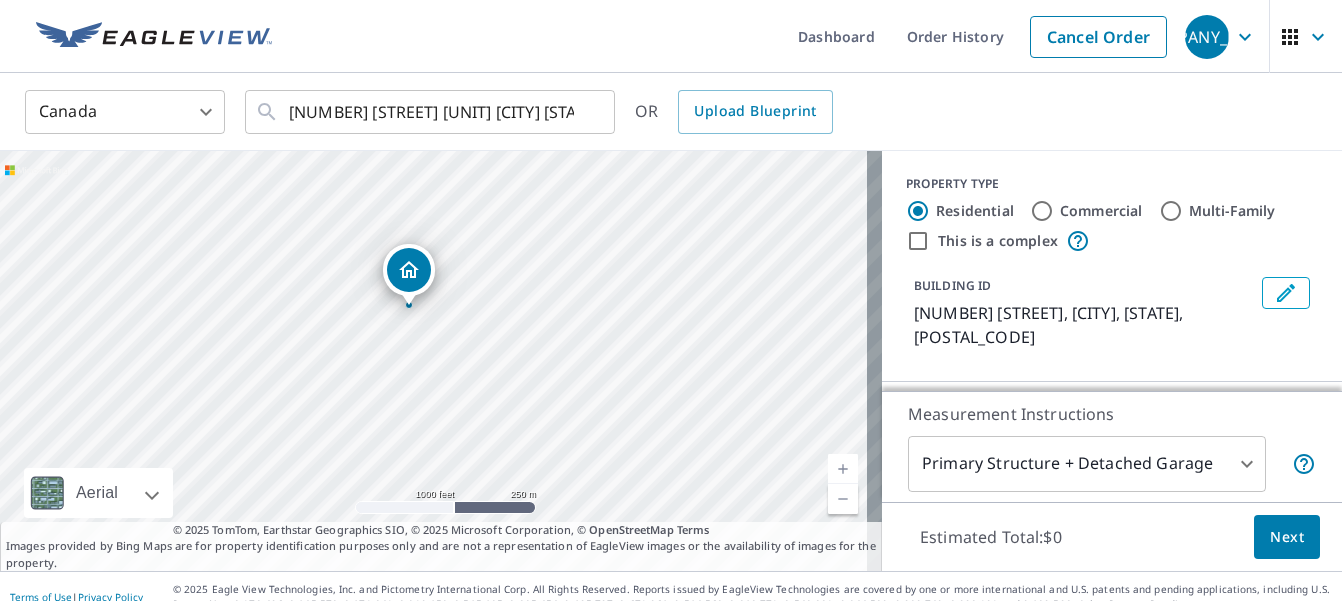 drag, startPoint x: 419, startPoint y: 330, endPoint x: 401, endPoint y: 337, distance: 19.313208 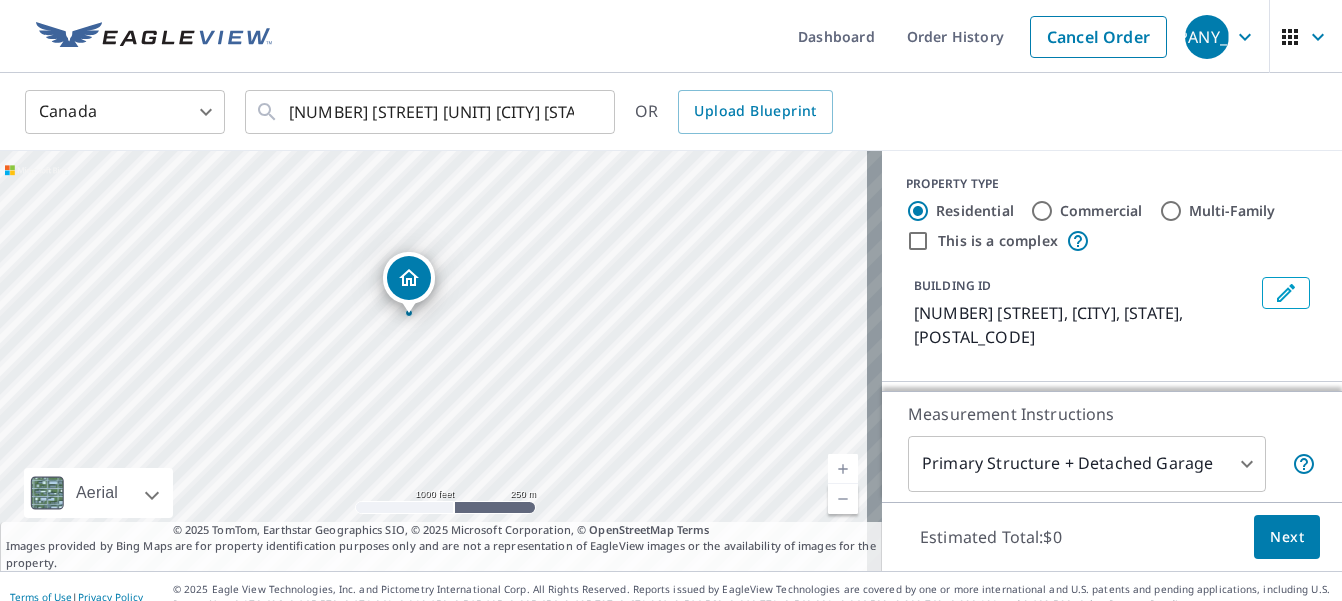 drag, startPoint x: 615, startPoint y: 336, endPoint x: 593, endPoint y: 322, distance: 26.076809 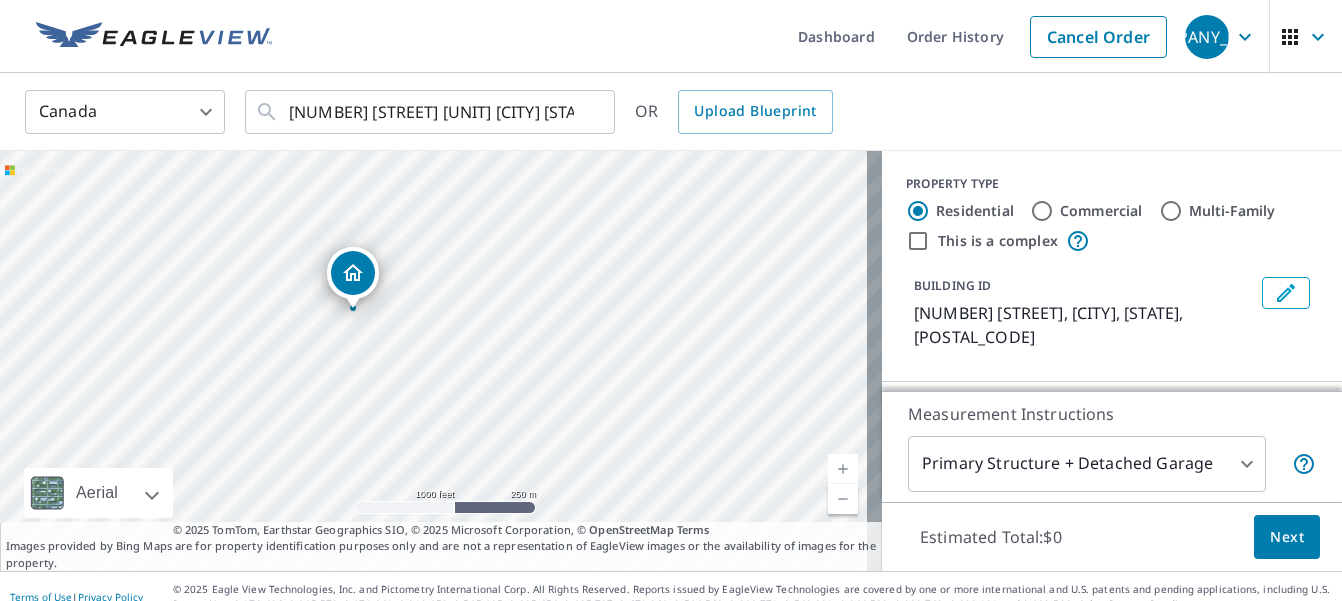 drag, startPoint x: 405, startPoint y: 288, endPoint x: 351, endPoint y: 283, distance: 54.230988 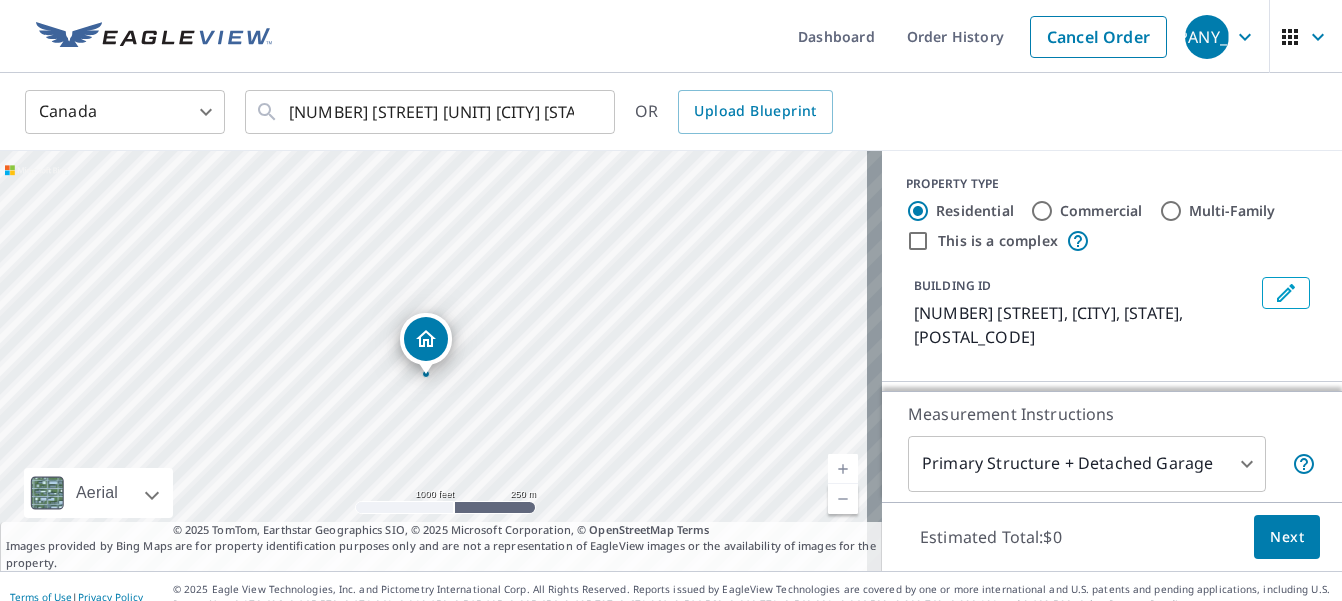 drag, startPoint x: 420, startPoint y: 309, endPoint x: 412, endPoint y: 326, distance: 18.788294 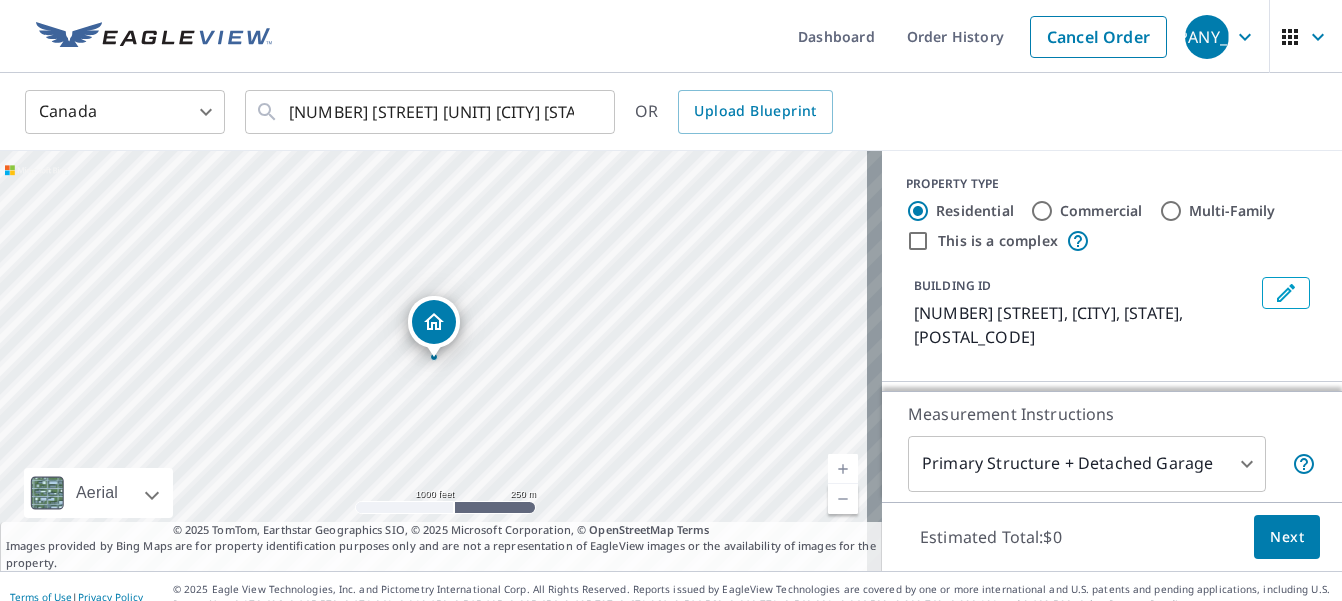 click at bounding box center (434, 322) 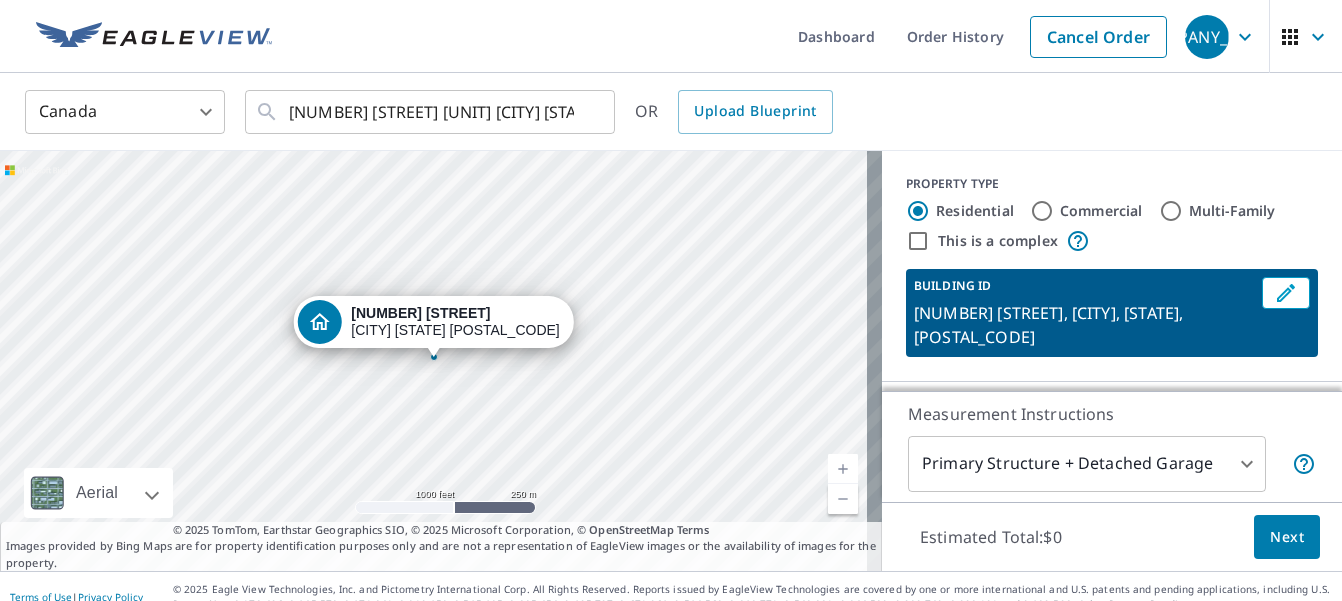 click on "[NUMBER] [STREET] [CITY] [STATE] [POSTAL_CODE]" at bounding box center [441, 361] 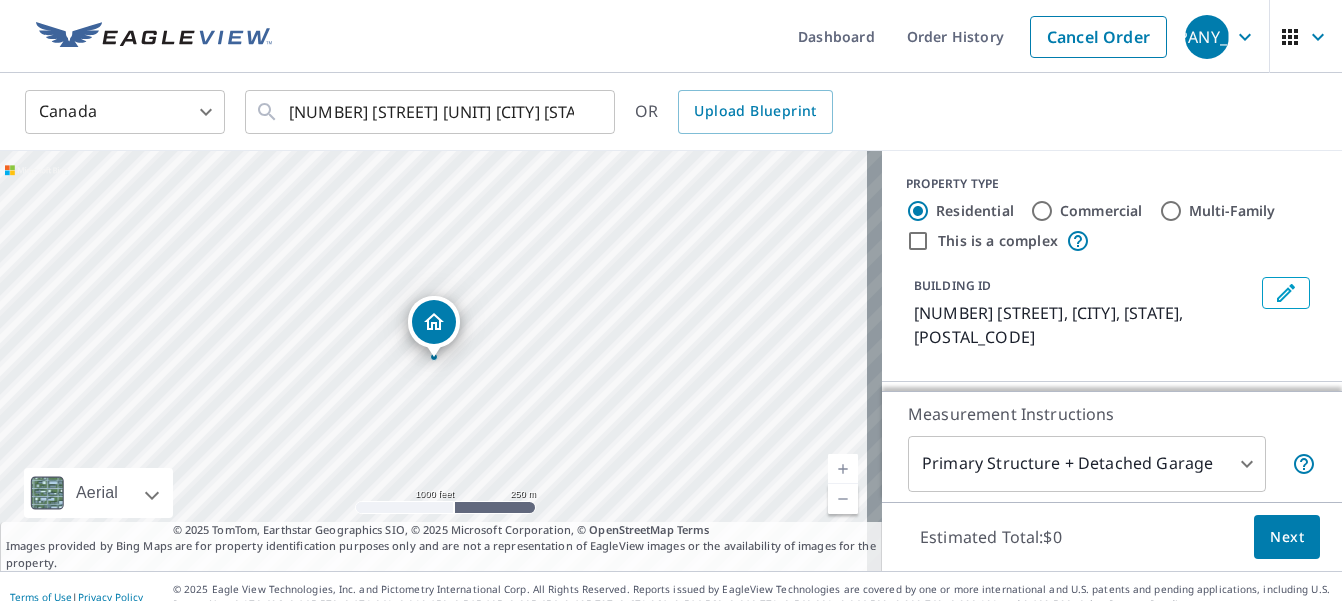 click on "[NUMBER] [STREET] [CITY] [STATE] [POSTAL_CODE]" at bounding box center (441, 361) 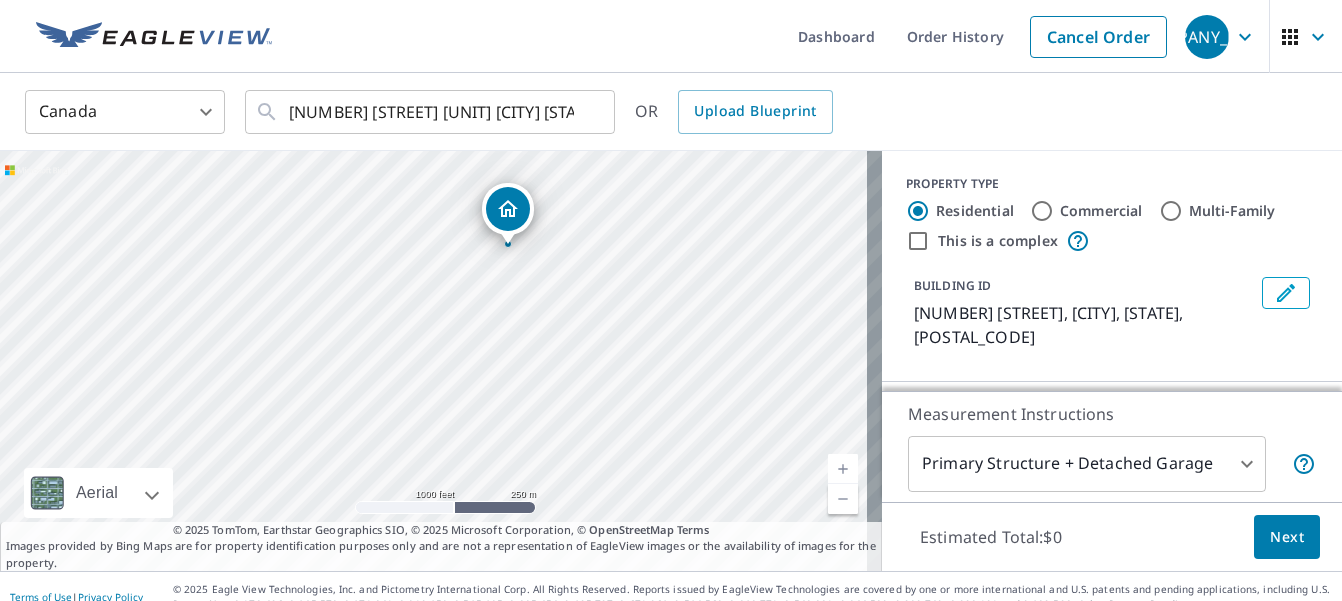 drag, startPoint x: 525, startPoint y: 471, endPoint x: 573, endPoint y: 367, distance: 114.54257 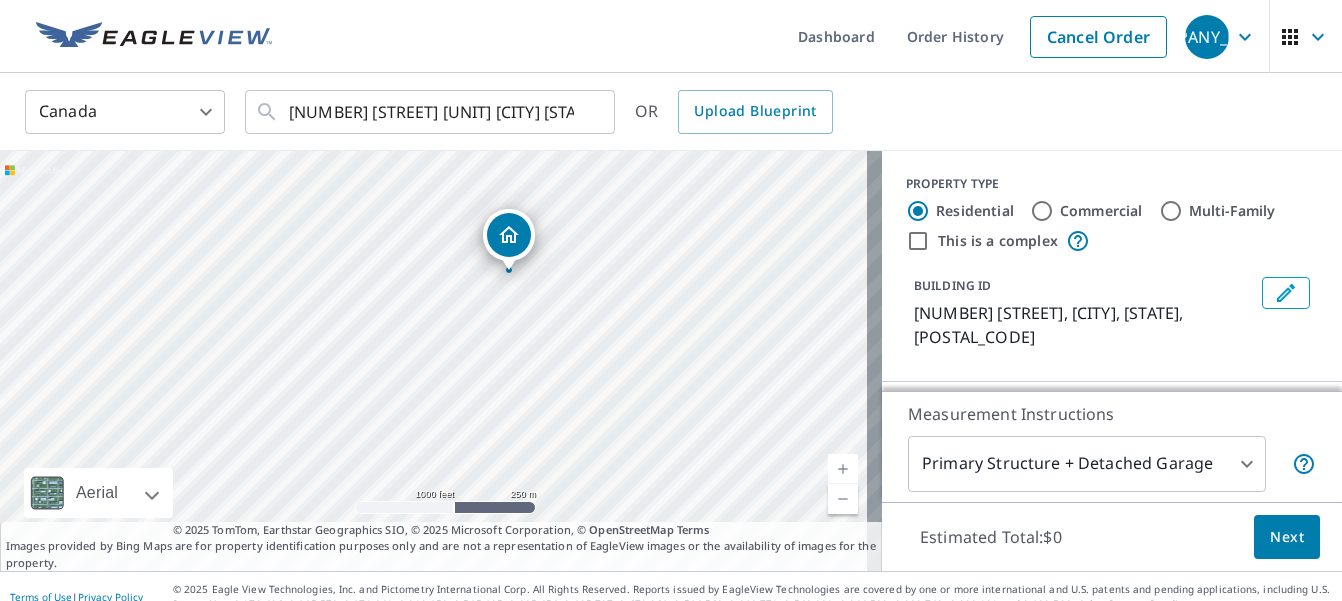 drag, startPoint x: 504, startPoint y: 214, endPoint x: 508, endPoint y: 231, distance: 17.464249 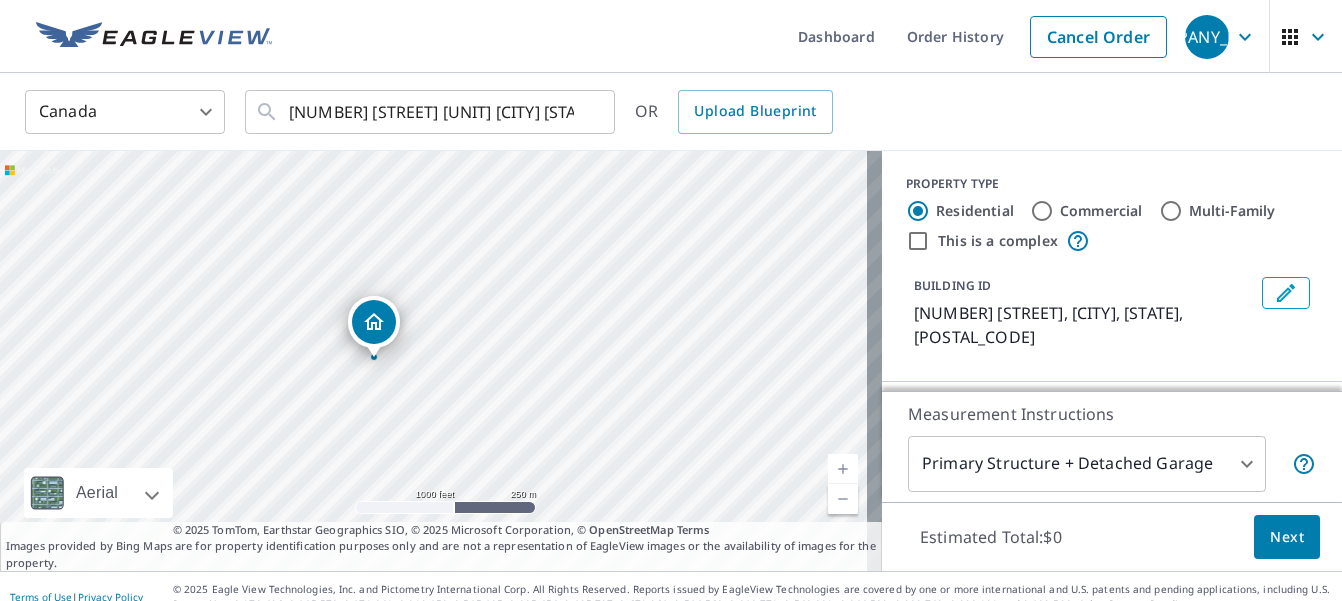 drag, startPoint x: 508, startPoint y: 231, endPoint x: 448, endPoint y: 231, distance: 60 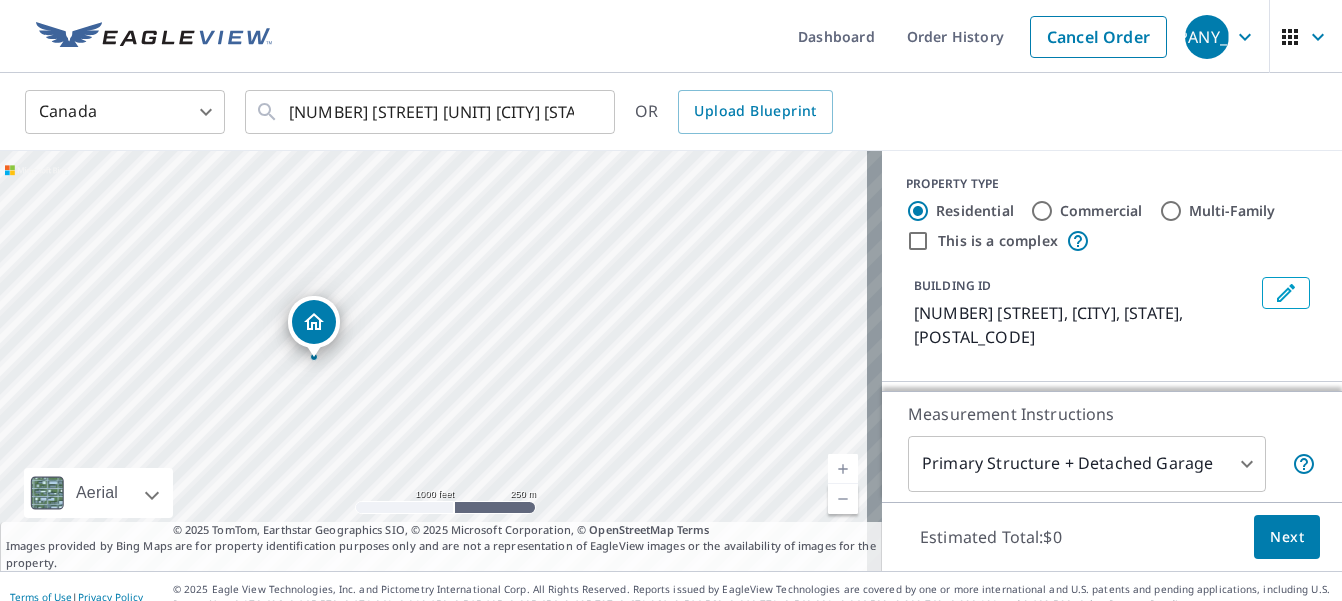 drag, startPoint x: 385, startPoint y: 323, endPoint x: 325, endPoint y: 323, distance: 60 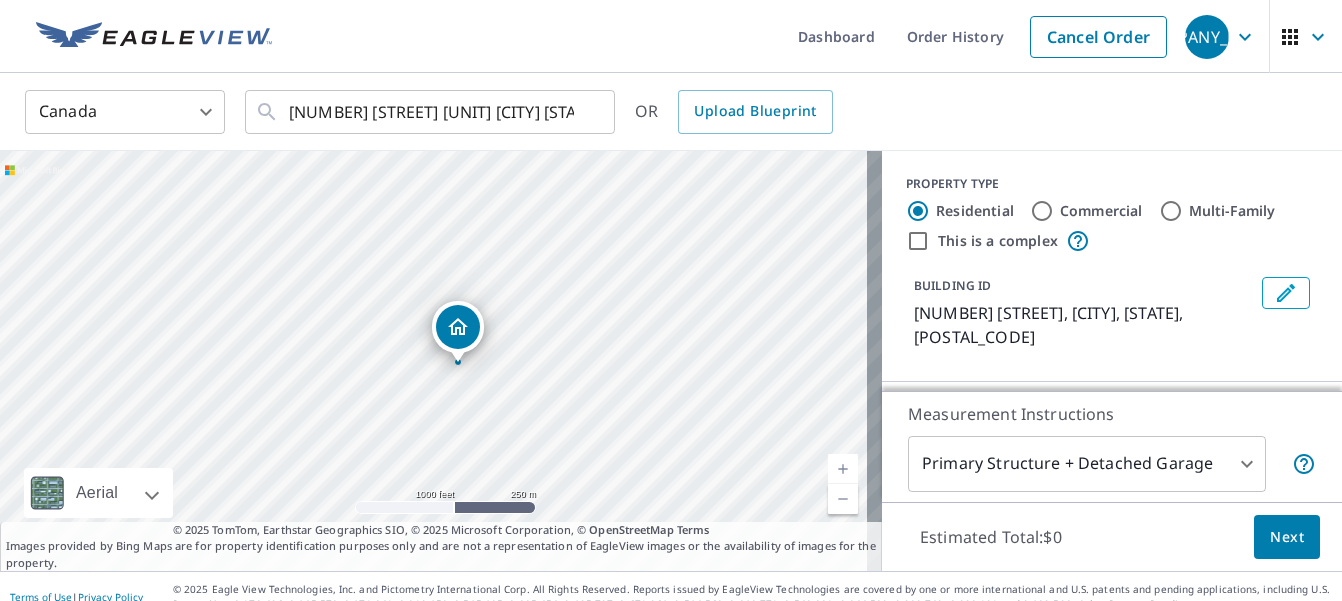 drag, startPoint x: 429, startPoint y: 320, endPoint x: 453, endPoint y: 325, distance: 24.5153 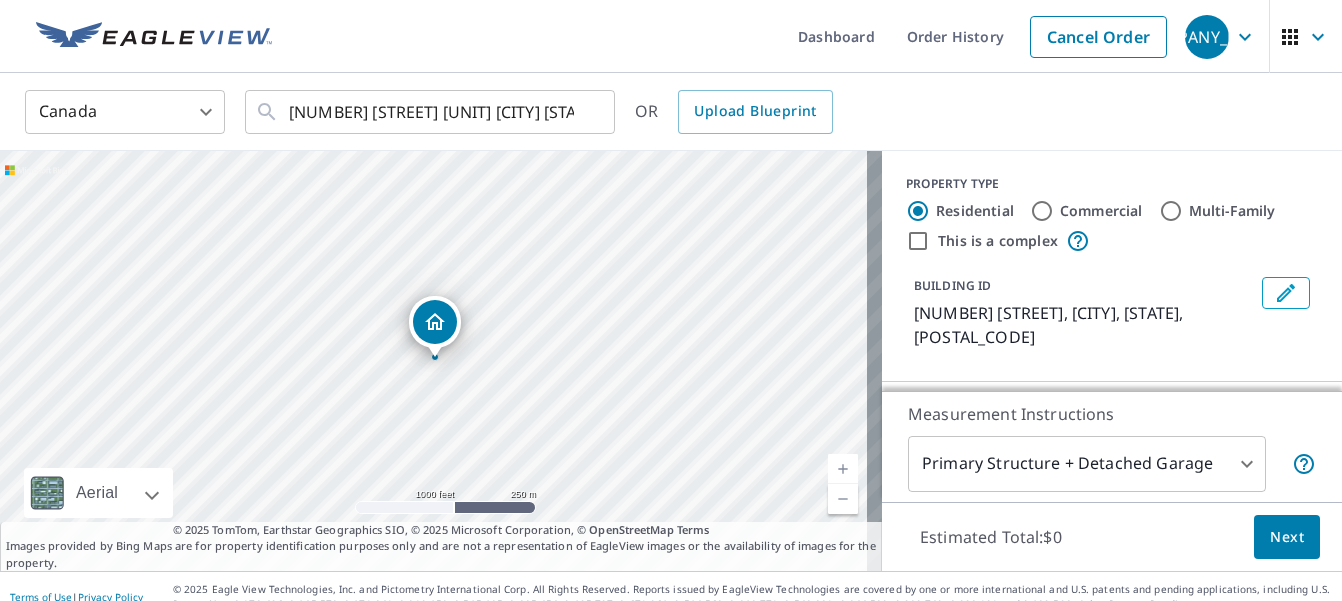 drag, startPoint x: 453, startPoint y: 325, endPoint x: 462, endPoint y: 316, distance: 12.727922 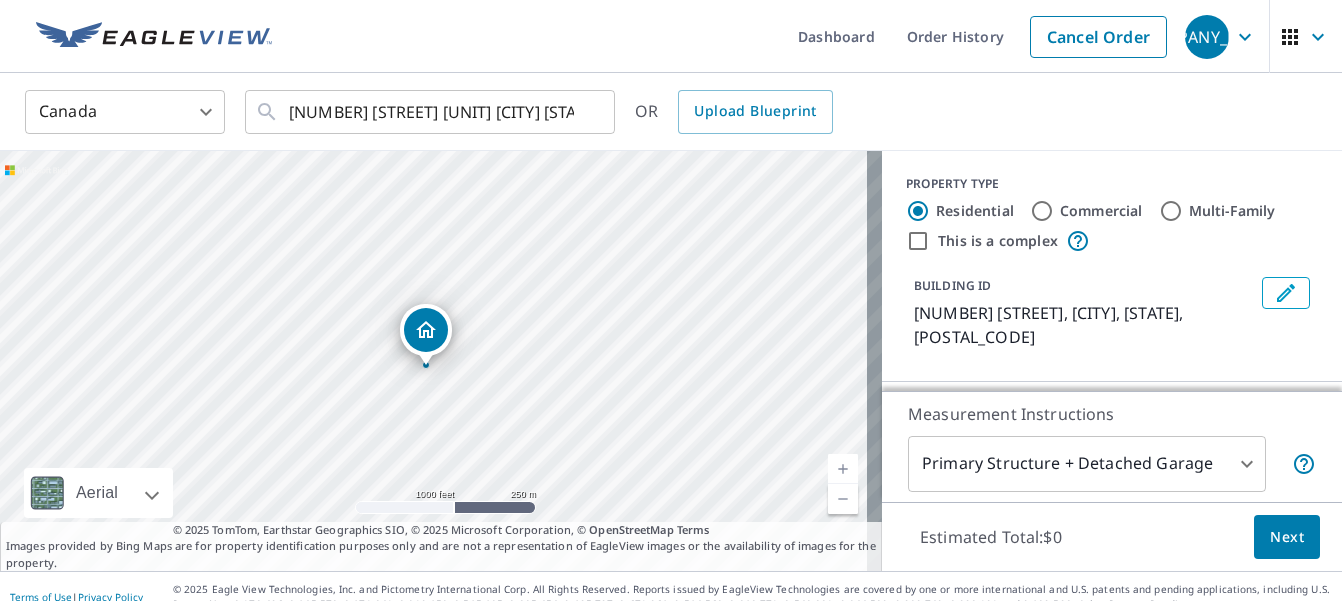 click on "[NUMBER] [STREET] [CITY] [STATE] [POSTAL_CODE]" at bounding box center (441, 361) 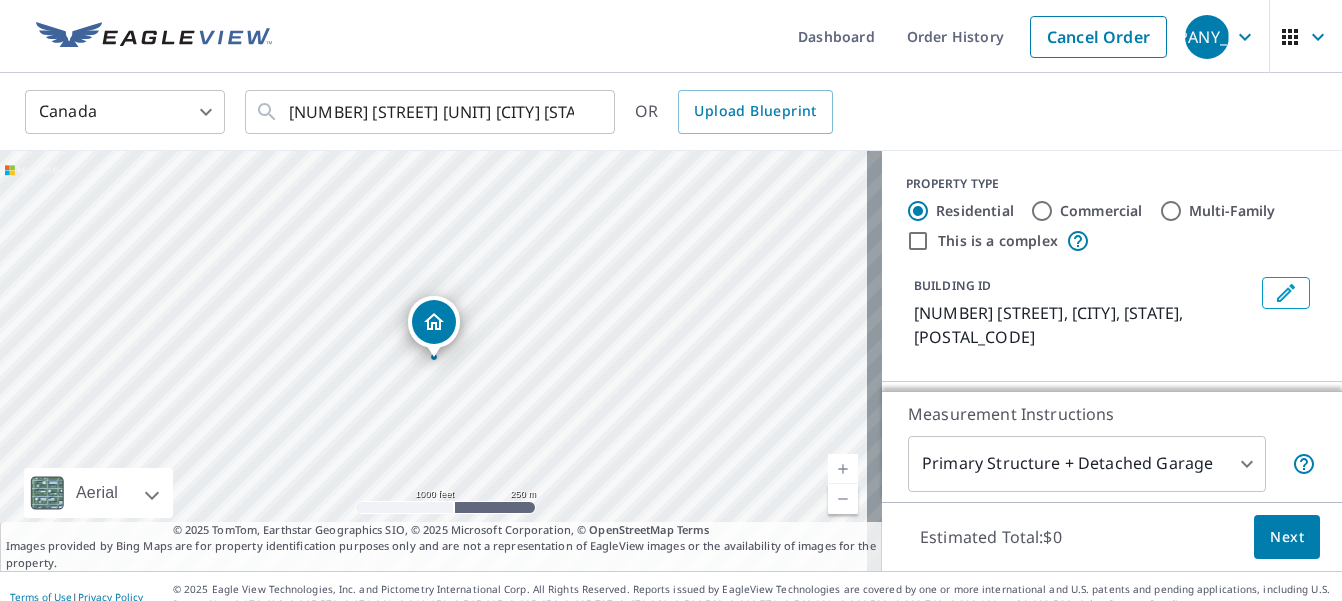 click on "[NUMBER] [STREET] [CITY] [STATE] [POSTAL_CODE]" at bounding box center [441, 361] 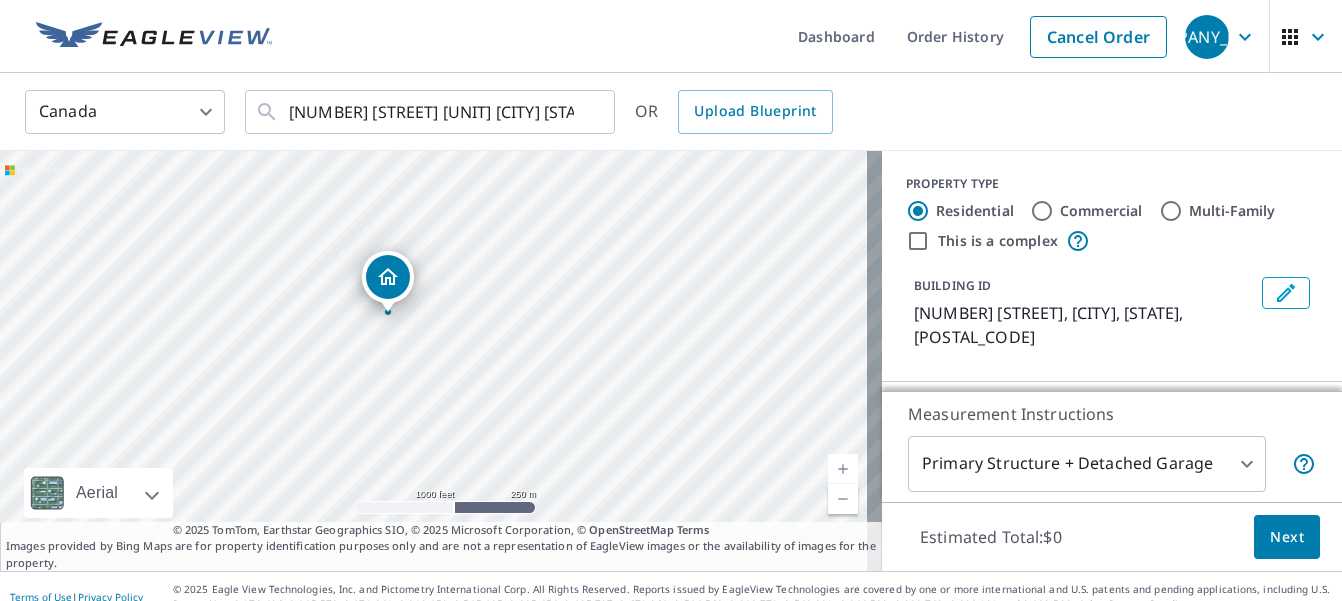 drag, startPoint x: 430, startPoint y: 318, endPoint x: 384, endPoint y: 273, distance: 64.3506 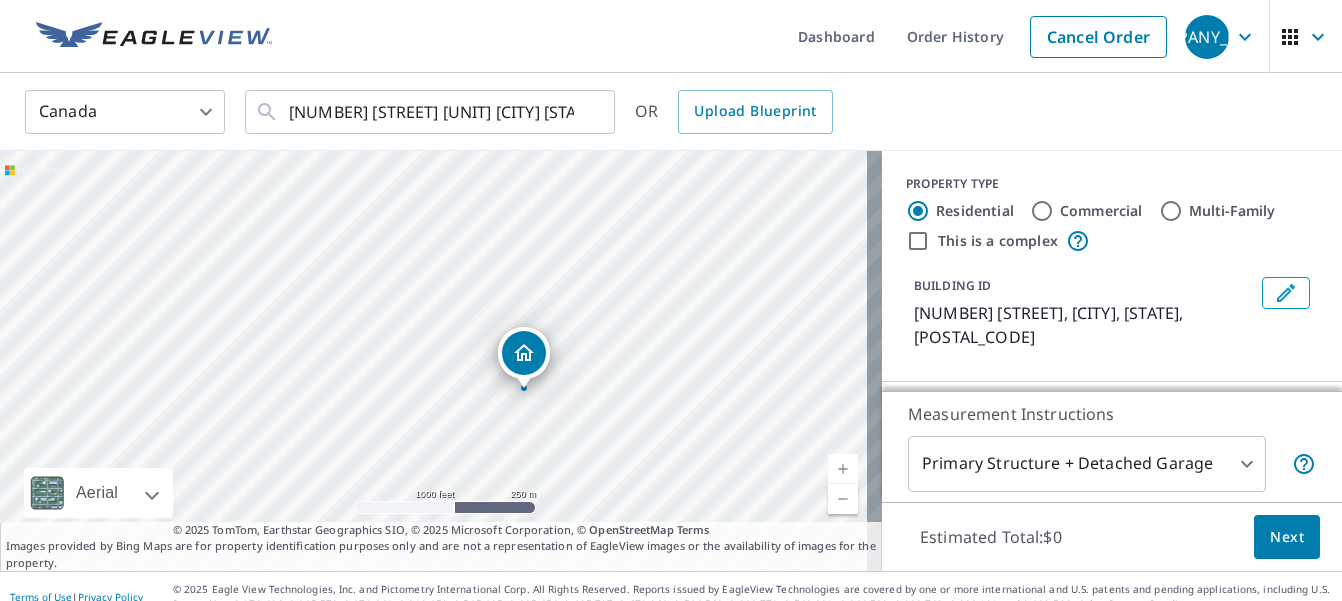 drag, startPoint x: 429, startPoint y: 331, endPoint x: 519, endPoint y: 362, distance: 95.189285 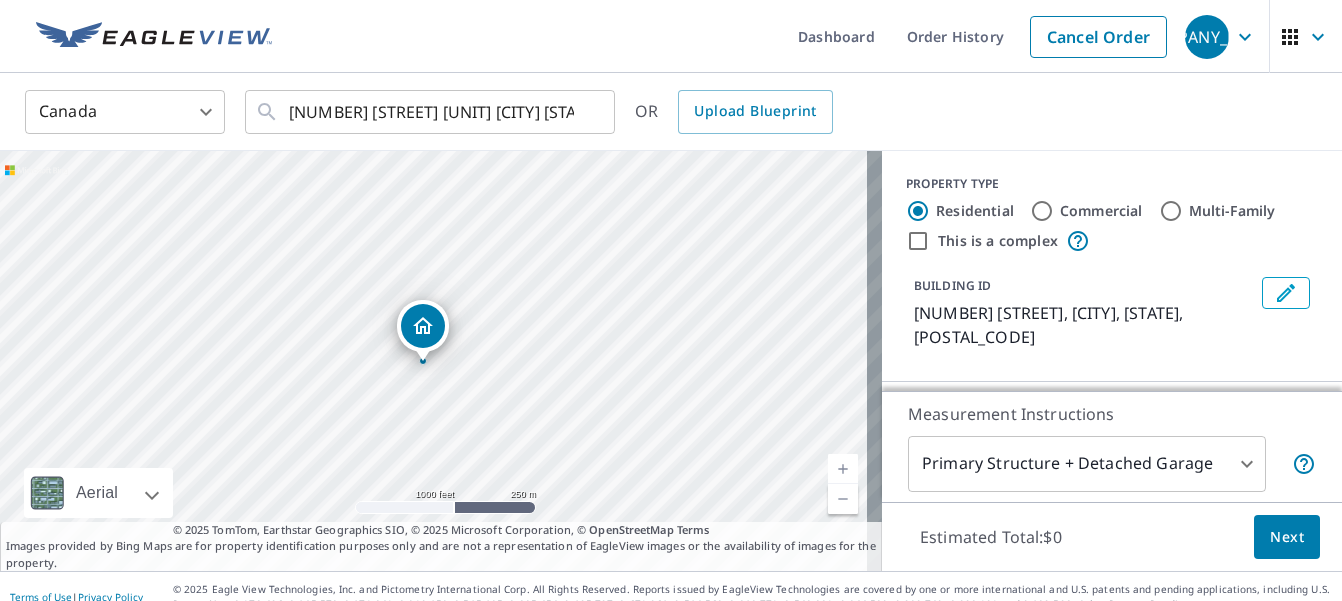 drag, startPoint x: 421, startPoint y: 329, endPoint x: 410, endPoint y: 333, distance: 11.7046995 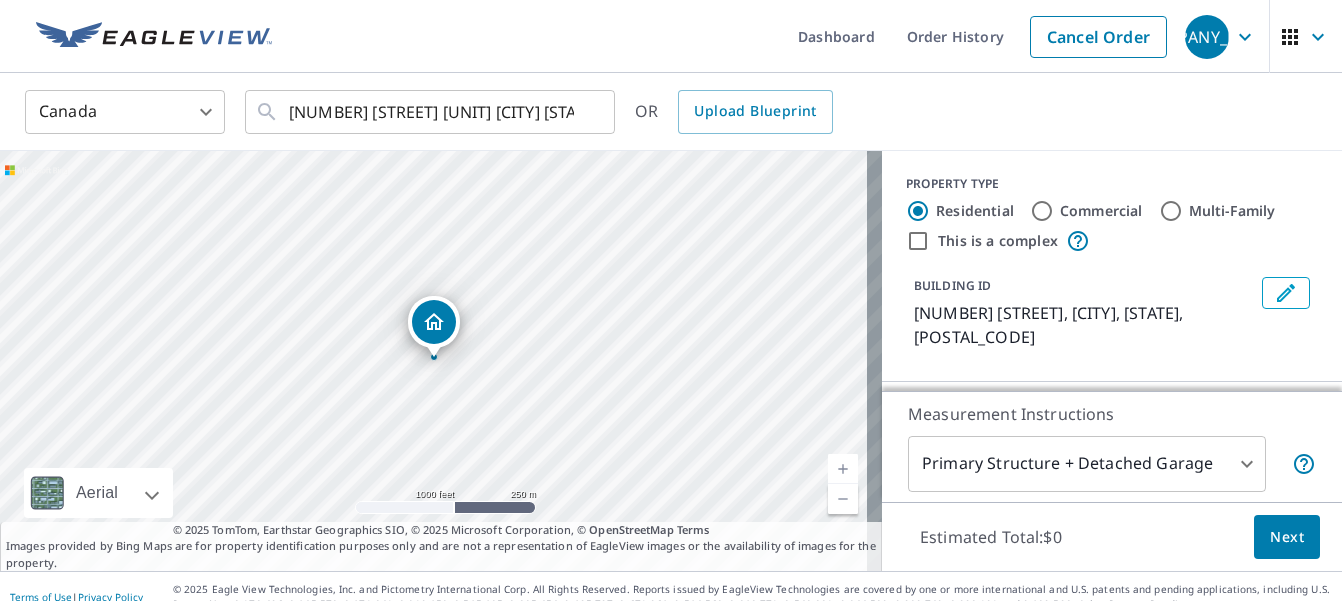 click on "[NUMBER] [STREET] [CITY] [STATE] [POSTAL_CODE]" at bounding box center [434, 322] 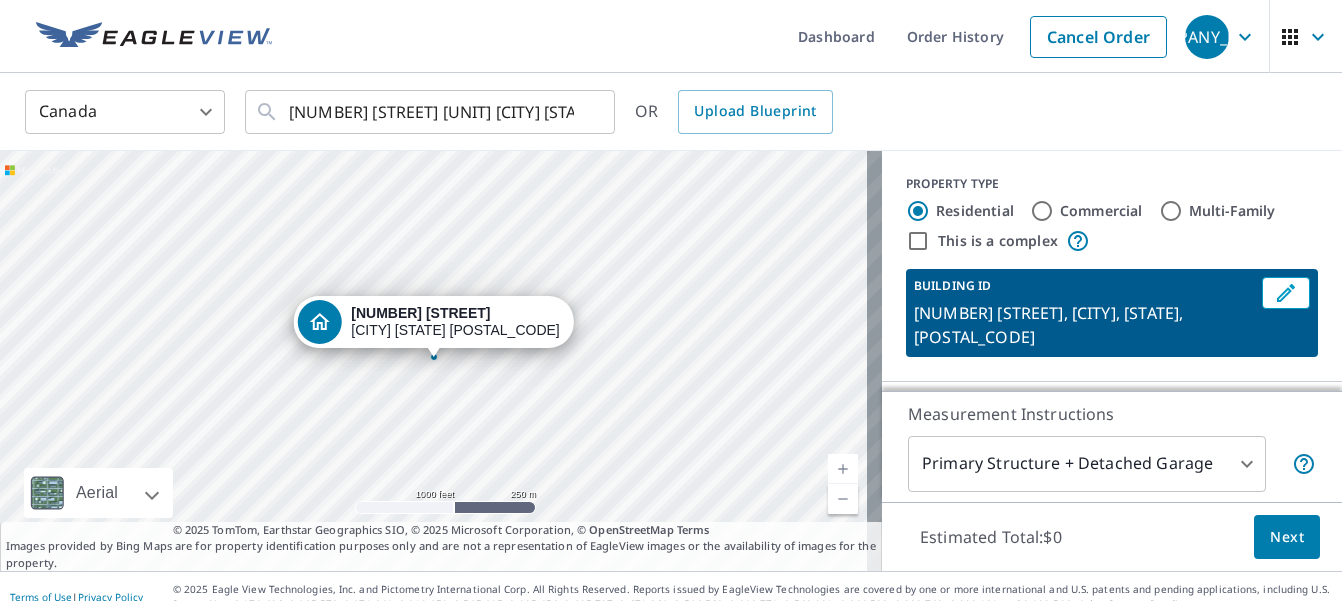 click on "[NUMBER] [STREET] [CITY] [STATE] [POSTAL_CODE]" at bounding box center (441, 361) 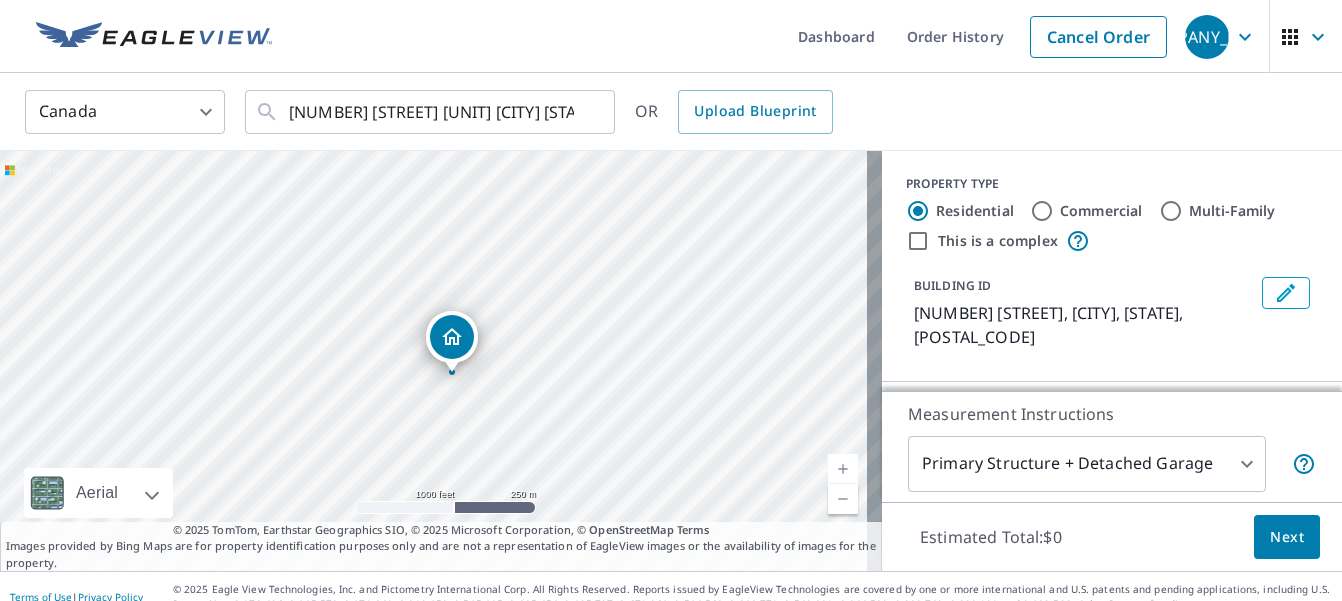 drag, startPoint x: 427, startPoint y: 331, endPoint x: 445, endPoint y: 346, distance: 23.43075 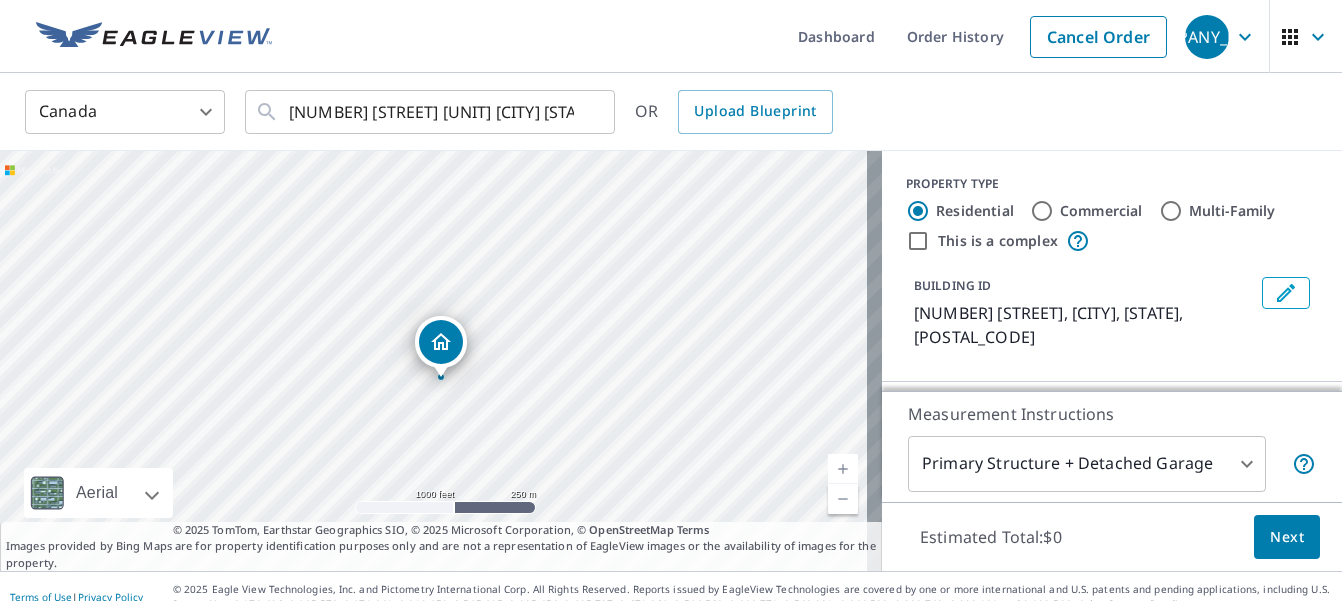 drag, startPoint x: 445, startPoint y: 346, endPoint x: 452, endPoint y: 366, distance: 21.189621 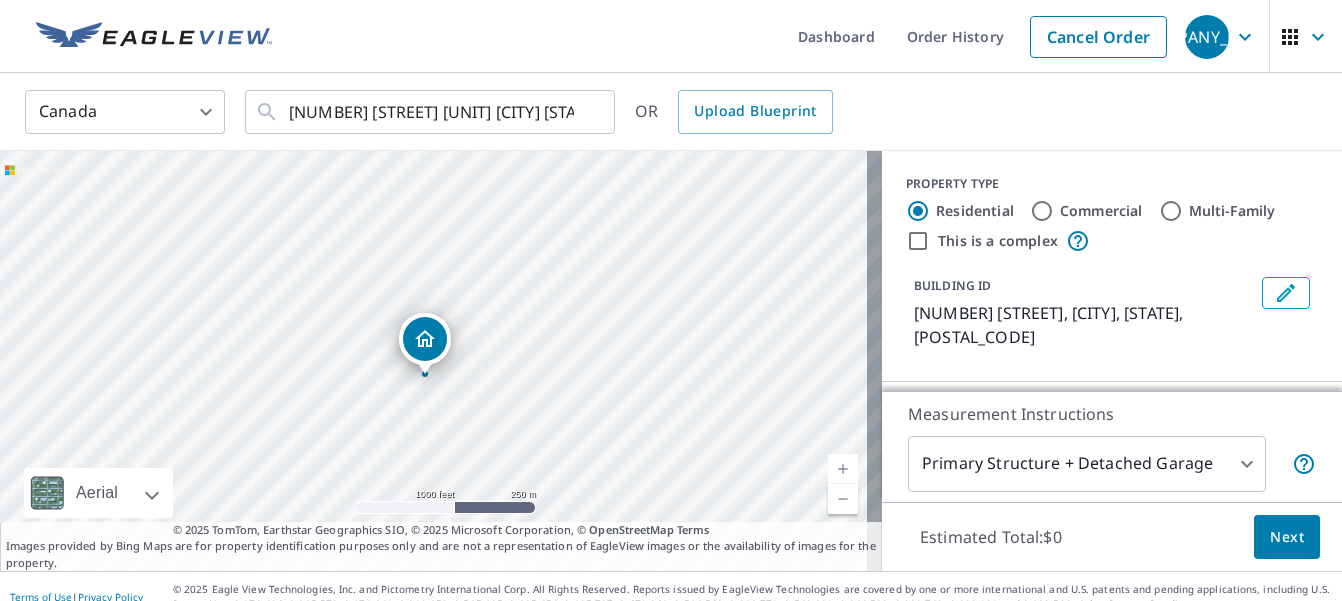drag, startPoint x: 441, startPoint y: 332, endPoint x: 432, endPoint y: 349, distance: 19.235384 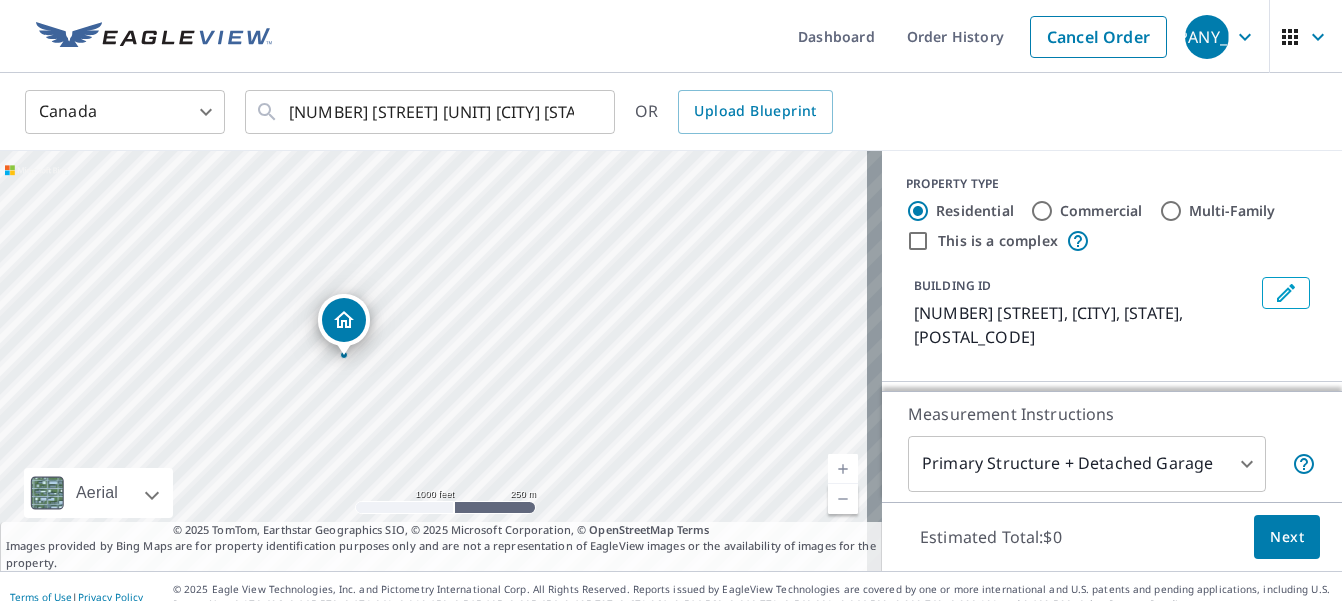 drag, startPoint x: 434, startPoint y: 315, endPoint x: 344, endPoint y: 313, distance: 90.02222 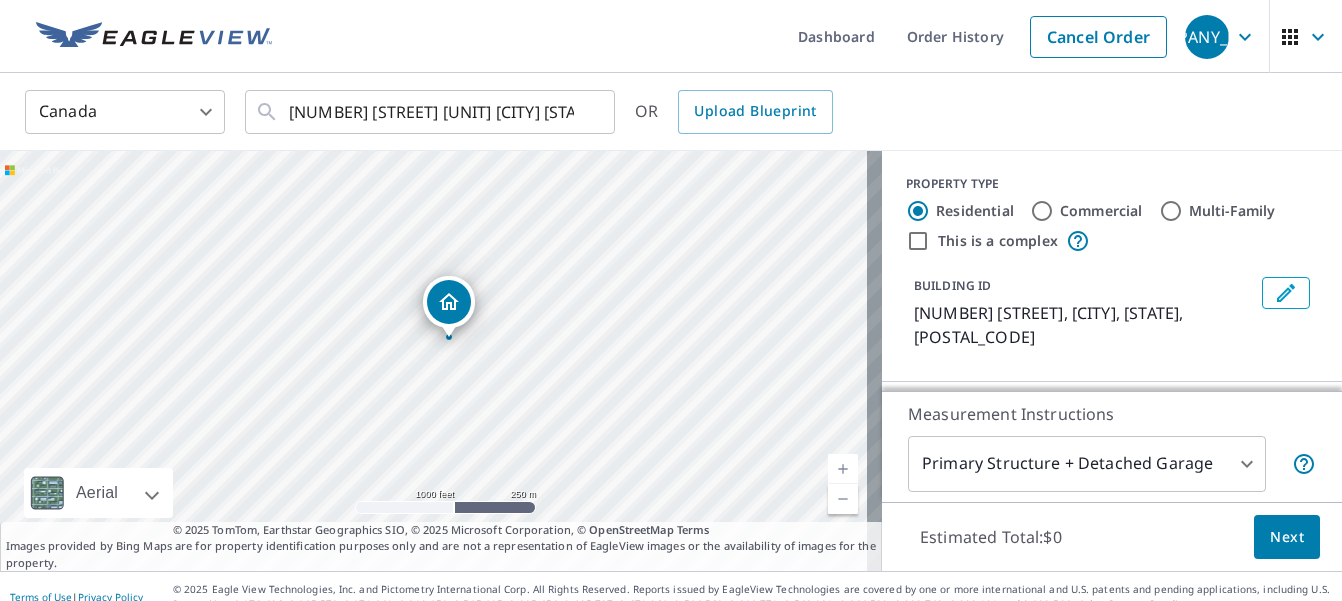 drag, startPoint x: 344, startPoint y: 313, endPoint x: 359, endPoint y: 293, distance: 25 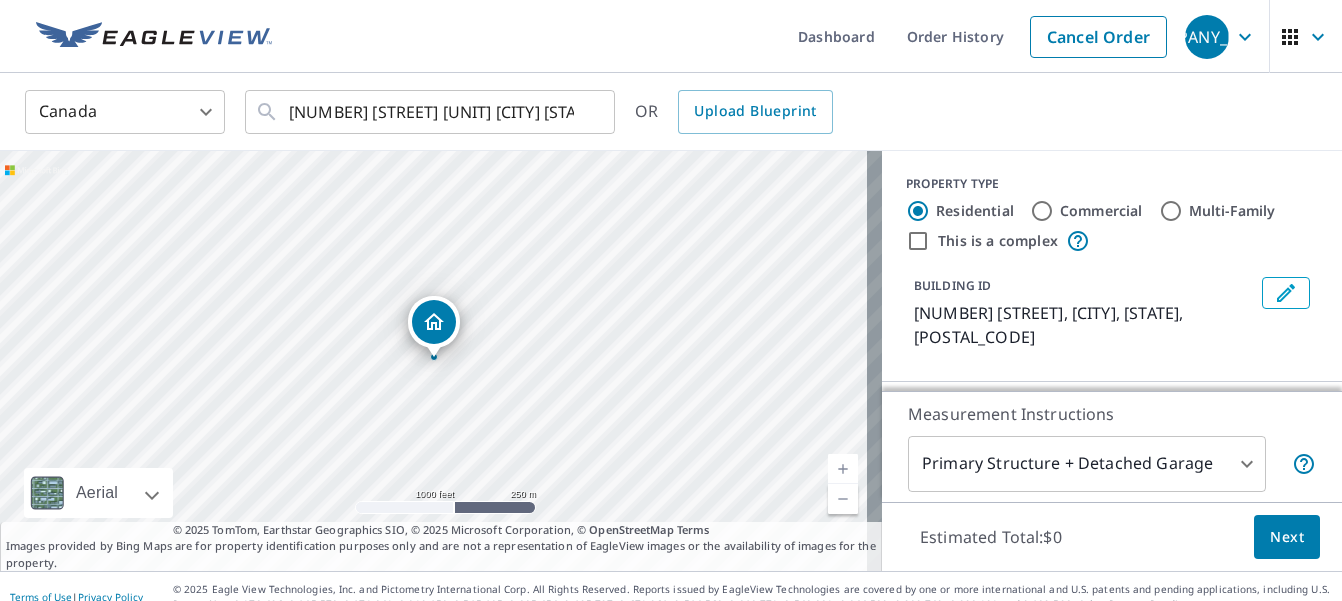 click 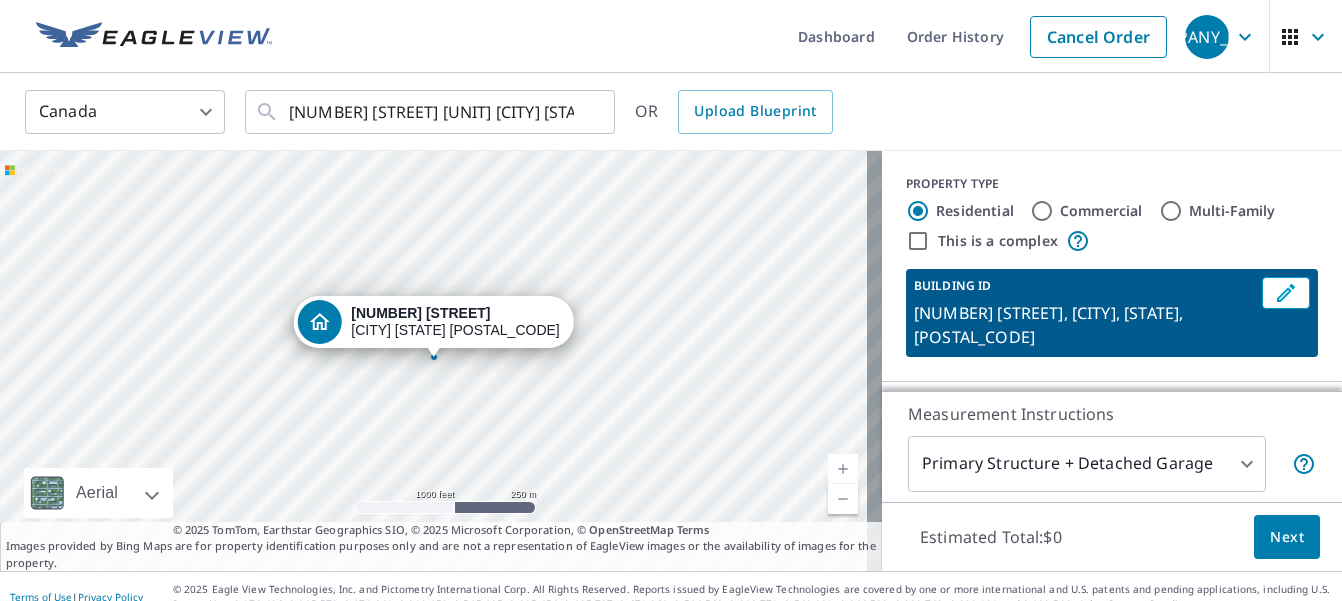 click on "[NUMBER] [STREET] [CITY] [STATE] [POSTAL_CODE]" at bounding box center [455, 322] 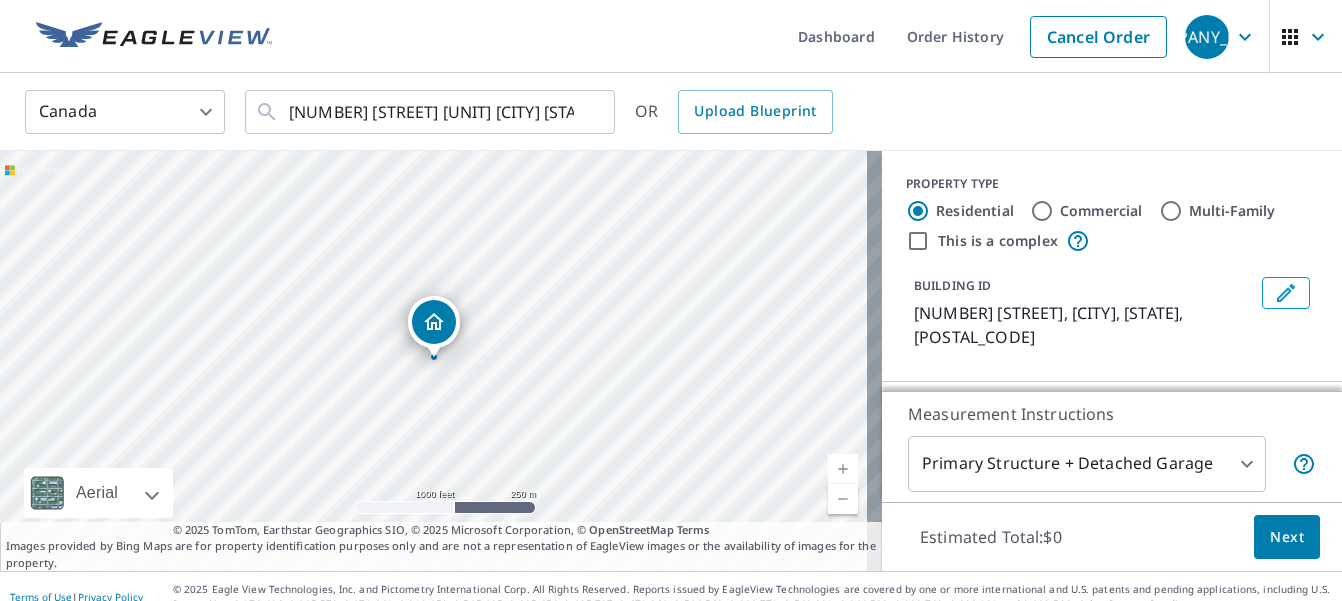 click on "[NUMBER] [STREET] [CITY] [STATE] [POSTAL_CODE]" at bounding box center (434, 327) 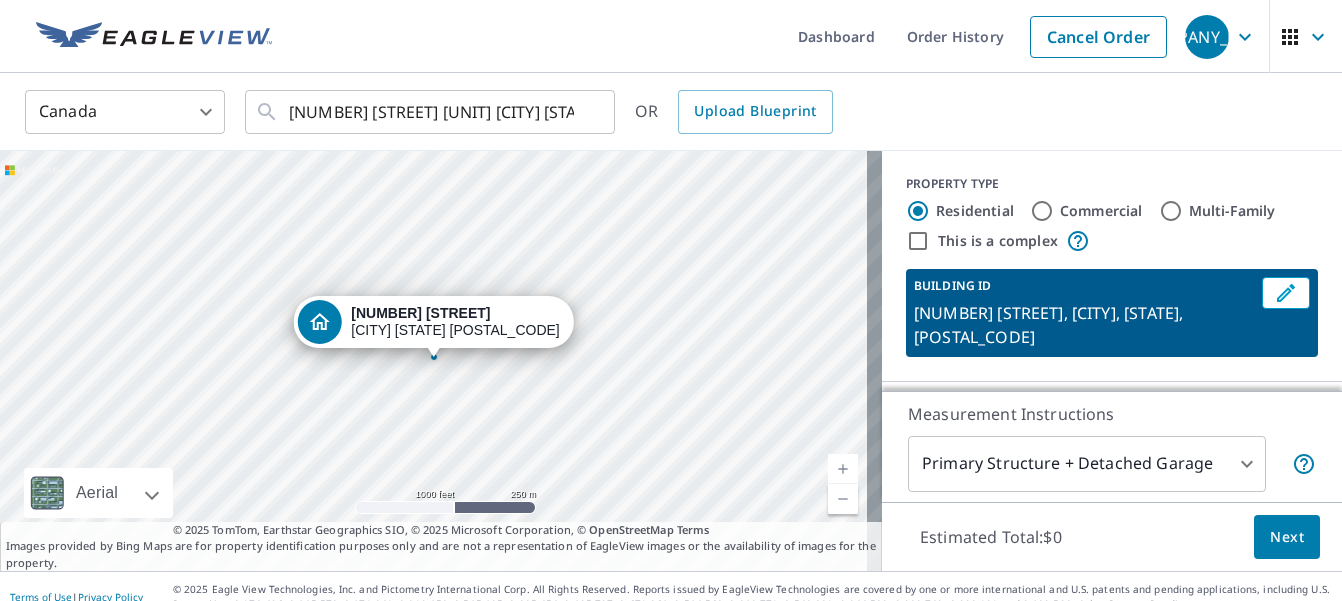 click on "[NUMBER] [STREET] [CITY] [STATE] [POSTAL_CODE]" at bounding box center [455, 322] 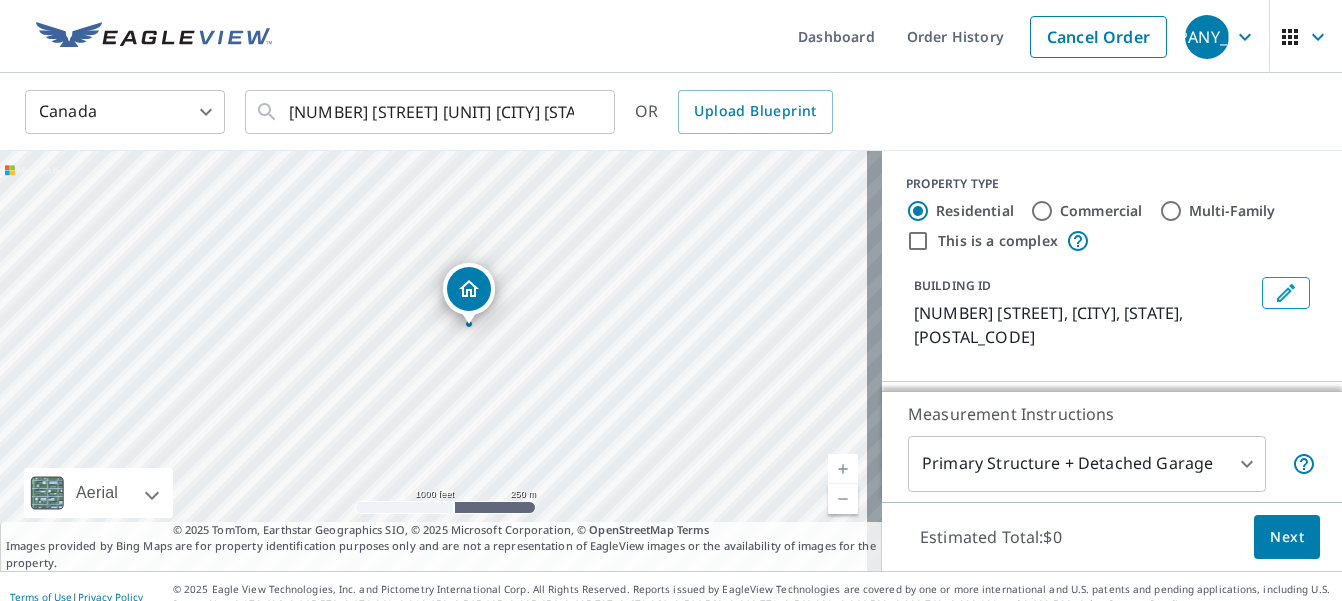 drag, startPoint x: 434, startPoint y: 321, endPoint x: 469, endPoint y: 288, distance: 48.104053 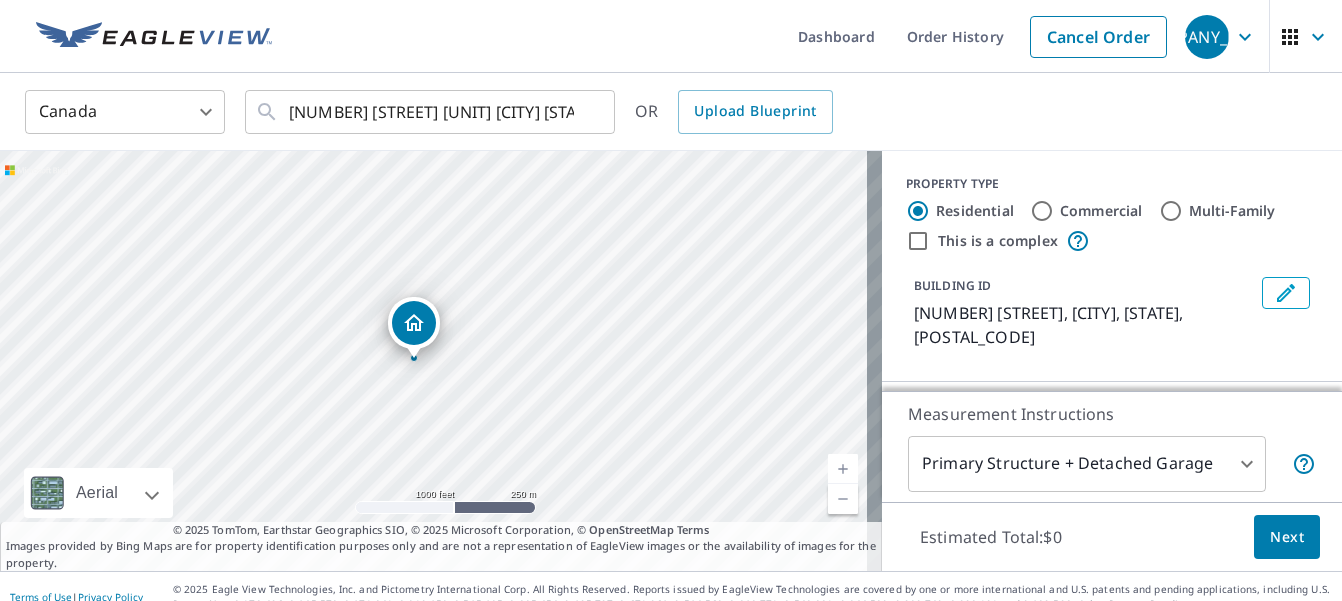 drag, startPoint x: 449, startPoint y: 311, endPoint x: 429, endPoint y: 312, distance: 20.024984 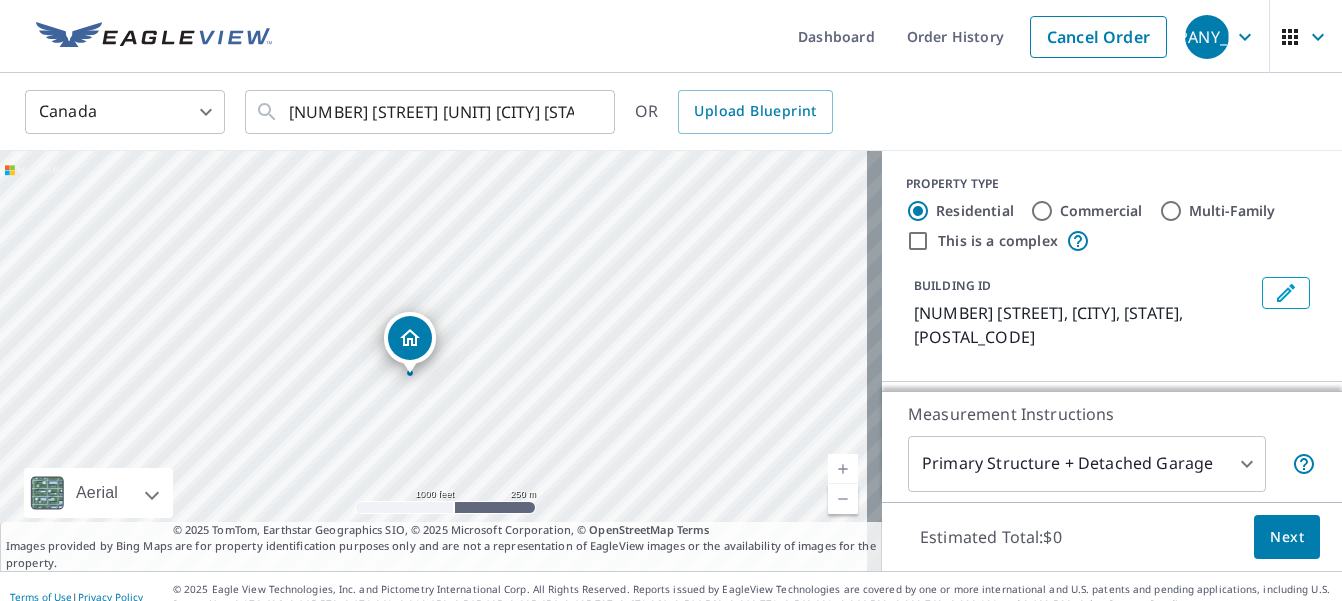 drag, startPoint x: 427, startPoint y: 324, endPoint x: 403, endPoint y: 340, distance: 28.84441 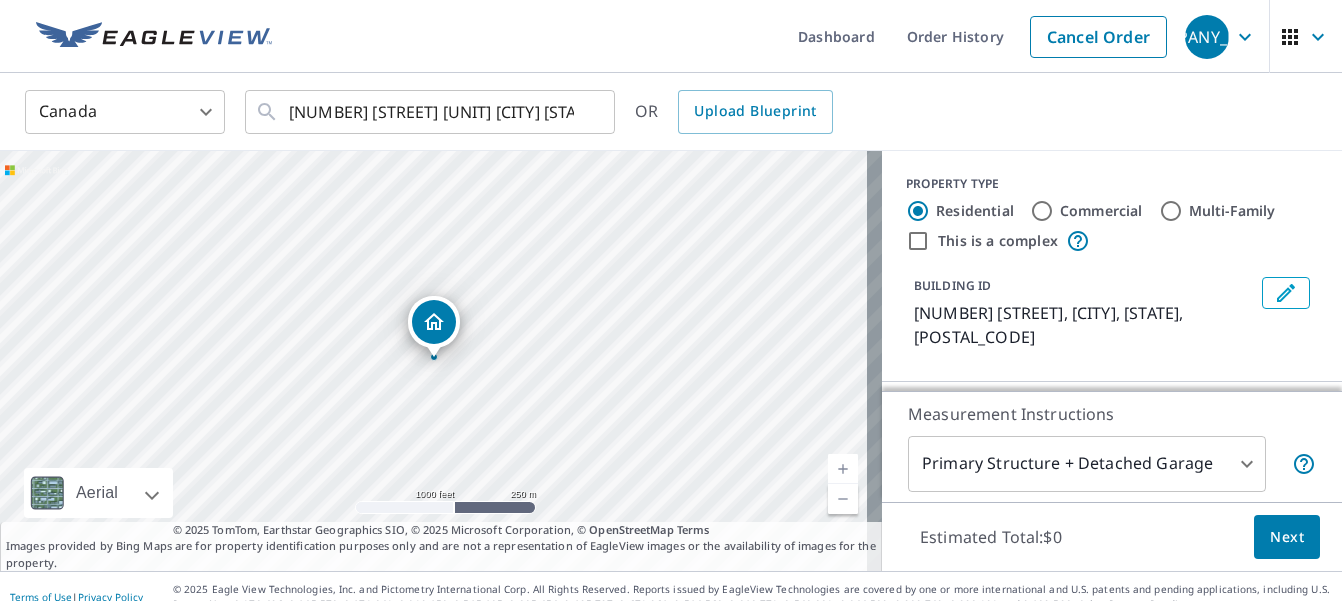click on "[NUMBER] [STREET] [CITY] [STATE] [POSTAL_CODE]" at bounding box center (441, 361) 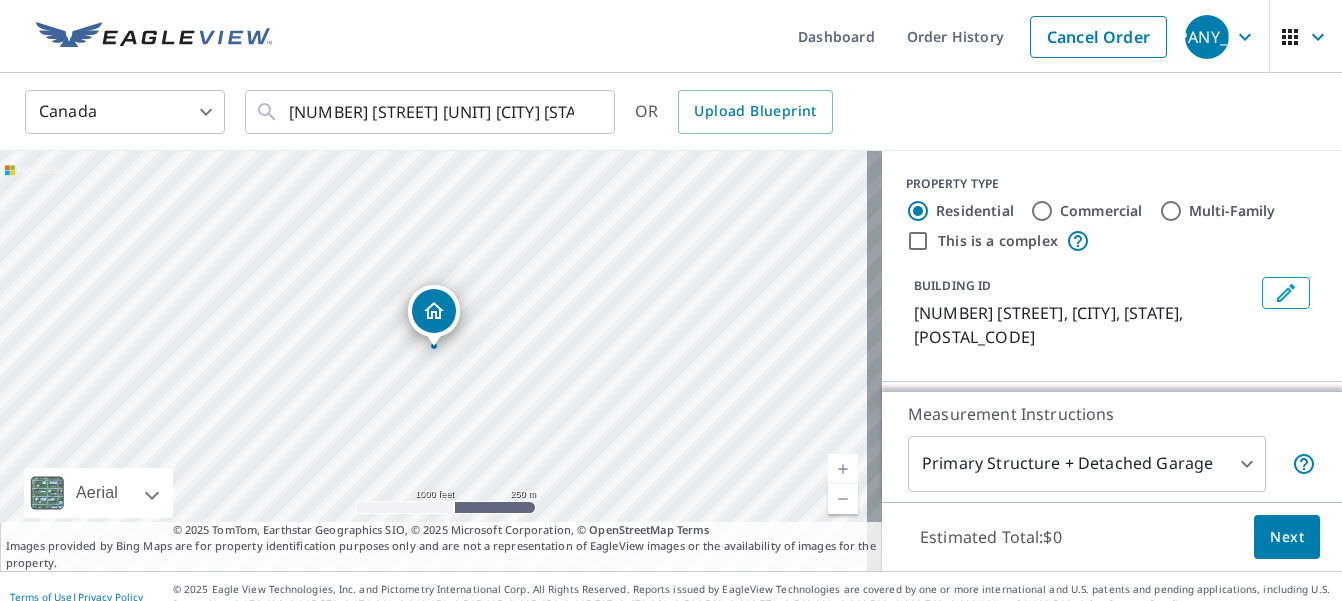 drag, startPoint x: 439, startPoint y: 328, endPoint x: 437, endPoint y: 308, distance: 20.09975 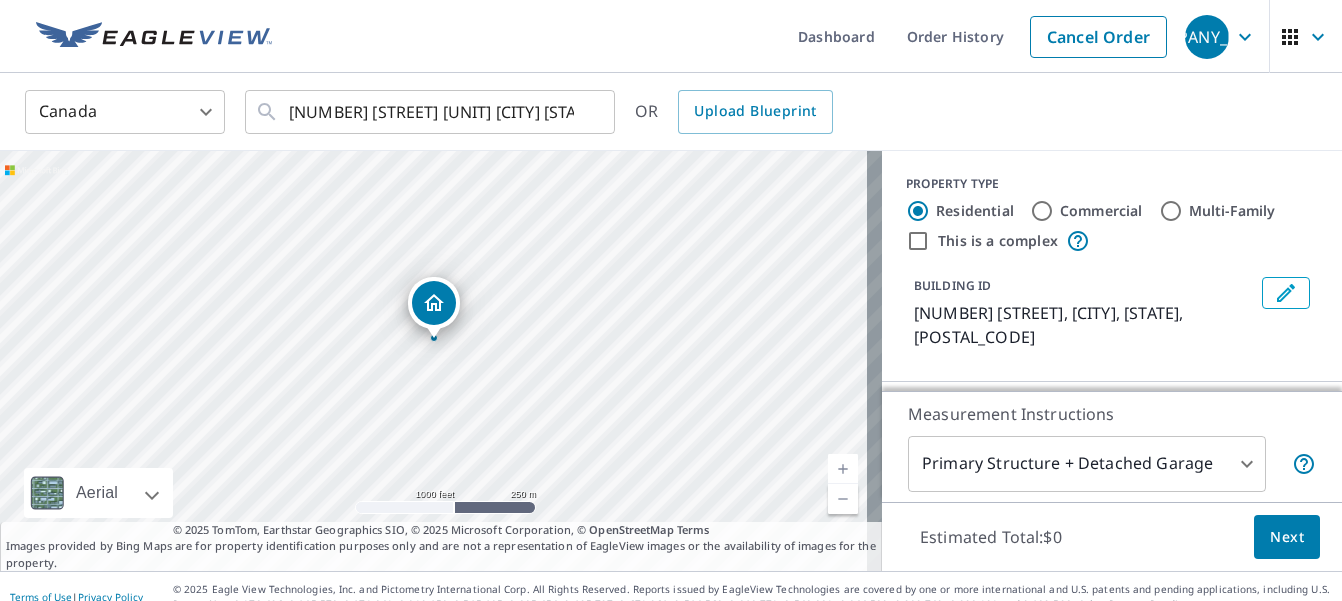 drag, startPoint x: 433, startPoint y: 322, endPoint x: 433, endPoint y: 303, distance: 19 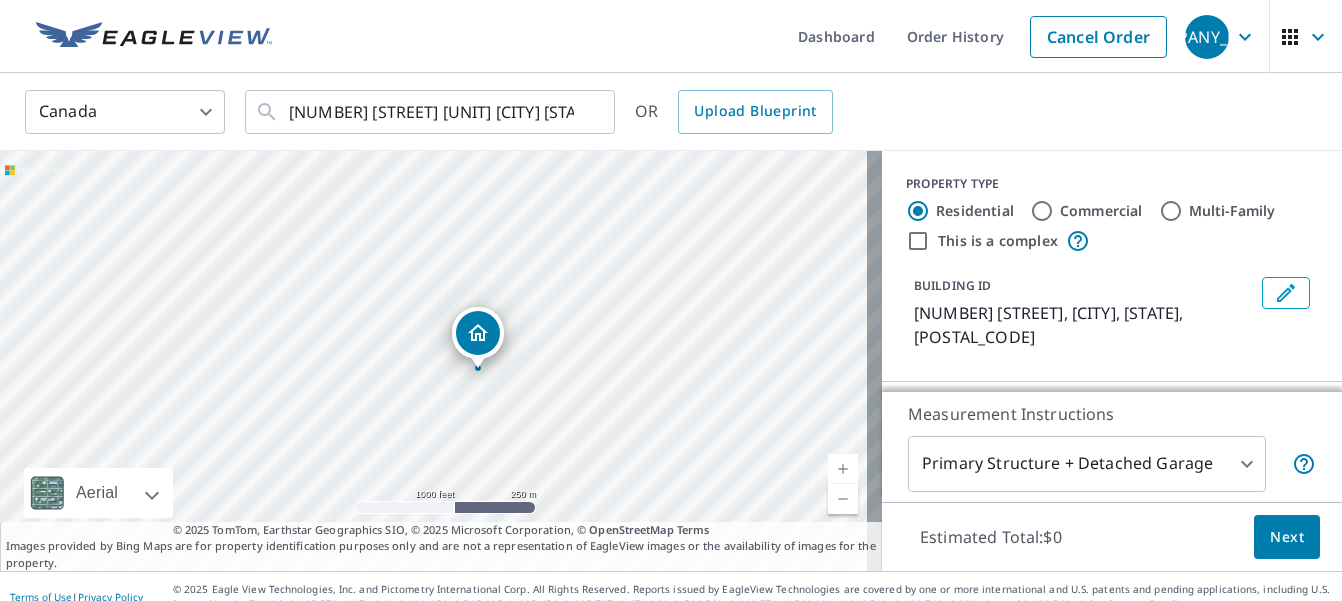 drag, startPoint x: 437, startPoint y: 317, endPoint x: 481, endPoint y: 328, distance: 45.35416 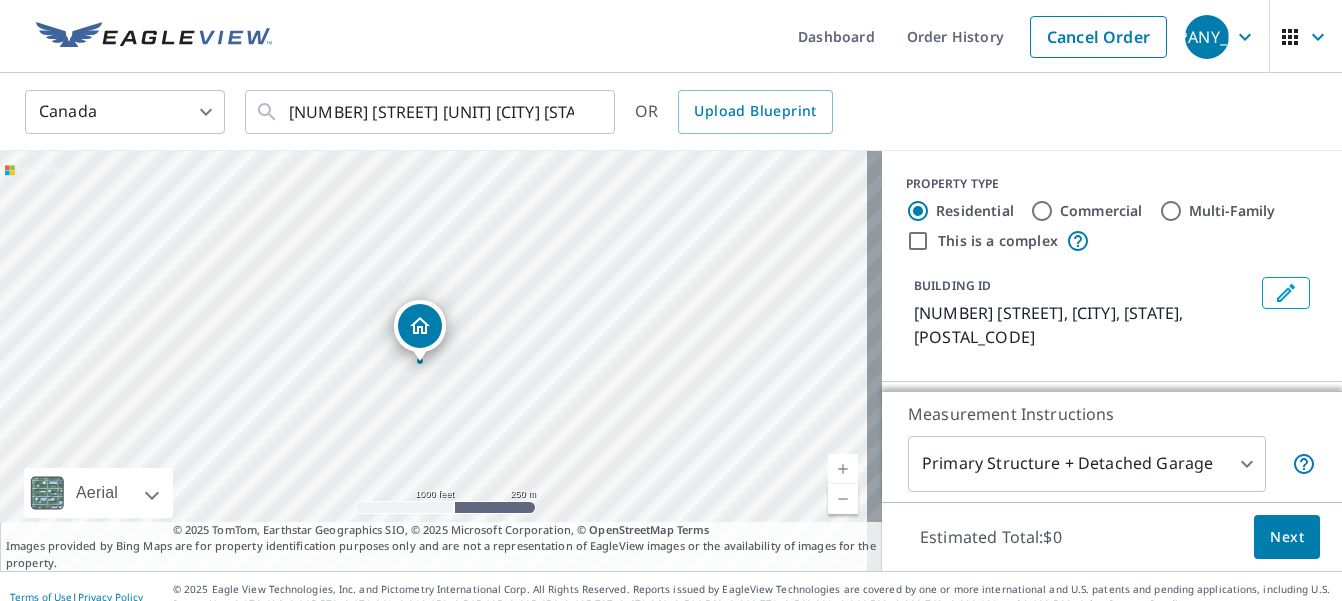 drag, startPoint x: 443, startPoint y: 332, endPoint x: 429, endPoint y: 336, distance: 14.56022 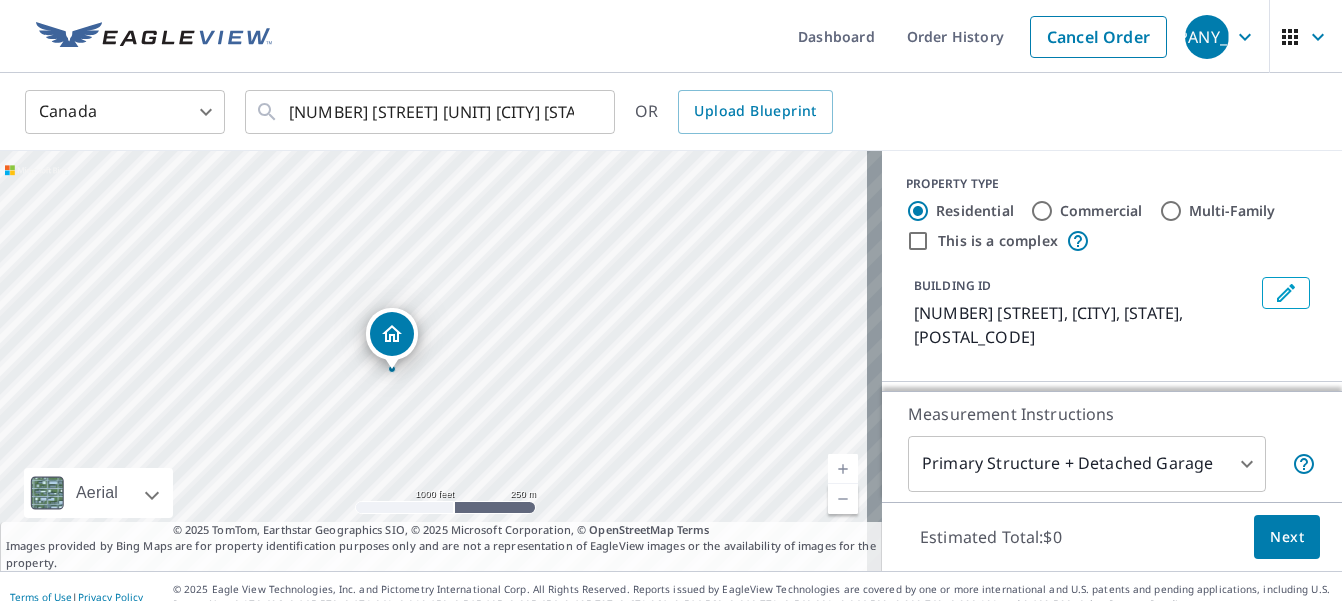 drag, startPoint x: 410, startPoint y: 328, endPoint x: 368, endPoint y: 340, distance: 43.68066 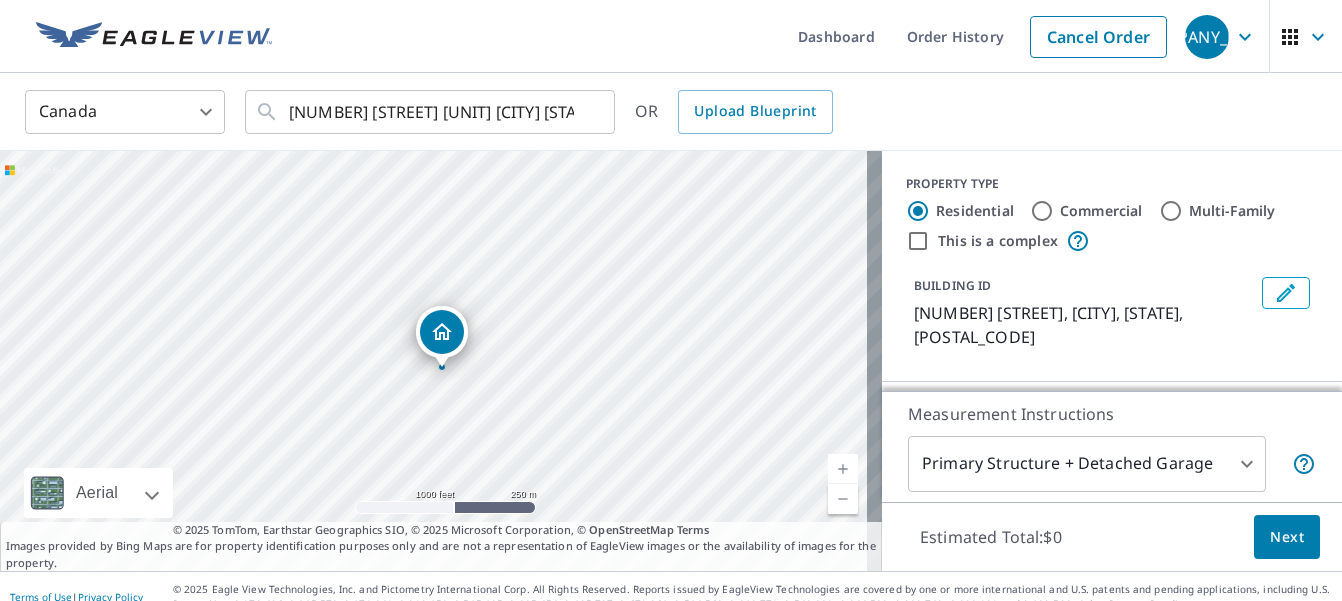 drag, startPoint x: 436, startPoint y: 322, endPoint x: 444, endPoint y: 332, distance: 12.806249 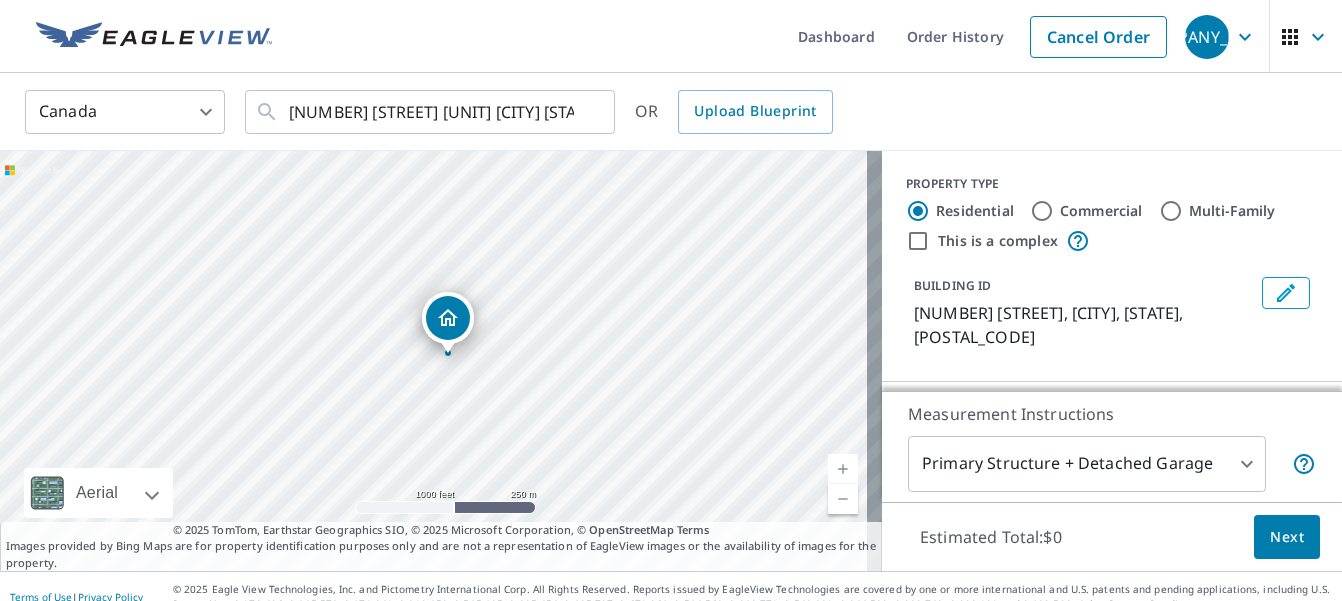 drag, startPoint x: 444, startPoint y: 332, endPoint x: 458, endPoint y: 328, distance: 14.56022 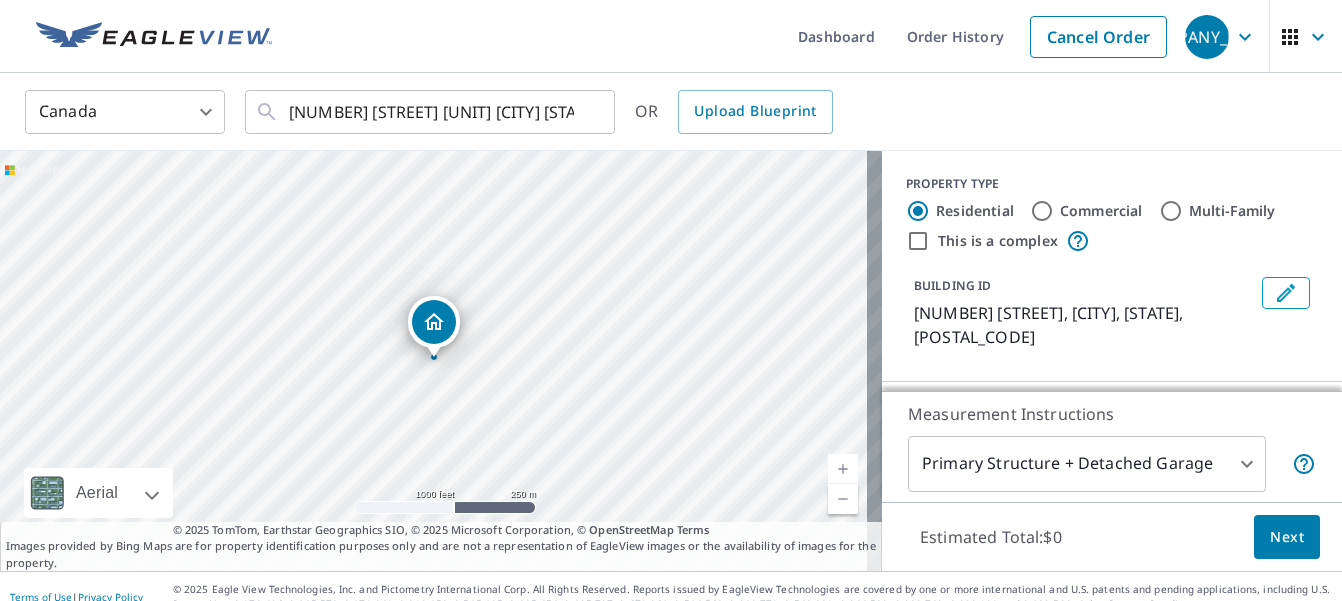 click on "[NUMBER] [STREET] [CITY] [STATE] [POSTAL_CODE]" at bounding box center (441, 361) 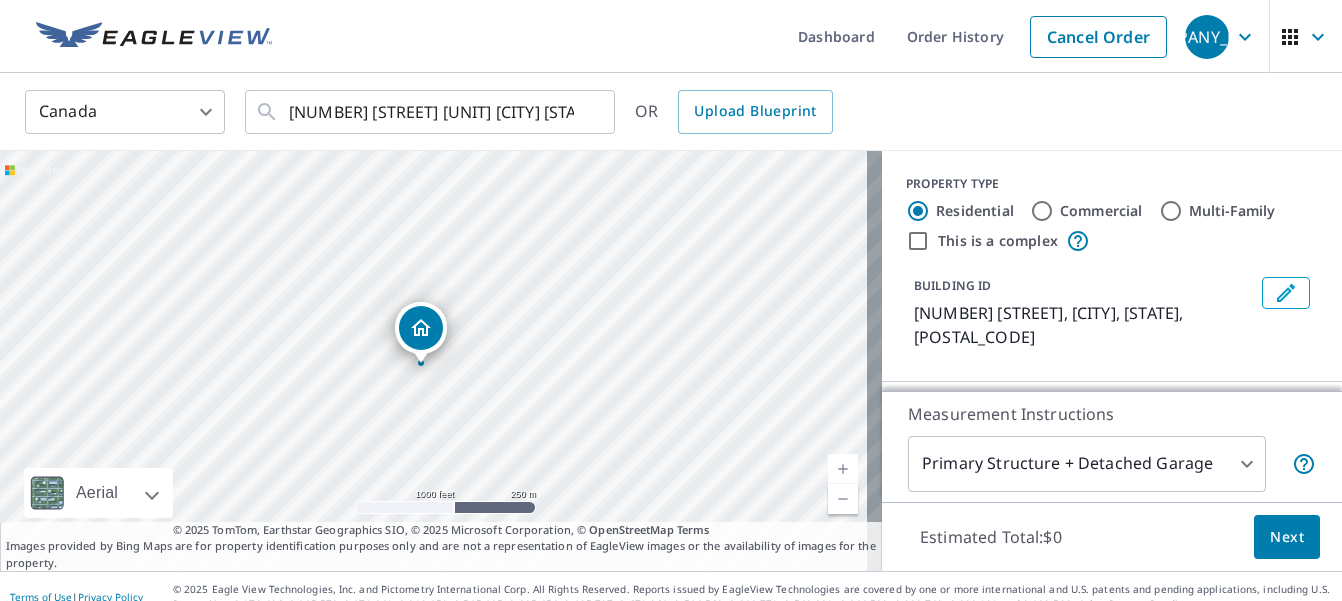 drag, startPoint x: 435, startPoint y: 325, endPoint x: 422, endPoint y: 331, distance: 14.3178215 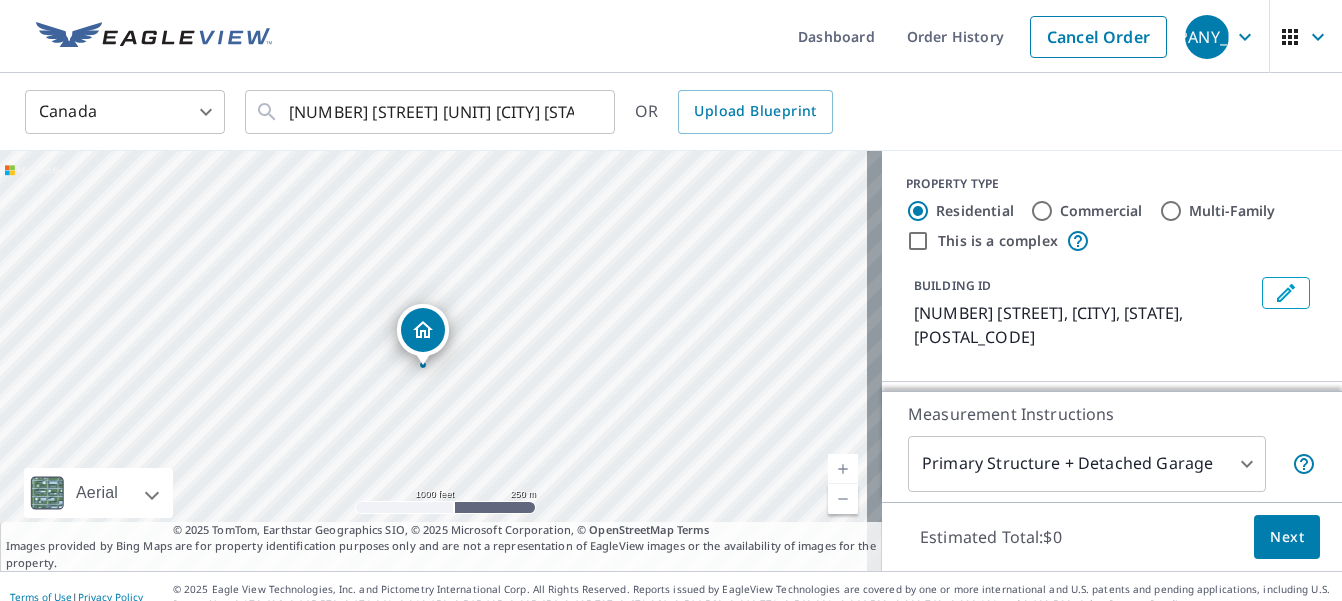 drag, startPoint x: 426, startPoint y: 330, endPoint x: 415, endPoint y: 338, distance: 13.601471 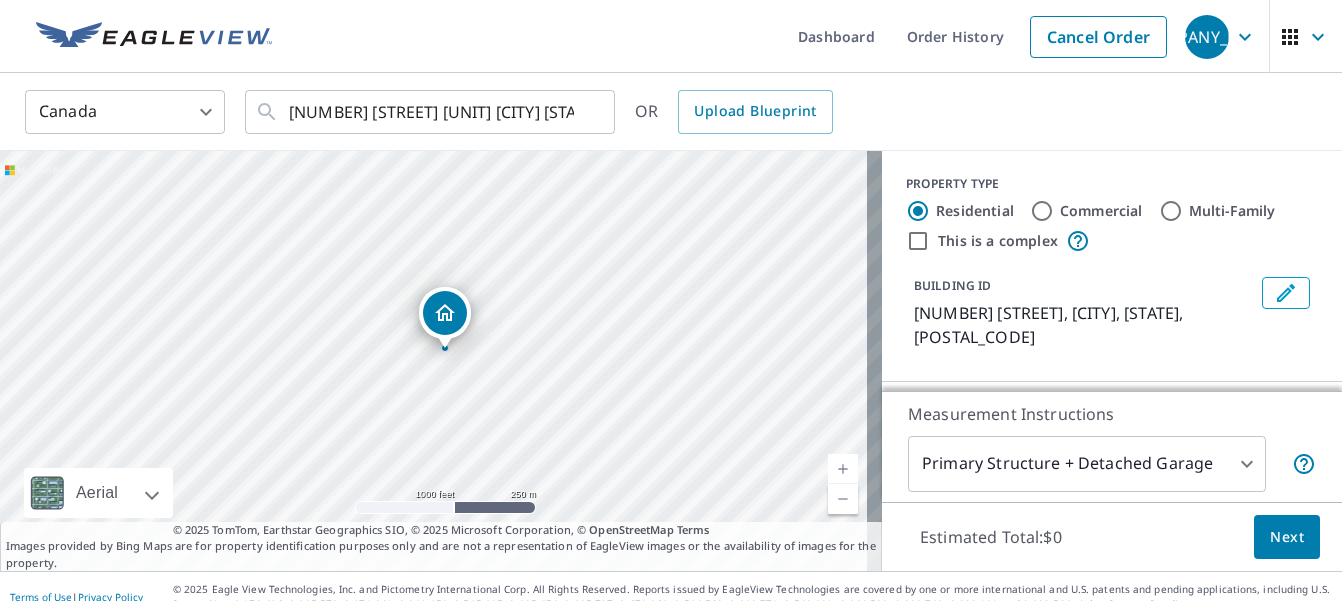 drag, startPoint x: 415, startPoint y: 338, endPoint x: 426, endPoint y: 329, distance: 14.21267 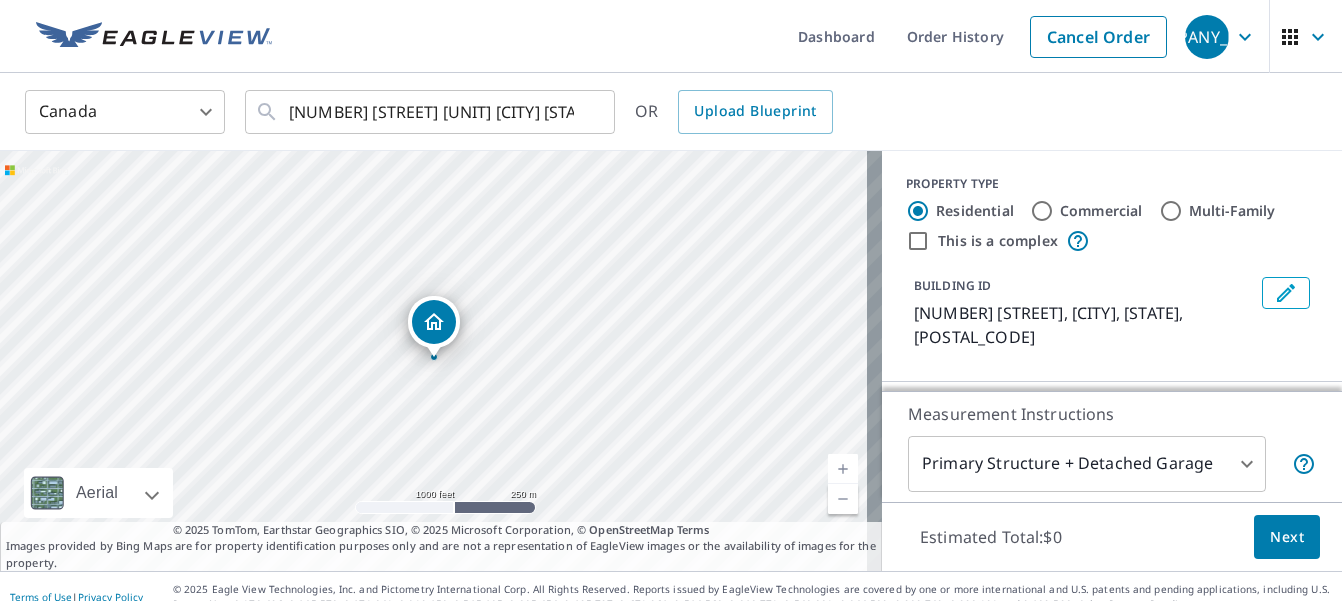 click at bounding box center [434, 322] 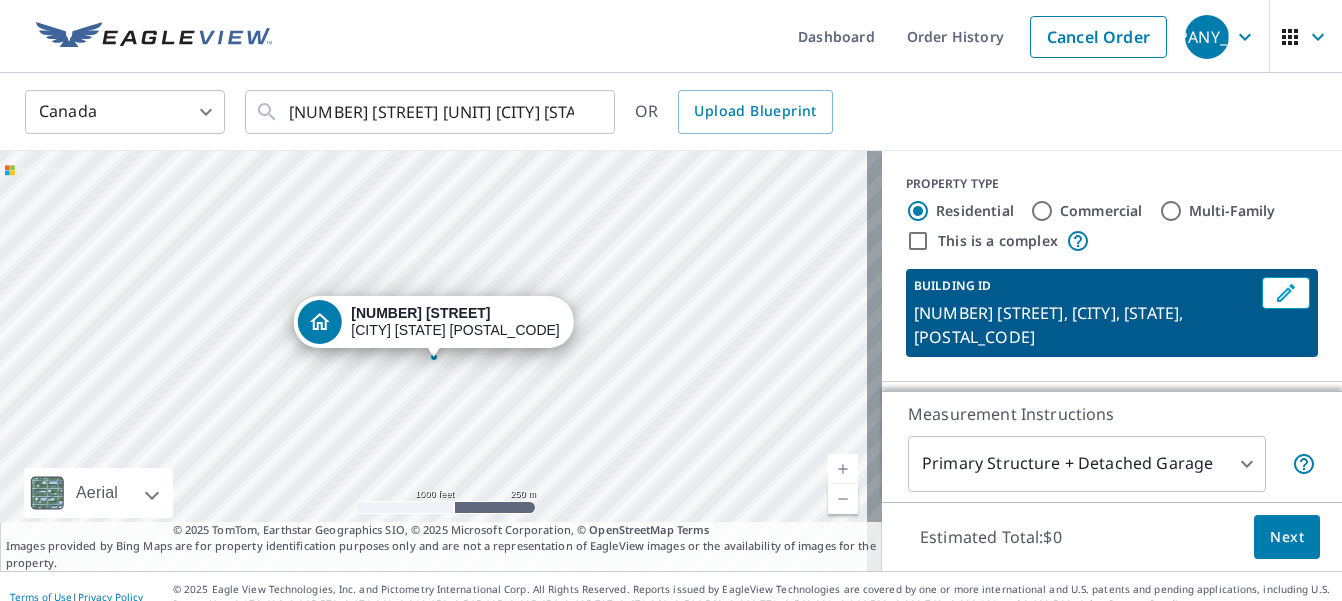 click on "[NUMBER] [STREET] [CITY] [STATE] [POSTAL_CODE]" at bounding box center [455, 322] 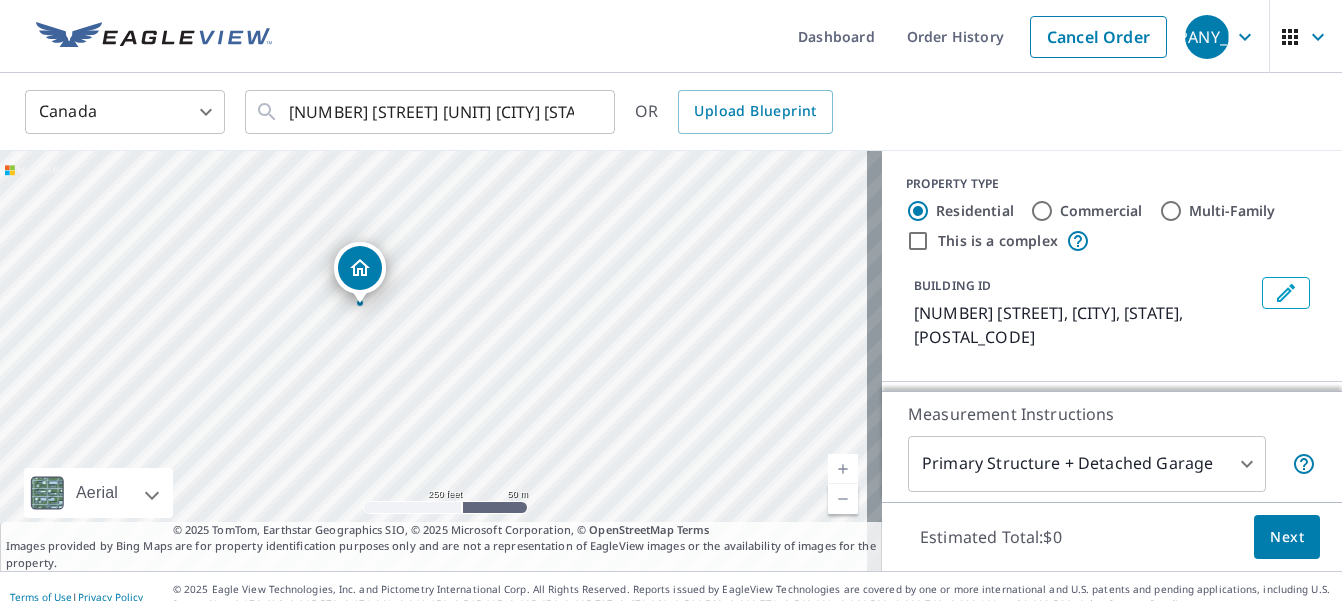 drag, startPoint x: 438, startPoint y: 305, endPoint x: 726, endPoint y: 440, distance: 318.07074 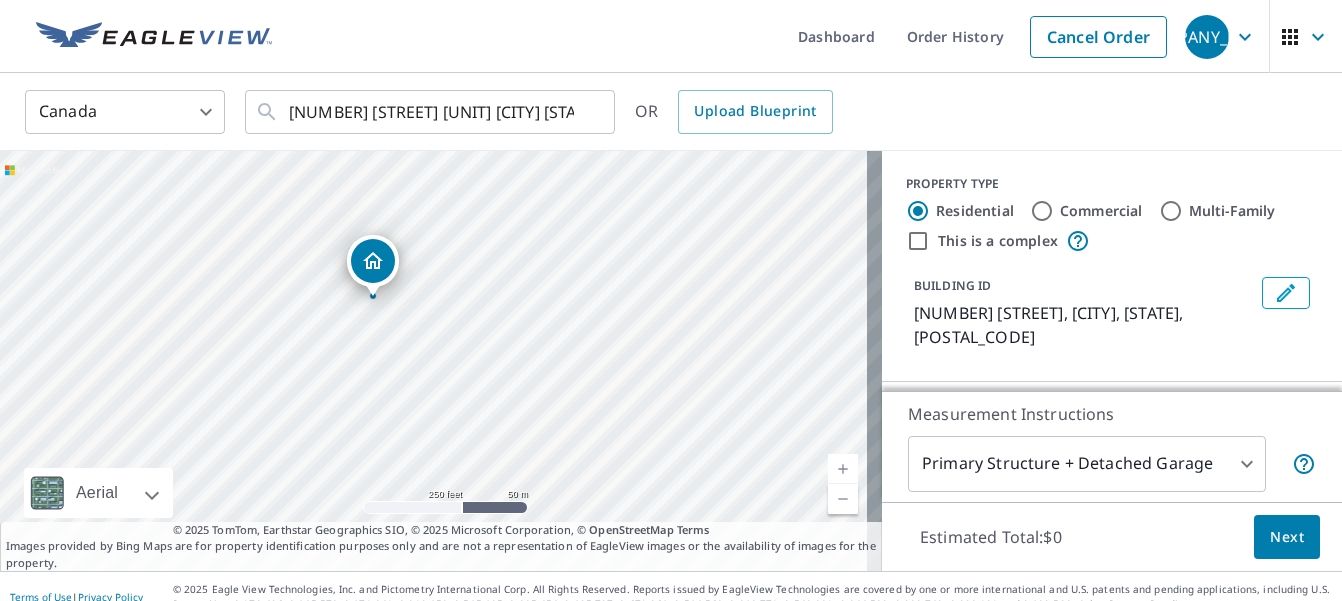 drag, startPoint x: 364, startPoint y: 273, endPoint x: 377, endPoint y: 266, distance: 14.764823 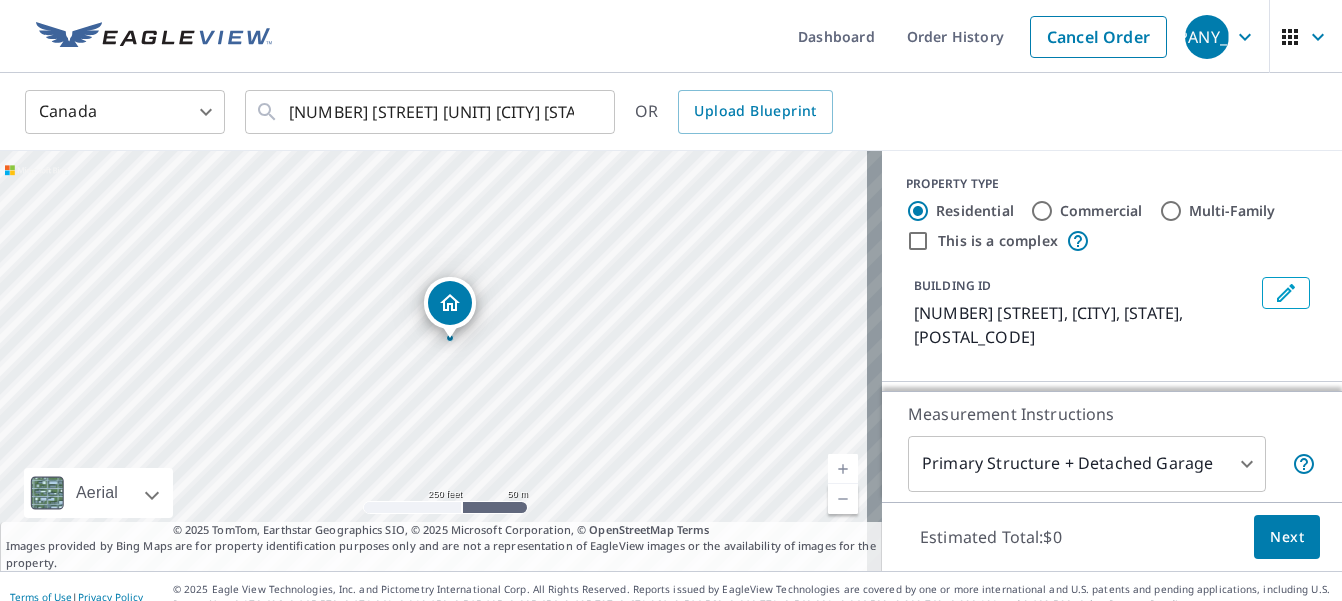 drag, startPoint x: 440, startPoint y: 321, endPoint x: 456, endPoint y: 302, distance: 24.839485 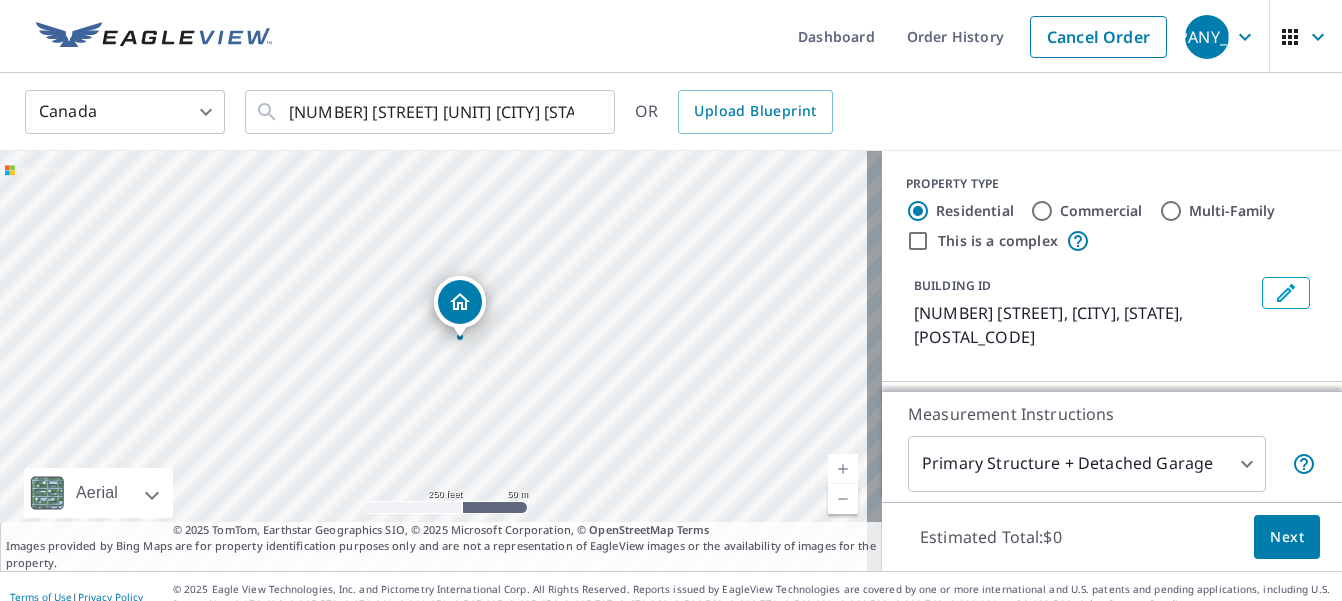 drag, startPoint x: 434, startPoint y: 328, endPoint x: 460, endPoint y: 308, distance: 32.80244 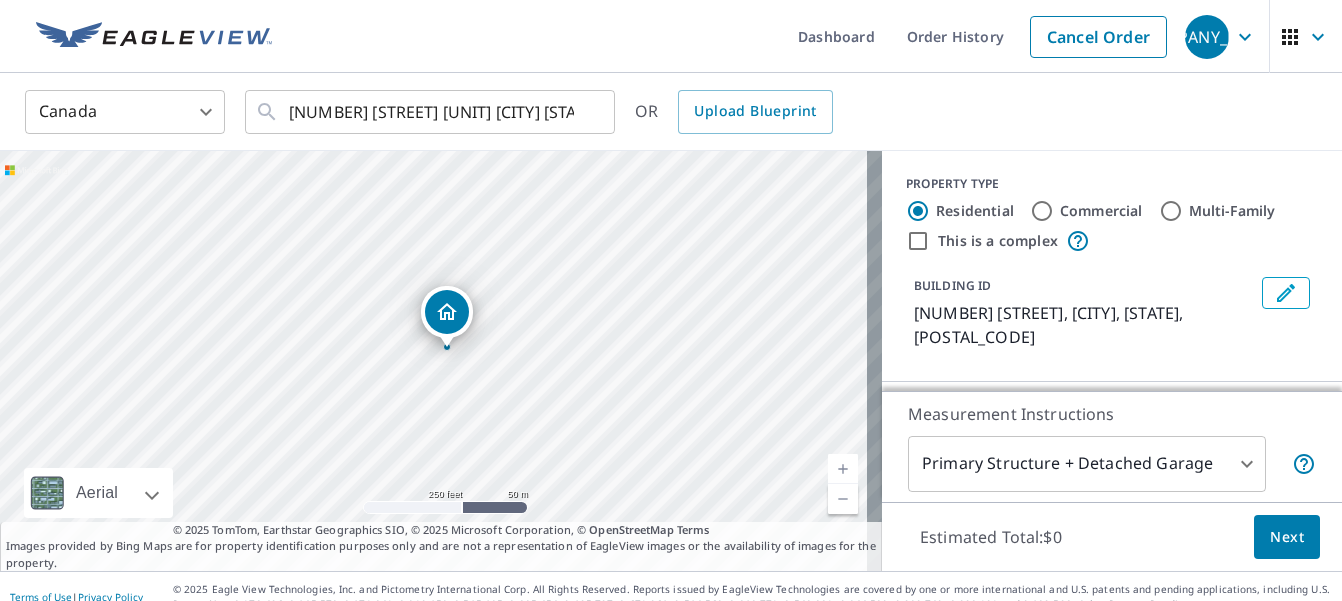 drag, startPoint x: 460, startPoint y: 308, endPoint x: 473, endPoint y: 298, distance: 16.40122 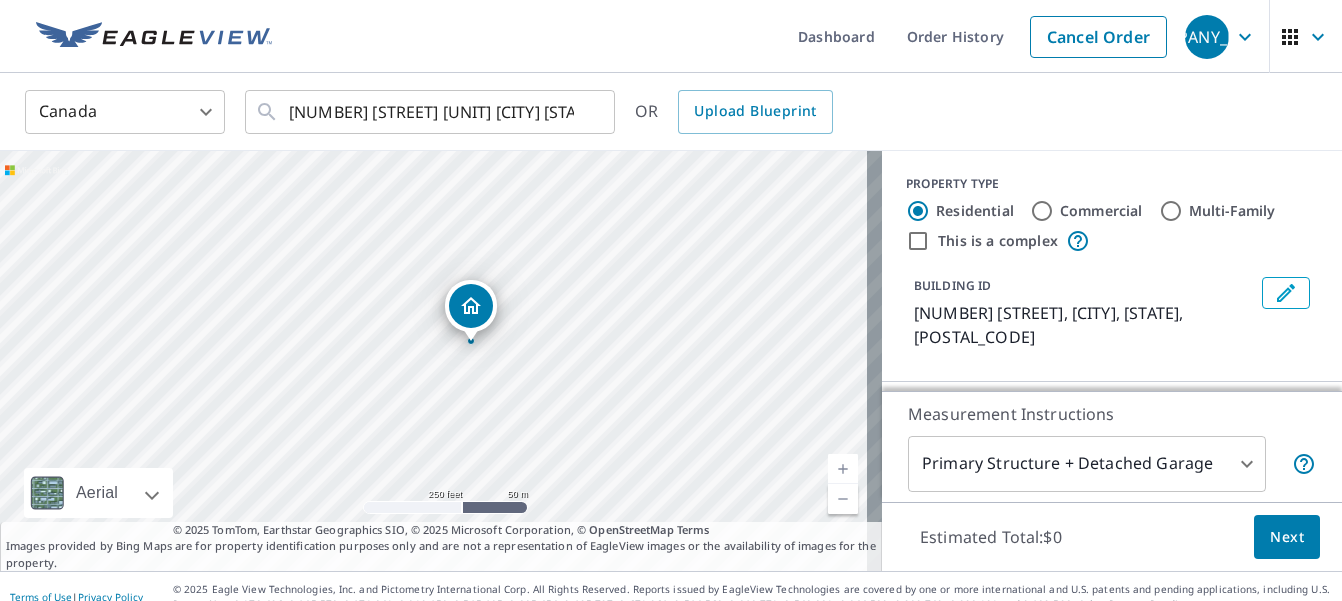 drag, startPoint x: 443, startPoint y: 308, endPoint x: 467, endPoint y: 302, distance: 24.738634 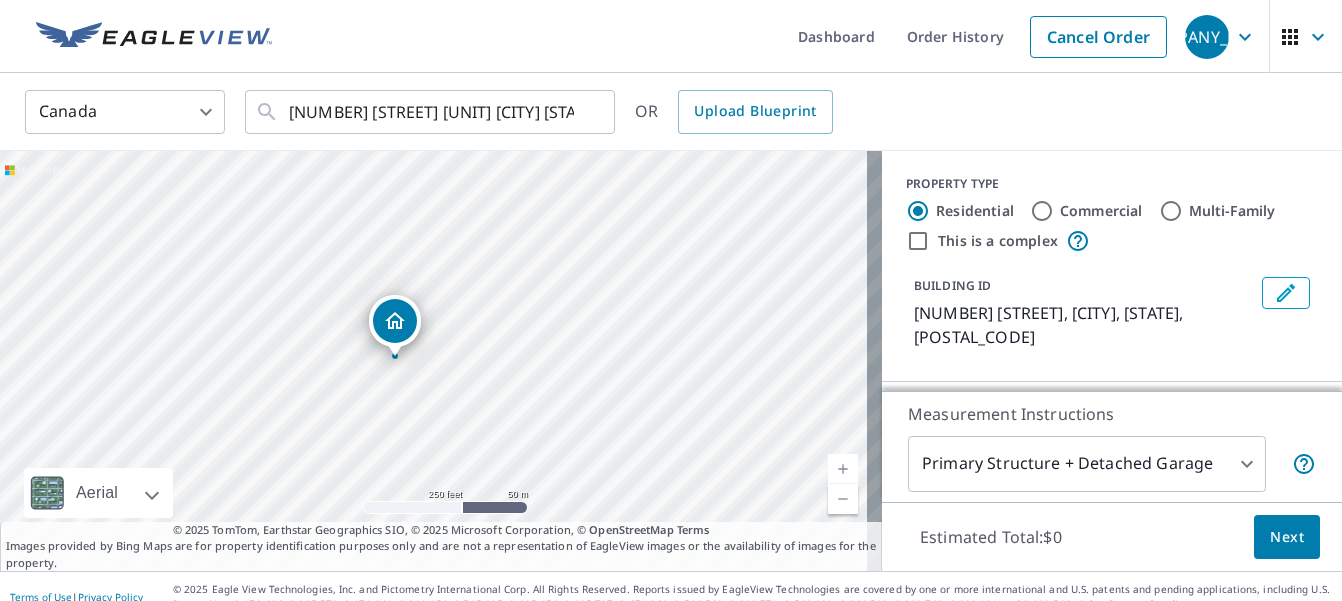 drag, startPoint x: 433, startPoint y: 334, endPoint x: 394, endPoint y: 333, distance: 39.012817 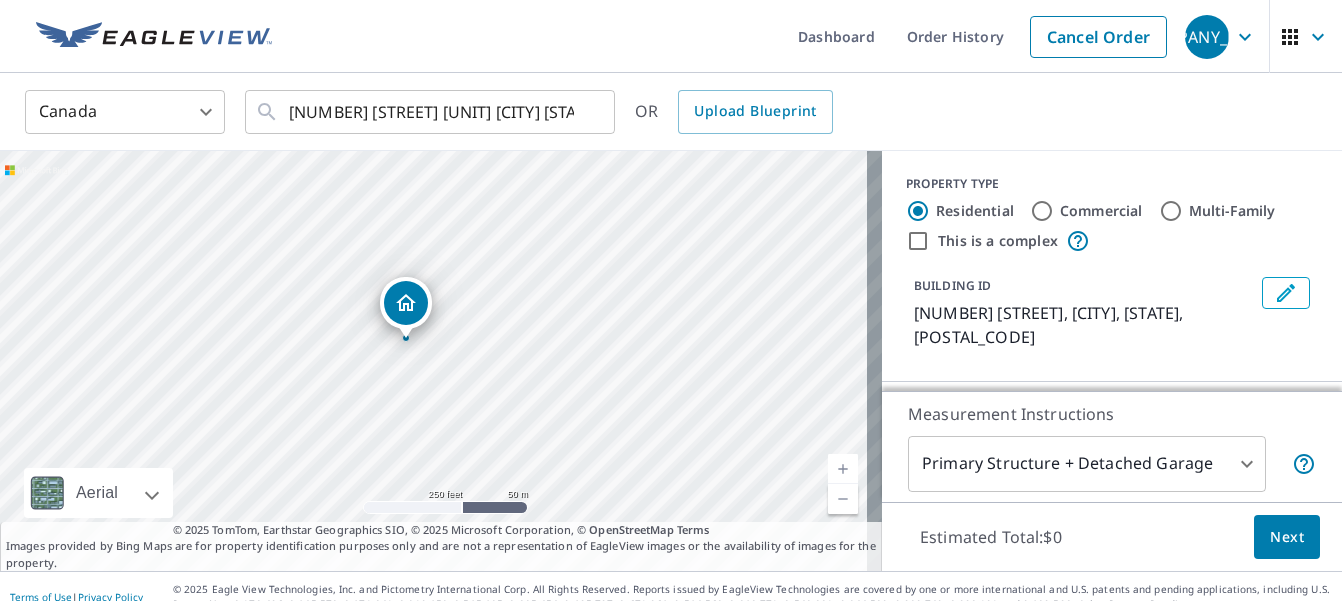 drag, startPoint x: 425, startPoint y: 315, endPoint x: 397, endPoint y: 296, distance: 33.83785 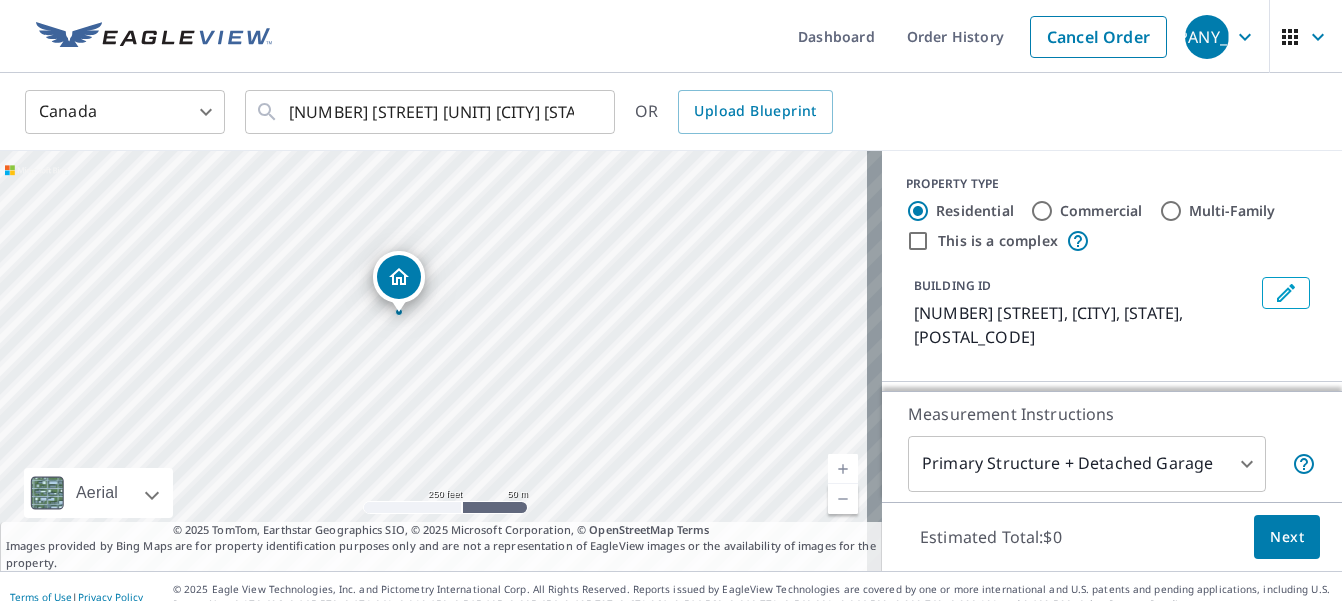 drag, startPoint x: 438, startPoint y: 313, endPoint x: 403, endPoint y: 268, distance: 57.00877 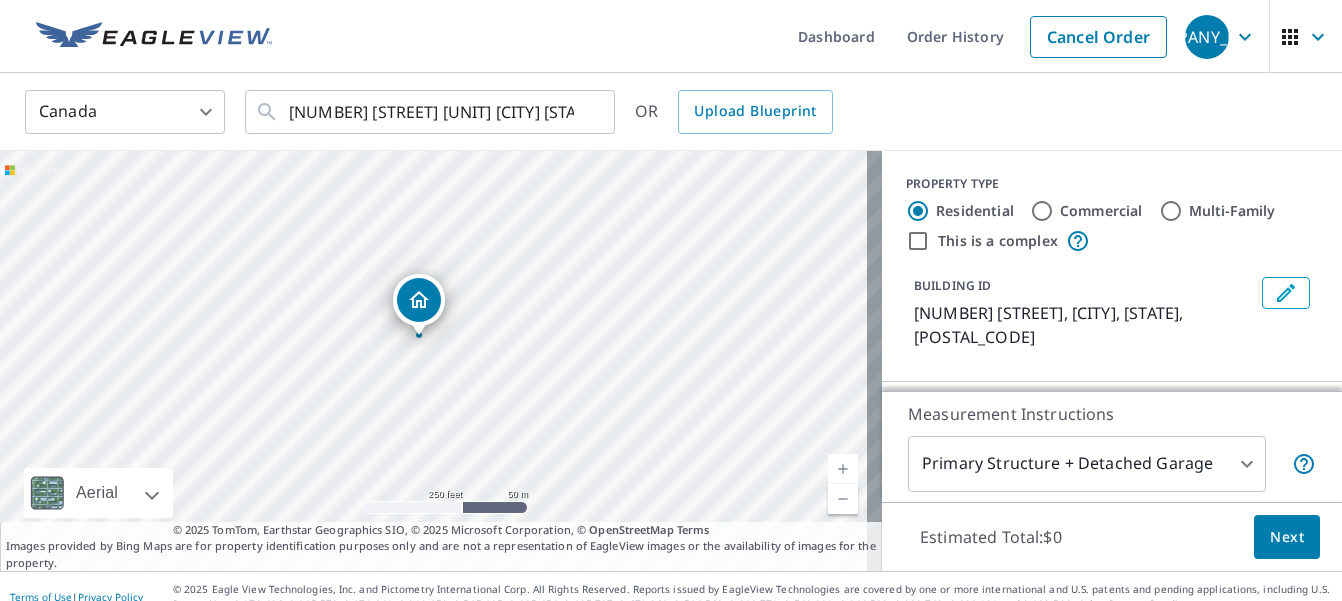 drag, startPoint x: 403, startPoint y: 268, endPoint x: 388, endPoint y: 246, distance: 26.627054 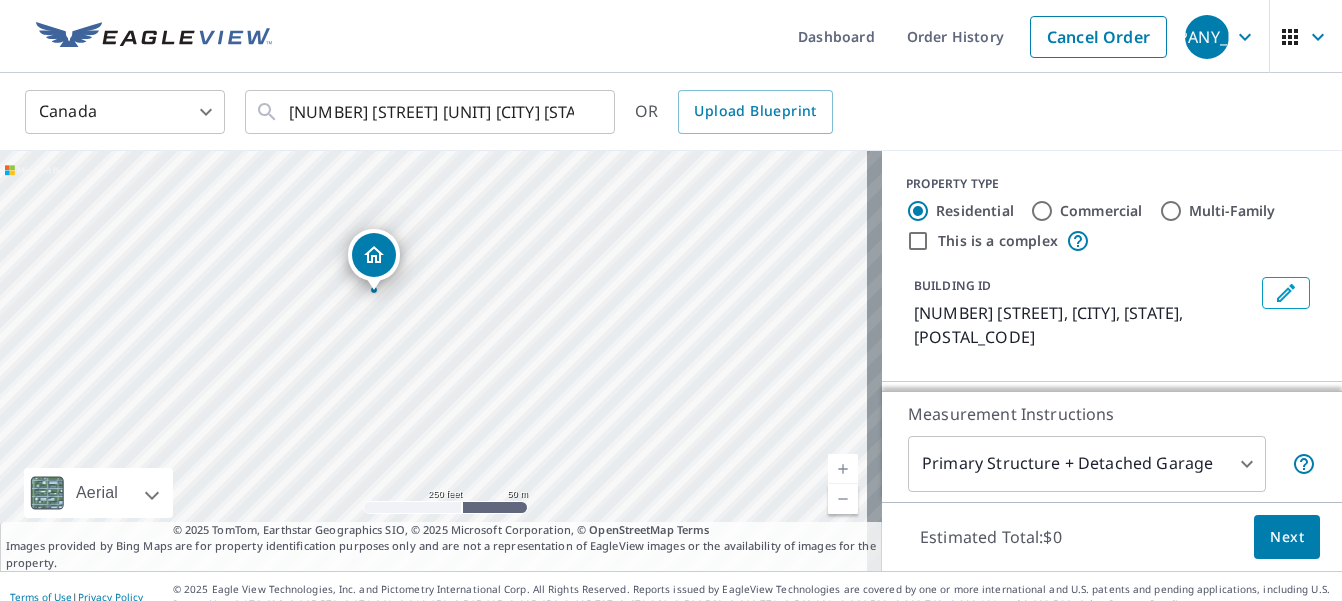 drag, startPoint x: 417, startPoint y: 294, endPoint x: 372, endPoint y: 249, distance: 63.63961 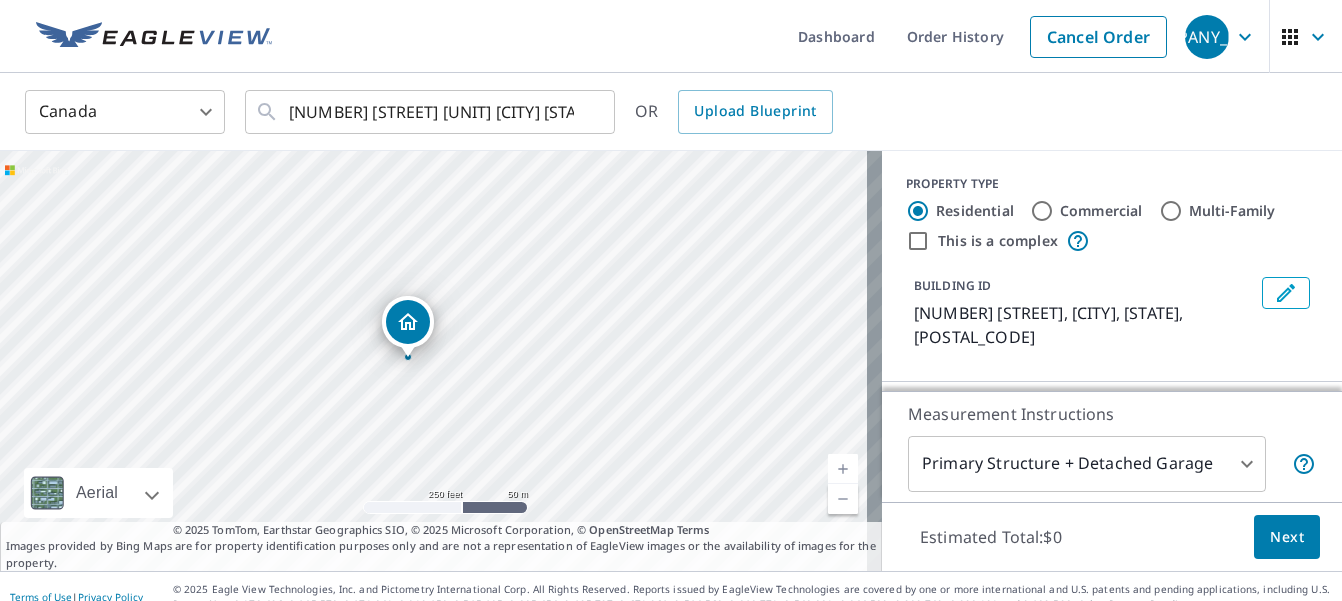drag, startPoint x: 438, startPoint y: 317, endPoint x: 412, endPoint y: 317, distance: 26 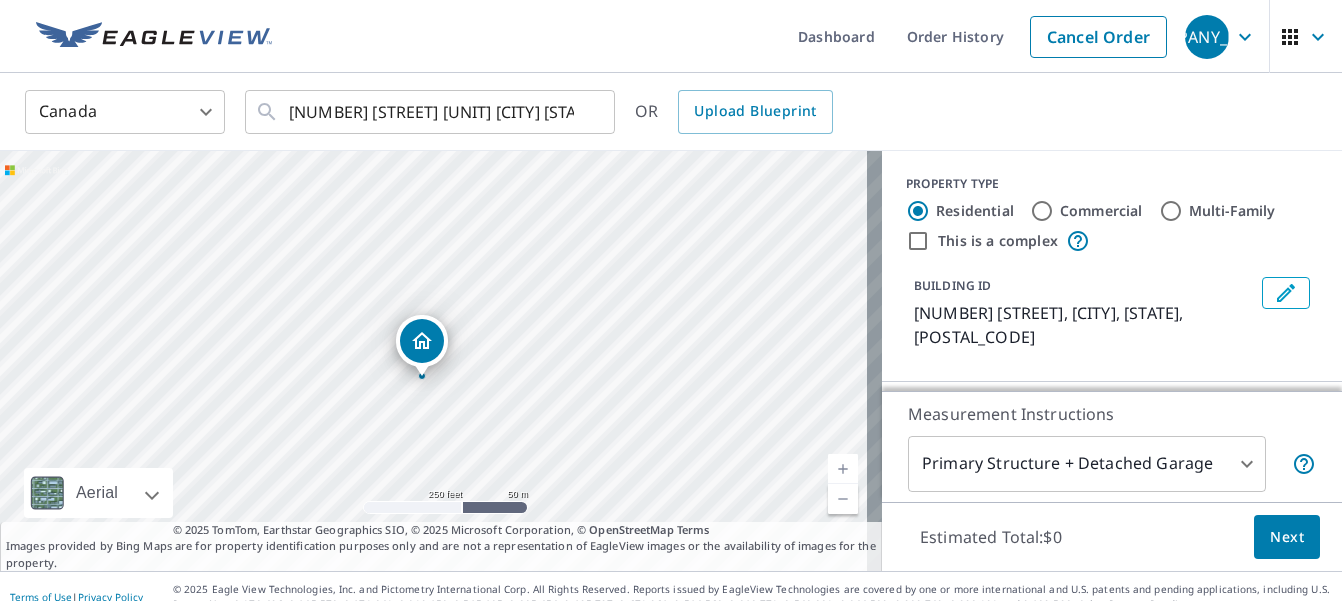 drag, startPoint x: 412, startPoint y: 317, endPoint x: 400, endPoint y: 336, distance: 22.472204 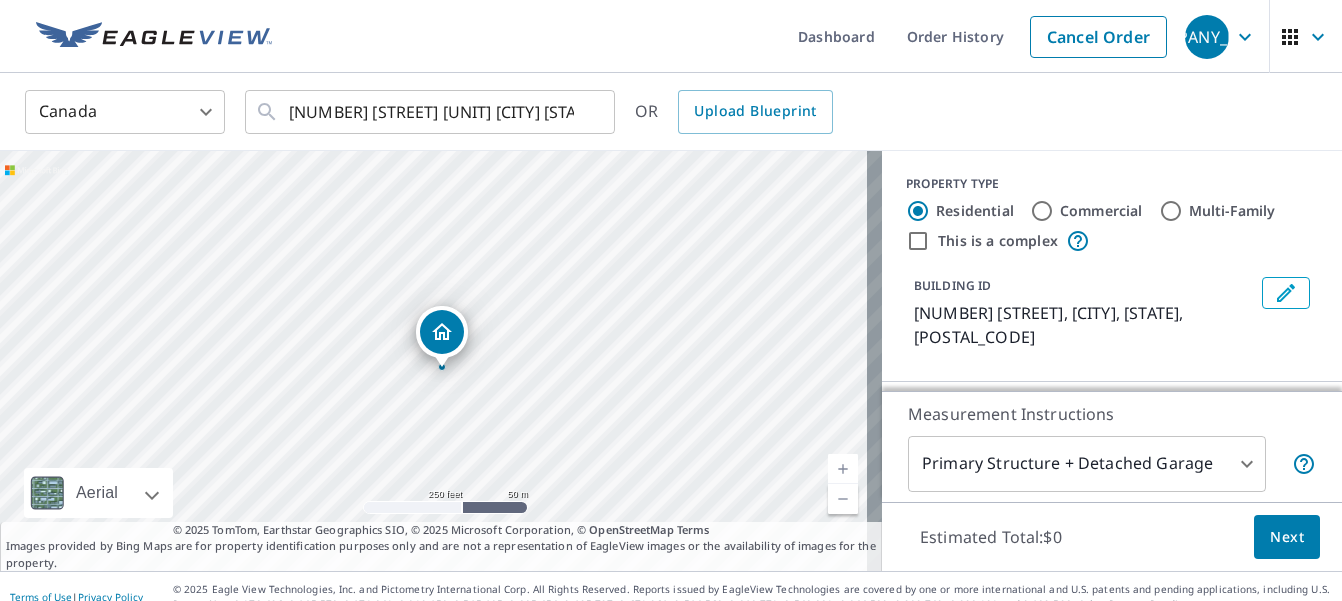 drag, startPoint x: 400, startPoint y: 336, endPoint x: 408, endPoint y: 346, distance: 12.806249 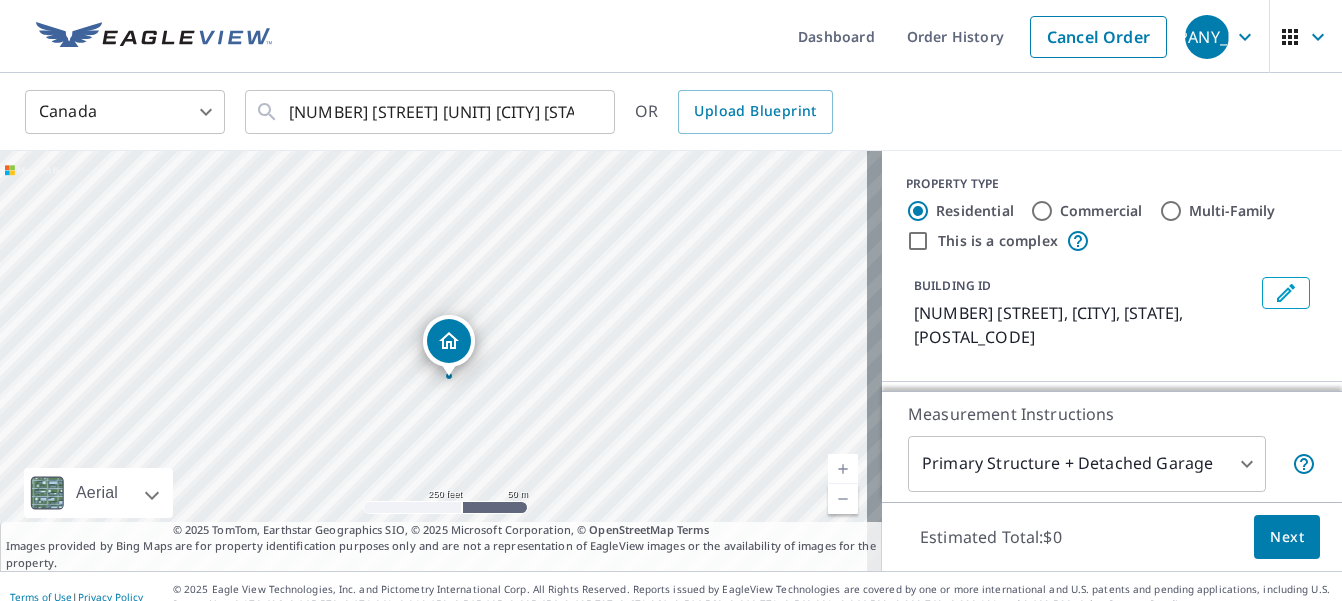 drag, startPoint x: 444, startPoint y: 334, endPoint x: 451, endPoint y: 343, distance: 11.401754 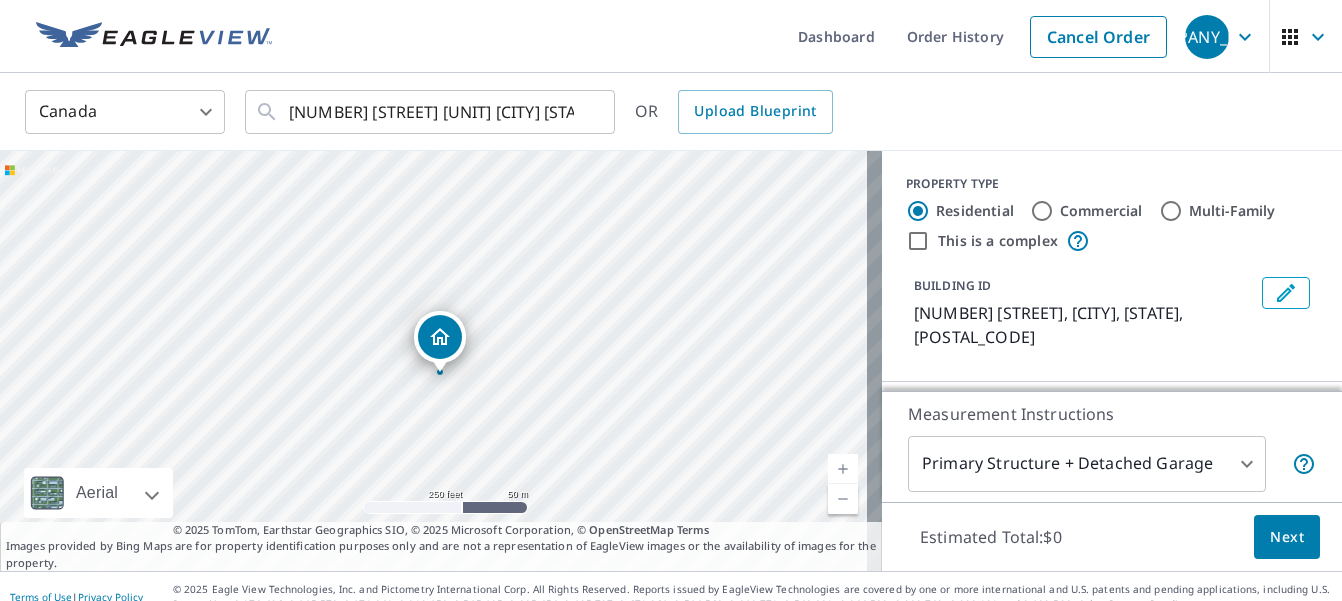 drag, startPoint x: 431, startPoint y: 319, endPoint x: 437, endPoint y: 334, distance: 16.155495 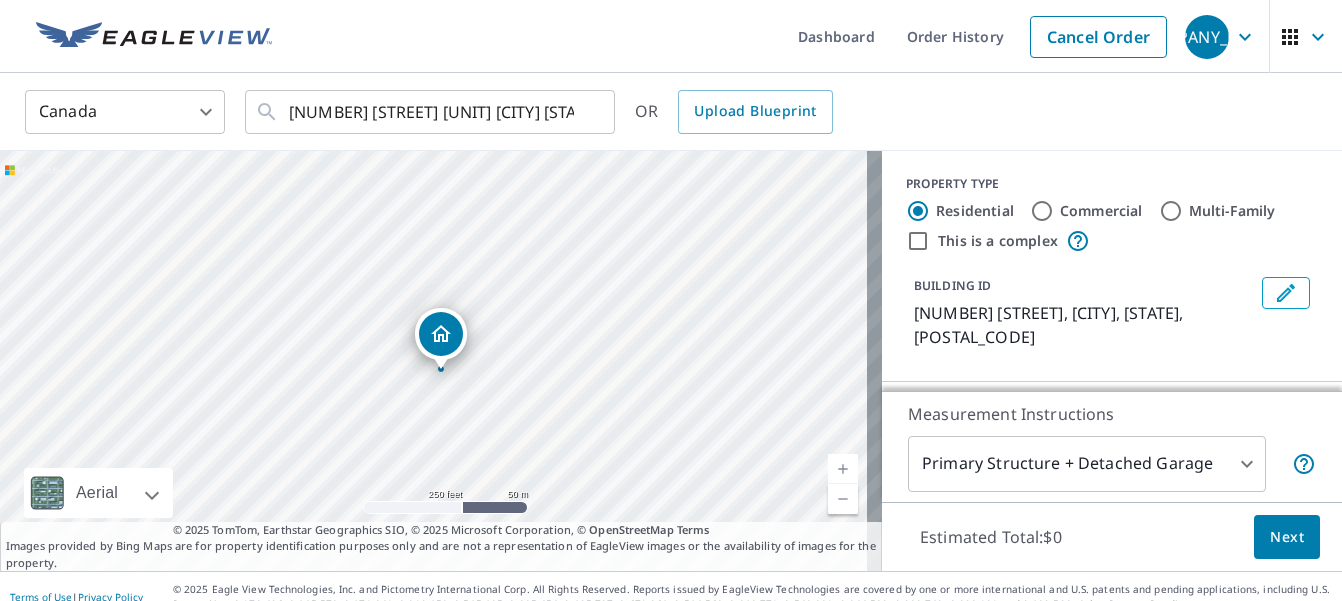 drag, startPoint x: 437, startPoint y: 334, endPoint x: 444, endPoint y: 346, distance: 13.892444 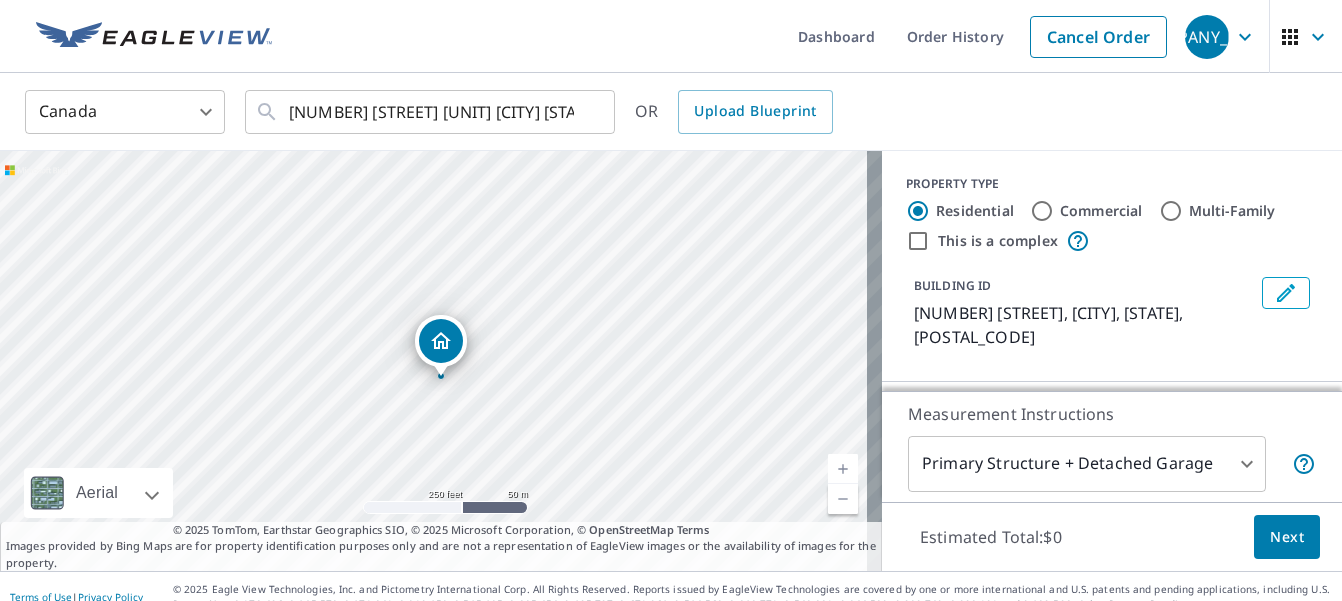 drag, startPoint x: 440, startPoint y: 331, endPoint x: 447, endPoint y: 350, distance: 20.248457 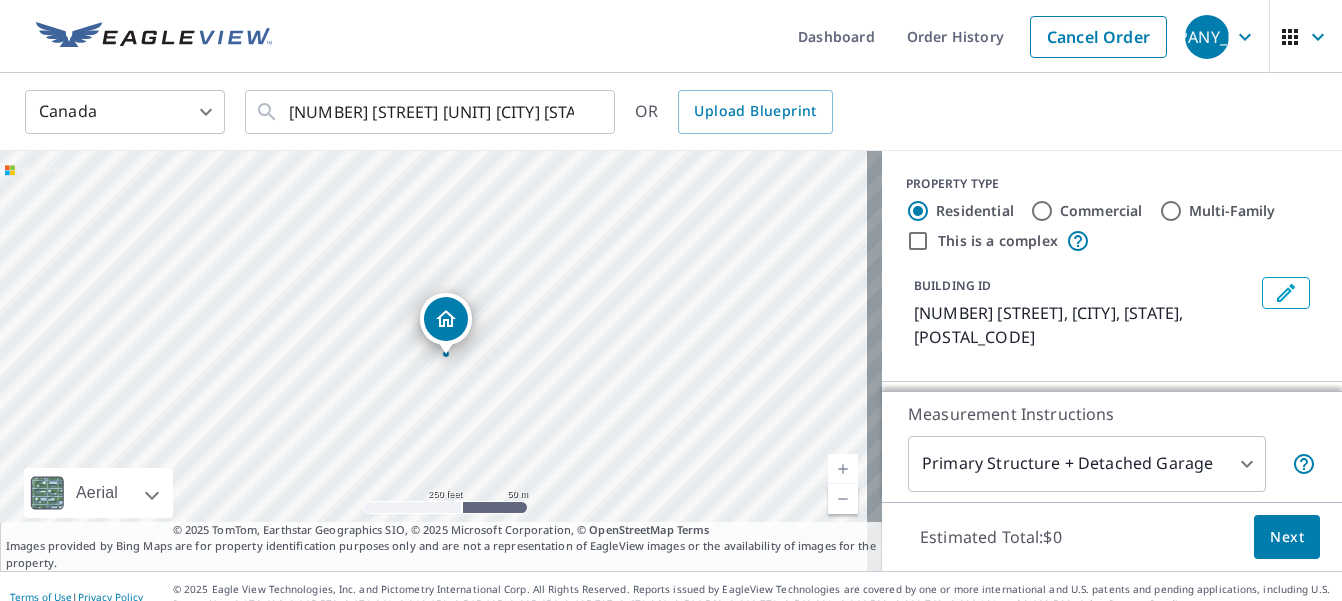 drag, startPoint x: 436, startPoint y: 329, endPoint x: 448, endPoint y: 326, distance: 12.369317 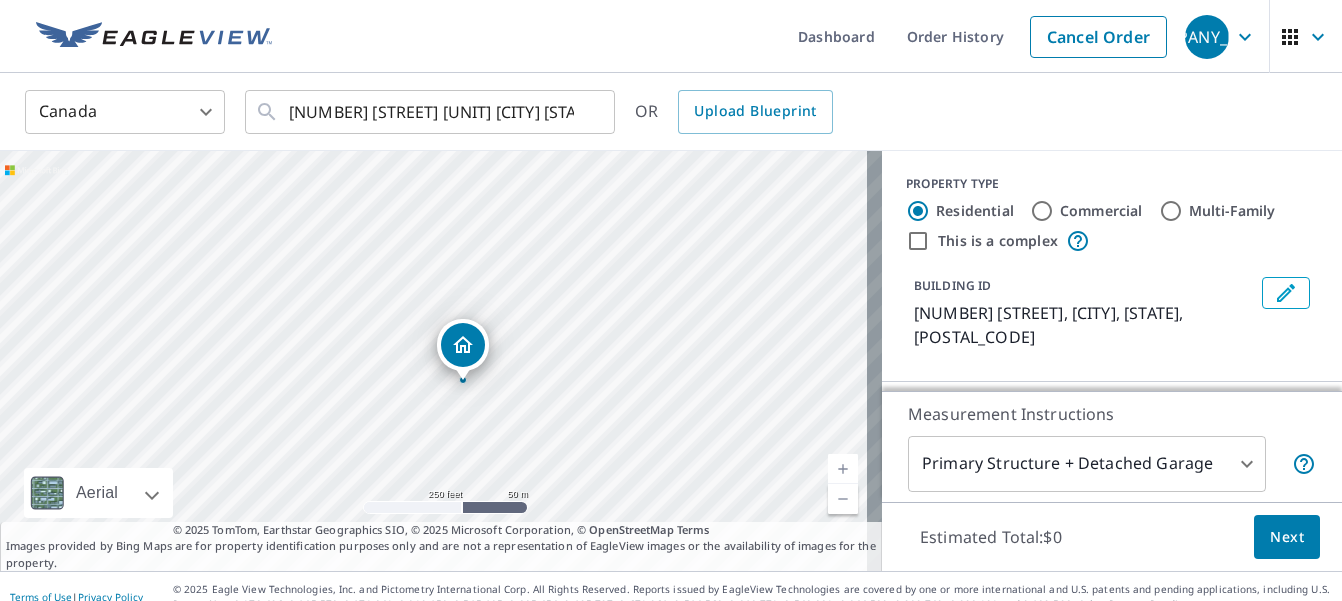 drag, startPoint x: 436, startPoint y: 327, endPoint x: 465, endPoint y: 350, distance: 37.01351 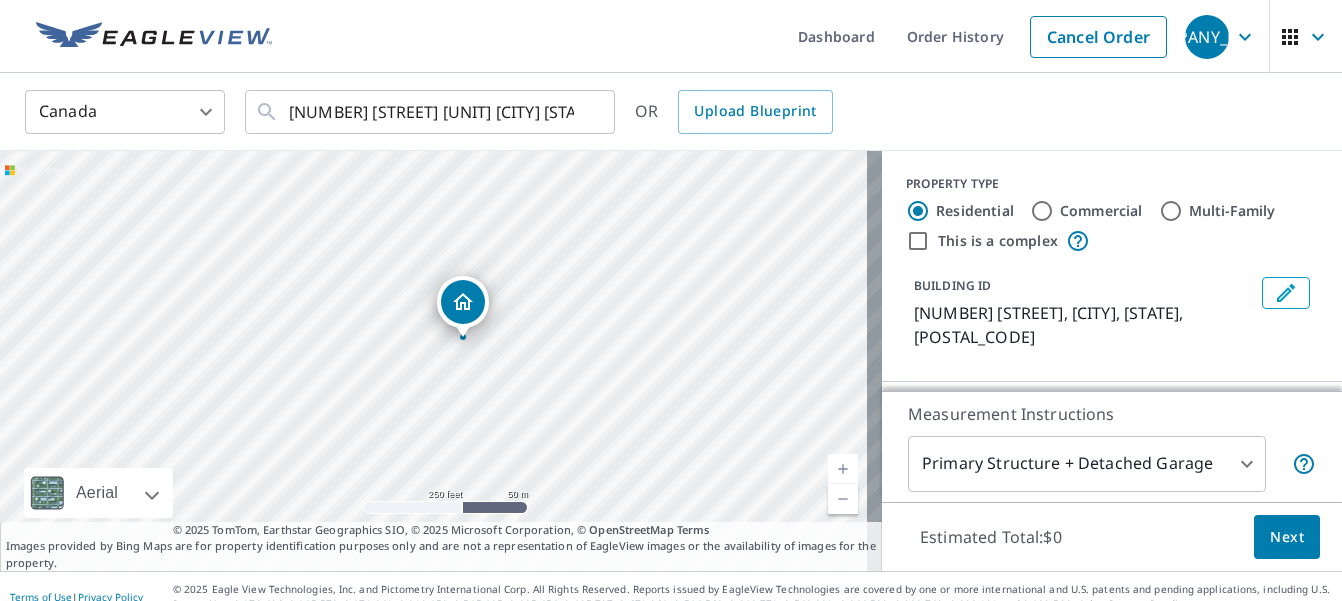drag, startPoint x: 443, startPoint y: 326, endPoint x: 472, endPoint y: 306, distance: 35.22783 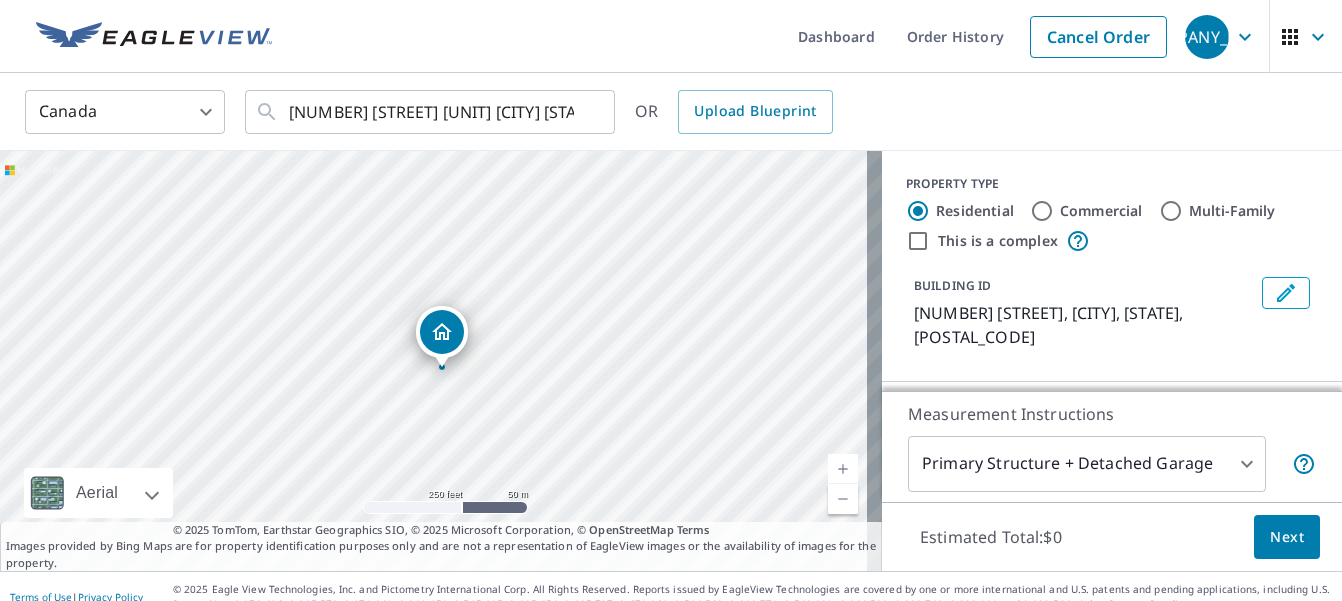drag, startPoint x: 439, startPoint y: 321, endPoint x: 447, endPoint y: 331, distance: 12.806249 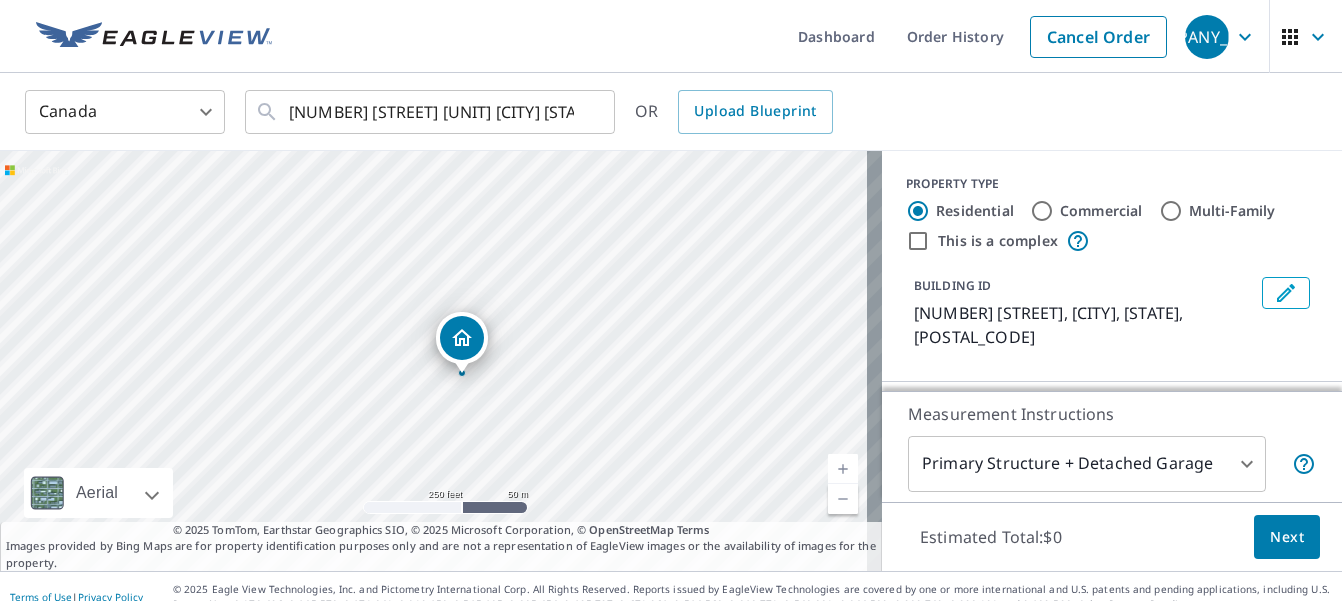 drag, startPoint x: 445, startPoint y: 325, endPoint x: 473, endPoint y: 341, distance: 32.24903 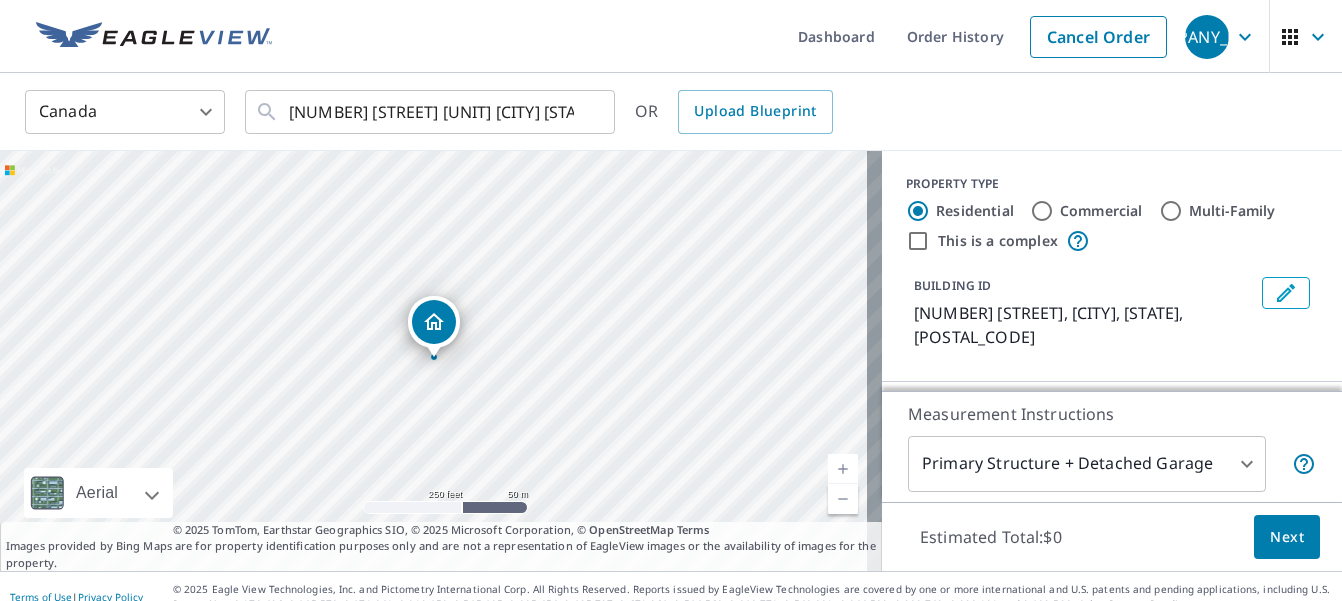 click on "[NUMBER] [STREET] [CITY] [STATE] [POSTAL_CODE]" at bounding box center (441, 361) 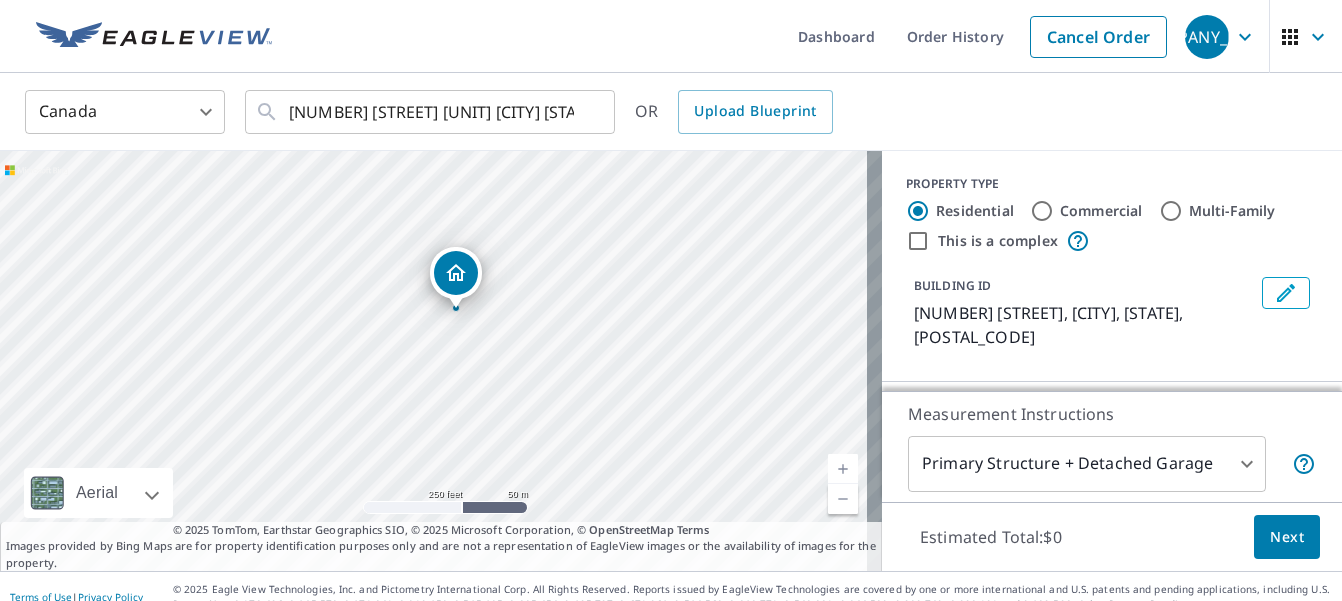 drag, startPoint x: 435, startPoint y: 322, endPoint x: 457, endPoint y: 273, distance: 53.712196 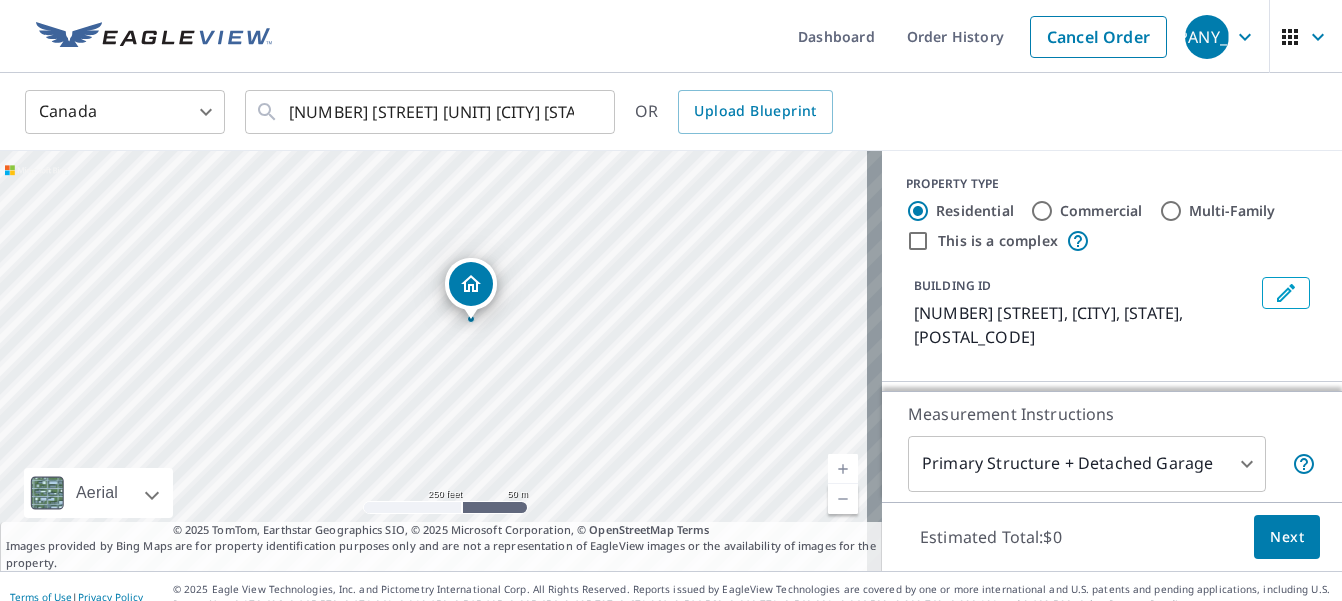 drag, startPoint x: 441, startPoint y: 317, endPoint x: 478, endPoint y: 279, distance: 53.037724 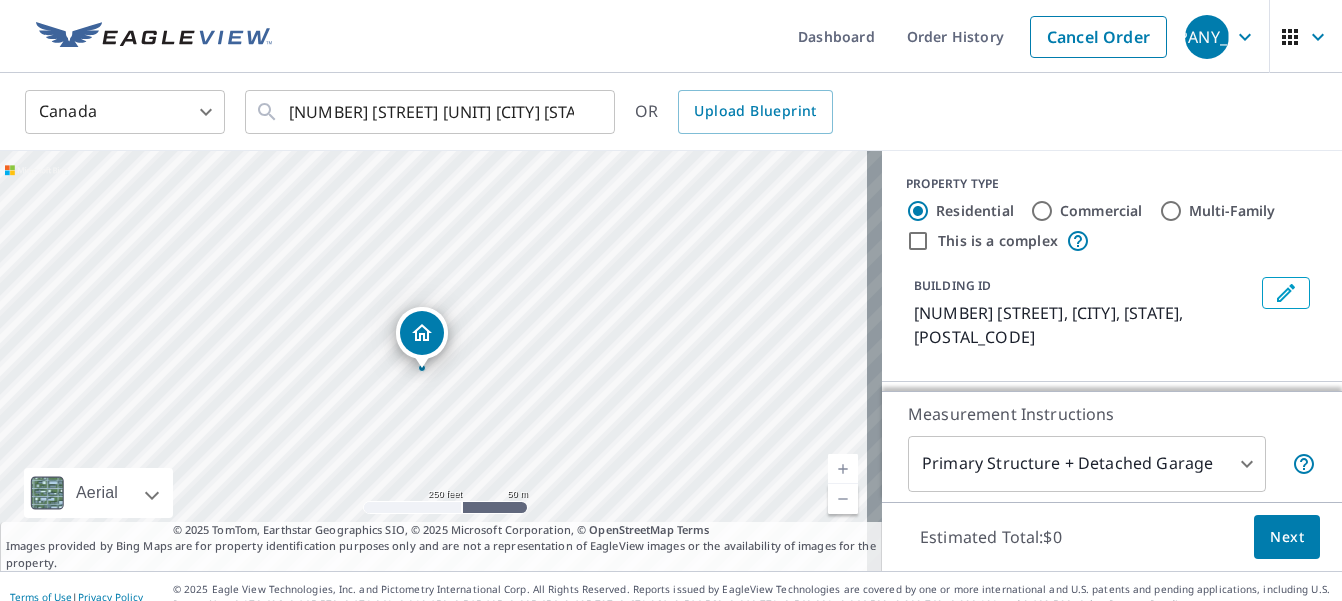 drag, startPoint x: 446, startPoint y: 315, endPoint x: 434, endPoint y: 326, distance: 16.27882 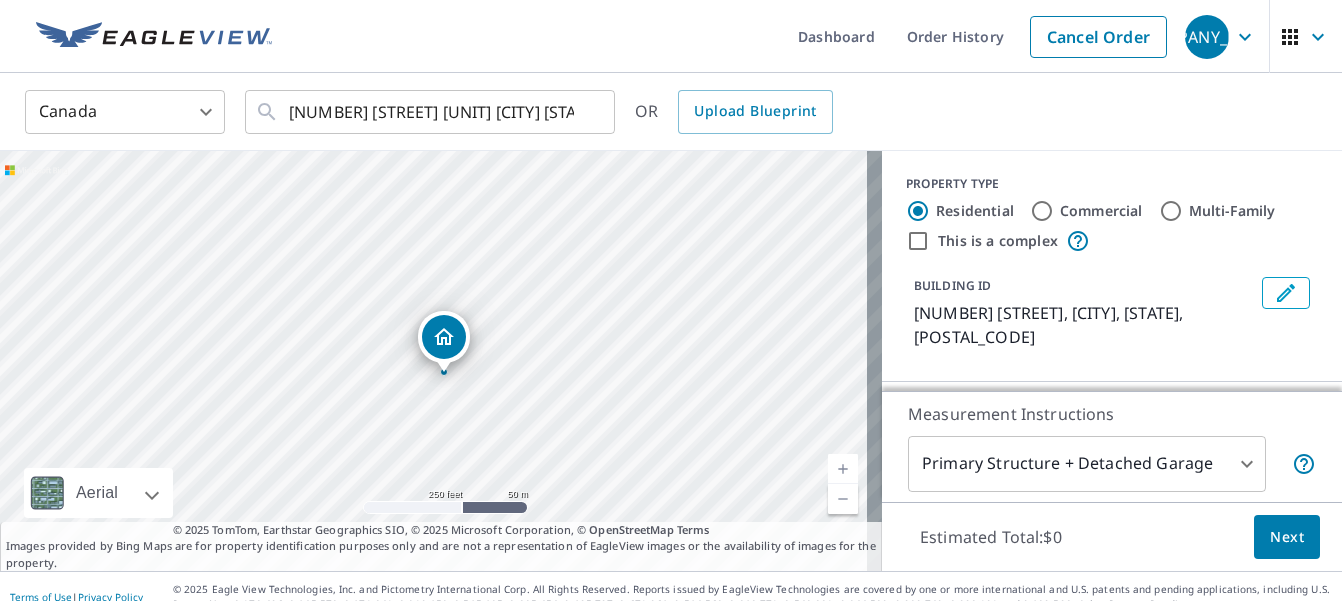drag, startPoint x: 430, startPoint y: 328, endPoint x: 440, endPoint y: 343, distance: 18.027756 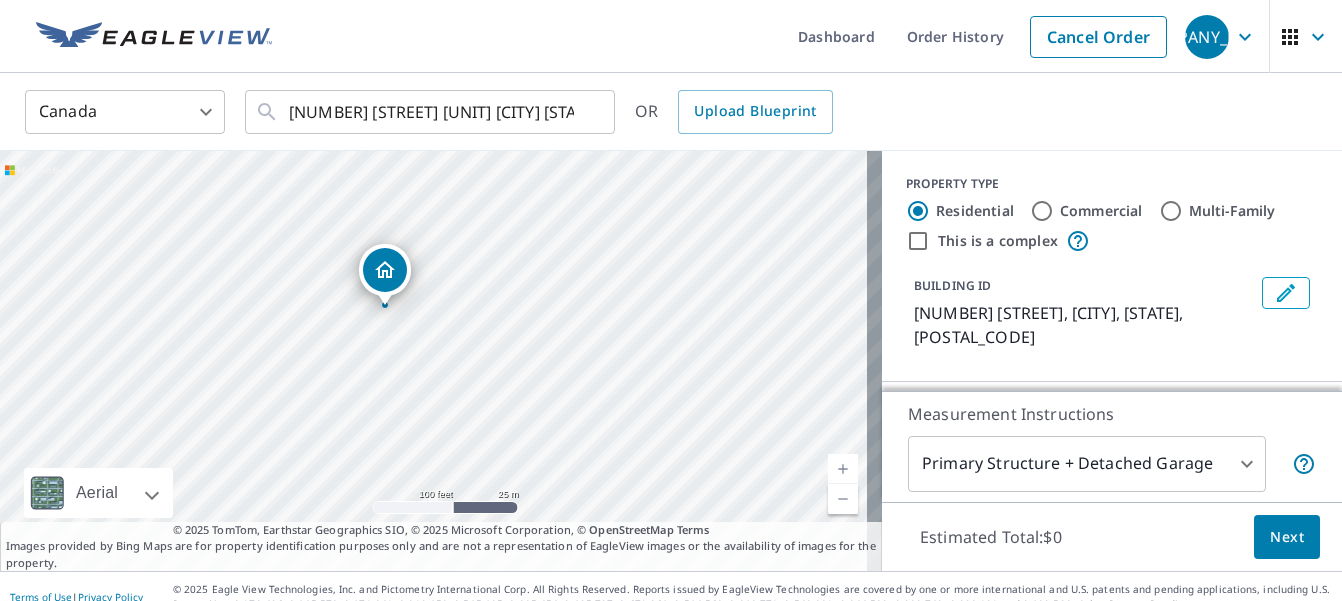 drag, startPoint x: 470, startPoint y: 403, endPoint x: 524, endPoint y: 429, distance: 59.933296 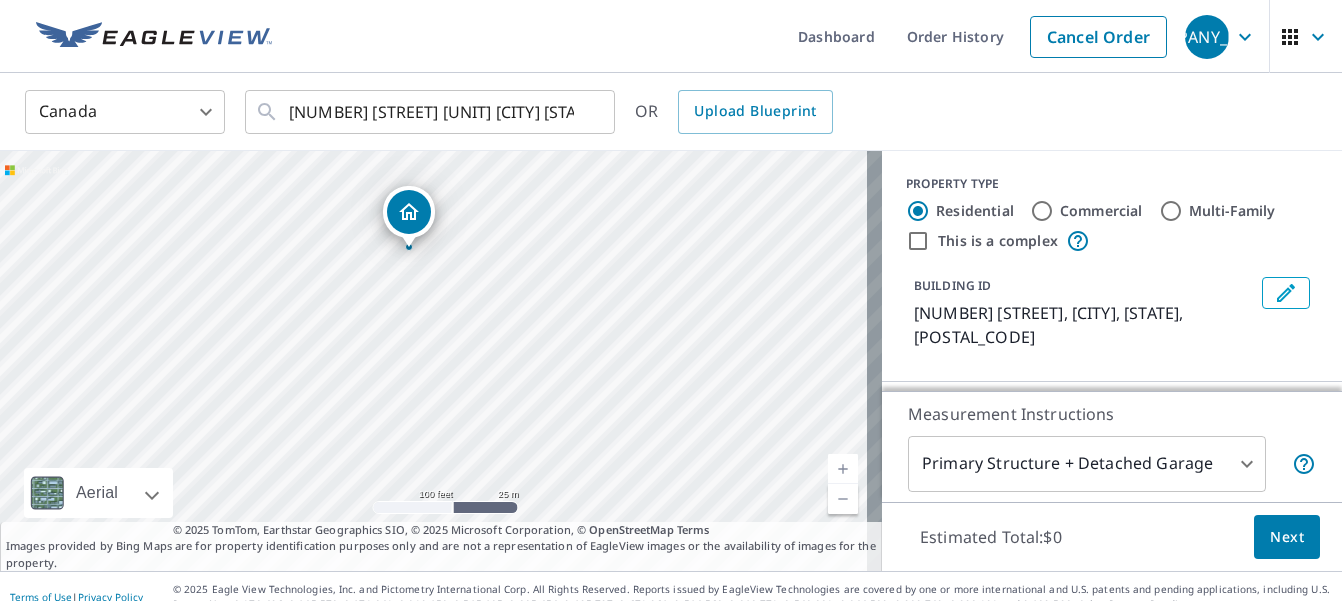 drag, startPoint x: 396, startPoint y: 271, endPoint x: 420, endPoint y: 213, distance: 62.76942 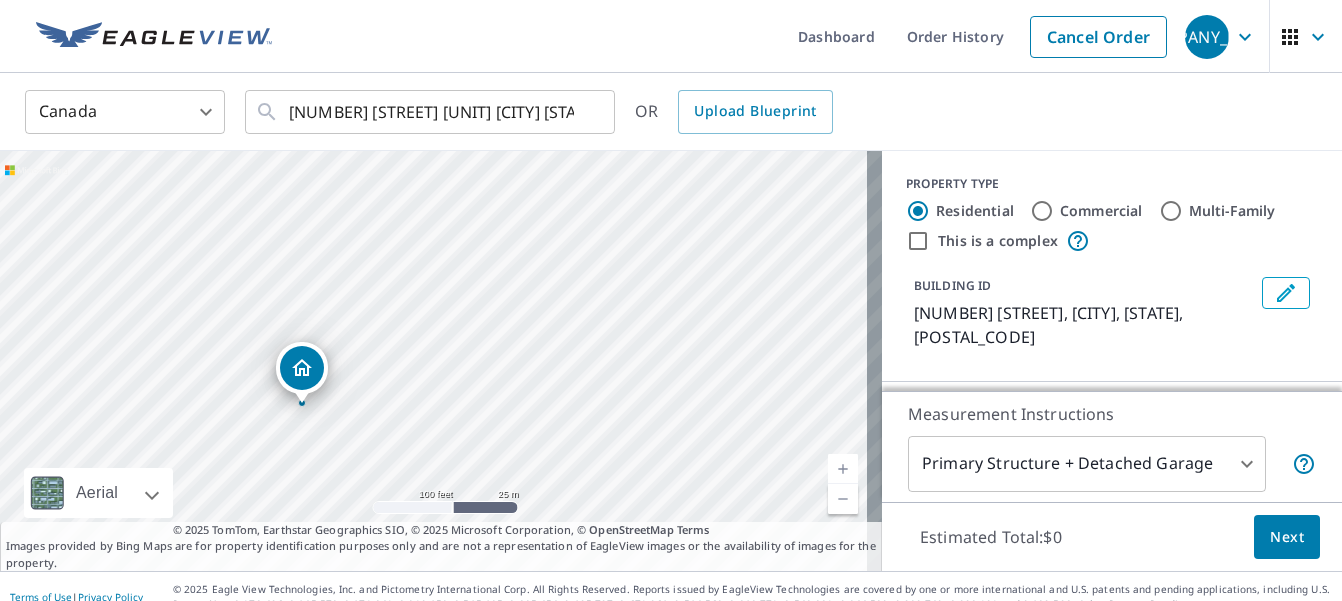 drag, startPoint x: 441, startPoint y: 320, endPoint x: 307, endPoint y: 366, distance: 141.67569 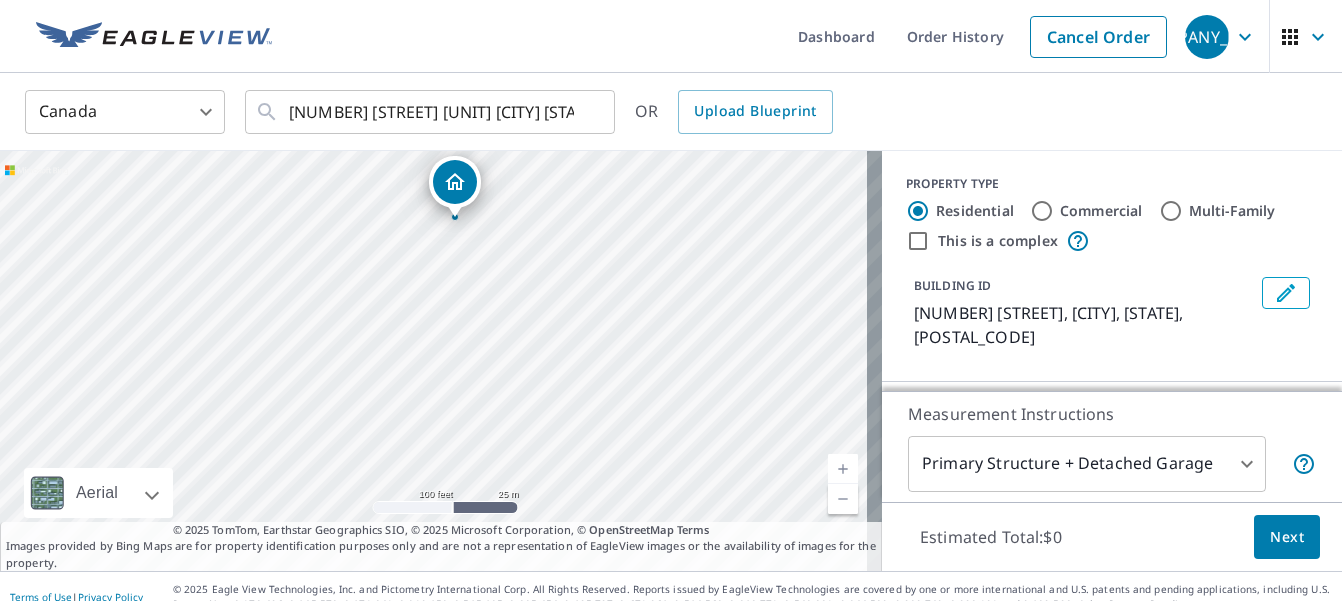 drag, startPoint x: 477, startPoint y: 464, endPoint x: 530, endPoint y: 400, distance: 83.09633 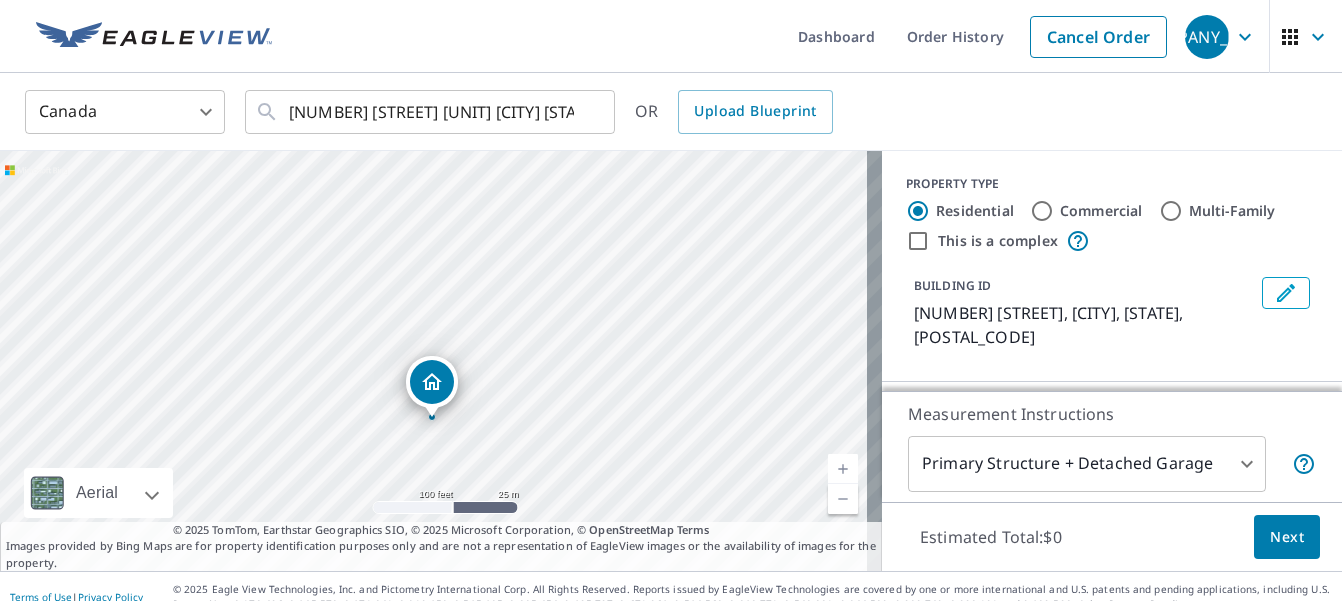 drag, startPoint x: 455, startPoint y: 181, endPoint x: 432, endPoint y: 381, distance: 201.31816 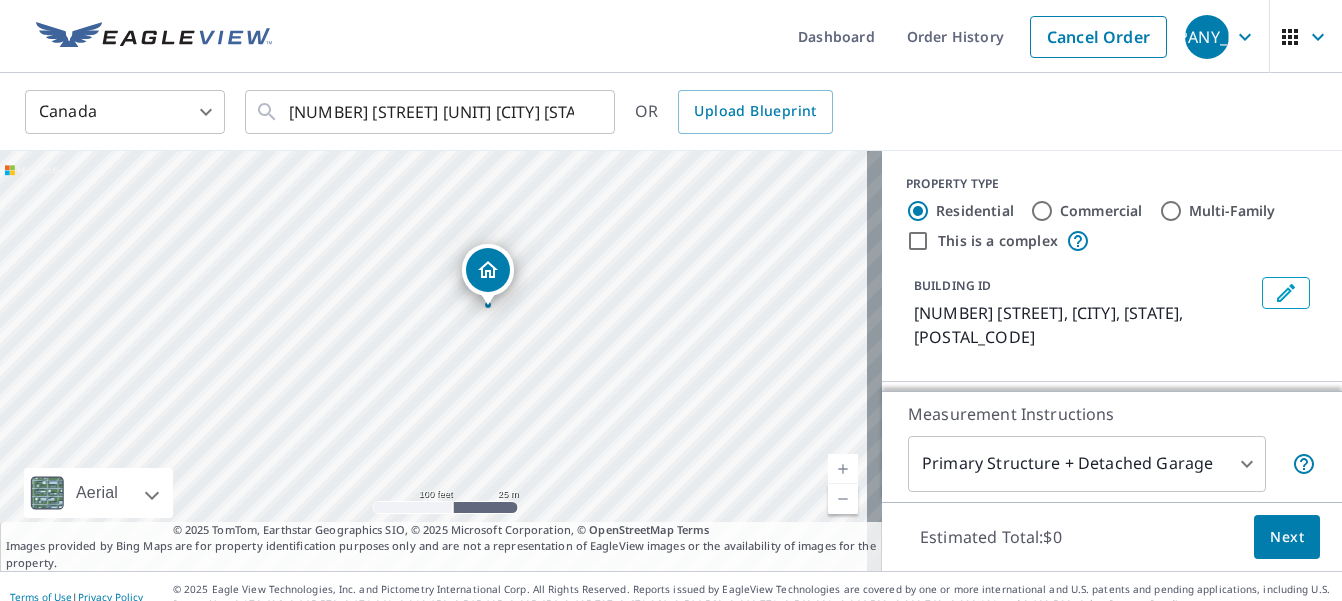 drag, startPoint x: 453, startPoint y: 310, endPoint x: 491, endPoint y: 272, distance: 53.740116 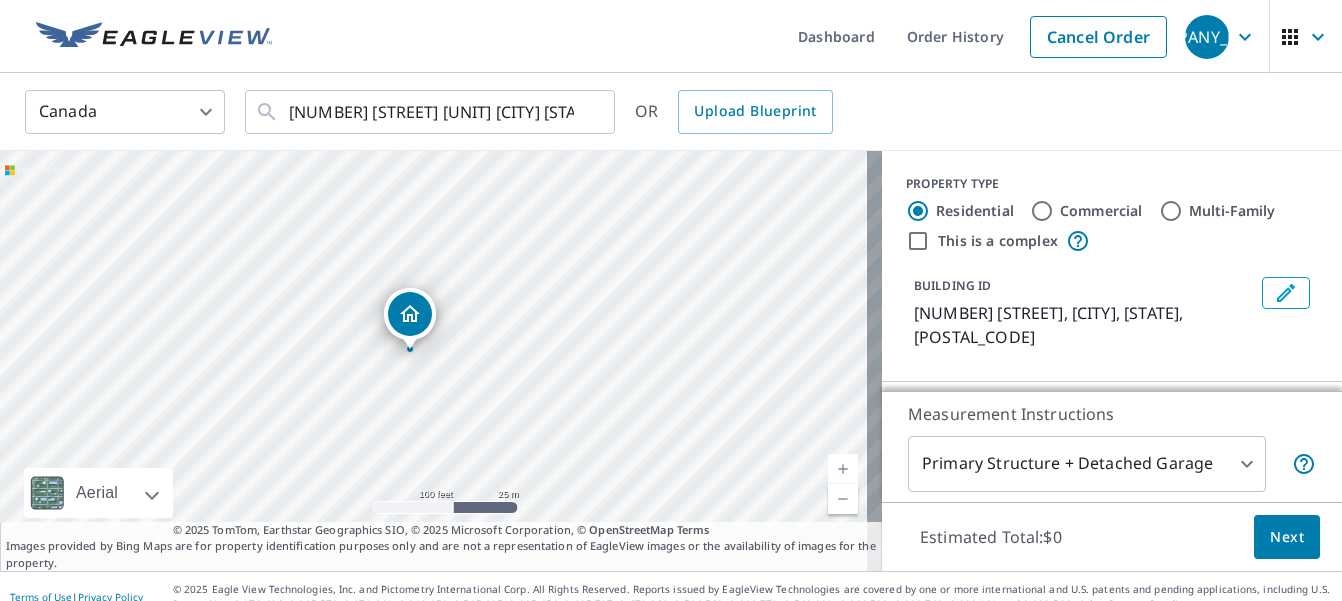 drag, startPoint x: 435, startPoint y: 319, endPoint x: 411, endPoint y: 311, distance: 25.298222 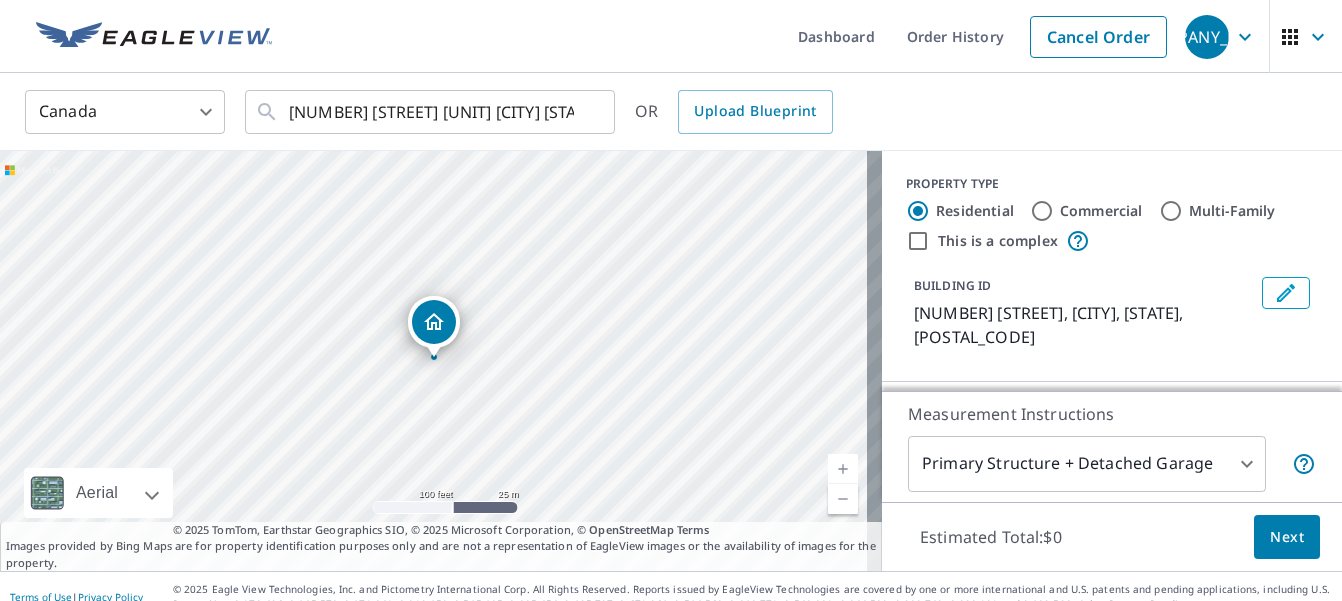 click 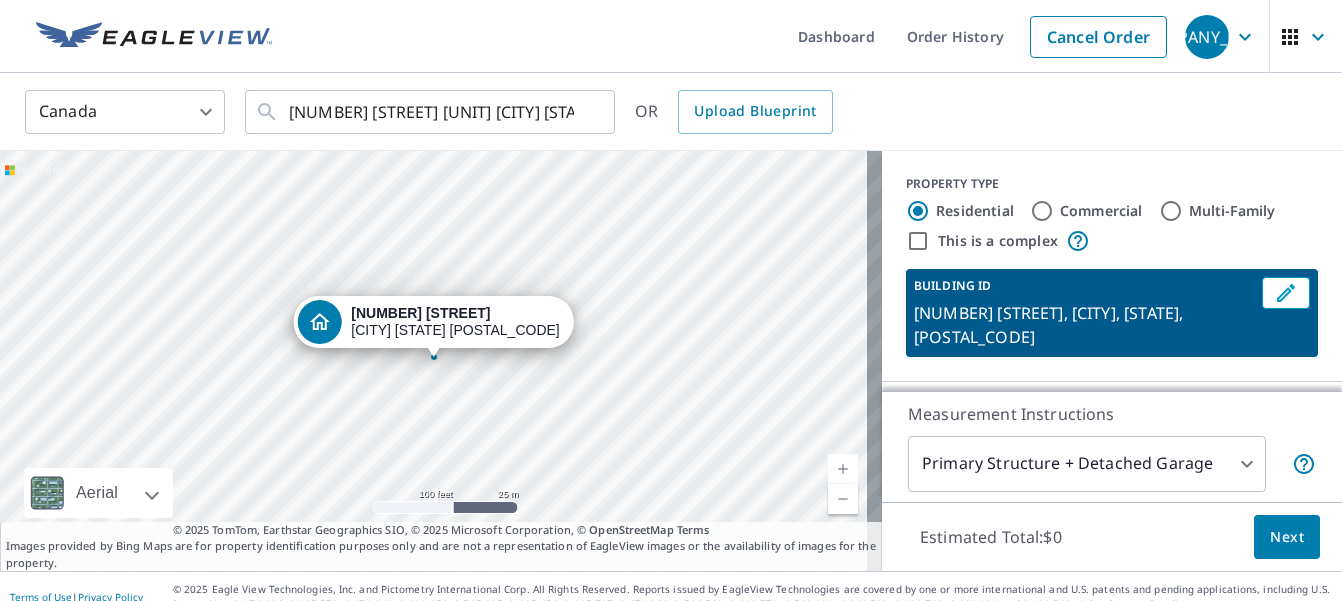click on "[NUMBER] [STREET] [CITY] [STATE] [POSTAL_CODE]" at bounding box center (441, 361) 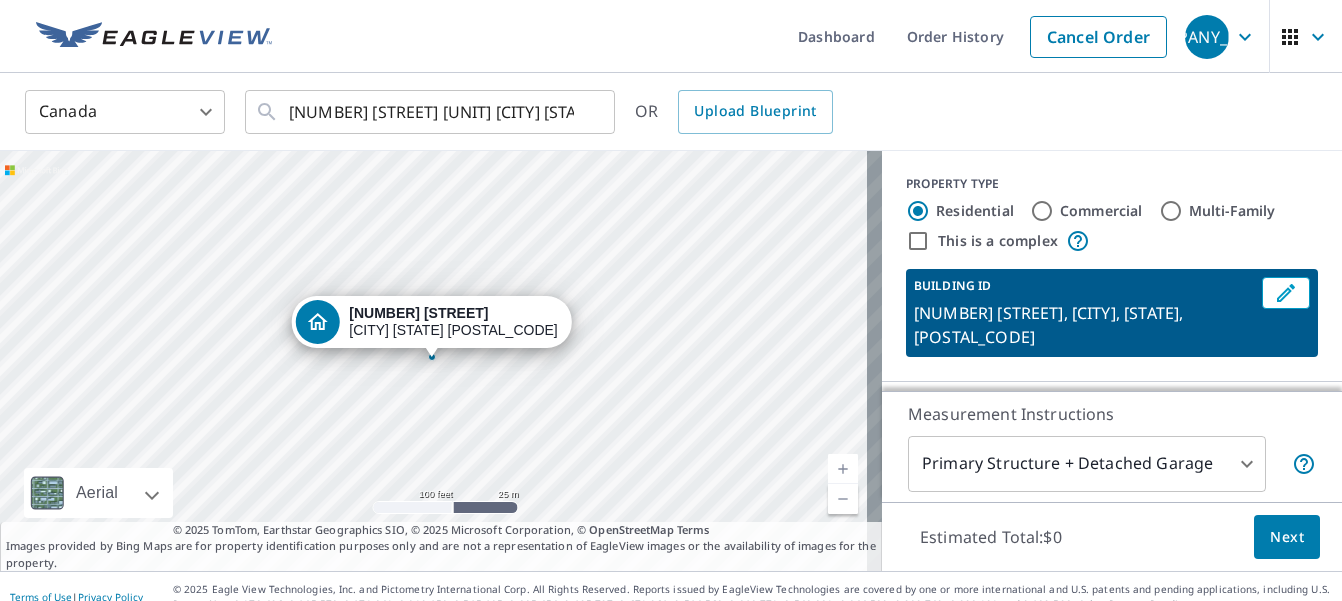 click on "[NUMBER] [STREET] [CITY] [STATE] [POSTAL_CODE]" at bounding box center (441, 361) 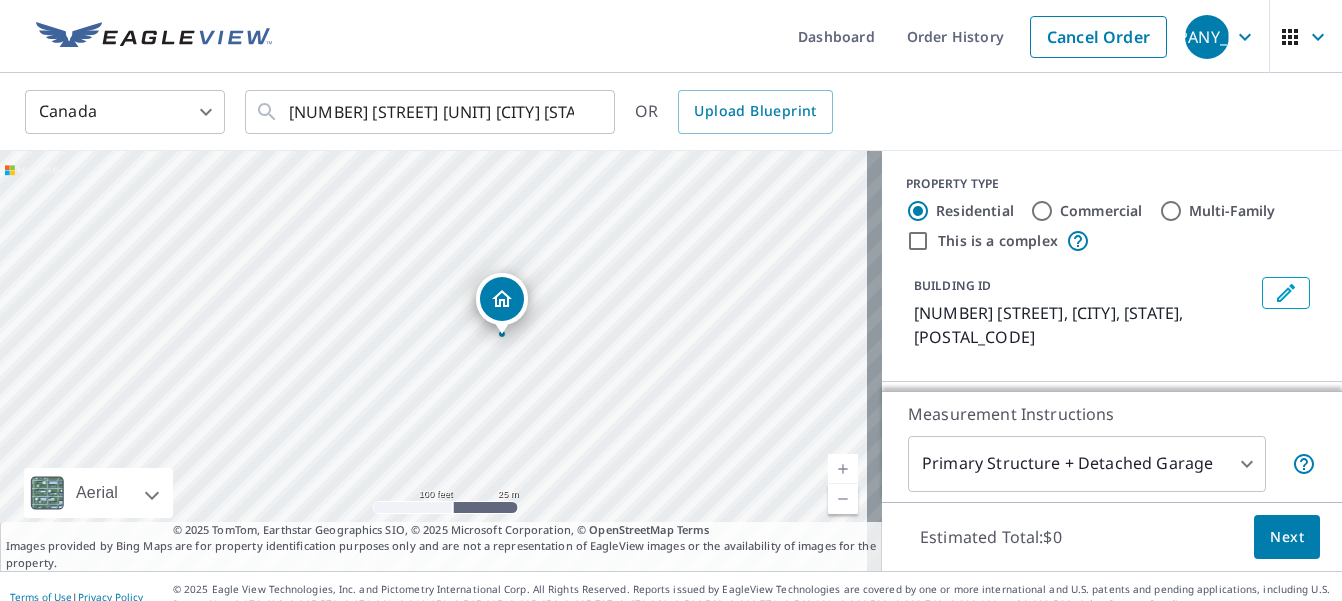 drag, startPoint x: 430, startPoint y: 324, endPoint x: 498, endPoint y: 301, distance: 71.7844 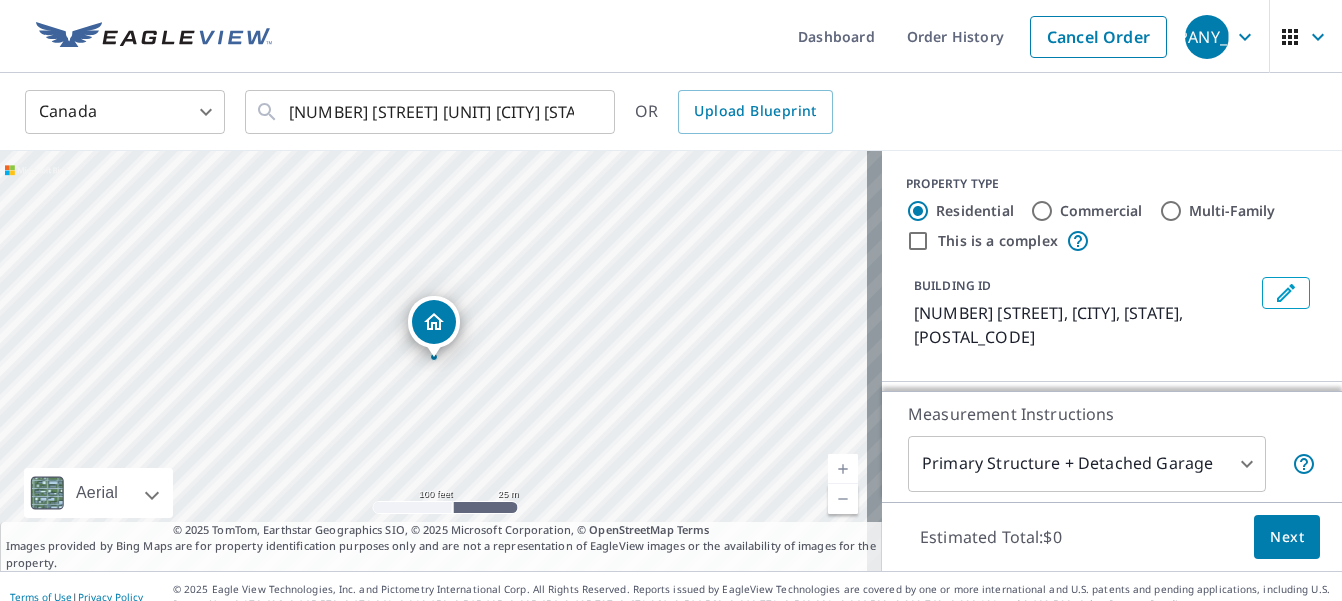 click on "[NUMBER] [STREET] [CITY] [STATE] [POSTAL_CODE]" at bounding box center (441, 361) 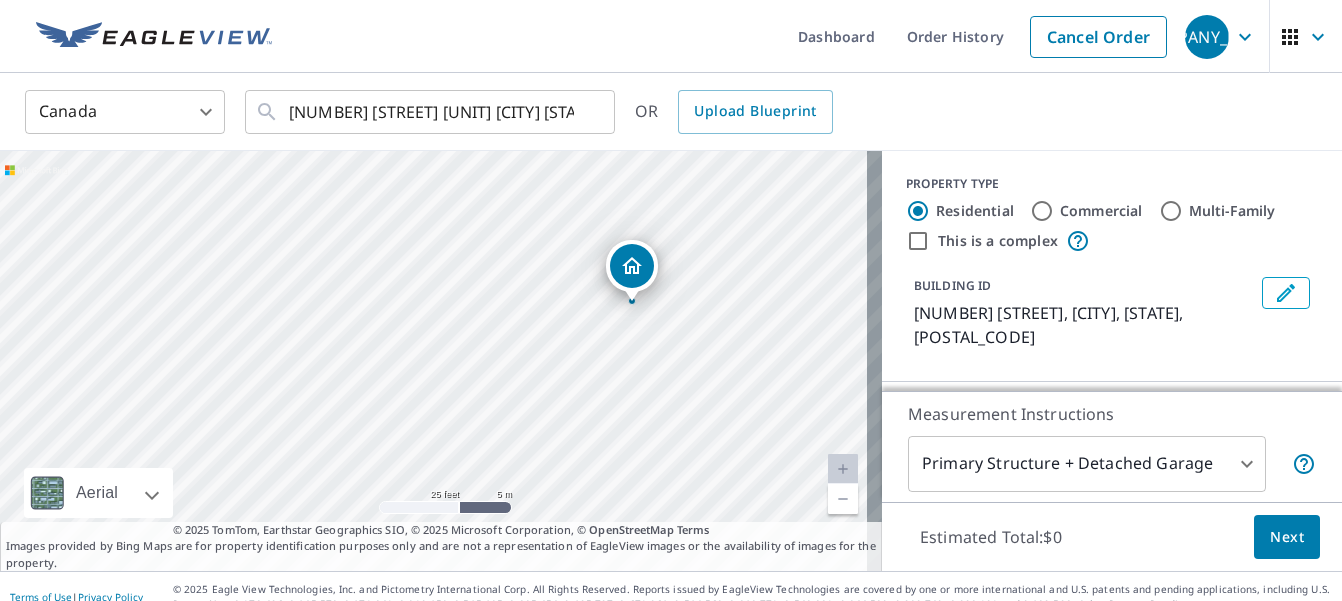 drag, startPoint x: 249, startPoint y: 308, endPoint x: 584, endPoint y: 459, distance: 367.45883 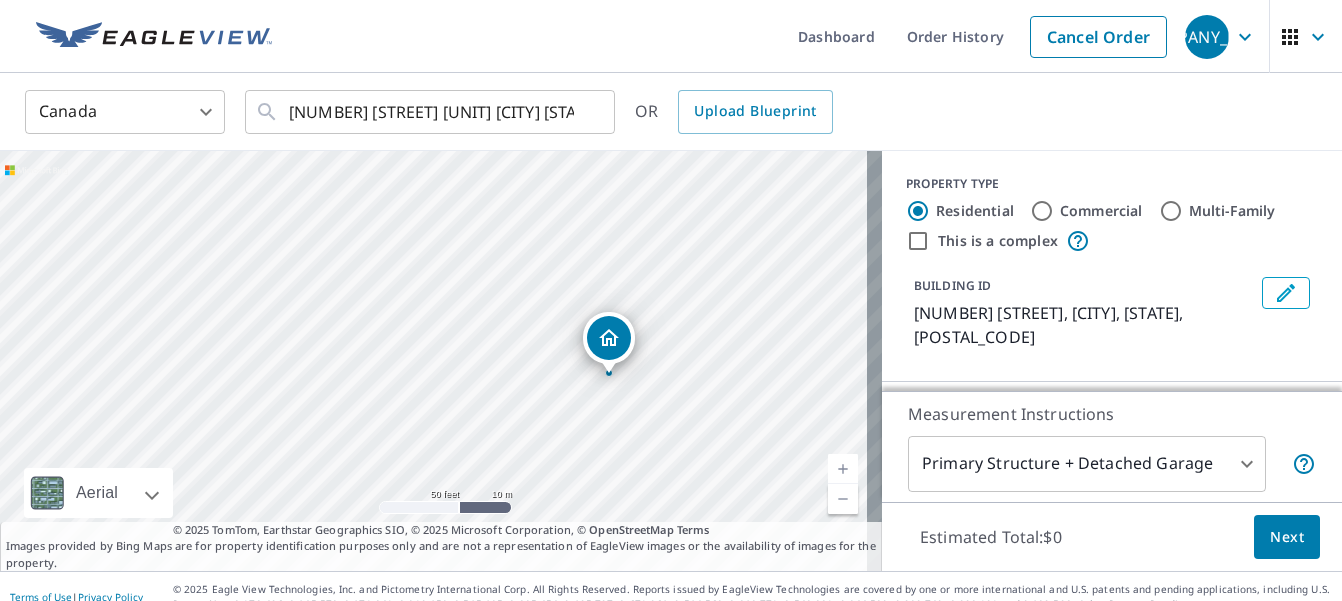 click on "[NUMBER] [STREET] [CITY] [STATE] [POSTAL_CODE]" at bounding box center (441, 361) 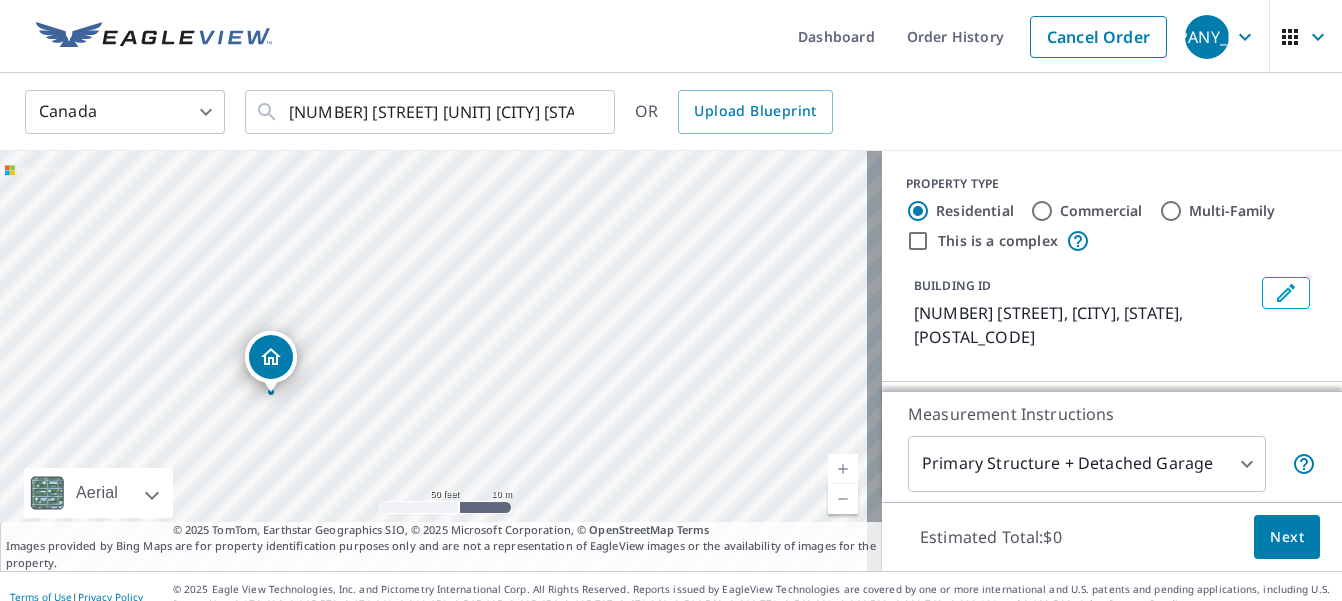 drag, startPoint x: 420, startPoint y: 326, endPoint x: 257, endPoint y: 361, distance: 166.71533 